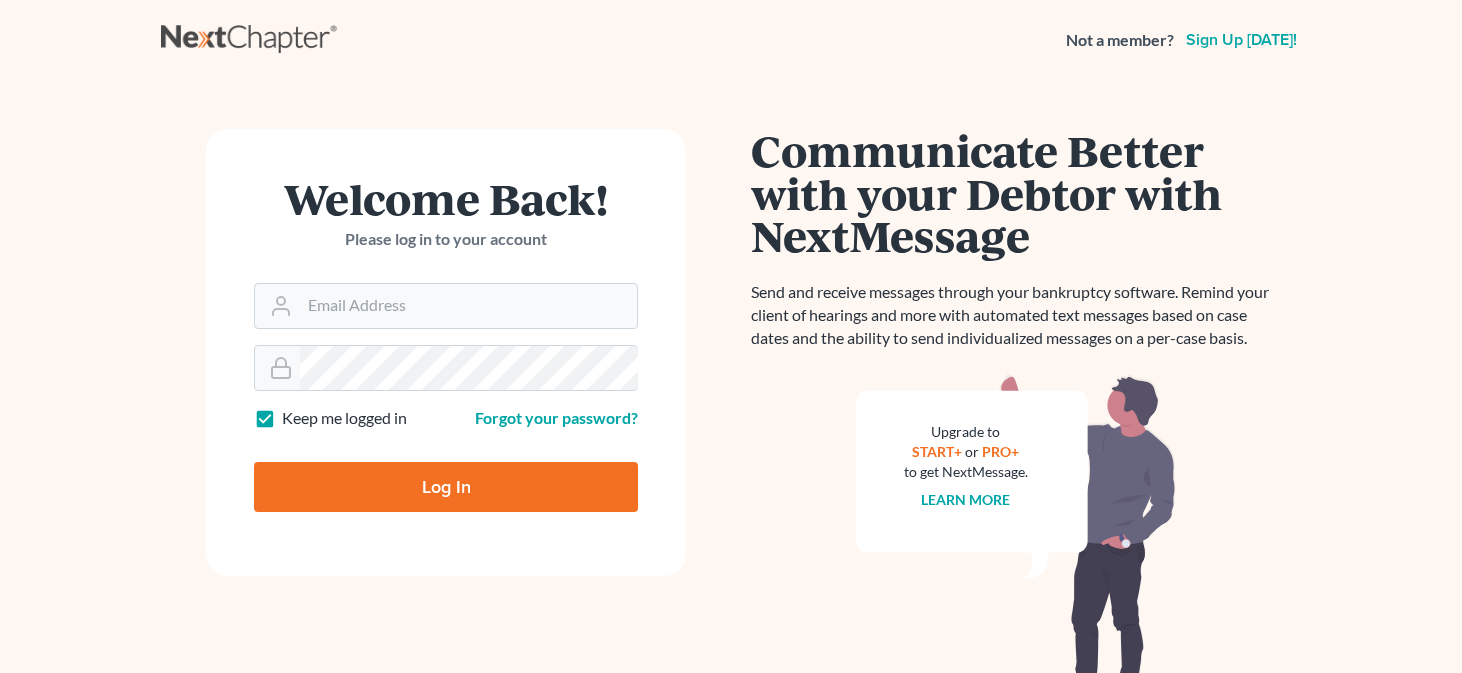 scroll, scrollTop: 0, scrollLeft: 0, axis: both 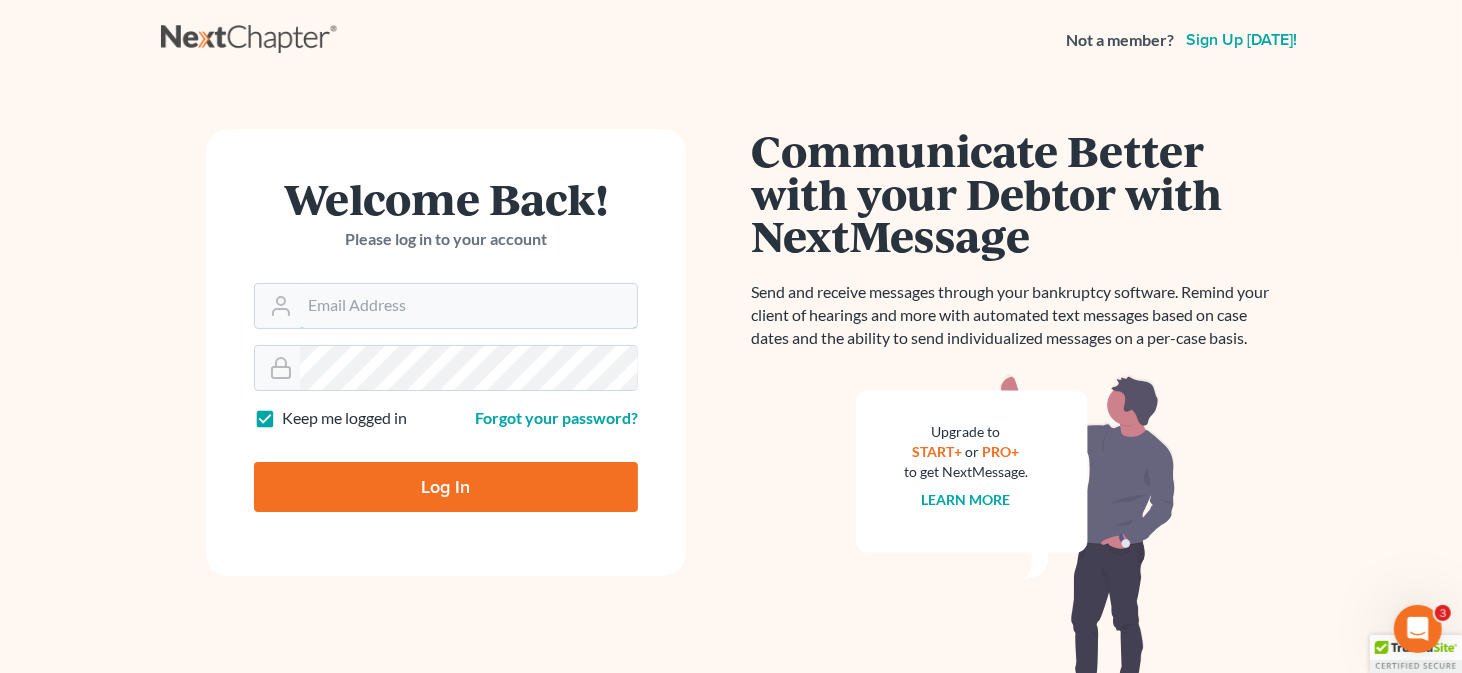 type on "[EMAIL_ADDRESS][DOMAIN_NAME]" 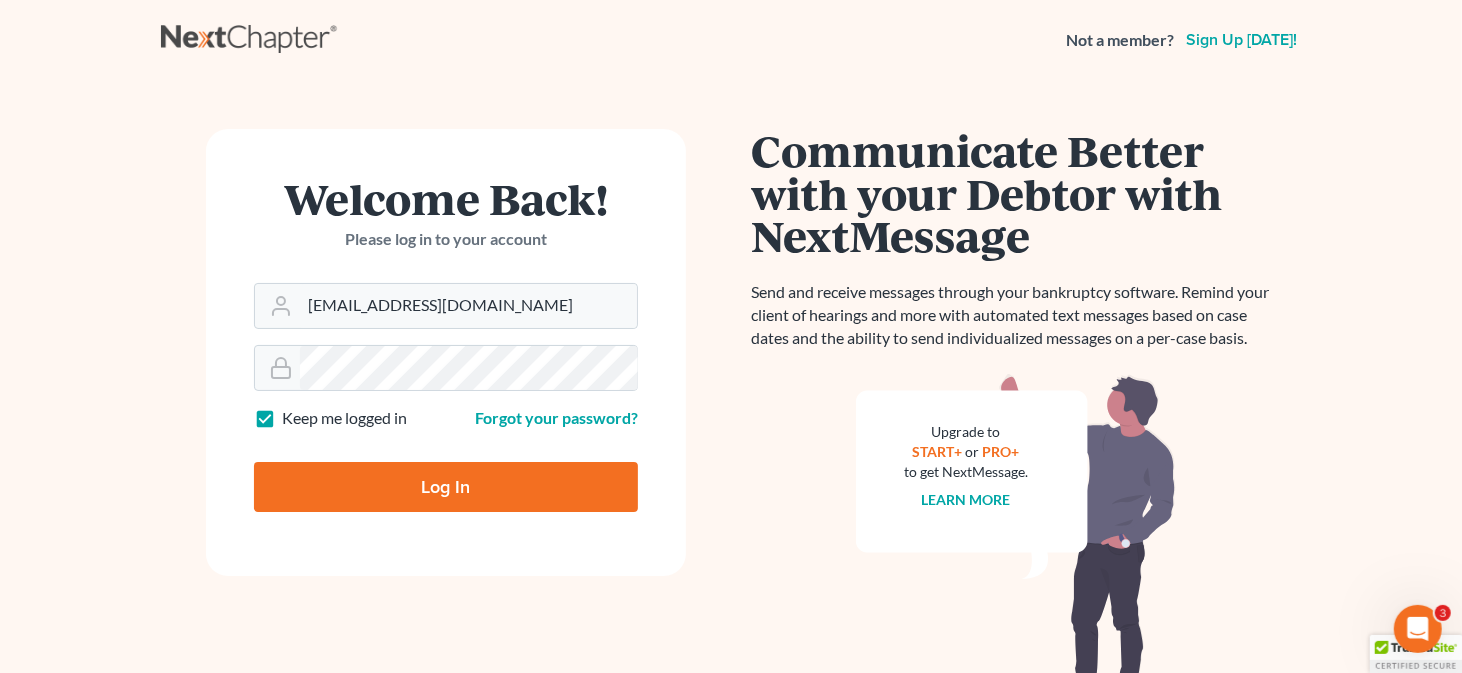 click on "Log In" at bounding box center (446, 487) 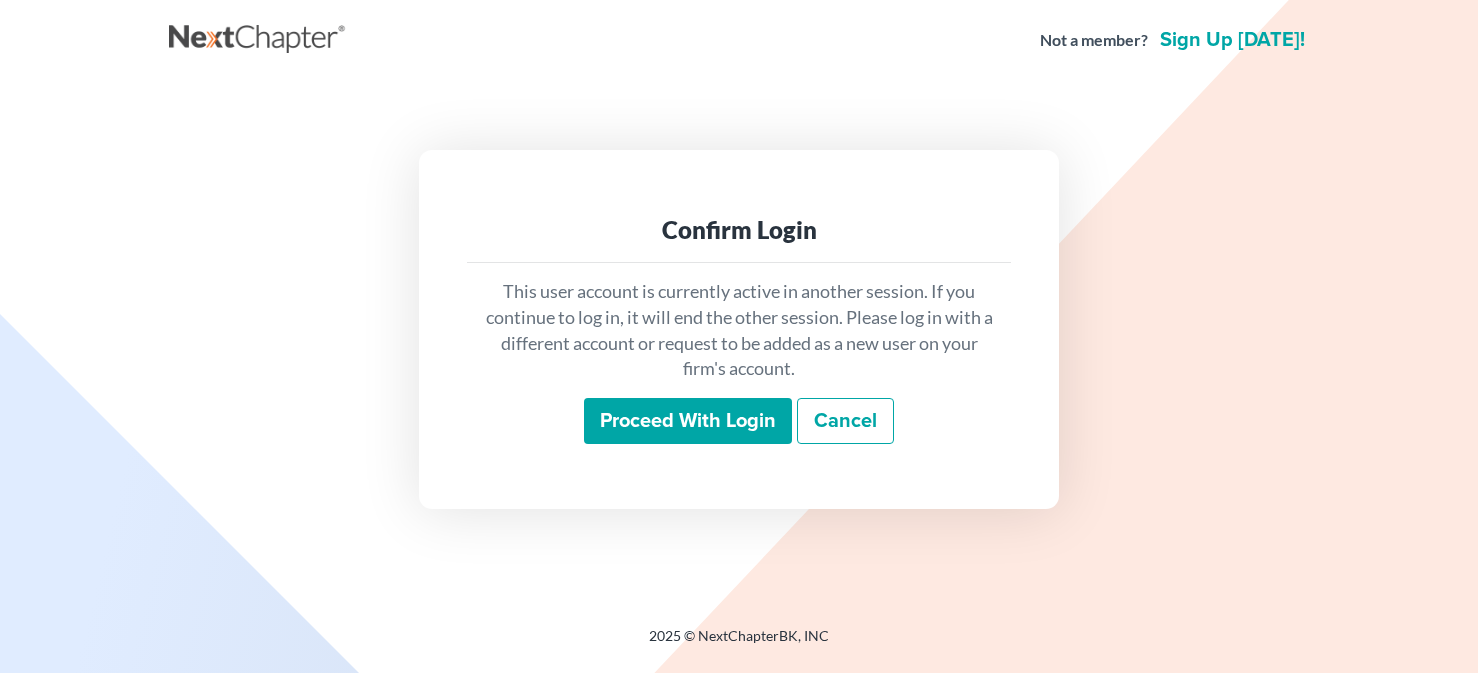 scroll, scrollTop: 0, scrollLeft: 0, axis: both 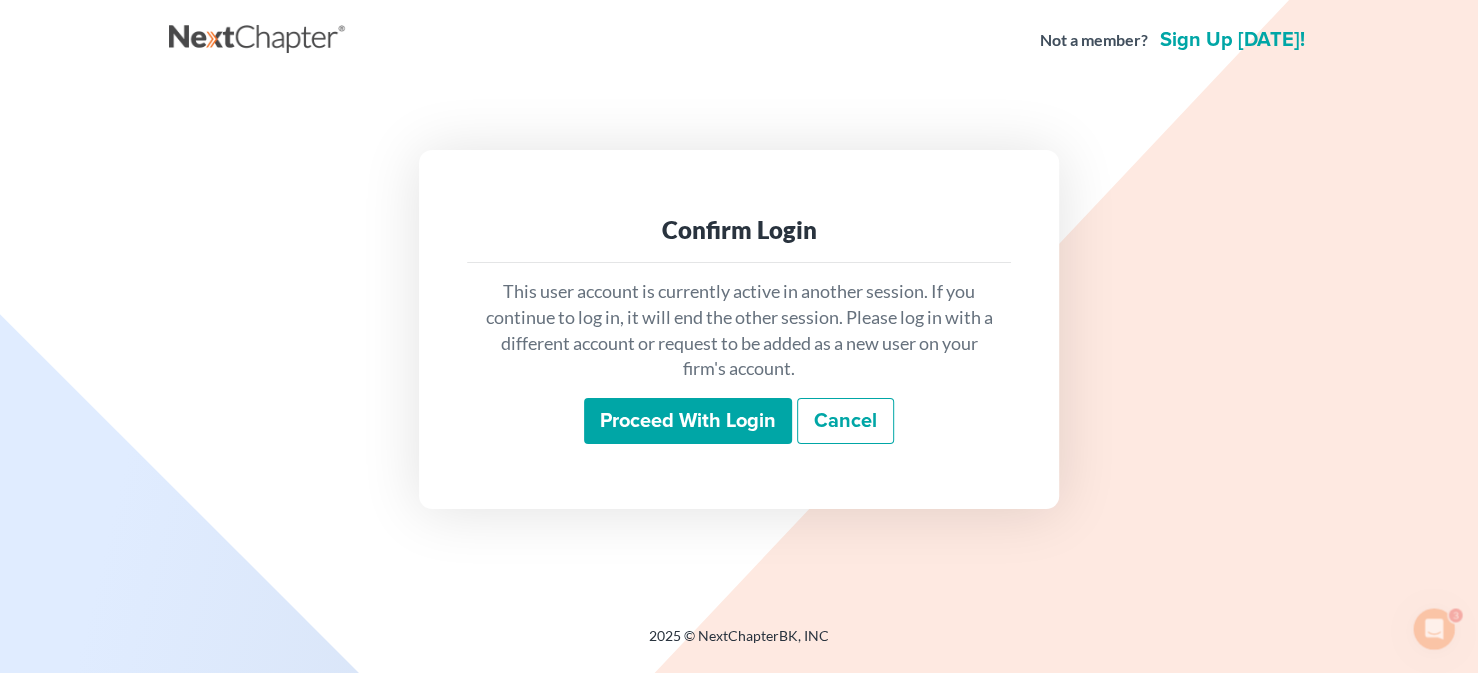 click on "Proceed with login" at bounding box center (688, 421) 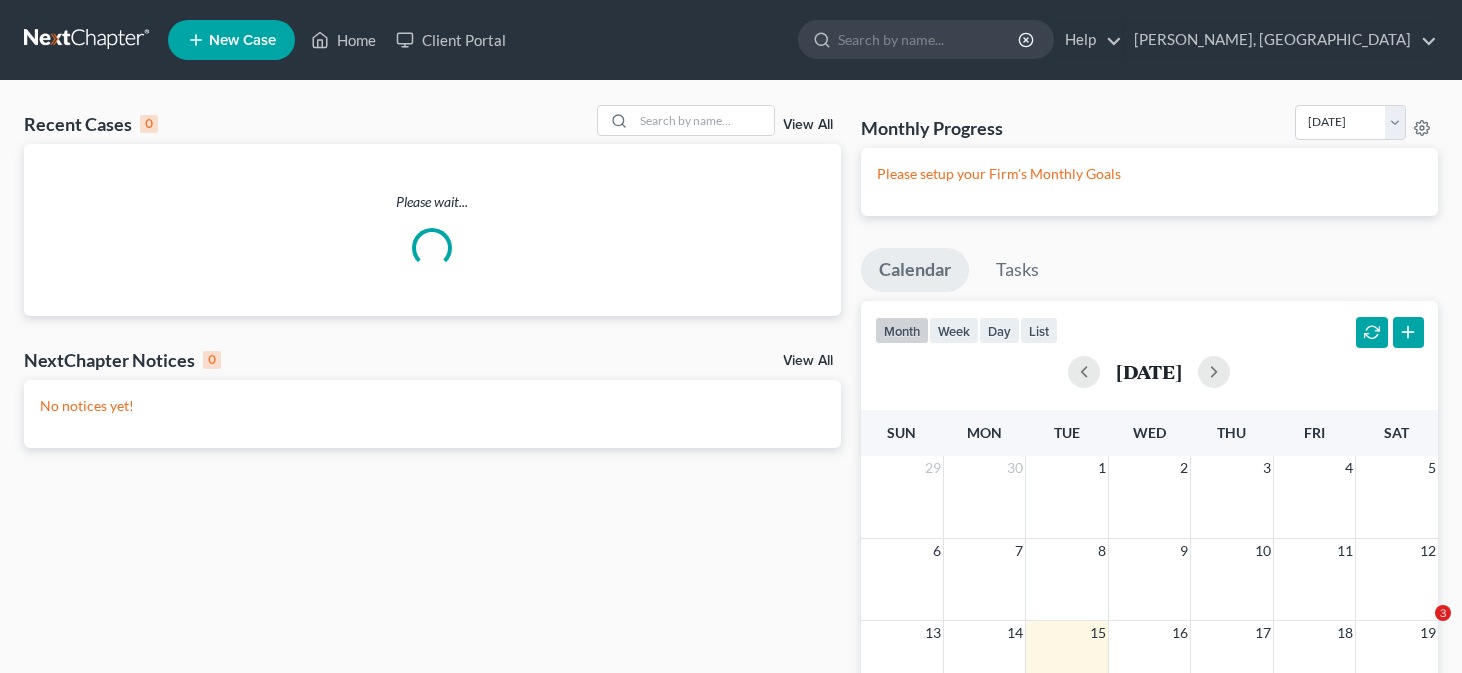 scroll, scrollTop: 0, scrollLeft: 0, axis: both 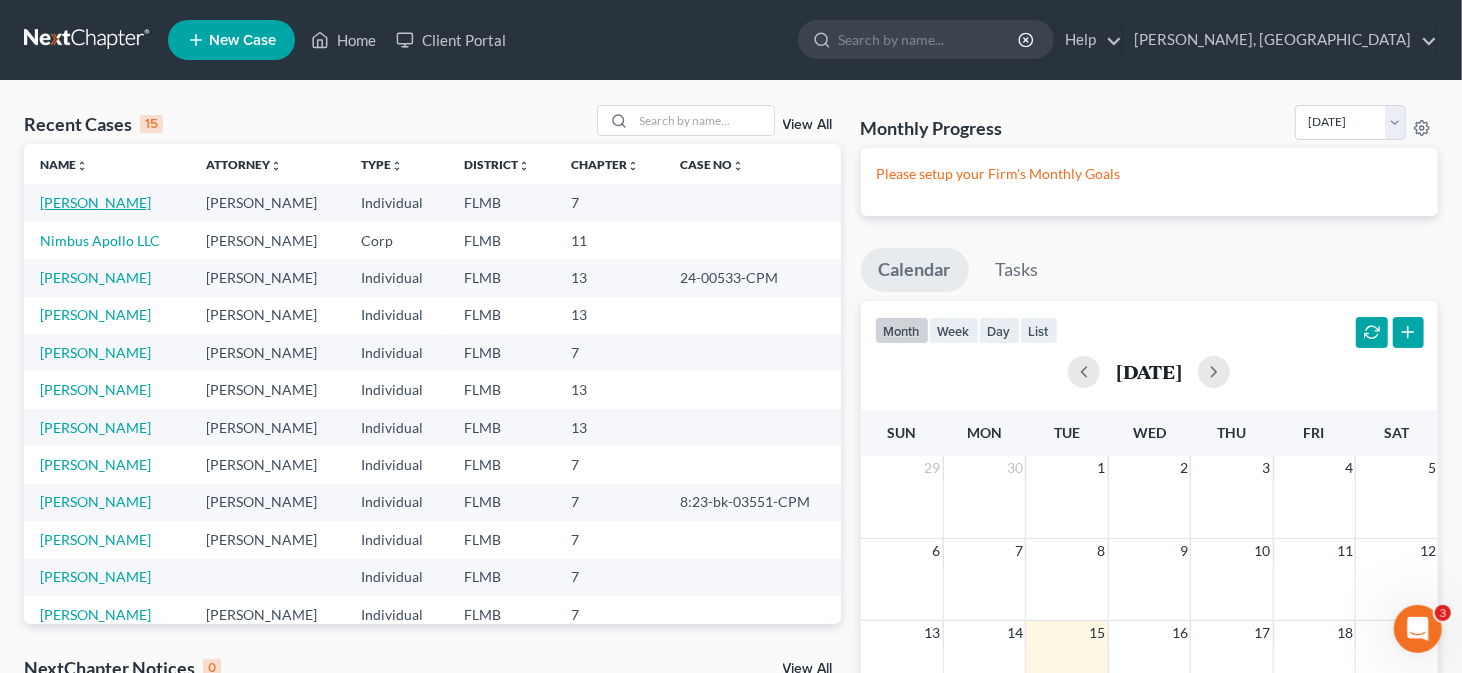 click on "Thompson, Kenneth" at bounding box center (95, 202) 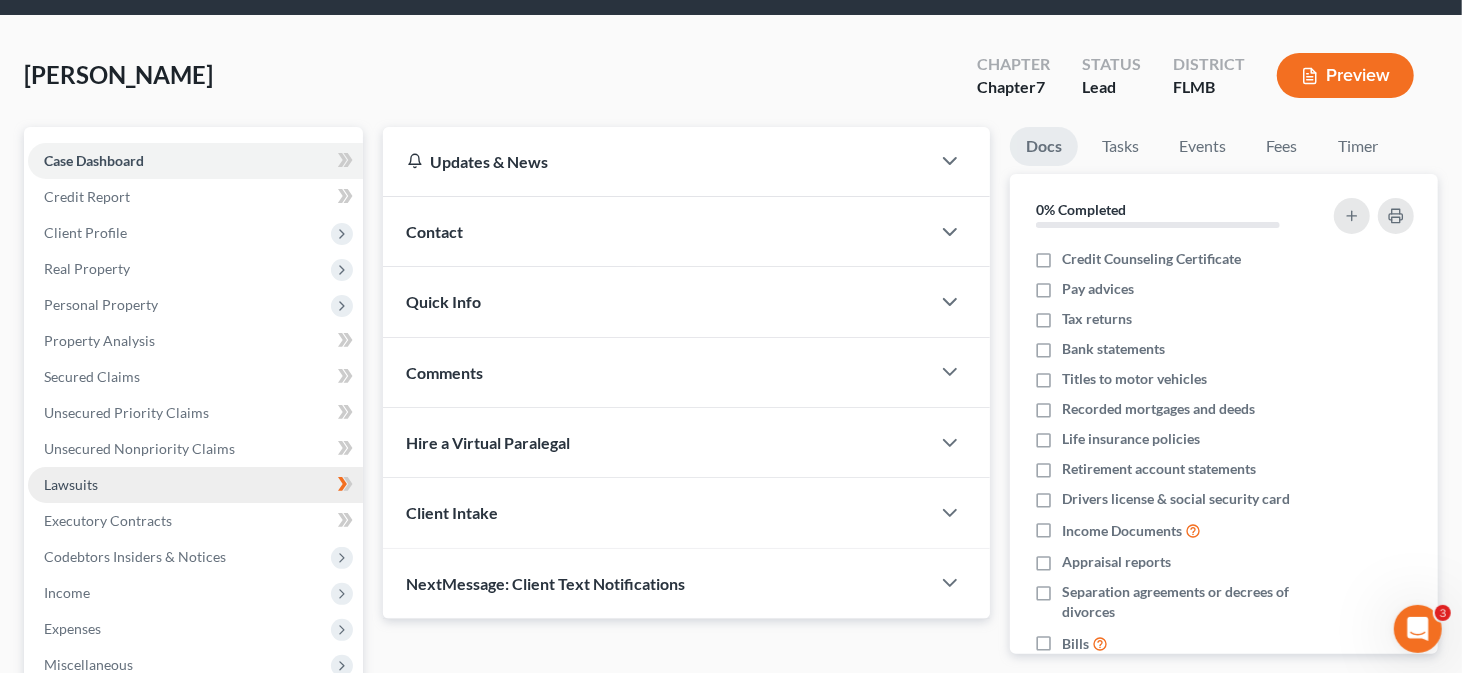 scroll, scrollTop: 100, scrollLeft: 0, axis: vertical 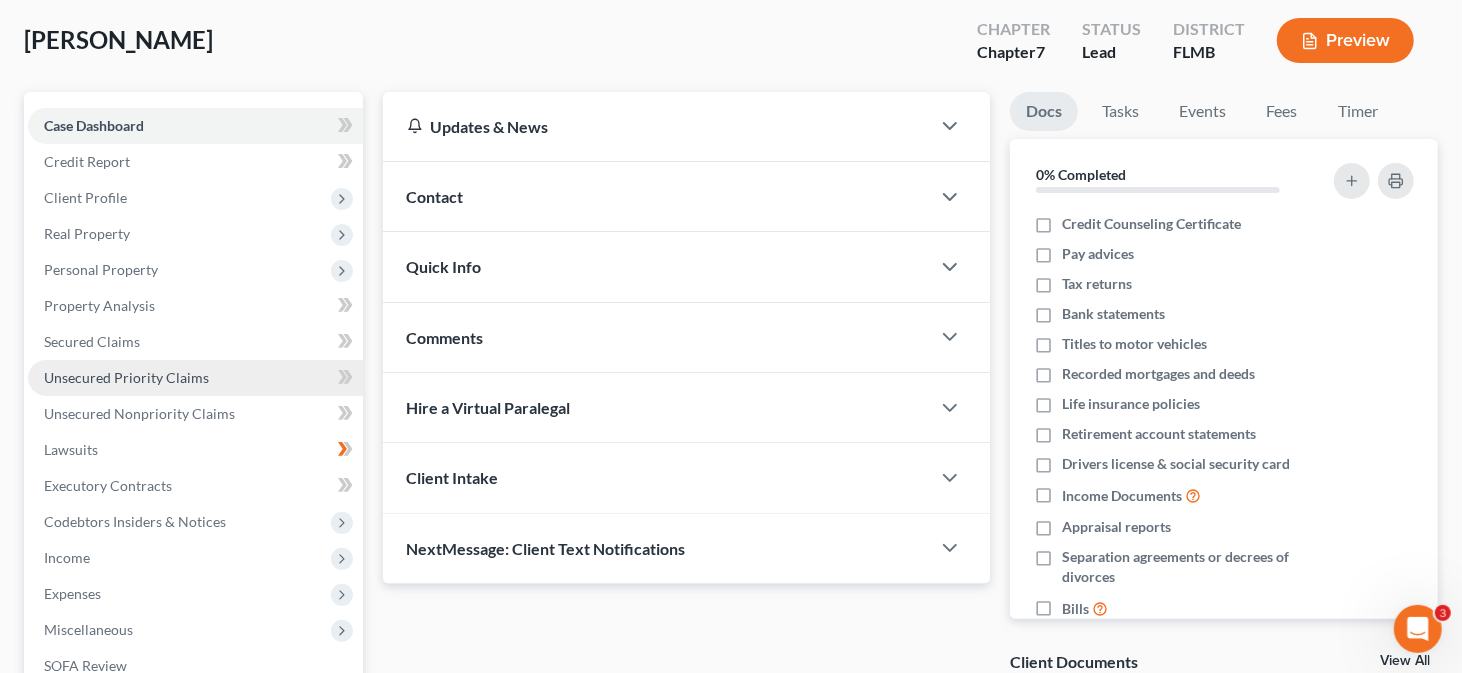 click on "Unsecured Priority Claims" at bounding box center [126, 377] 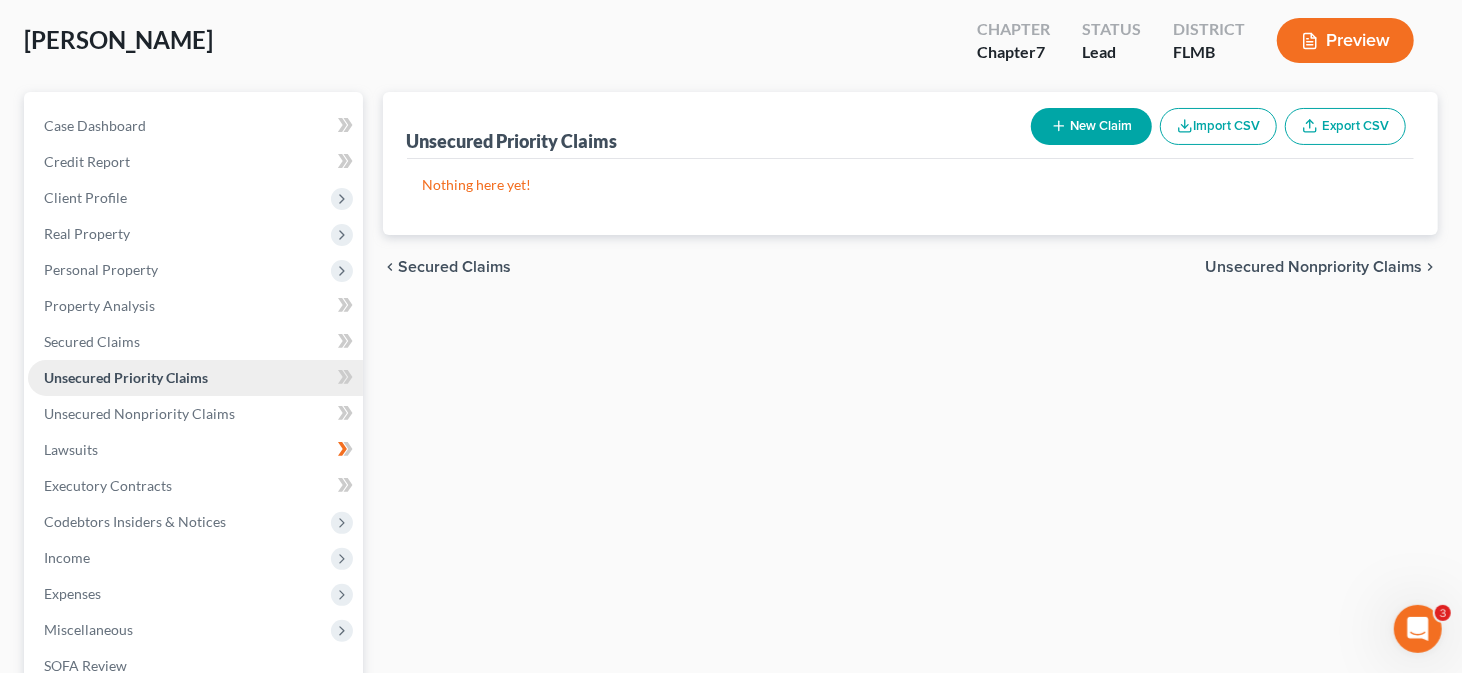 scroll, scrollTop: 0, scrollLeft: 0, axis: both 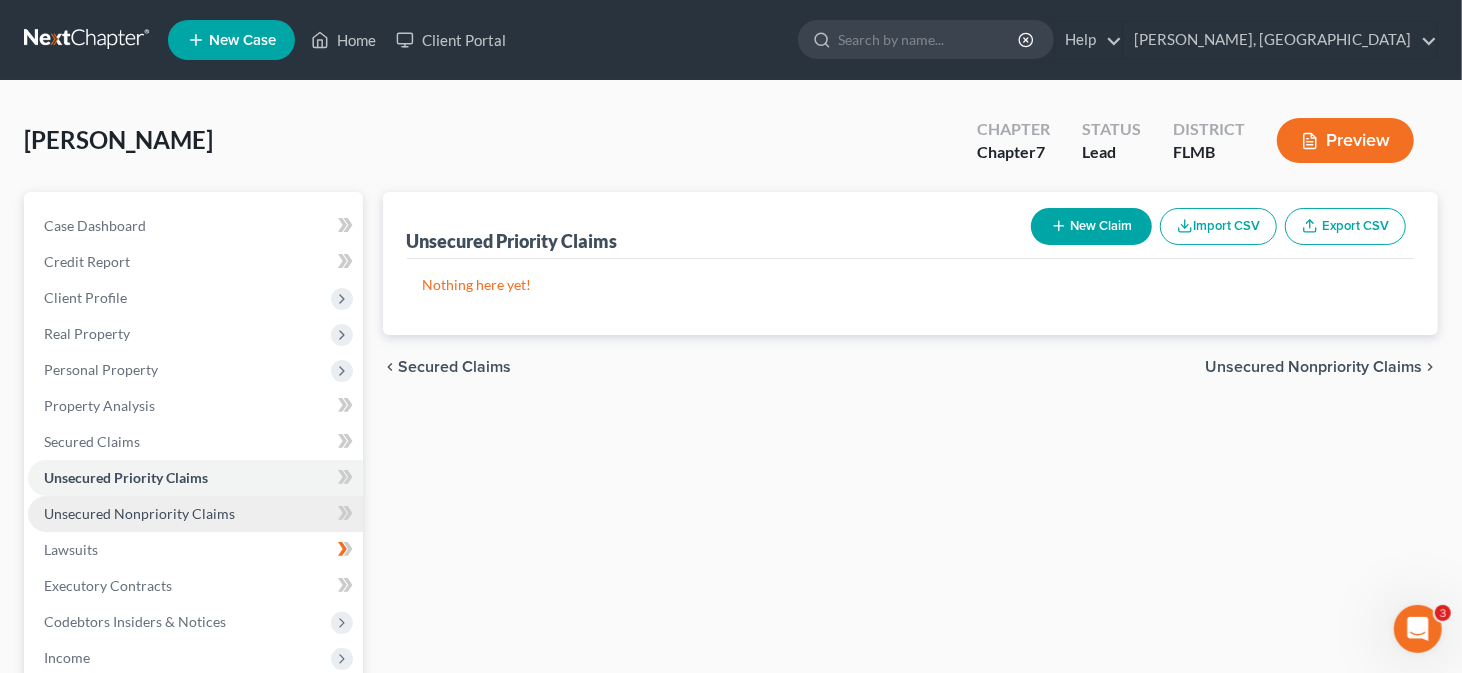 click on "Unsecured Nonpriority Claims" at bounding box center [139, 513] 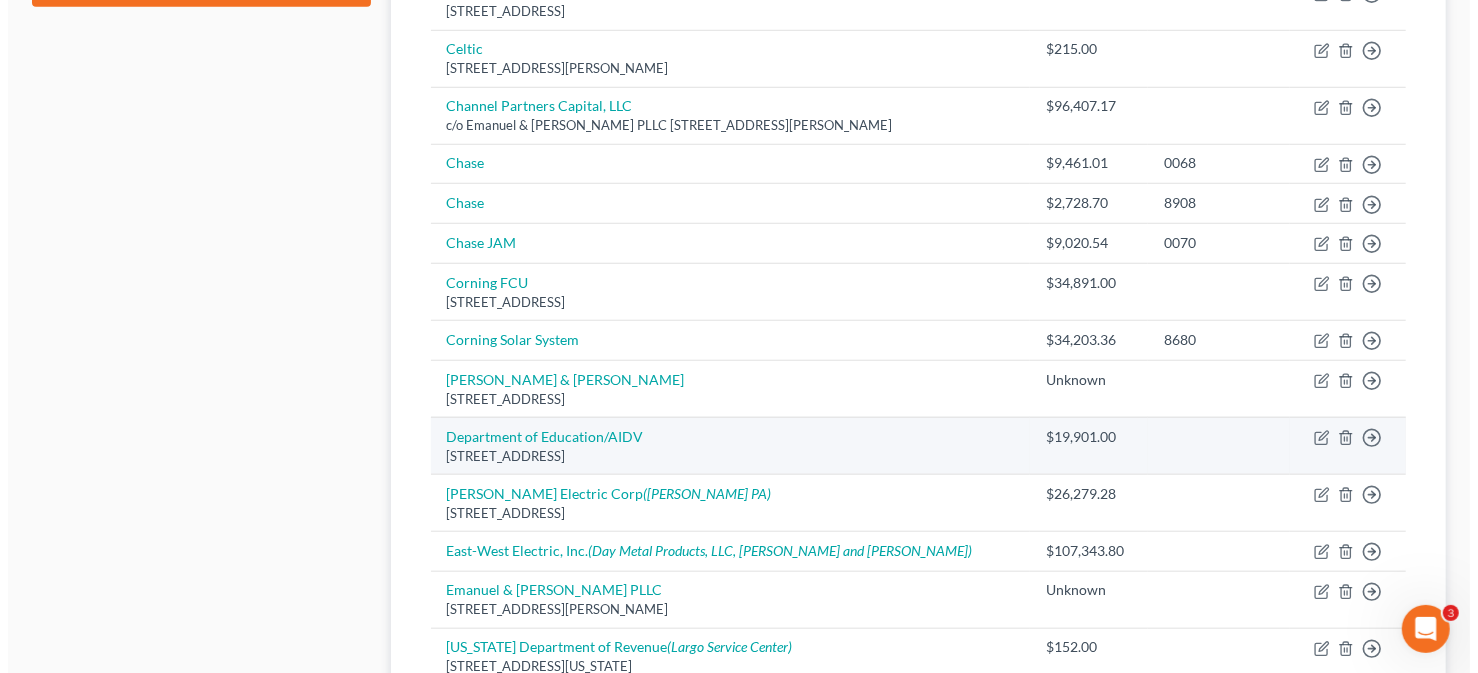 scroll, scrollTop: 1000, scrollLeft: 0, axis: vertical 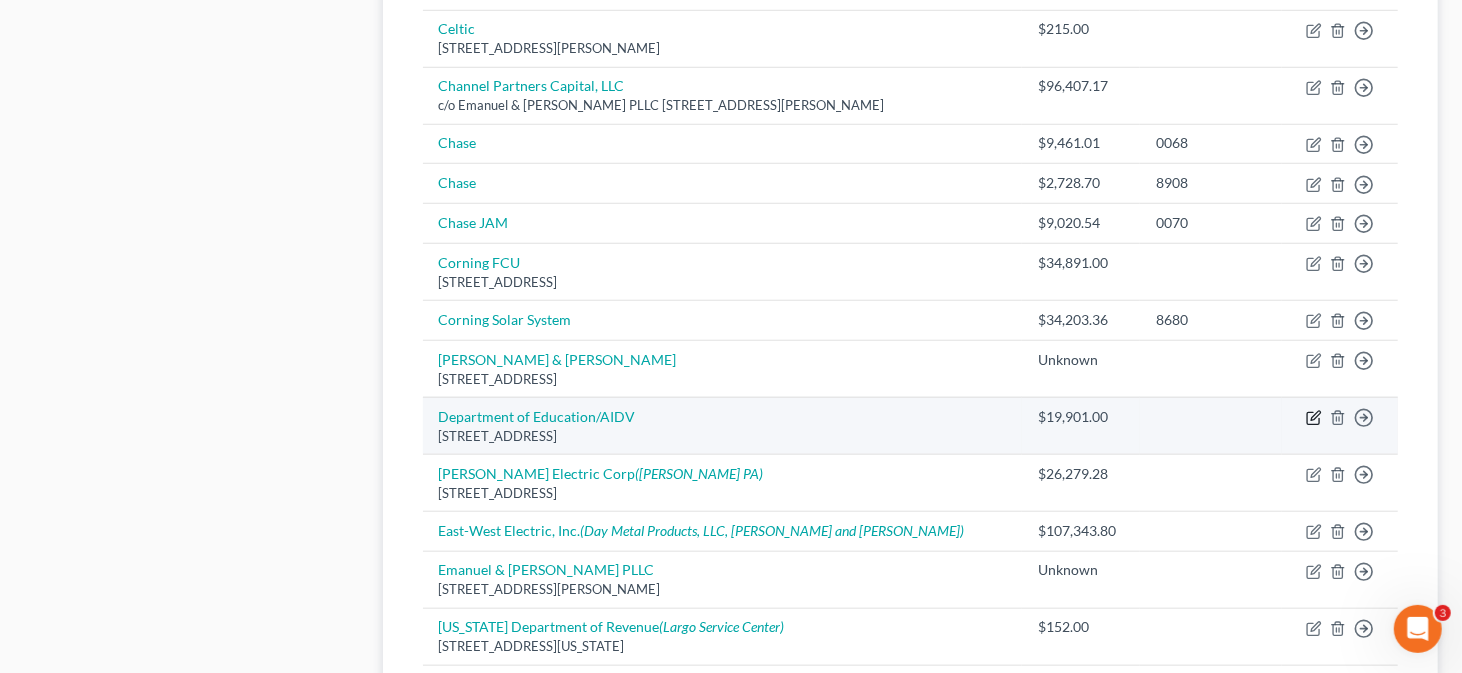 click 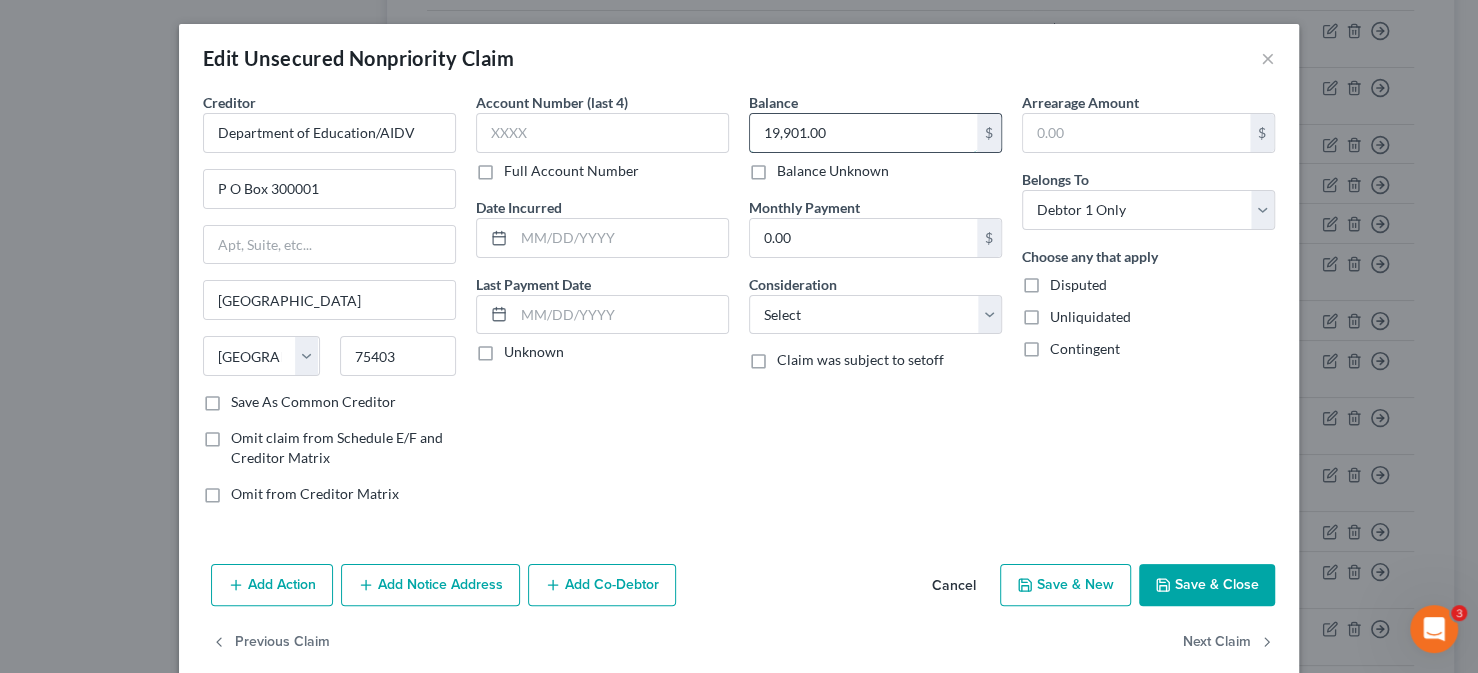 click on "19,901.00" at bounding box center (863, 133) 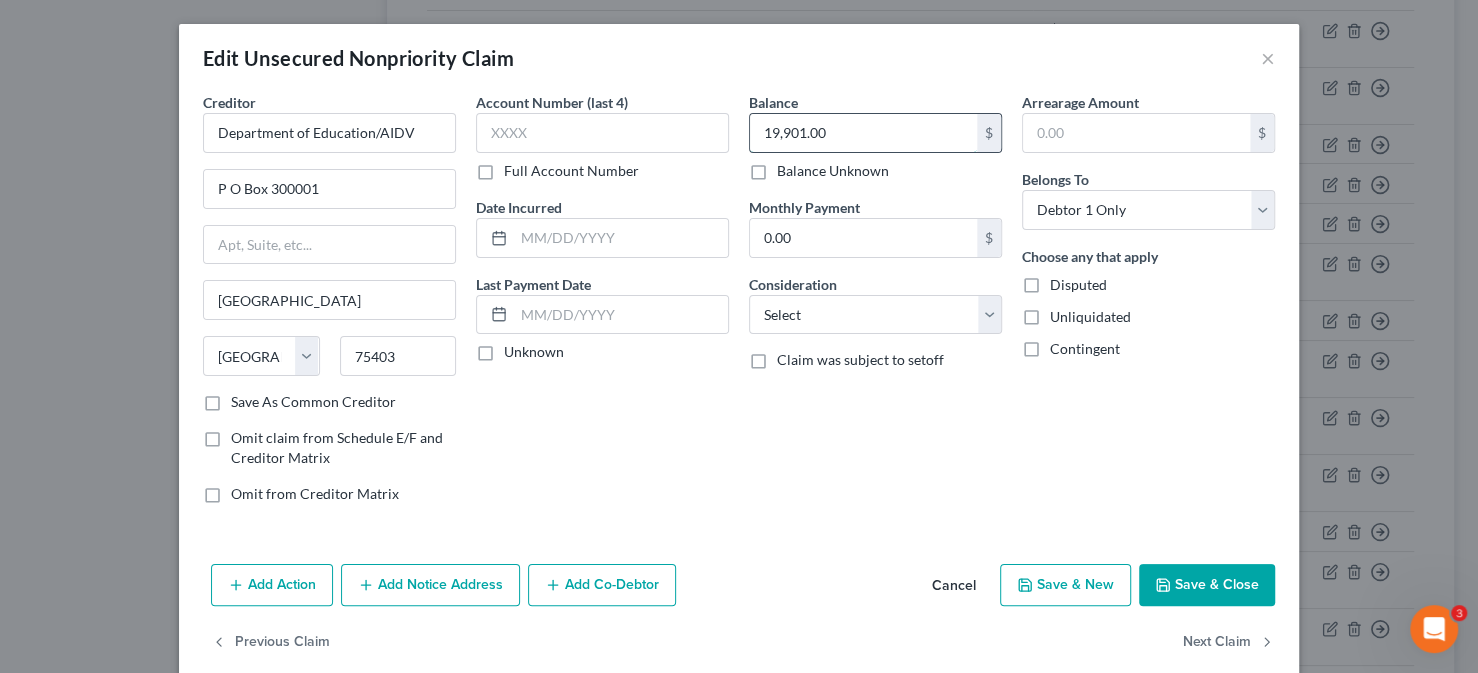 click on "19,901.00" at bounding box center (863, 133) 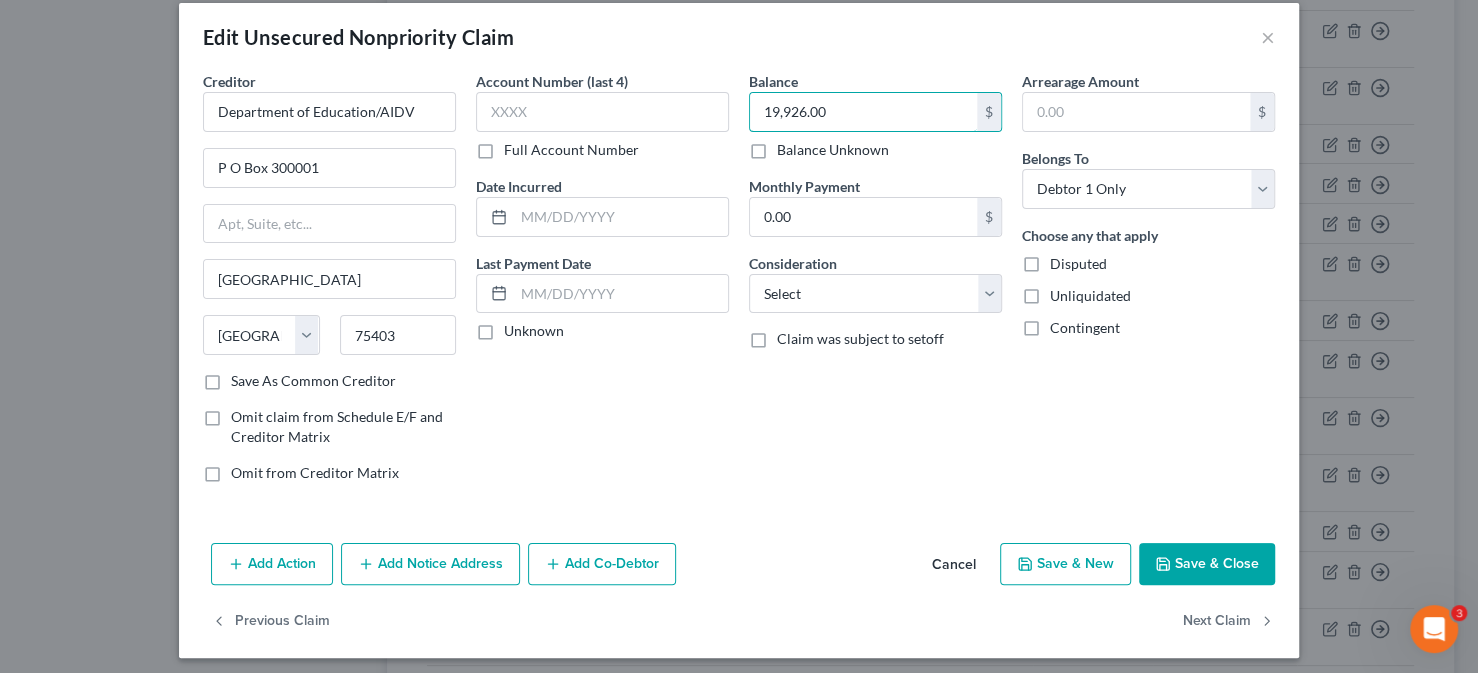 scroll, scrollTop: 27, scrollLeft: 0, axis: vertical 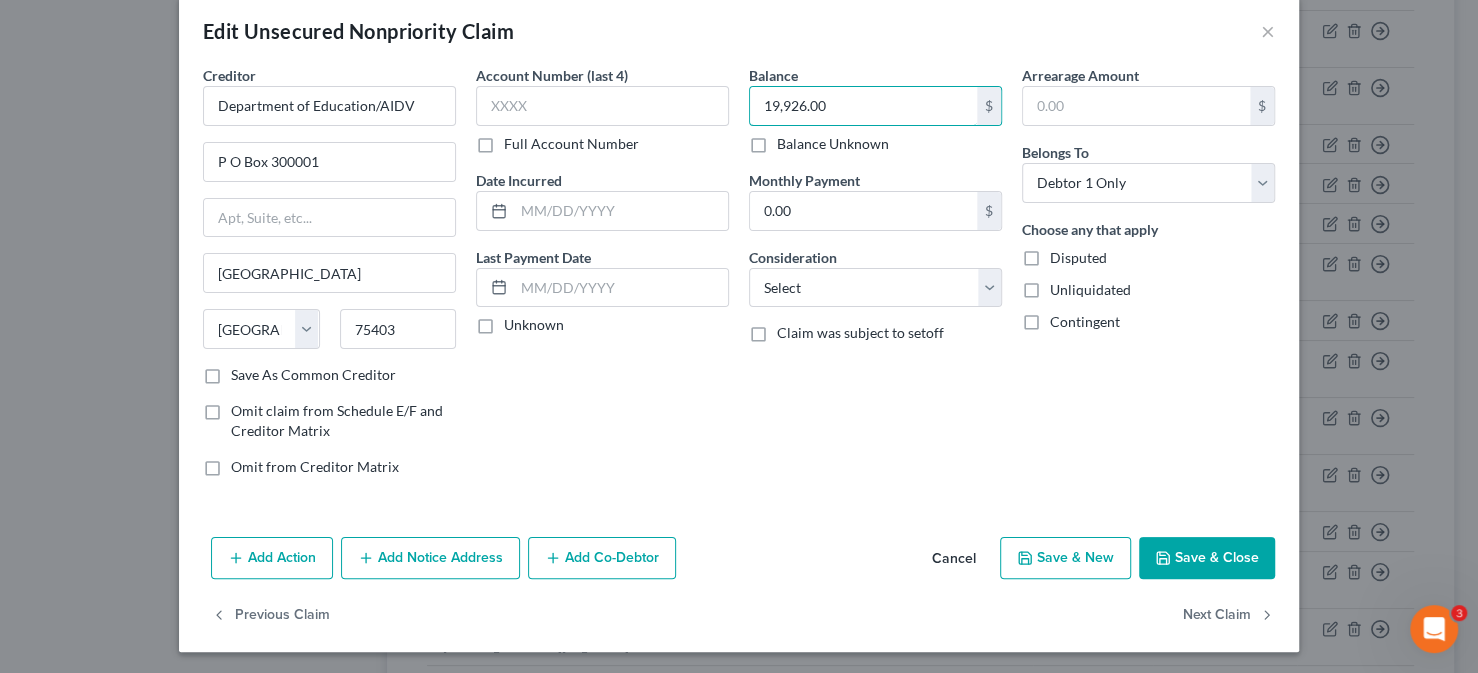 type on "19,926.00" 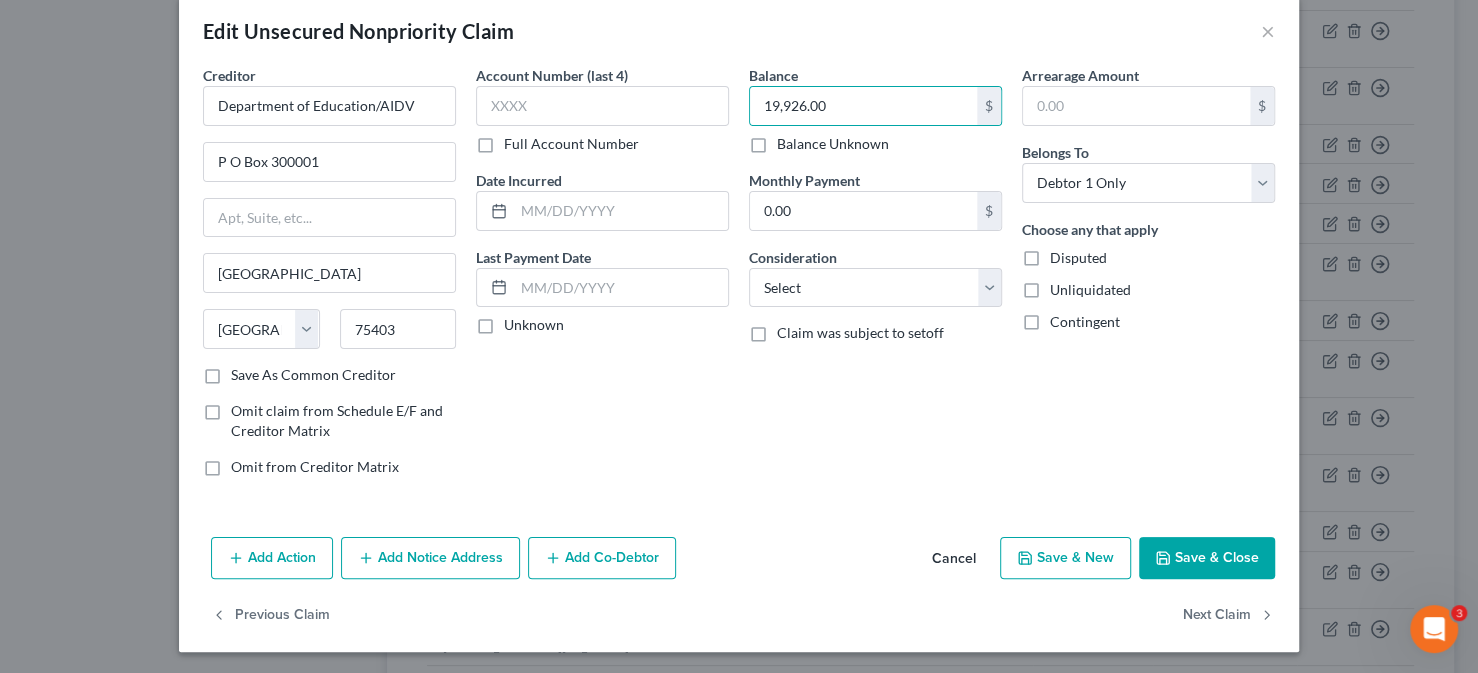 click on "Add Notice Address" at bounding box center (430, 558) 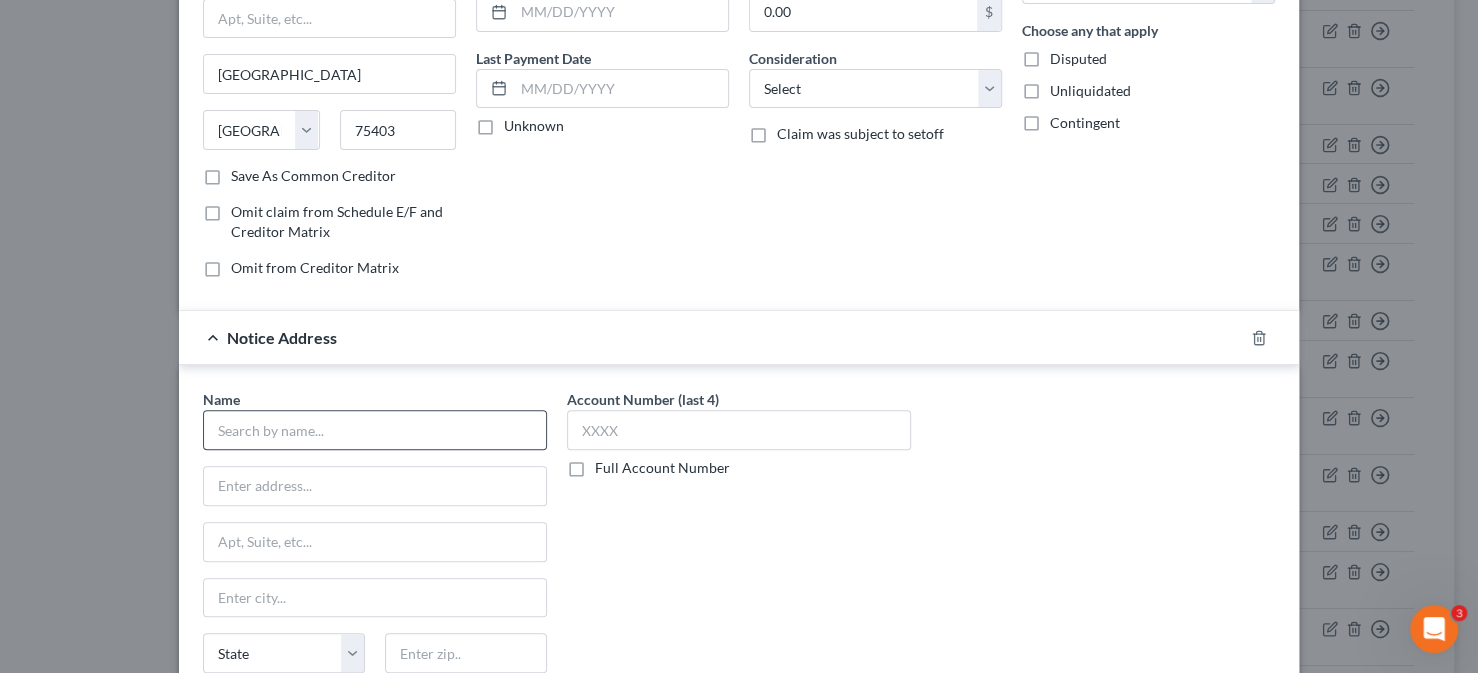 scroll, scrollTop: 227, scrollLeft: 0, axis: vertical 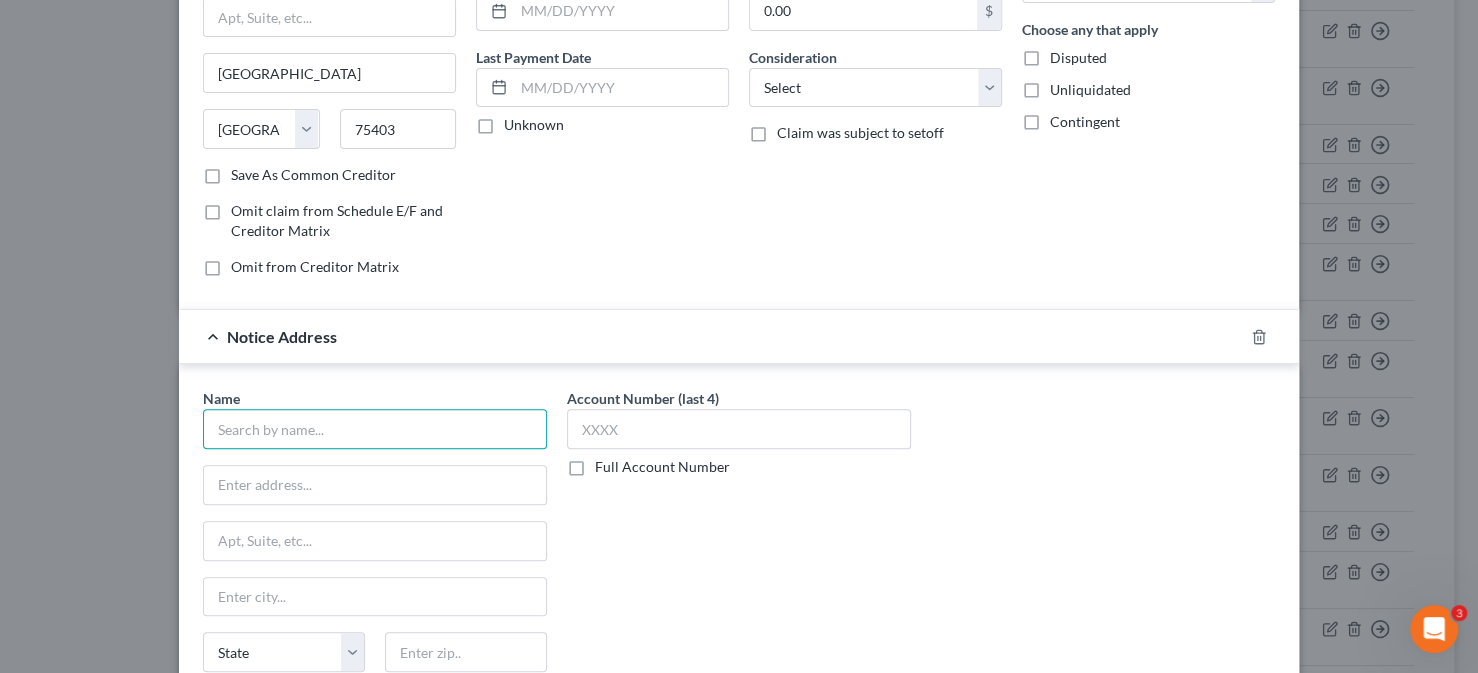 click at bounding box center (375, 429) 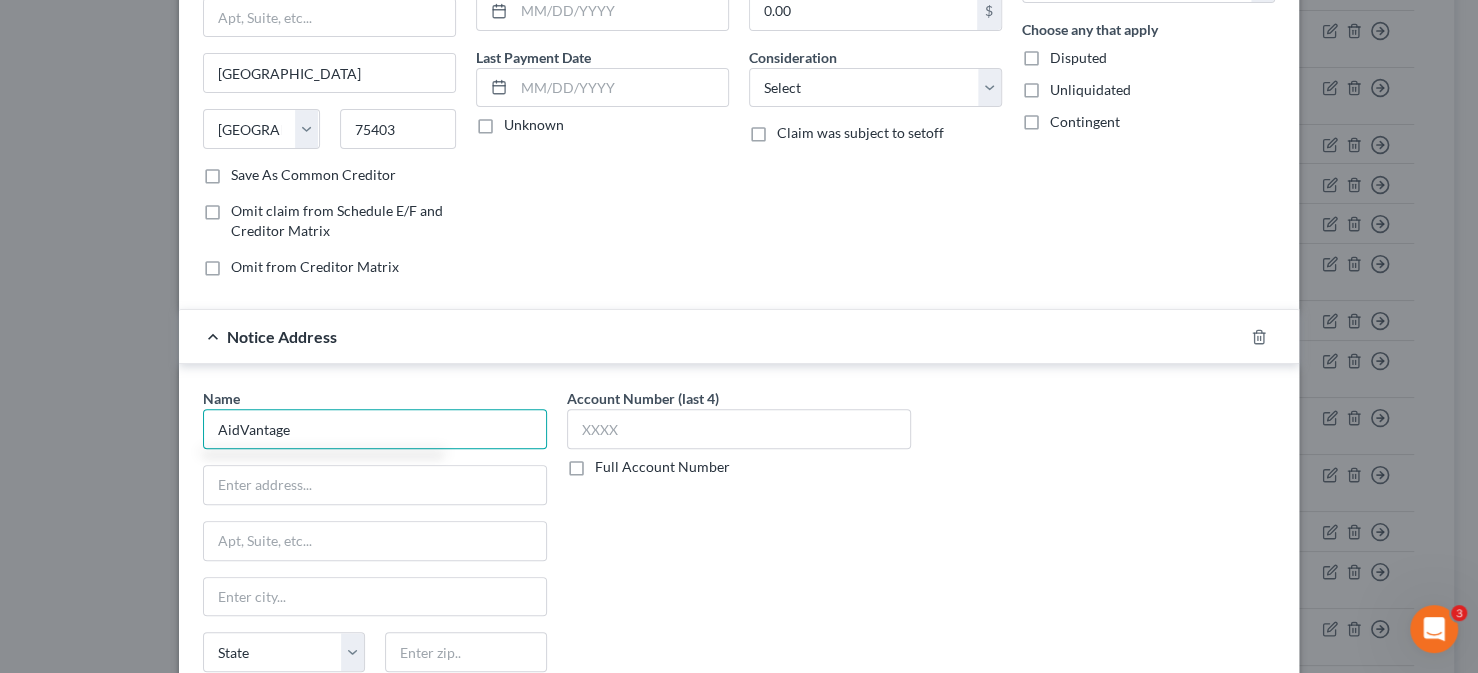 type on "AidVantage" 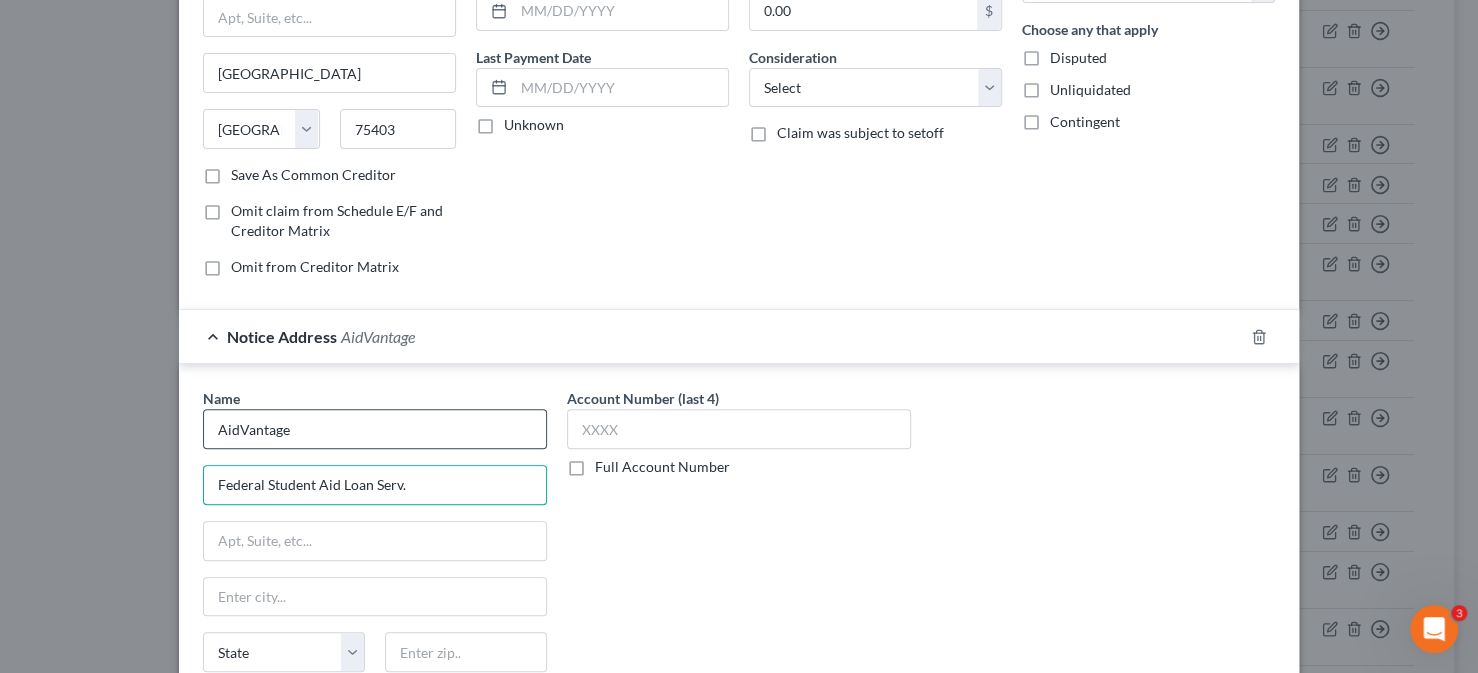 type on "Federal Student Aid Loan Serv." 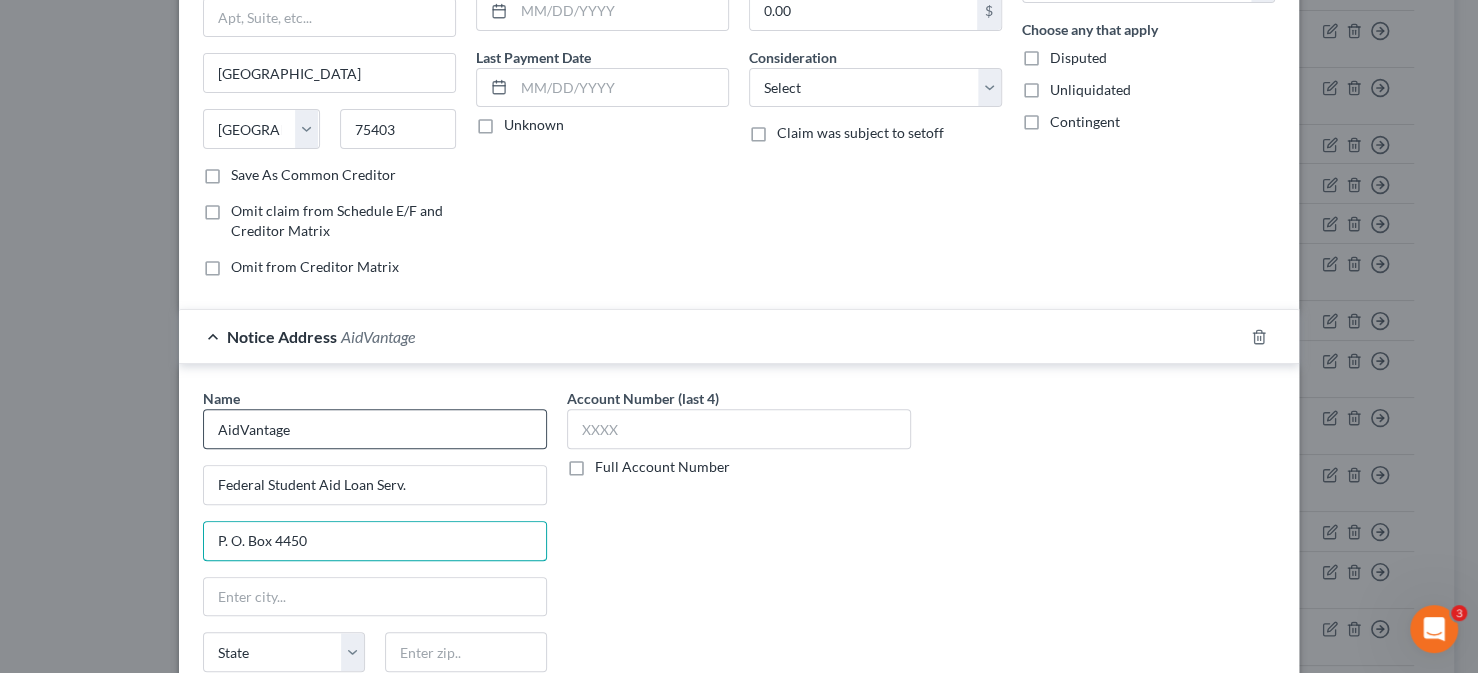 type on "P. O. Box 4450" 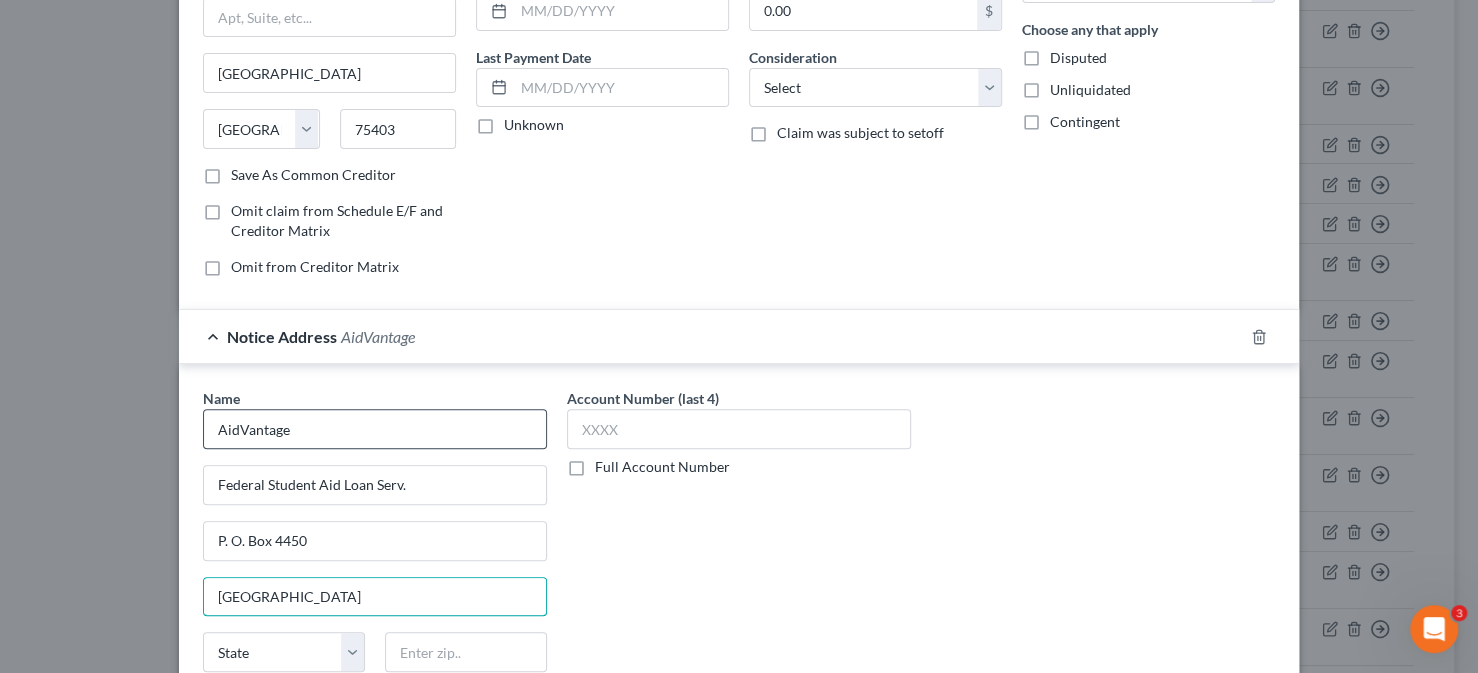type on "Portland" 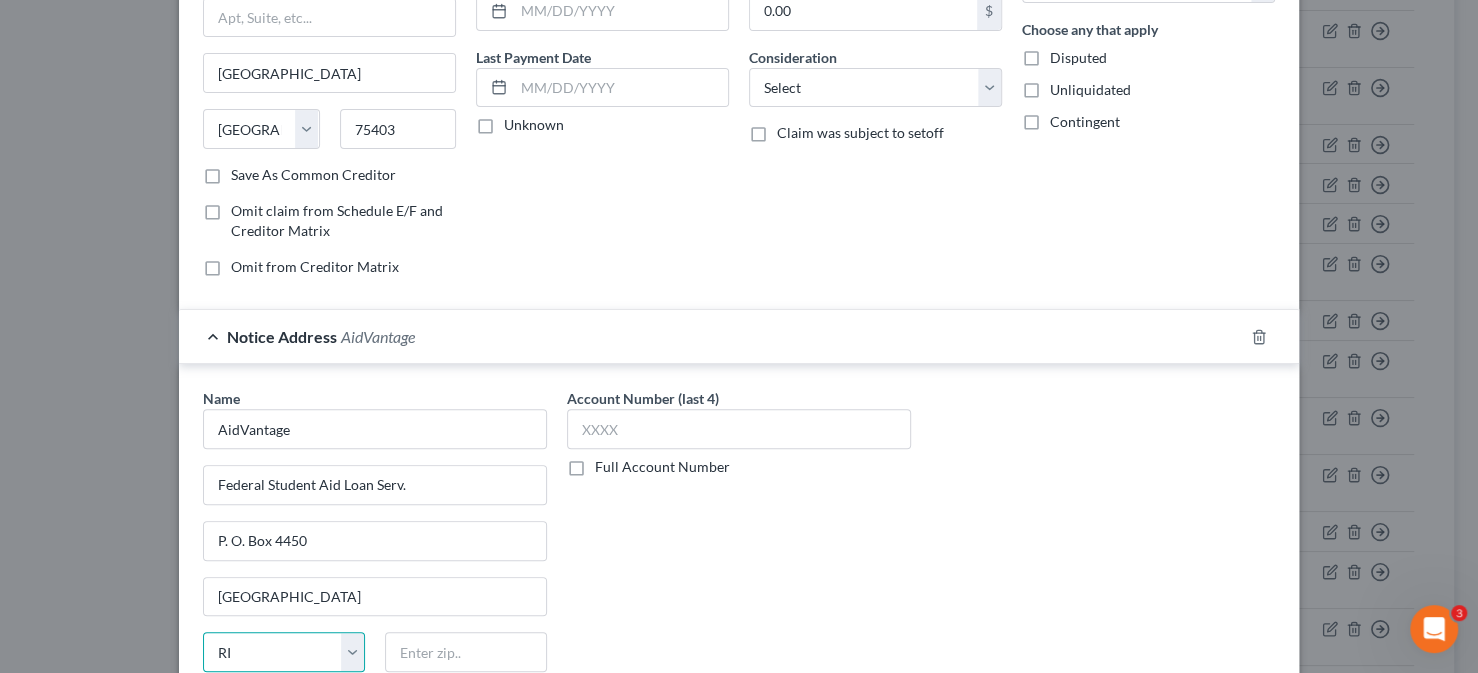 click on "State AL AK AR AZ CA CO CT DE DC FL GA GU HI ID IL IN IA KS KY LA ME MD MA MI MN MS MO MT NC ND NE NV NH NJ NM NY OH OK OR PA PR RI SC SD TN TX UT VI VA VT WA WV WI WY" at bounding box center [284, 652] 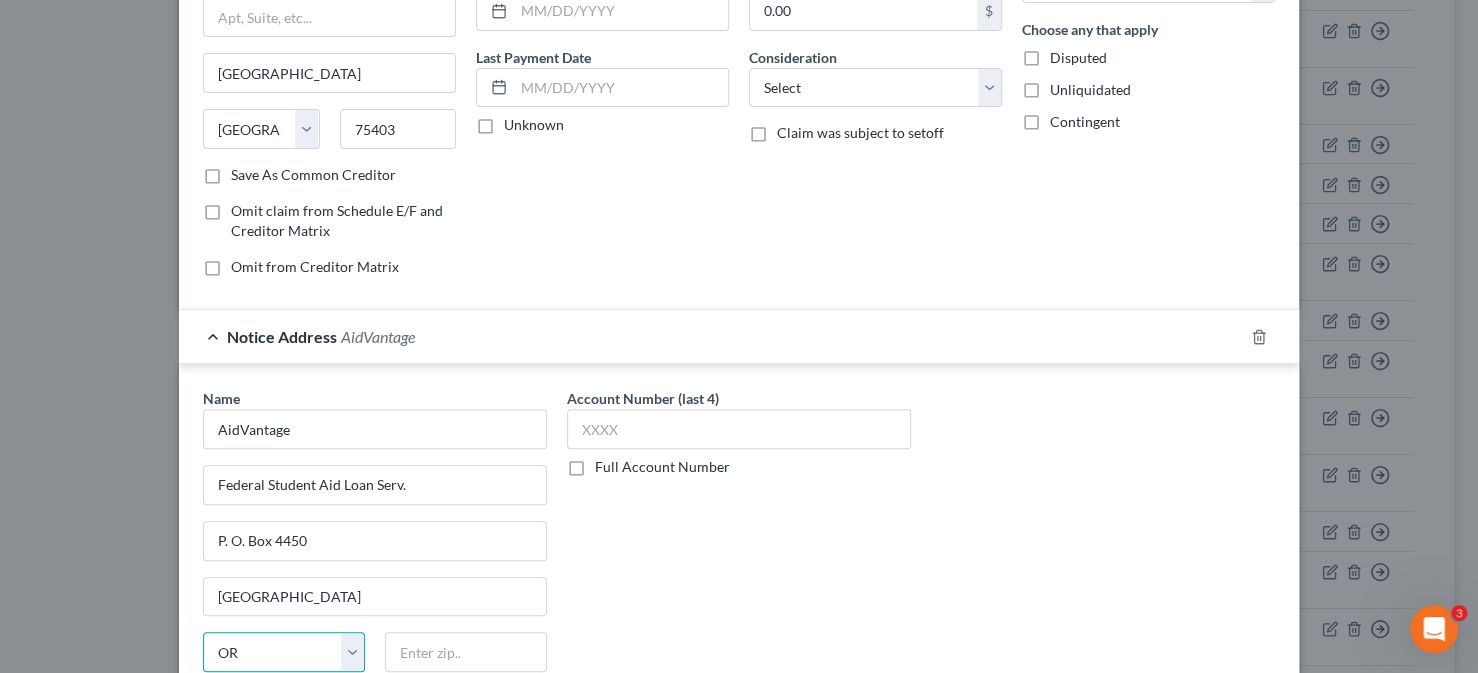 click on "State AL AK AR AZ CA CO CT DE DC FL GA GU HI ID IL IN IA KS KY LA ME MD MA MI MN MS MO MT NC ND NE NV NH NJ NM NY OH OK OR PA PR RI SC SD TN TX UT VI VA VT WA WV WI WY" at bounding box center [284, 652] 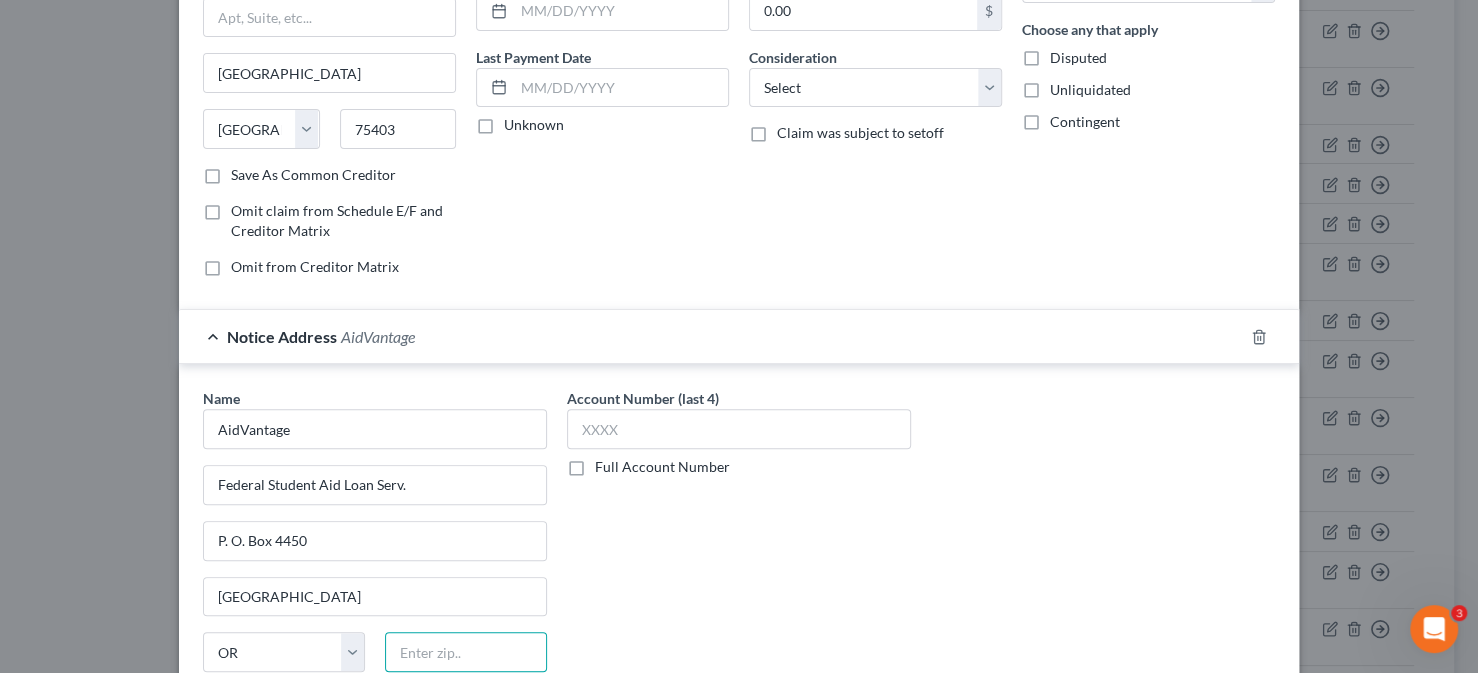 click at bounding box center [466, 652] 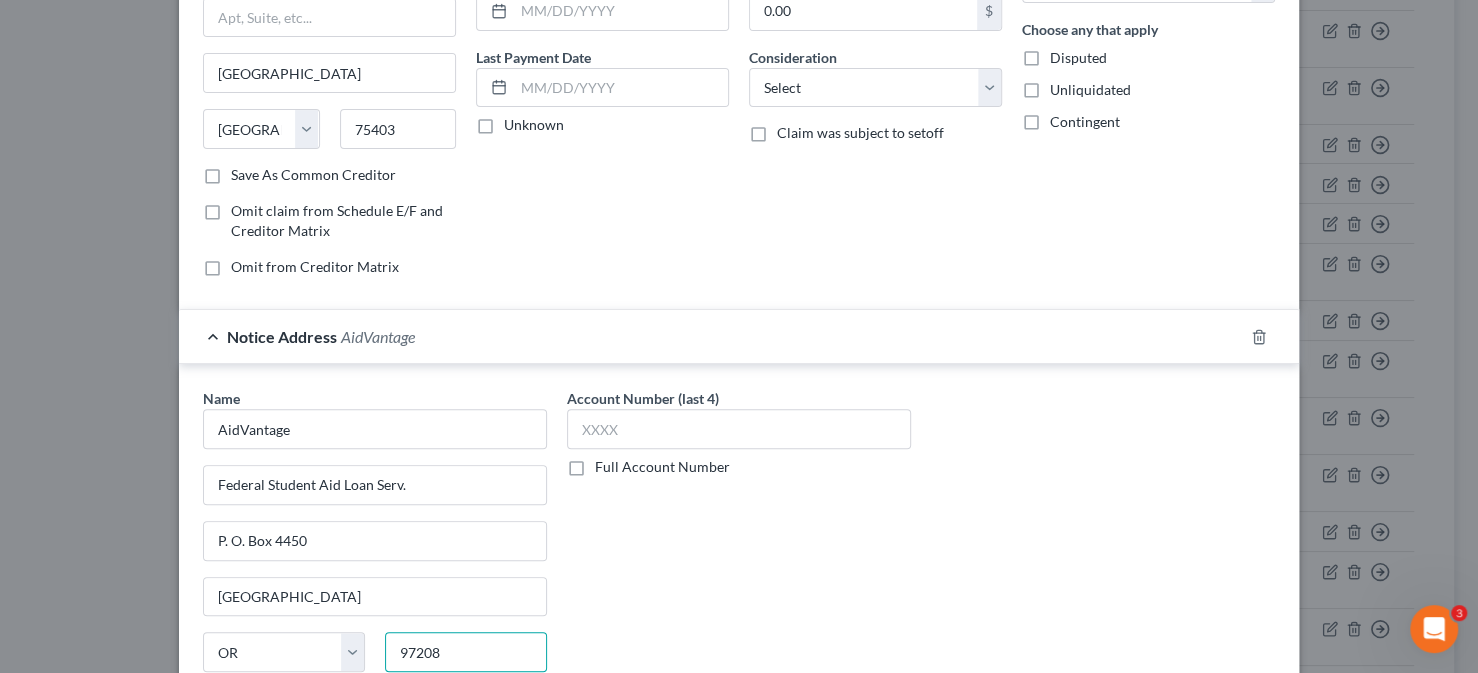 type on "97208" 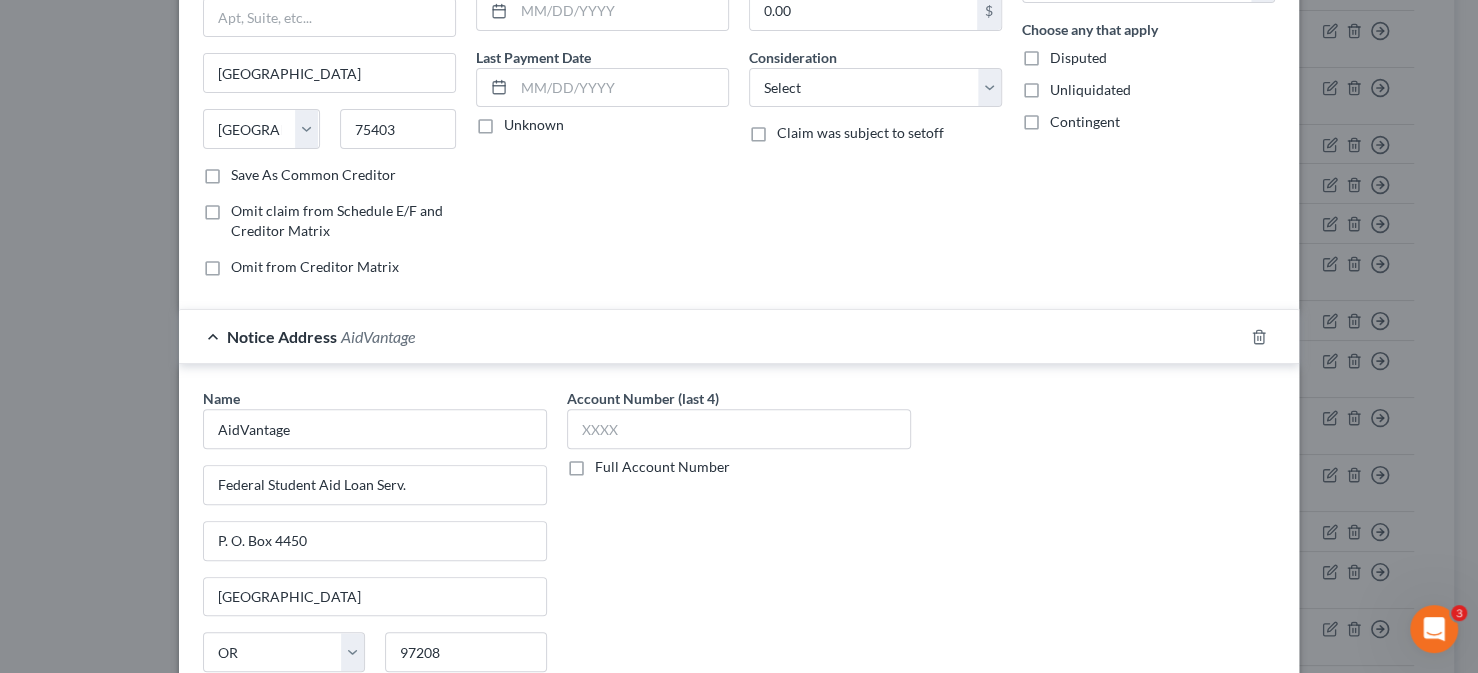 click on "Account Number (last 4)
Full Account Number" at bounding box center [739, 556] 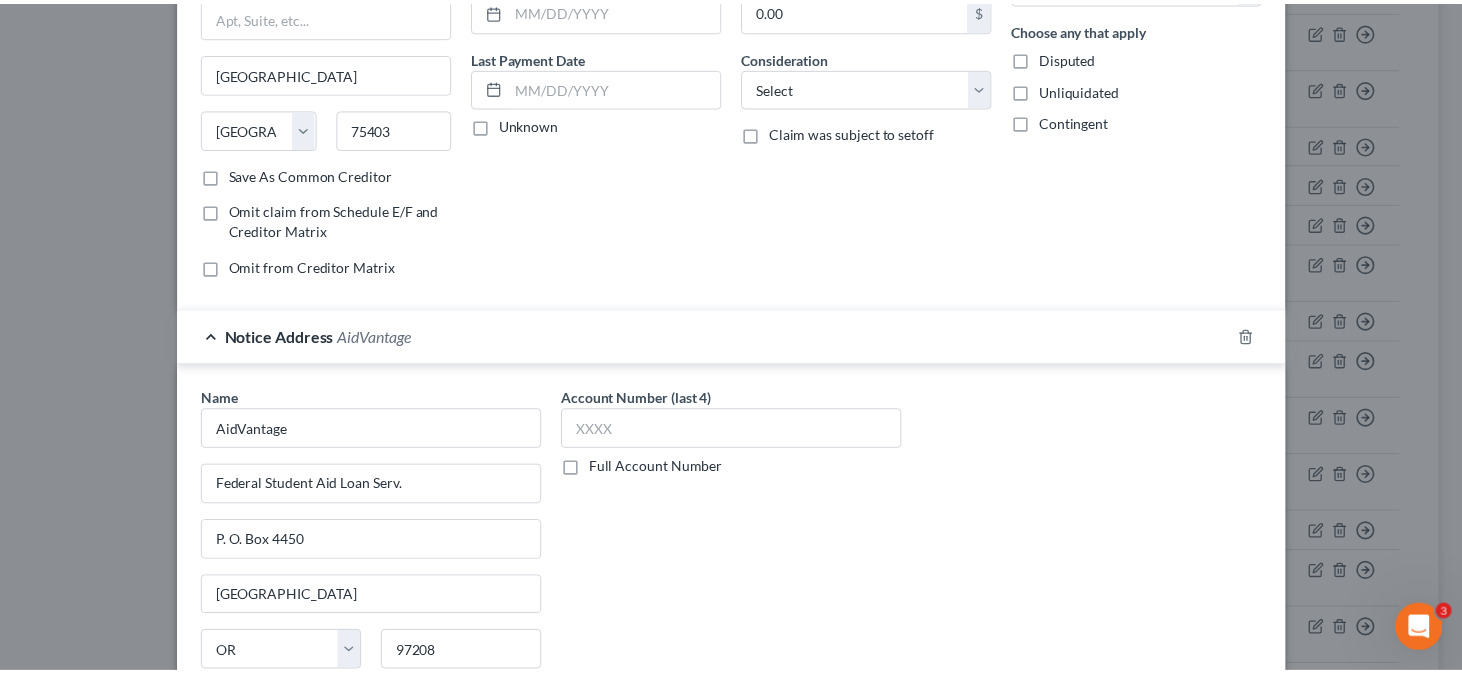 scroll, scrollTop: 427, scrollLeft: 0, axis: vertical 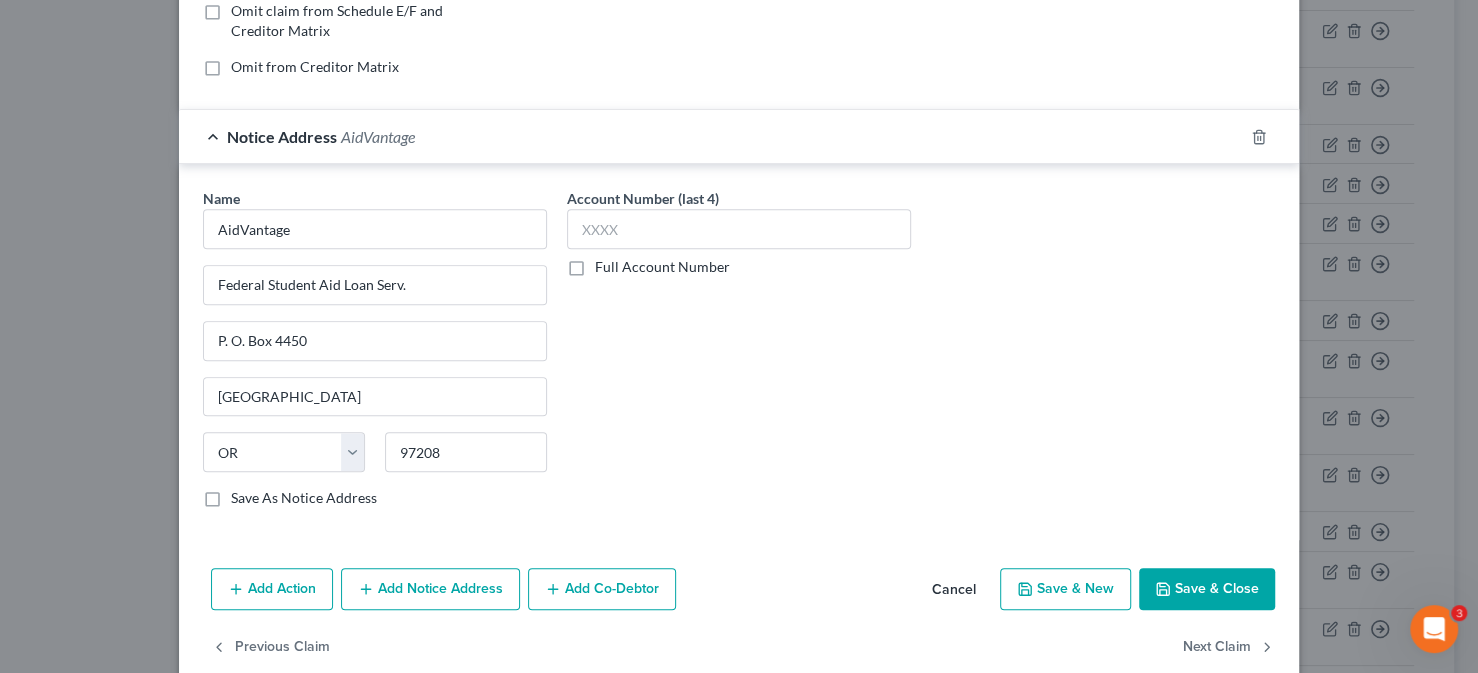 click on "Save & Close" at bounding box center [1207, 589] 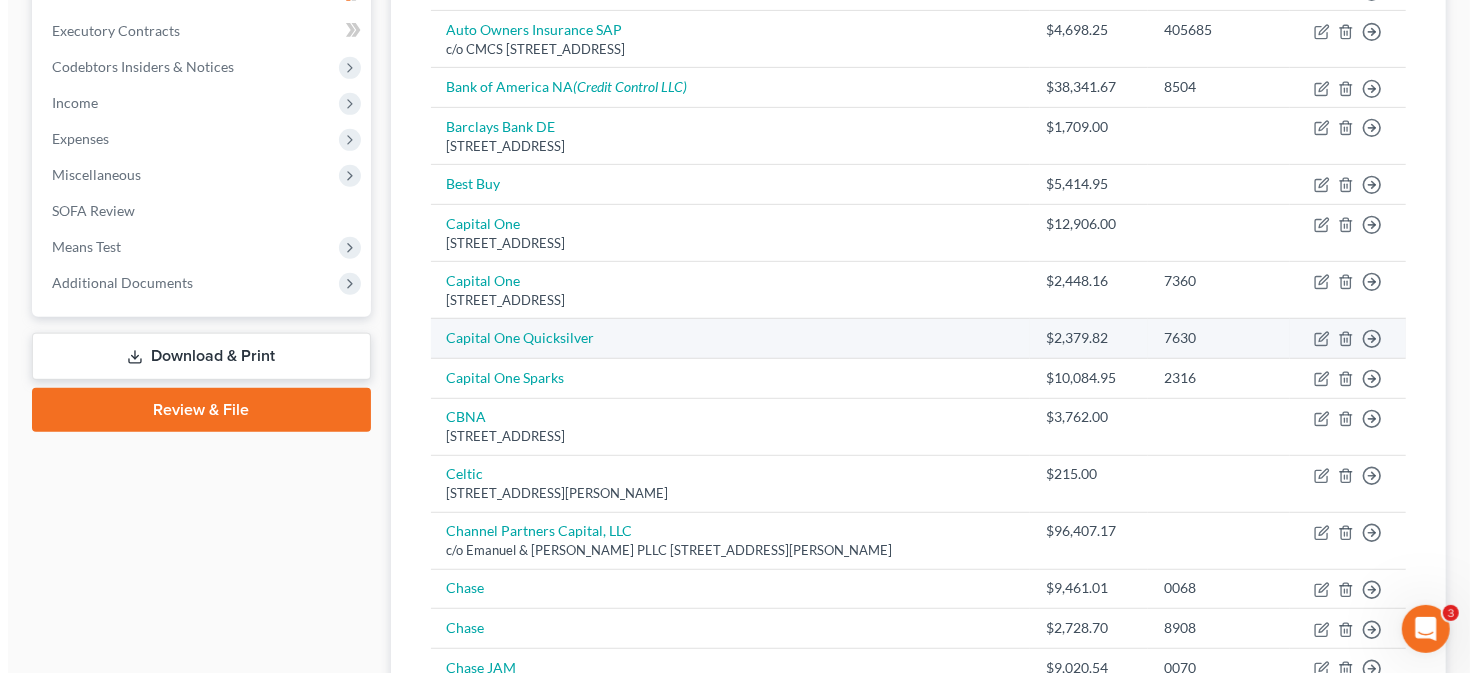 scroll, scrollTop: 200, scrollLeft: 0, axis: vertical 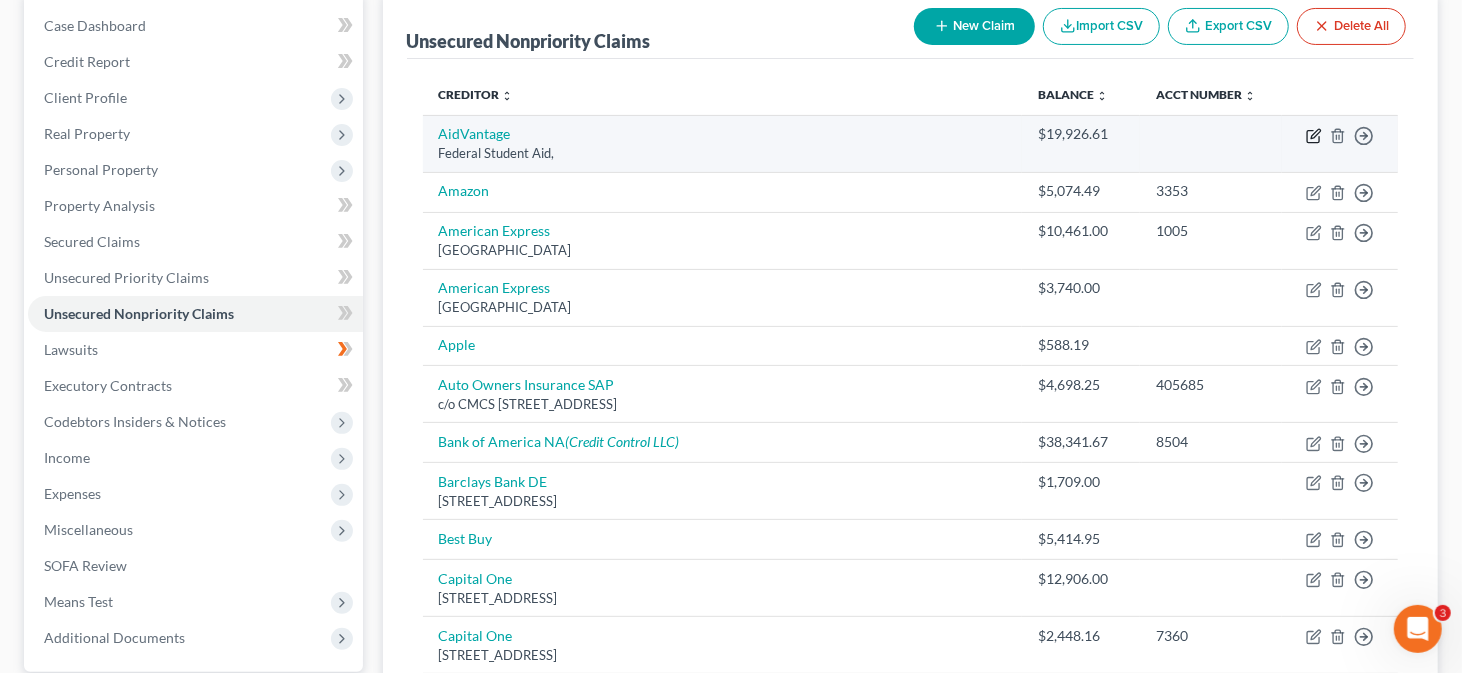 click 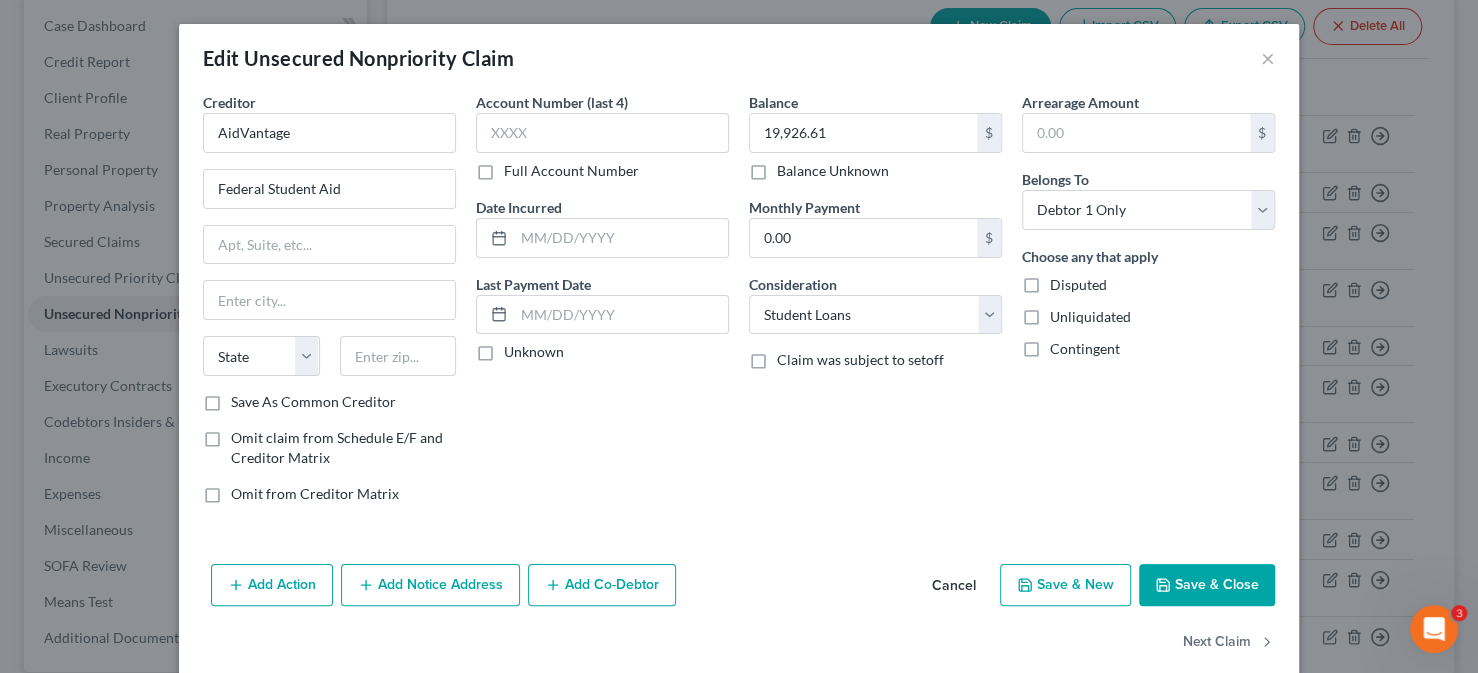 click on "Save & Close" at bounding box center [1207, 585] 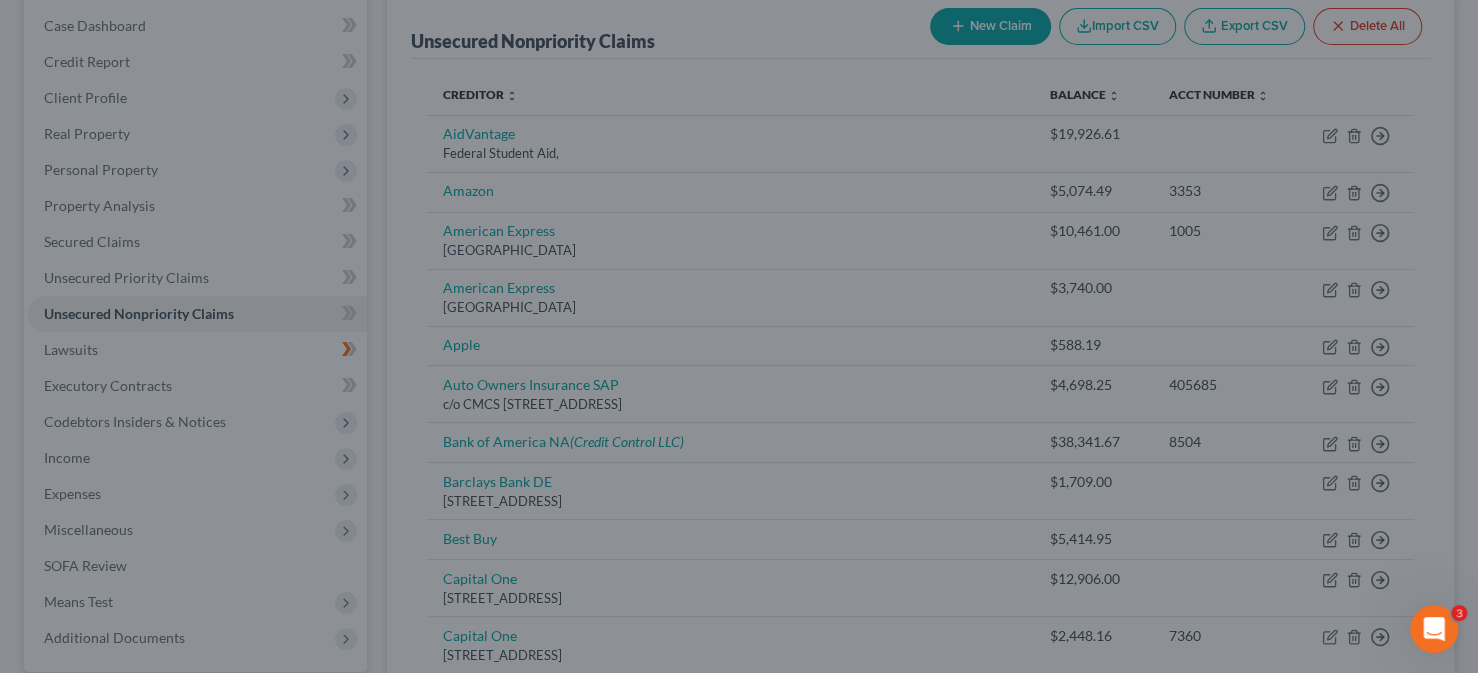 type on "0" 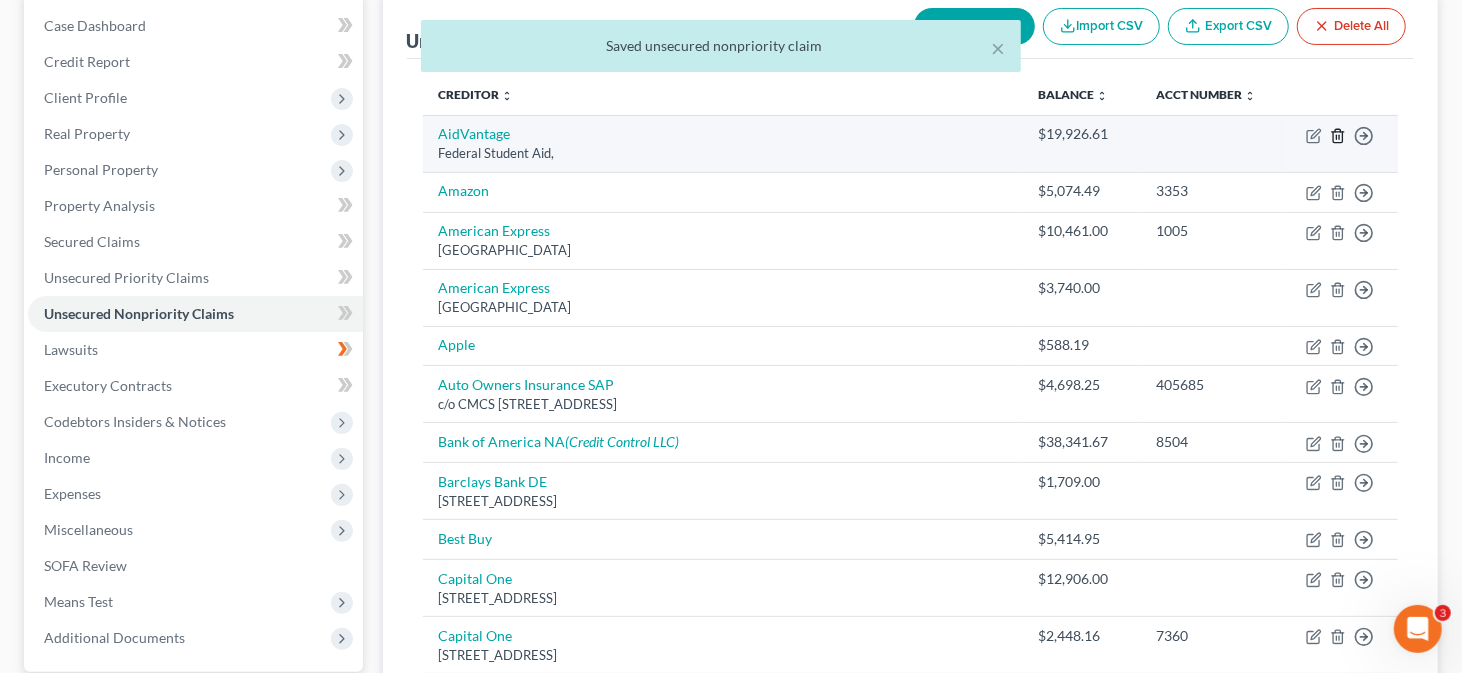 click 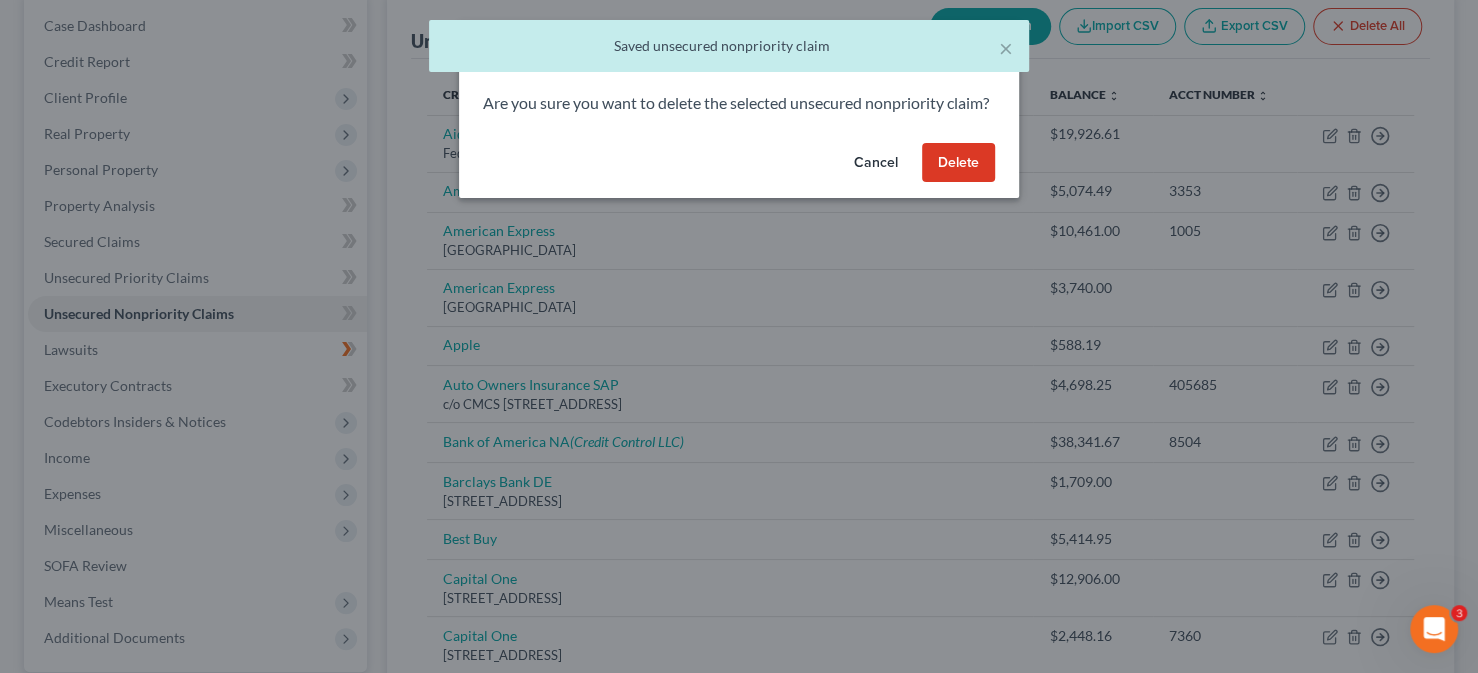 click on "Delete" at bounding box center [958, 163] 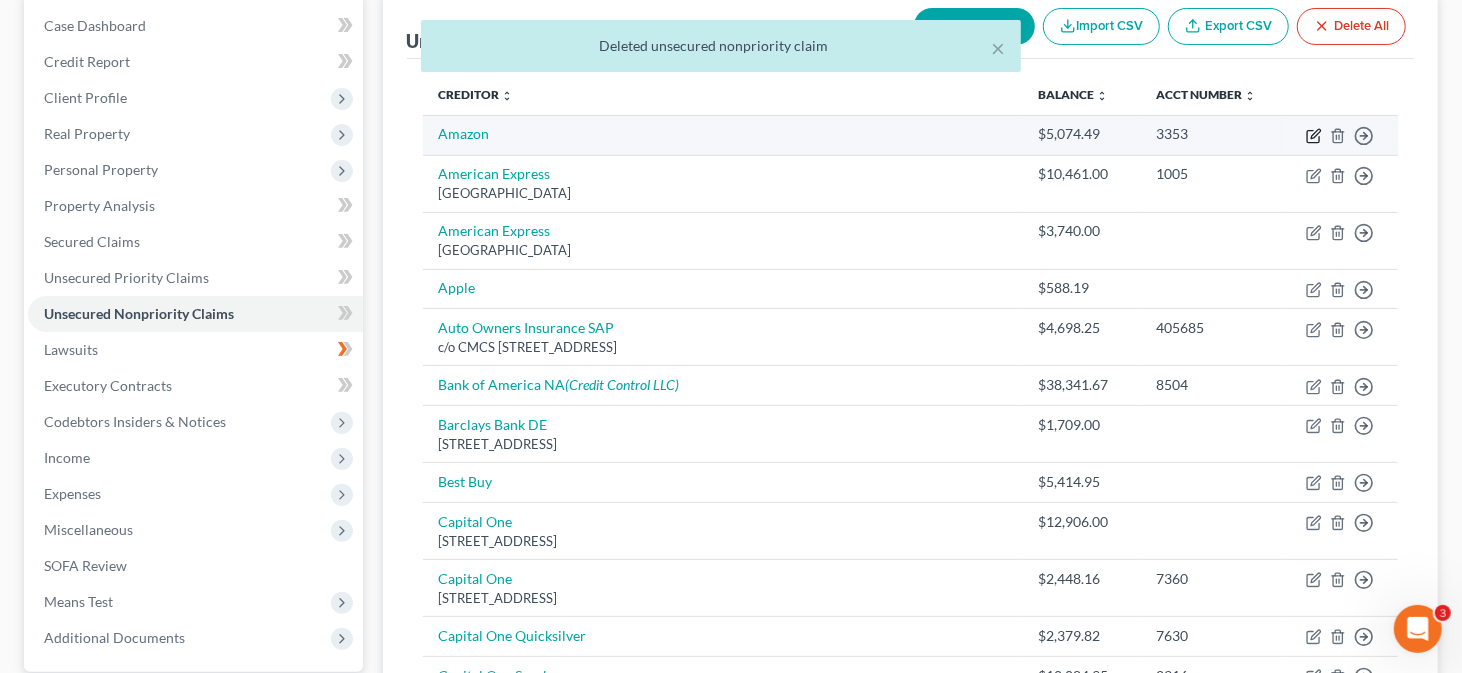 click 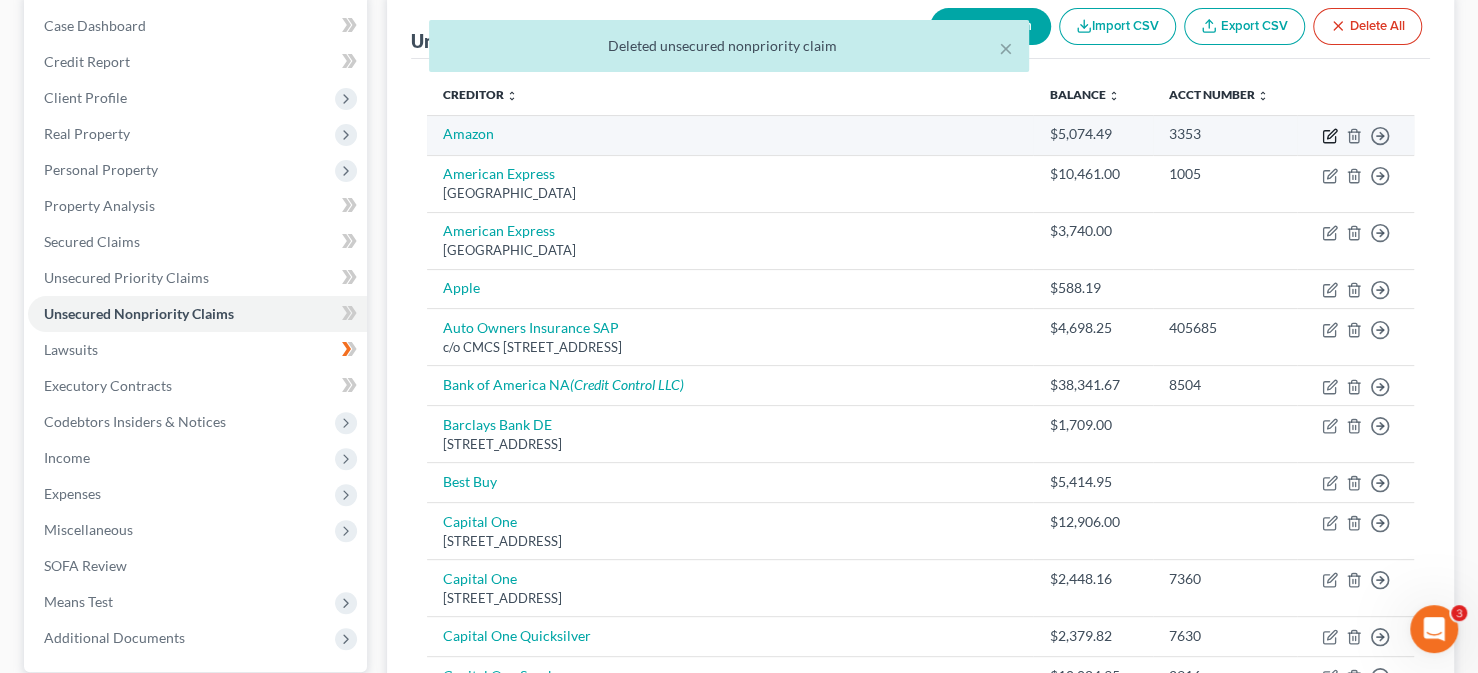 select on "0" 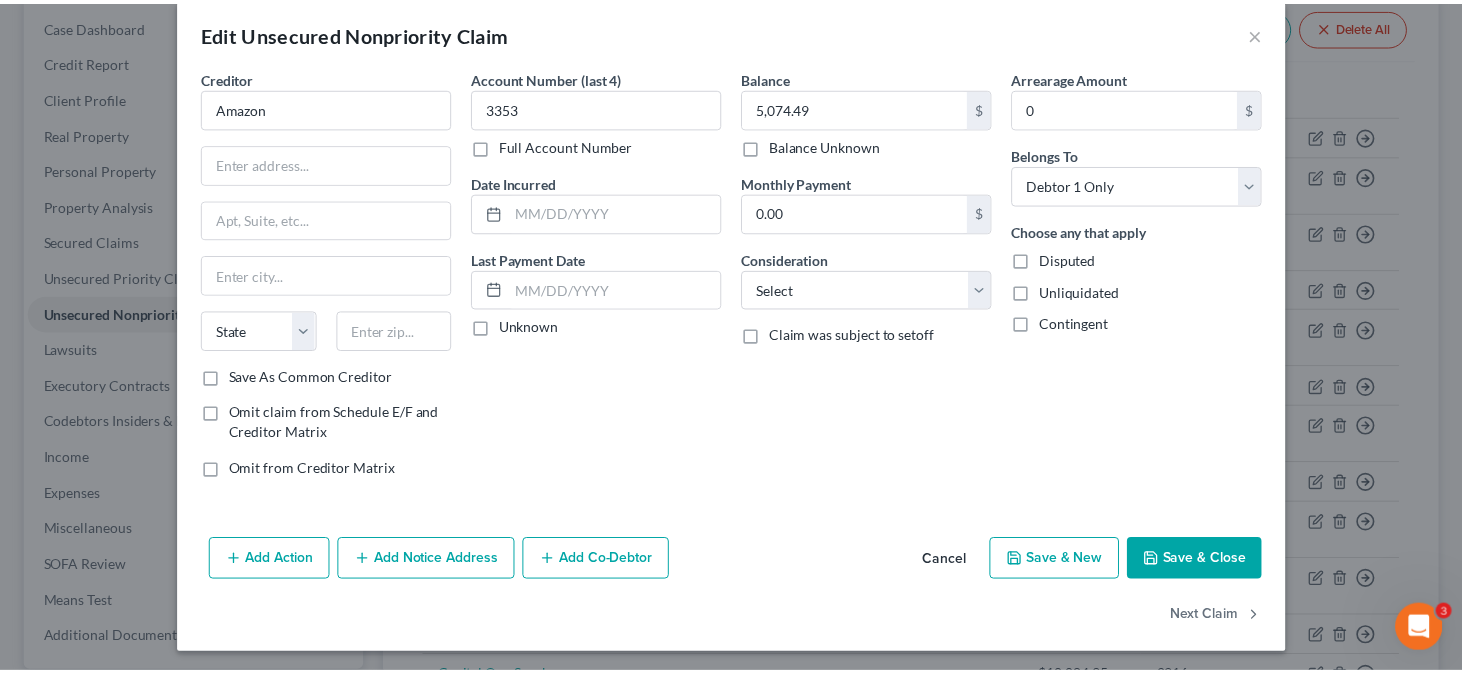 scroll, scrollTop: 27, scrollLeft: 0, axis: vertical 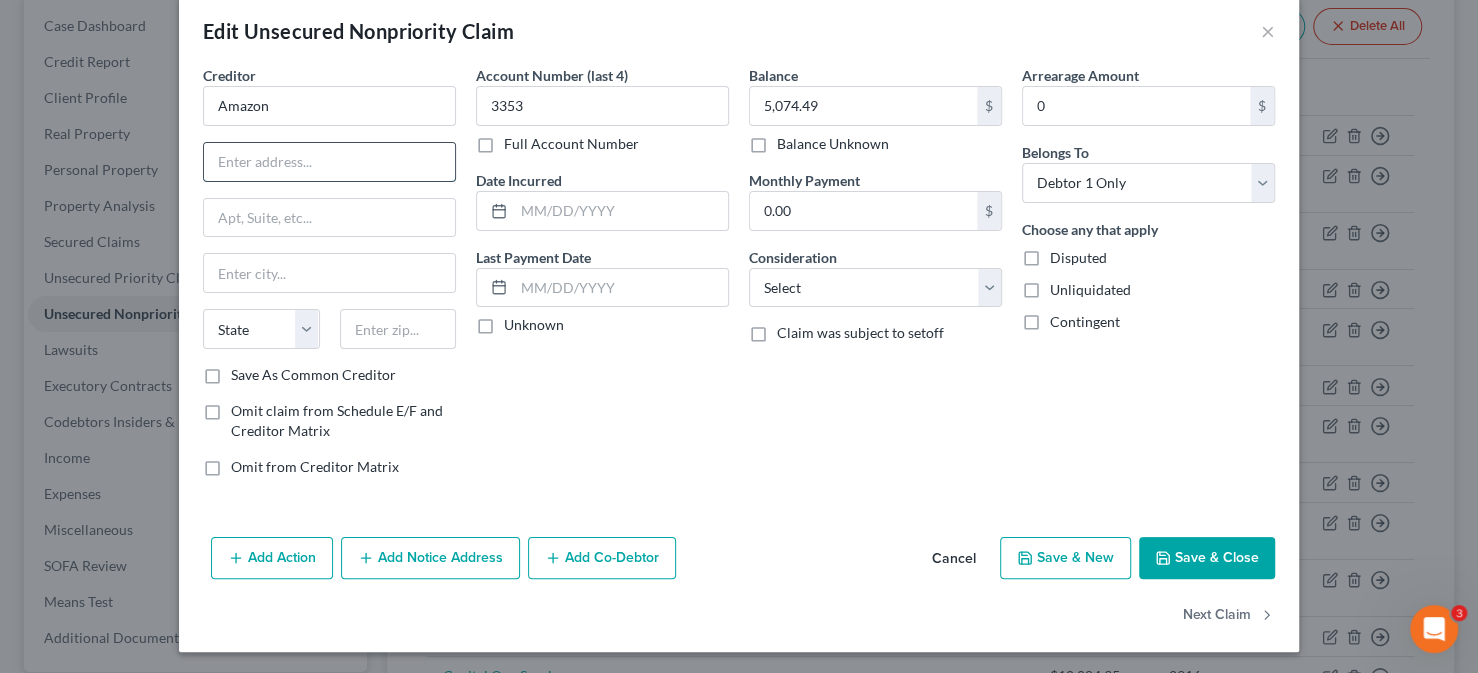 click at bounding box center [329, 162] 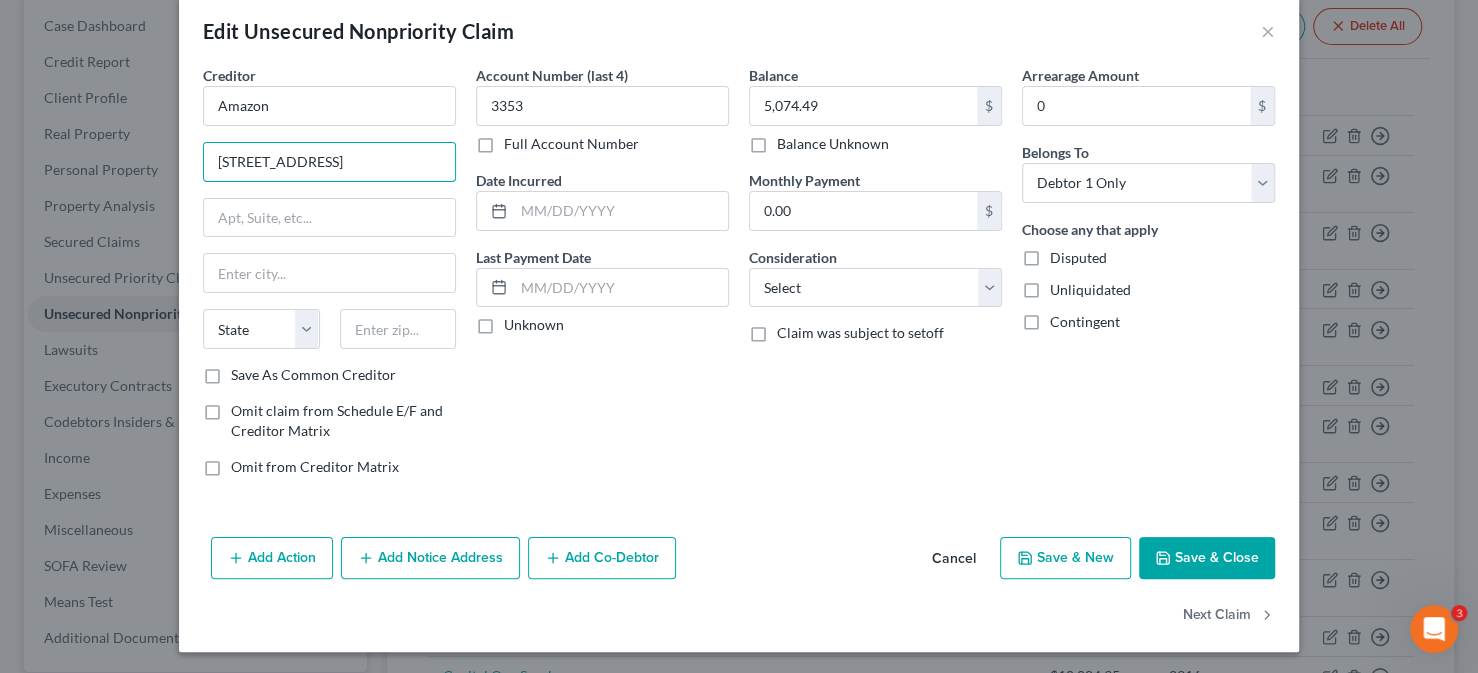 type on "325 9th Ave N" 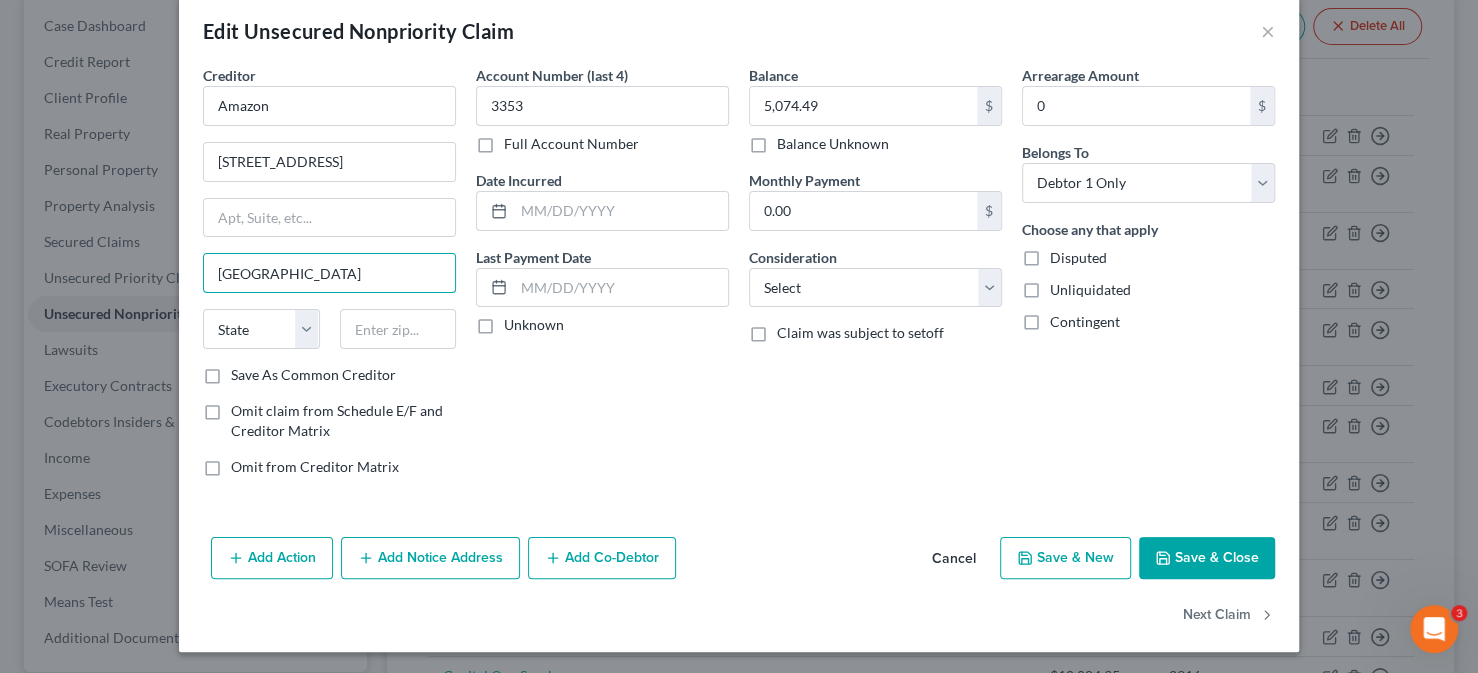type on "Seattle" 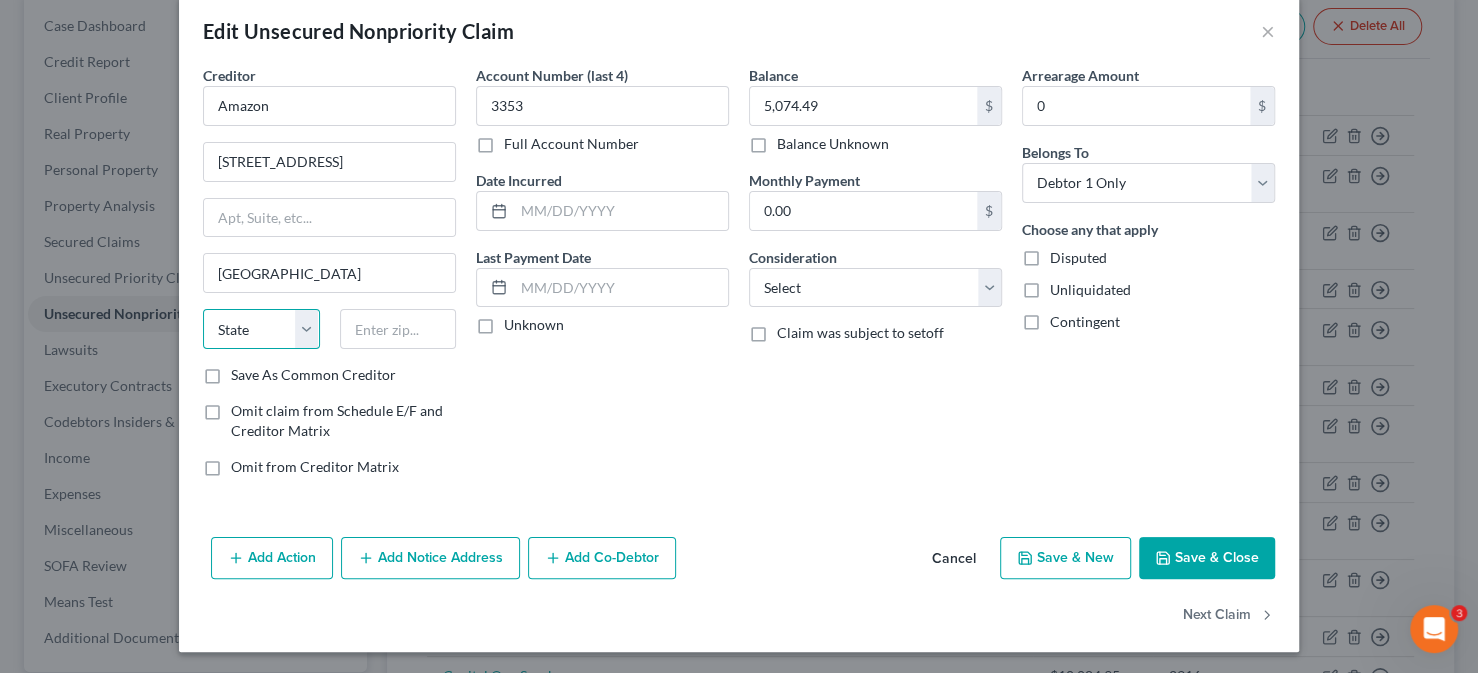 select on "50" 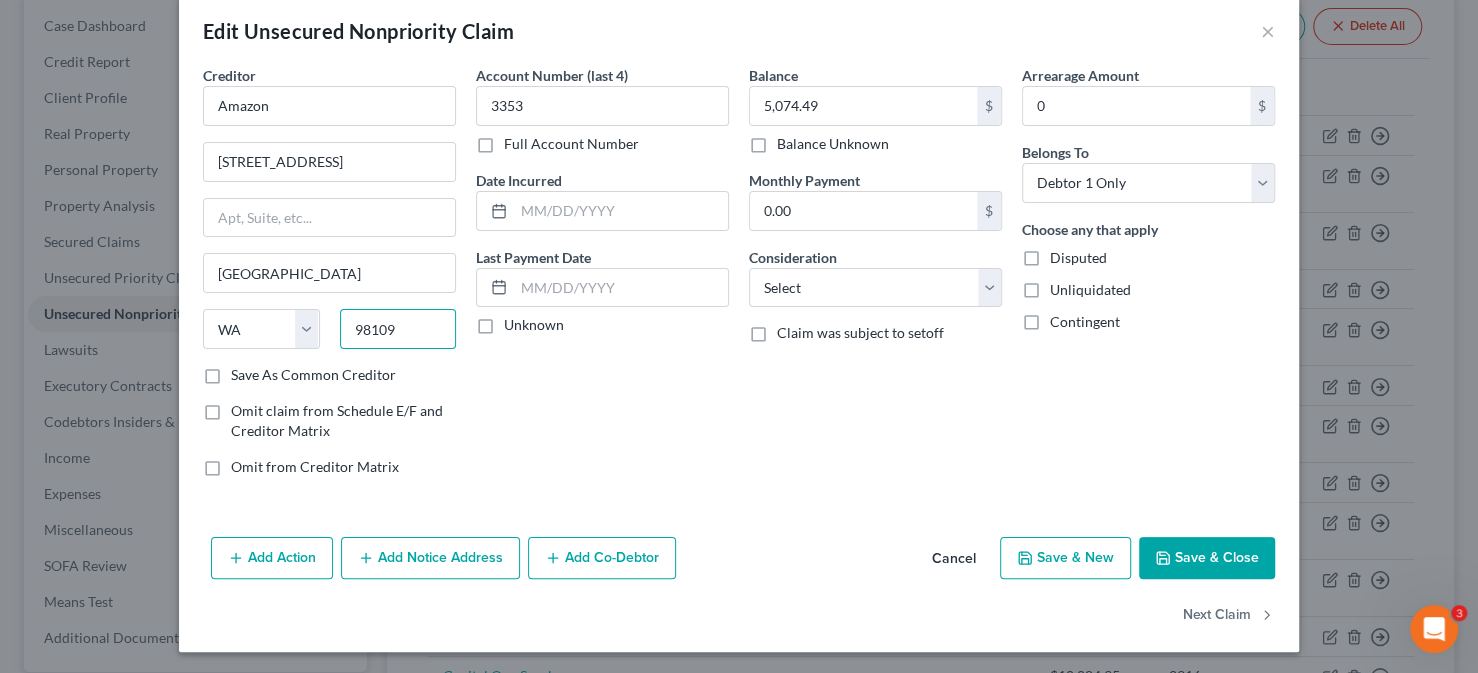 type on "98109" 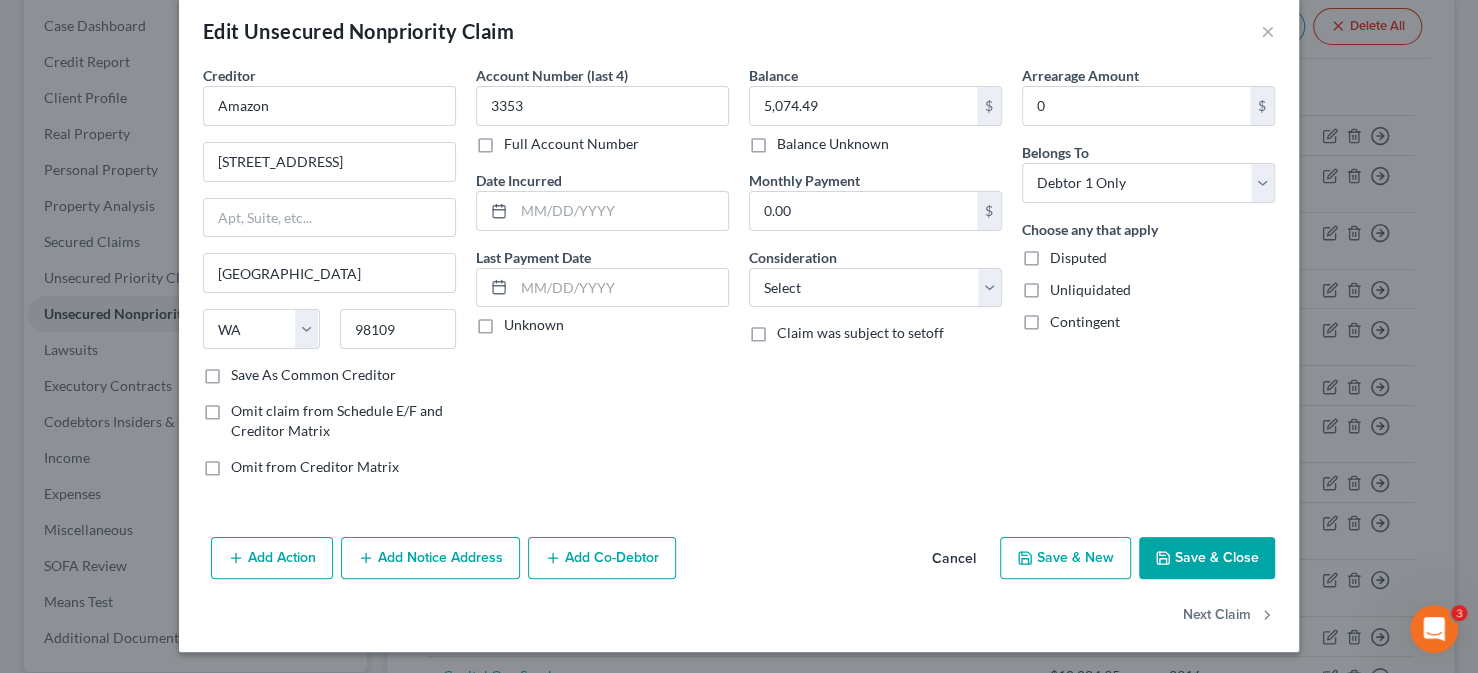 click 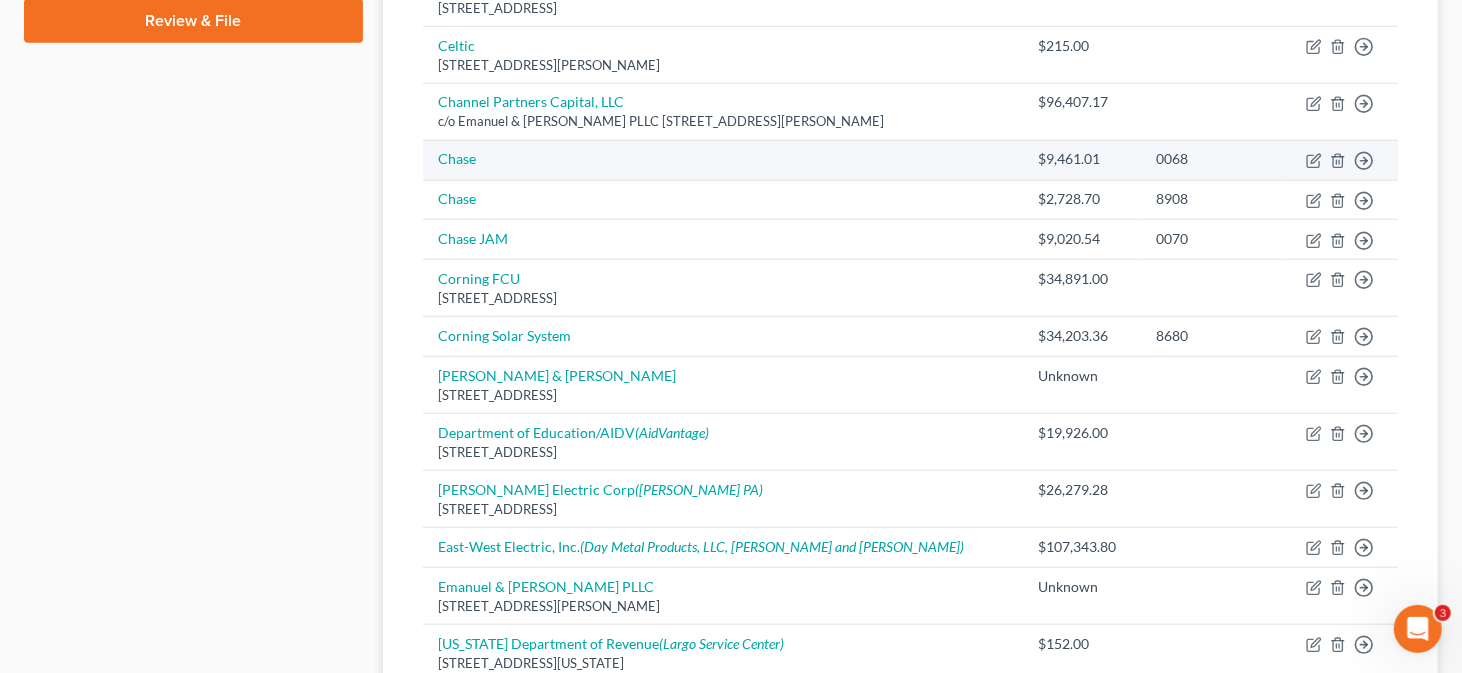 scroll, scrollTop: 1000, scrollLeft: 0, axis: vertical 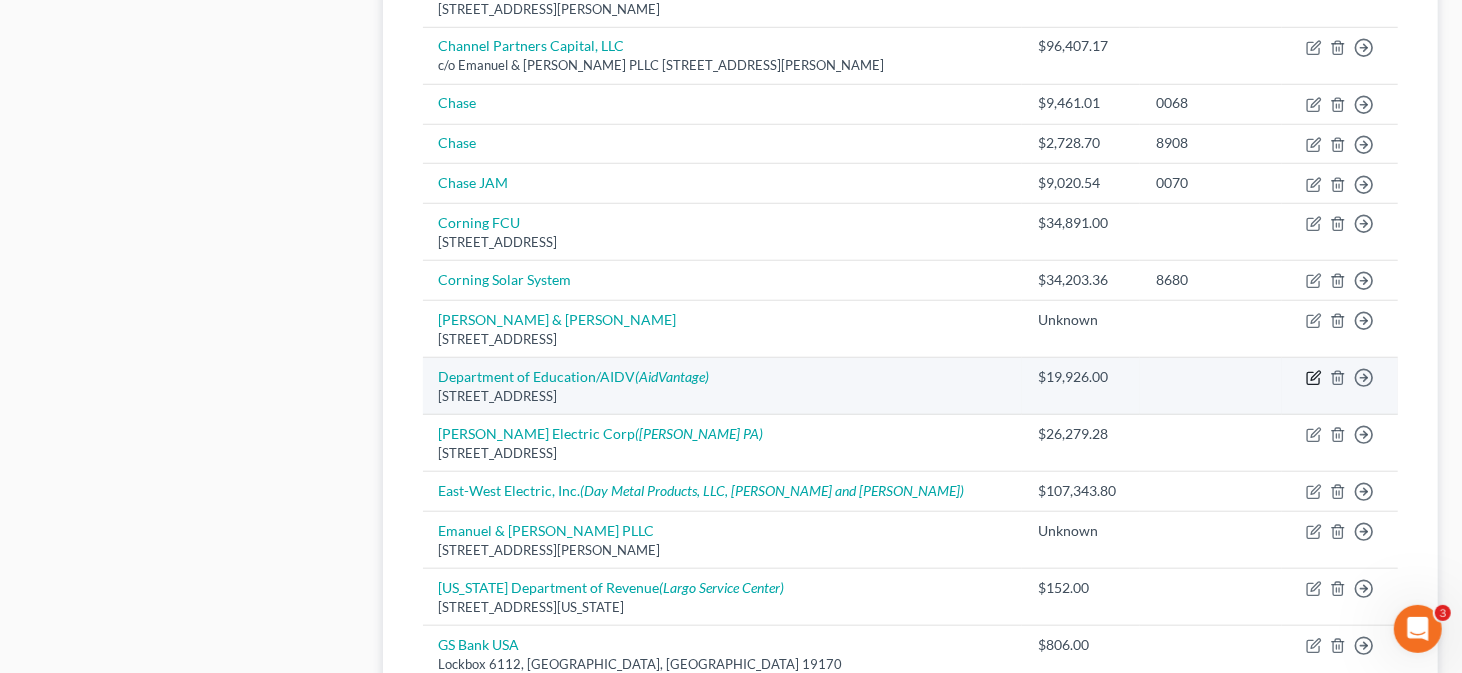 click 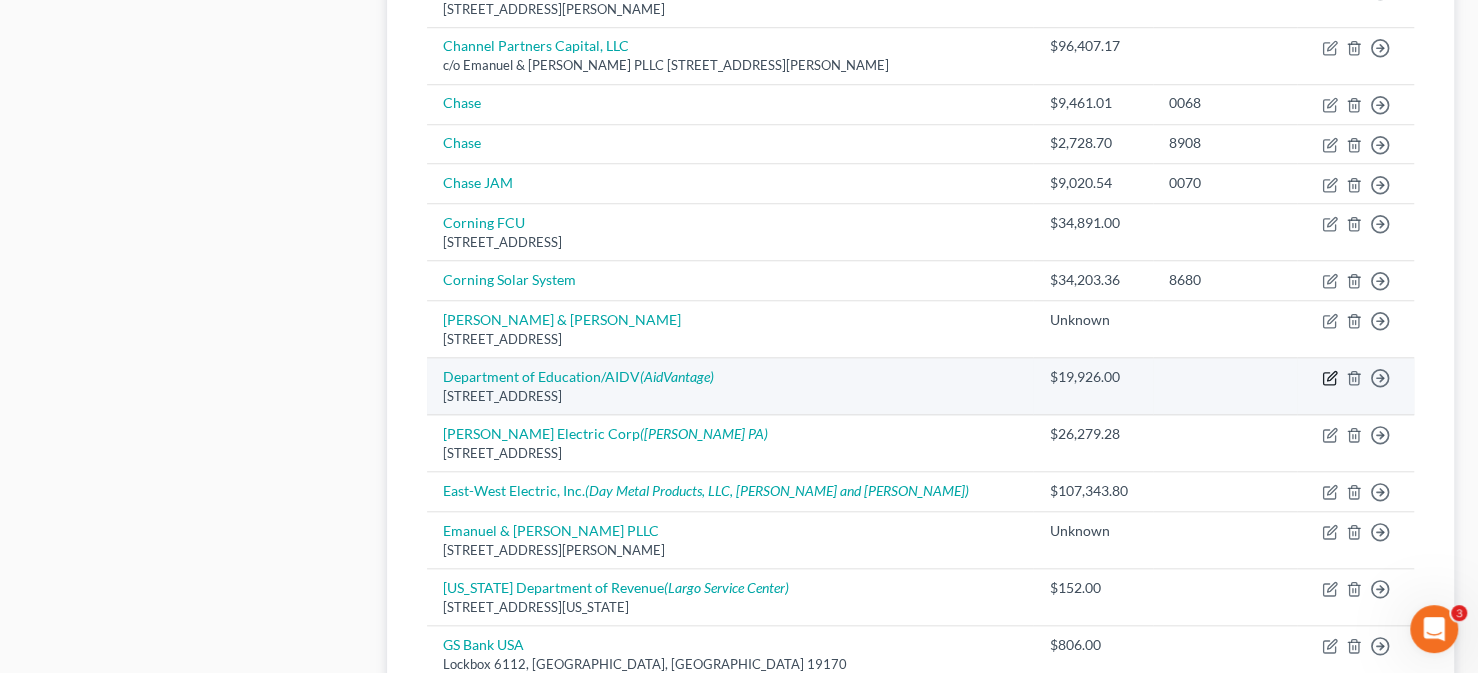 select on "45" 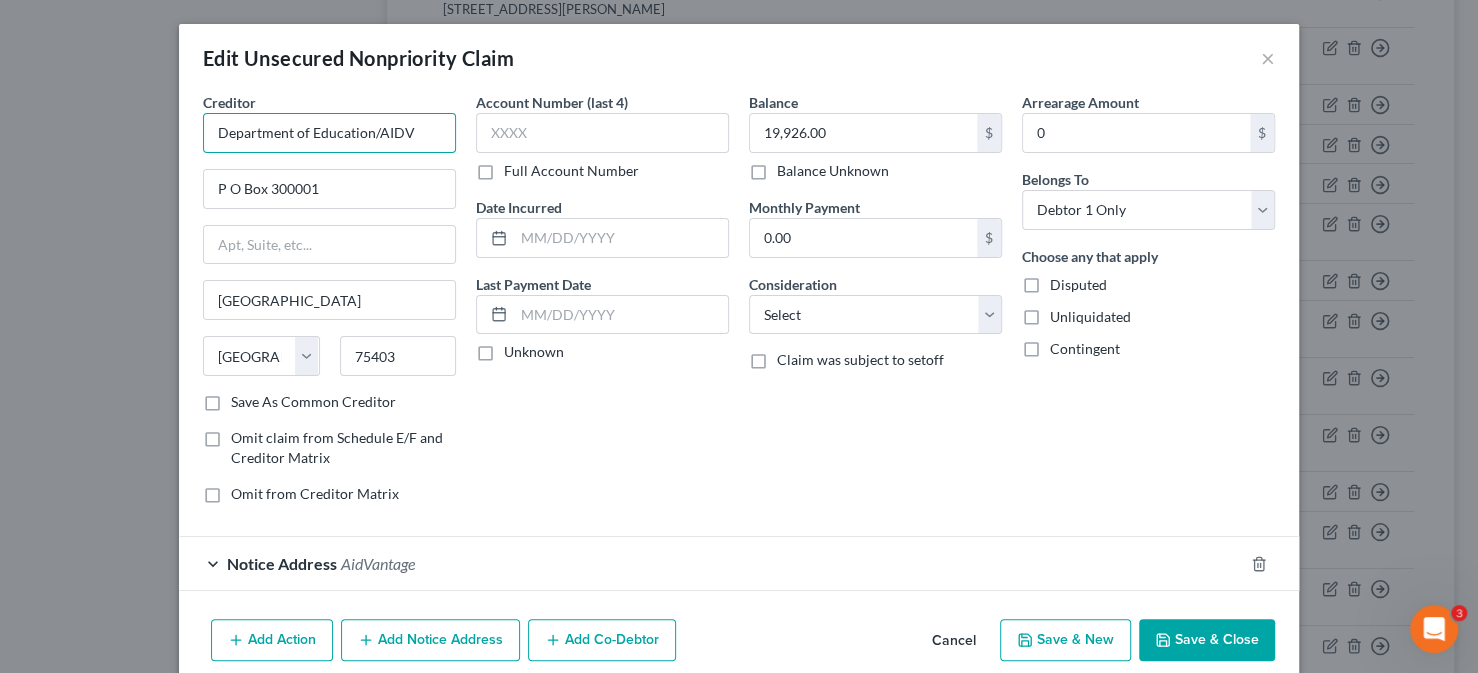 click on "Department of Education/AIDV" at bounding box center (329, 133) 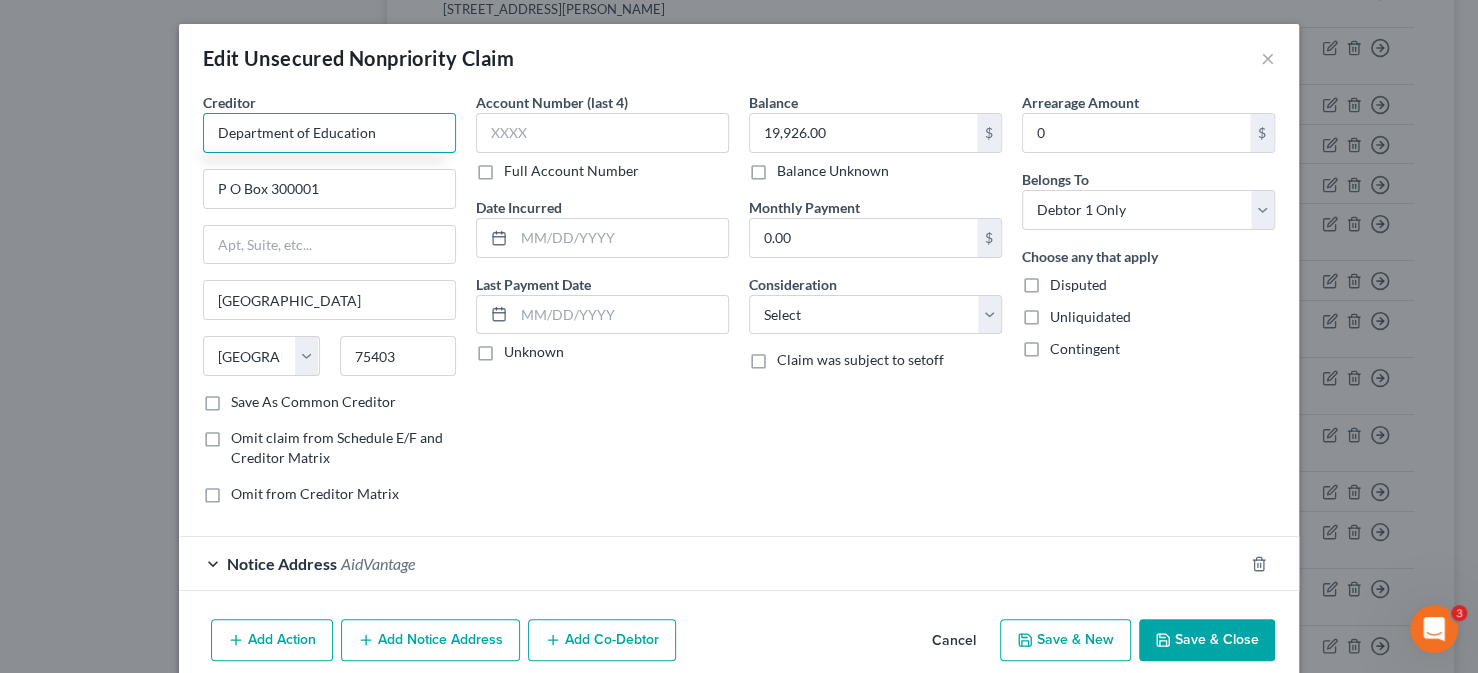 type on "Department of Education" 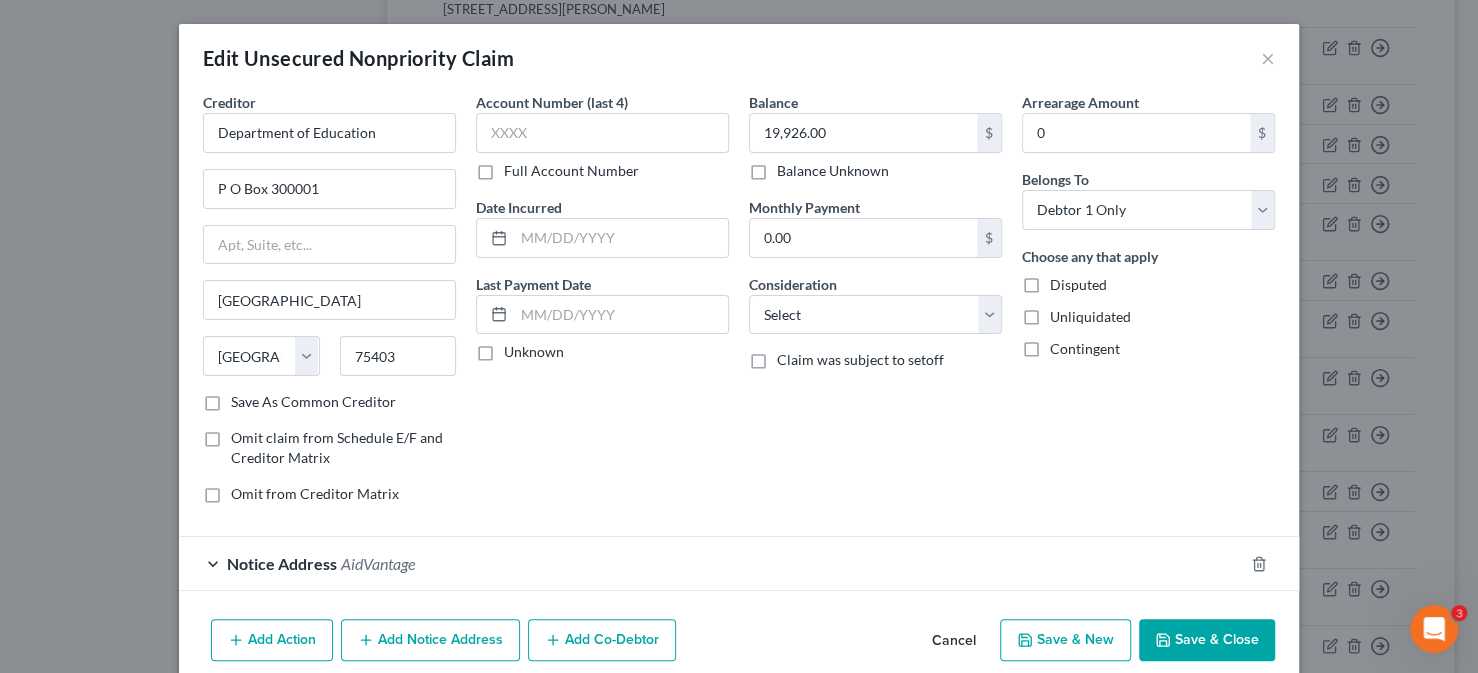 click on "Save & Close" at bounding box center [1207, 640] 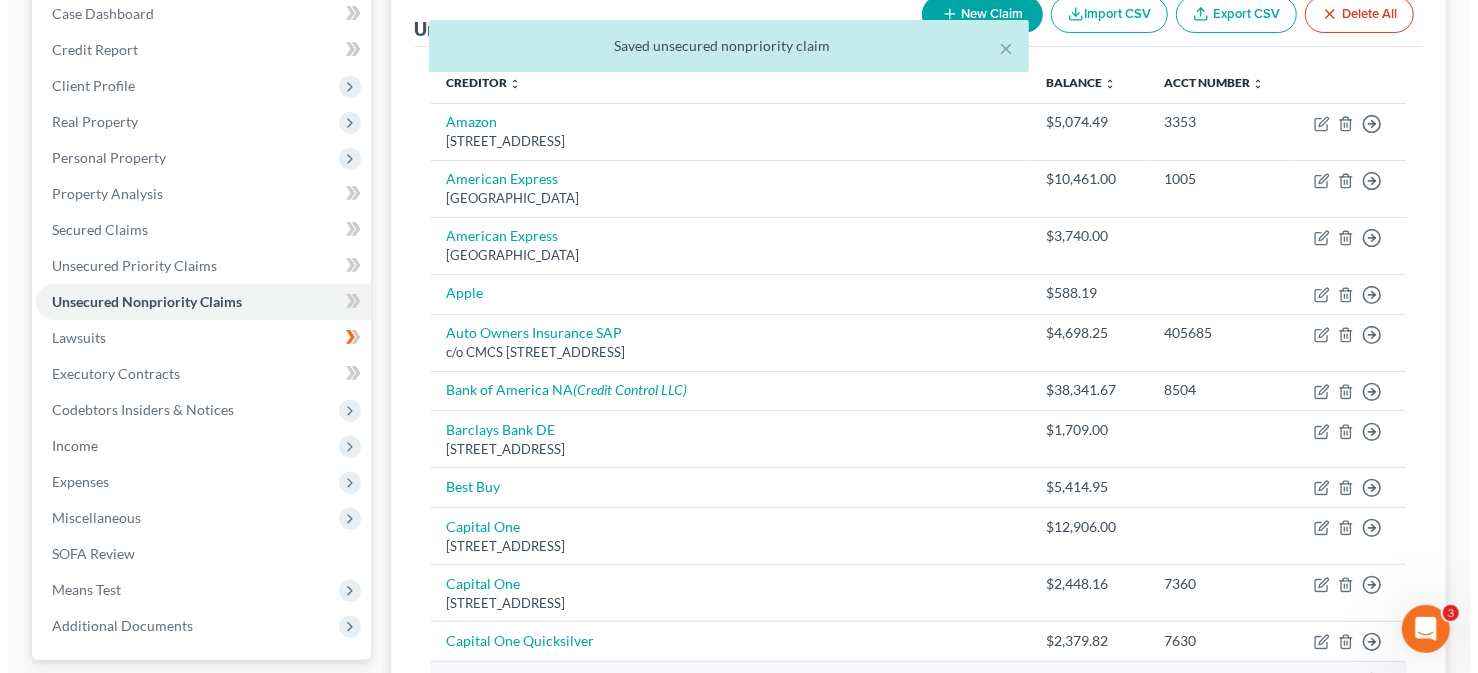 scroll, scrollTop: 200, scrollLeft: 0, axis: vertical 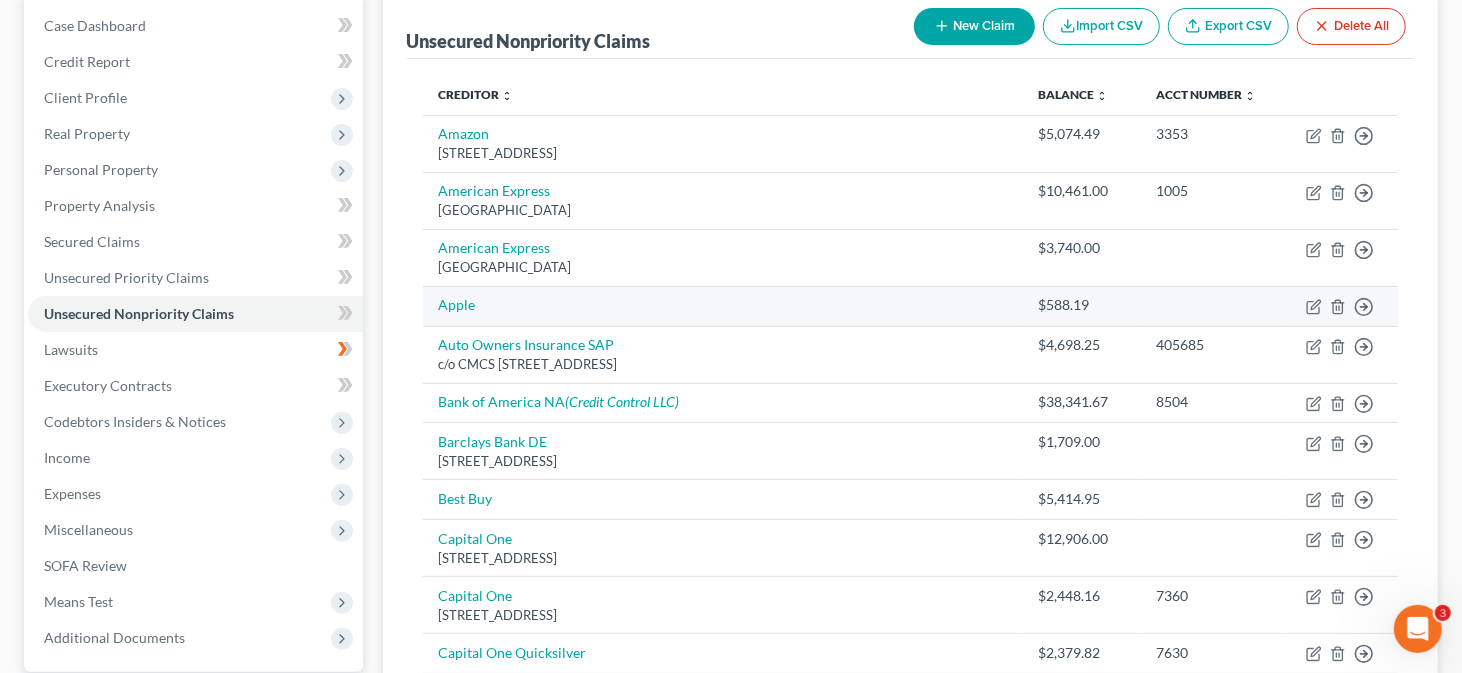 click on "Apple" at bounding box center (722, 306) 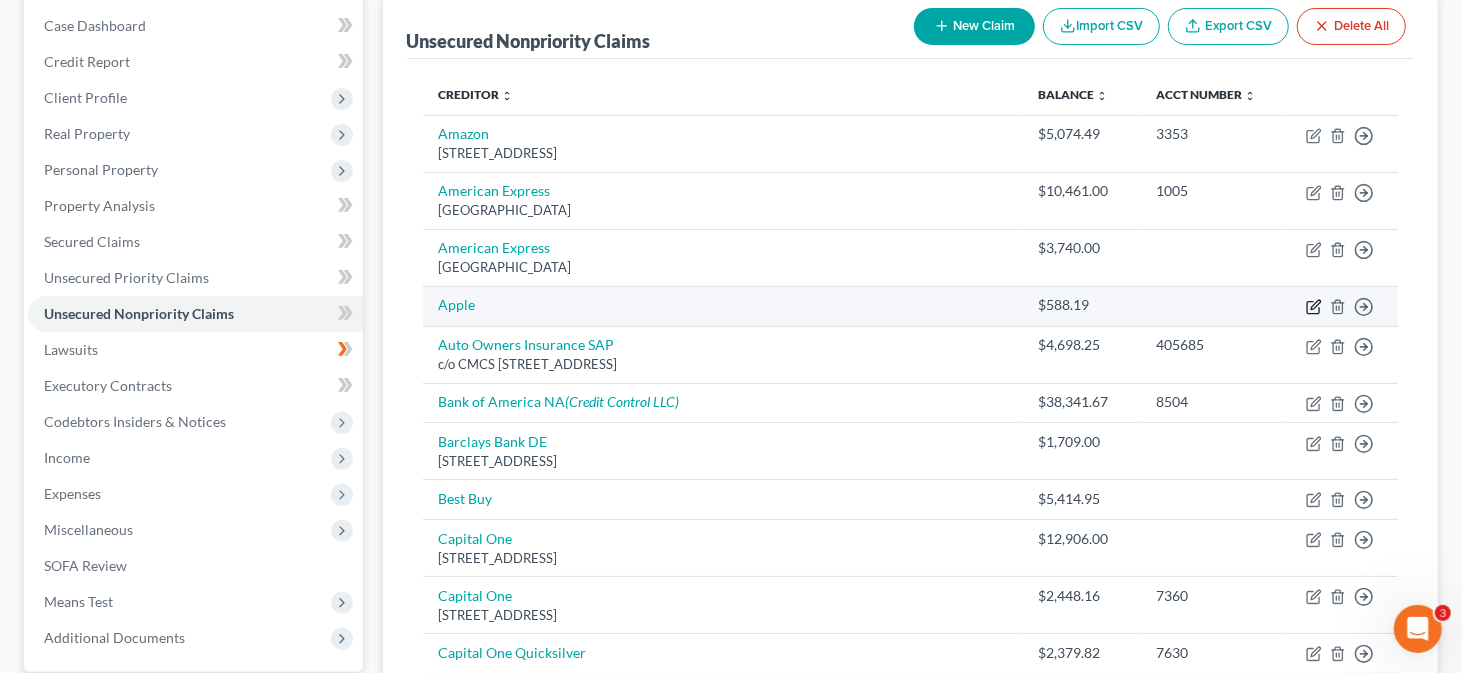 click 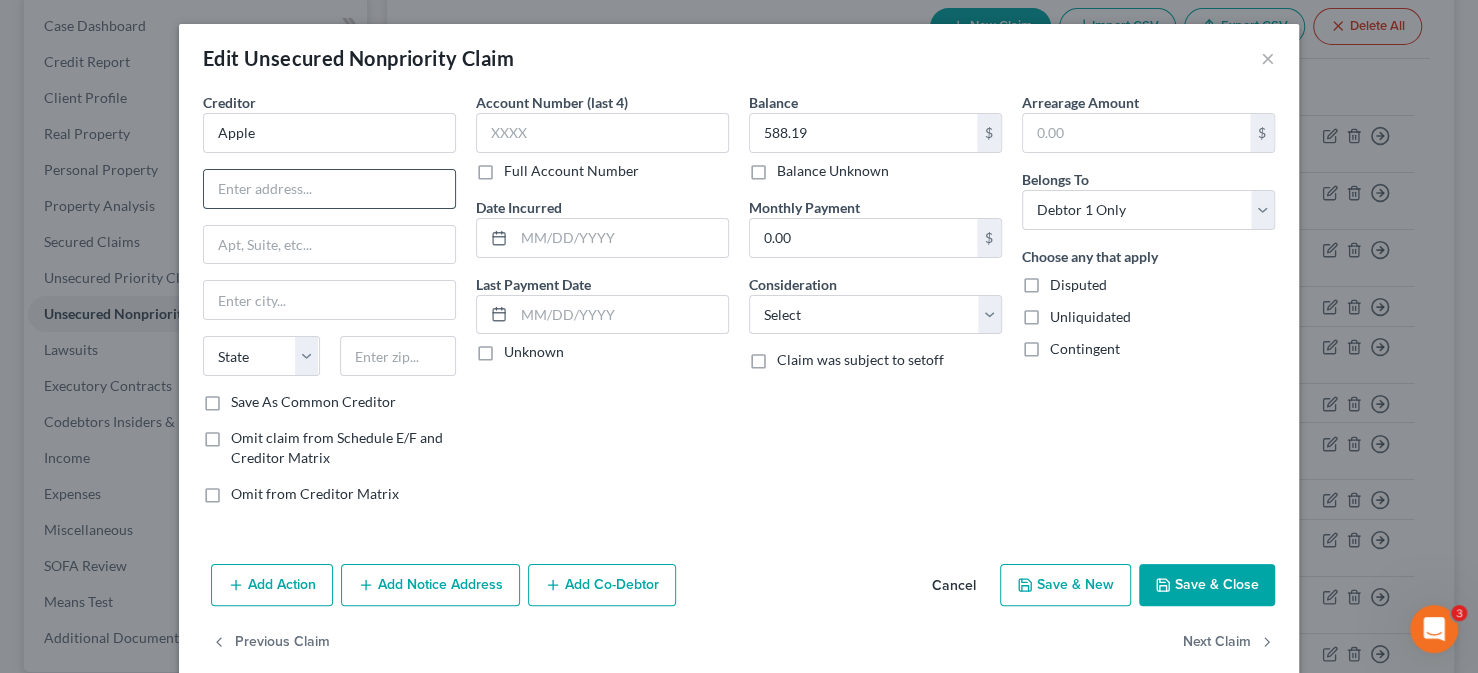 click at bounding box center (329, 189) 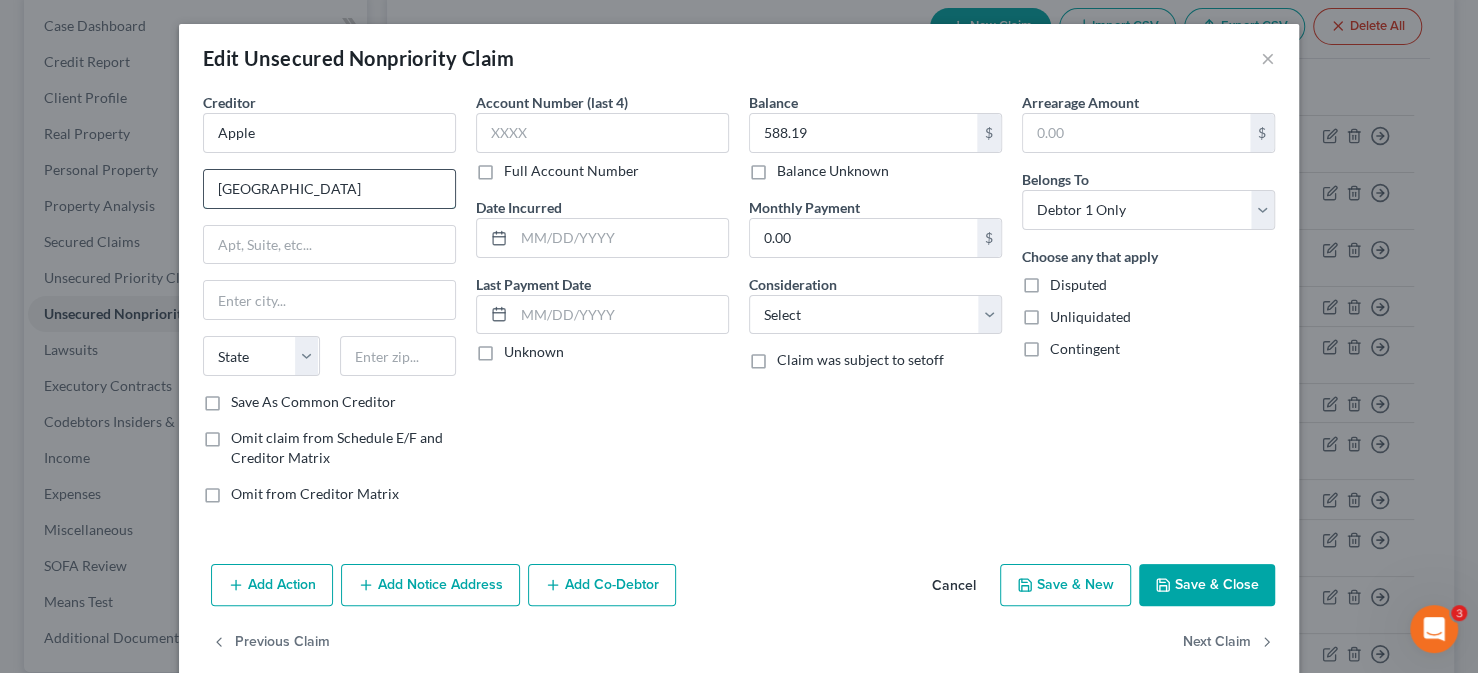 type on "One Apple Parkway" 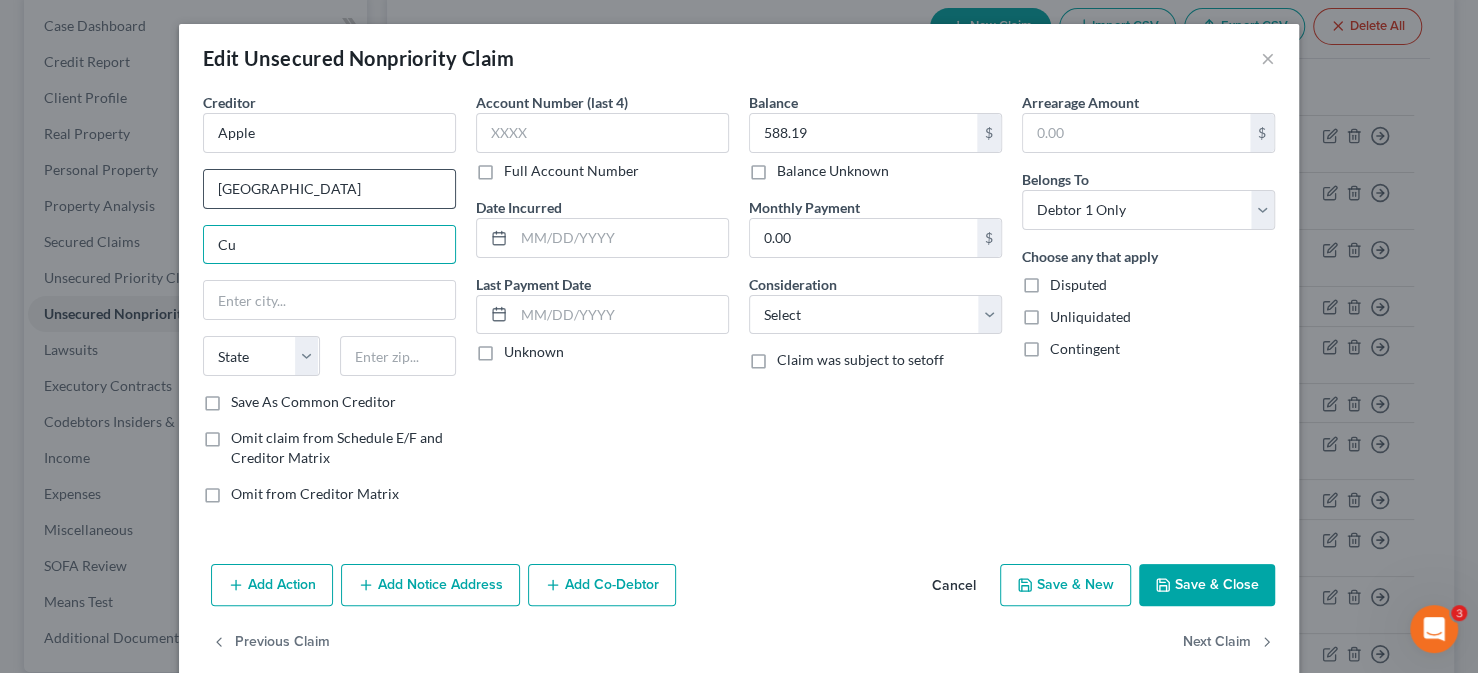 type on "C" 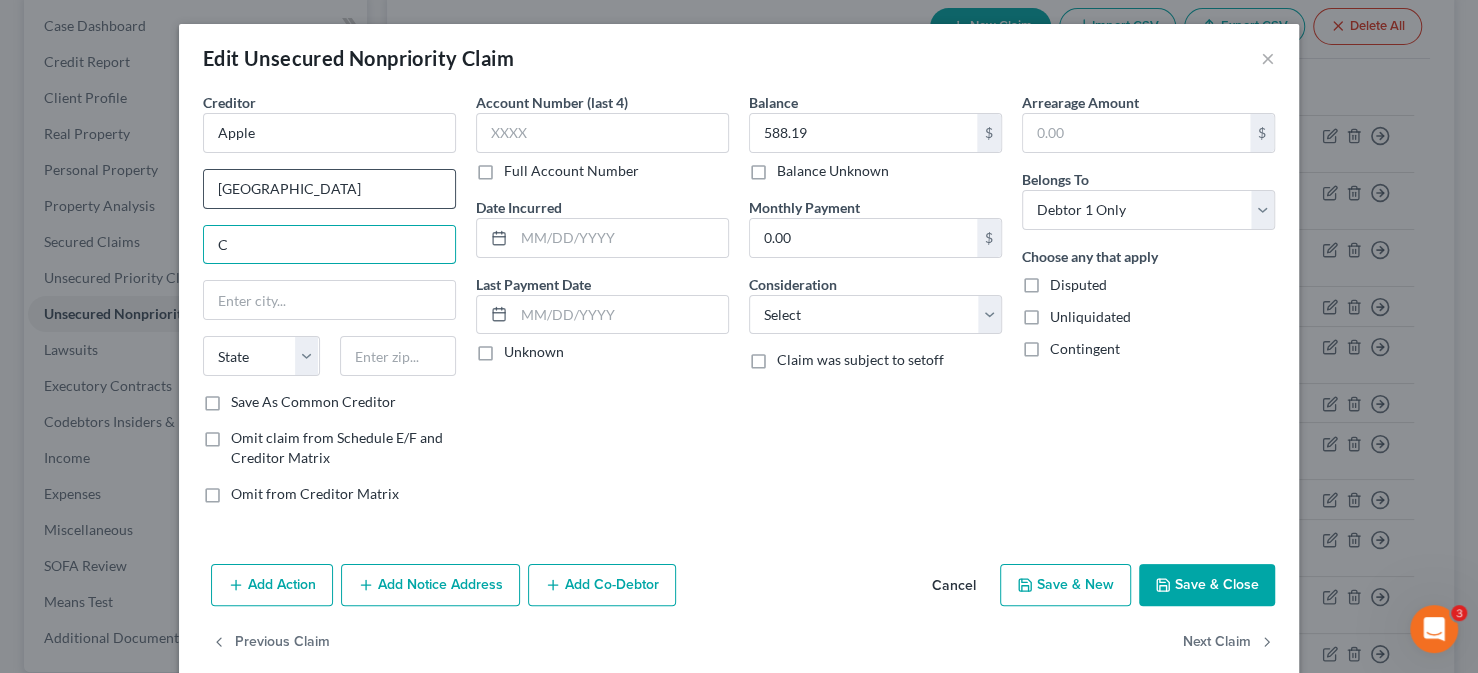 type 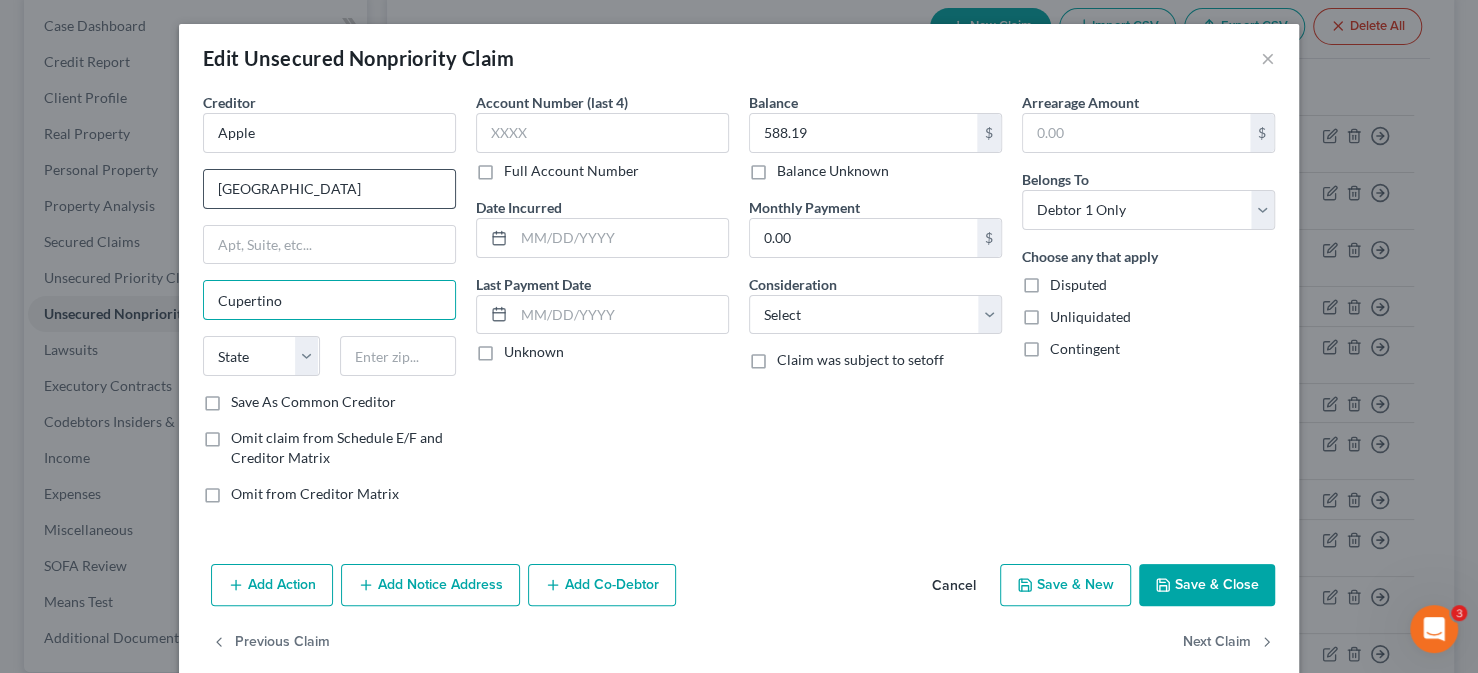 type on "Cupertino" 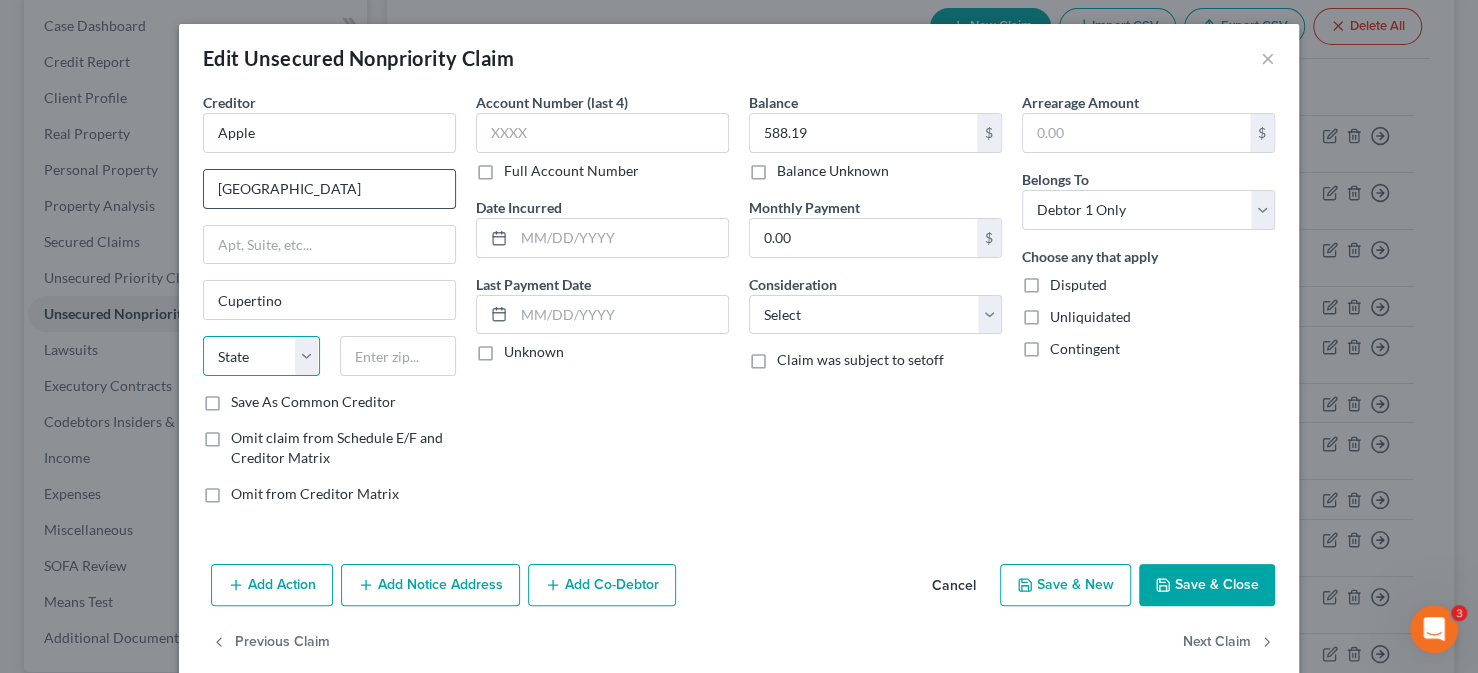 select on "4" 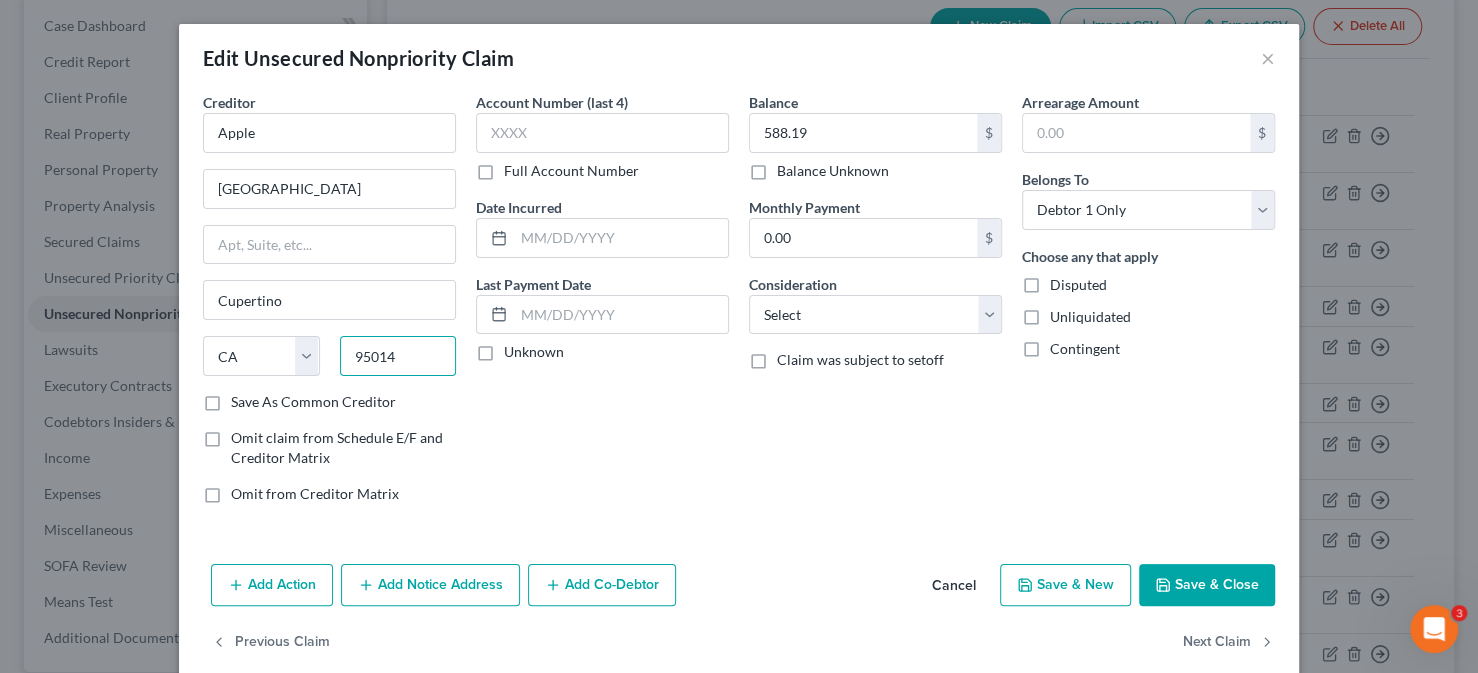 type on "95014" 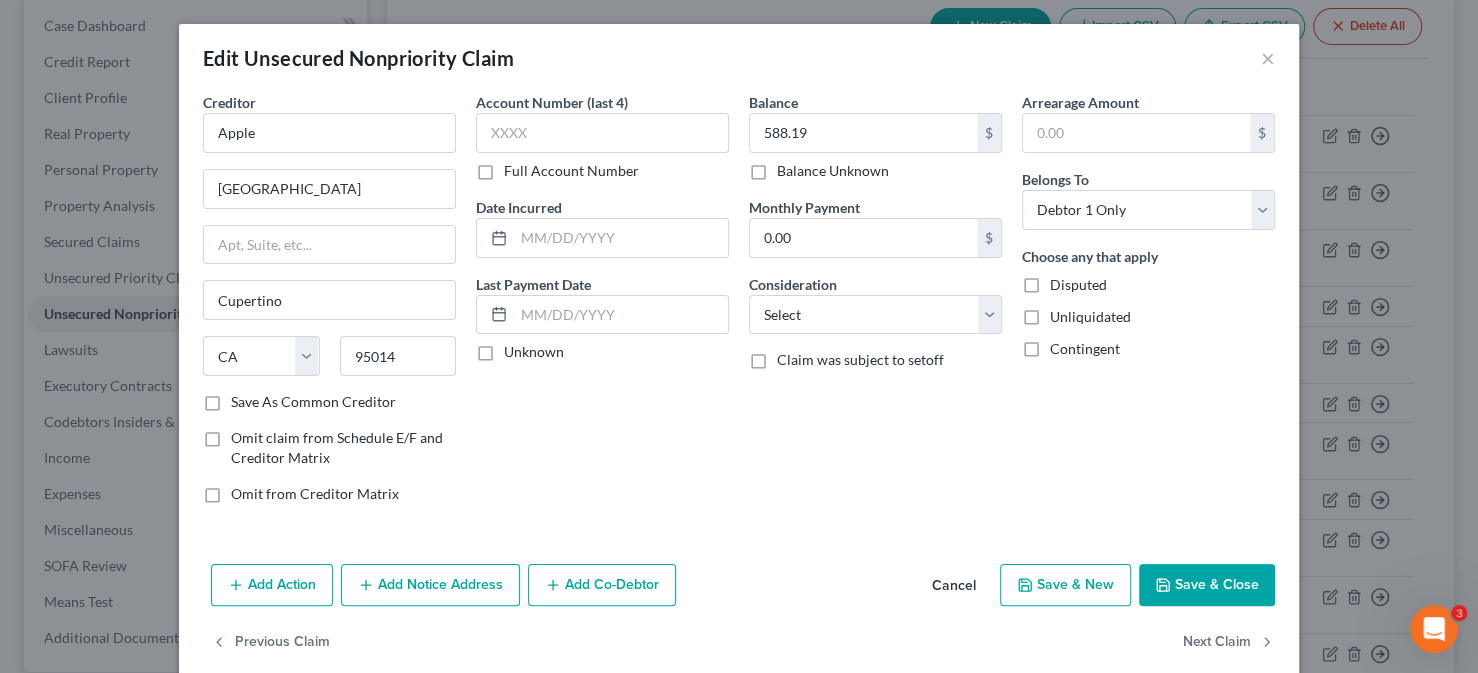 click on "Save & Close" at bounding box center (1207, 585) 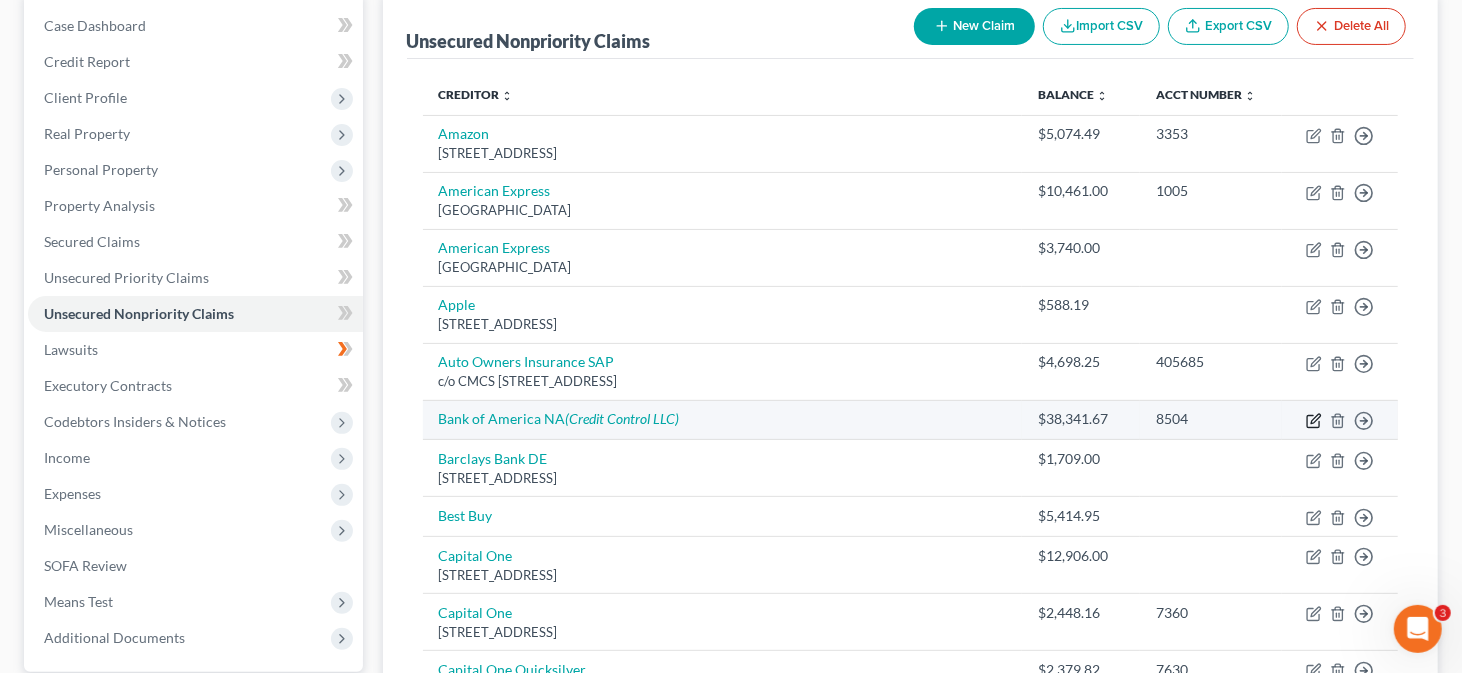 click 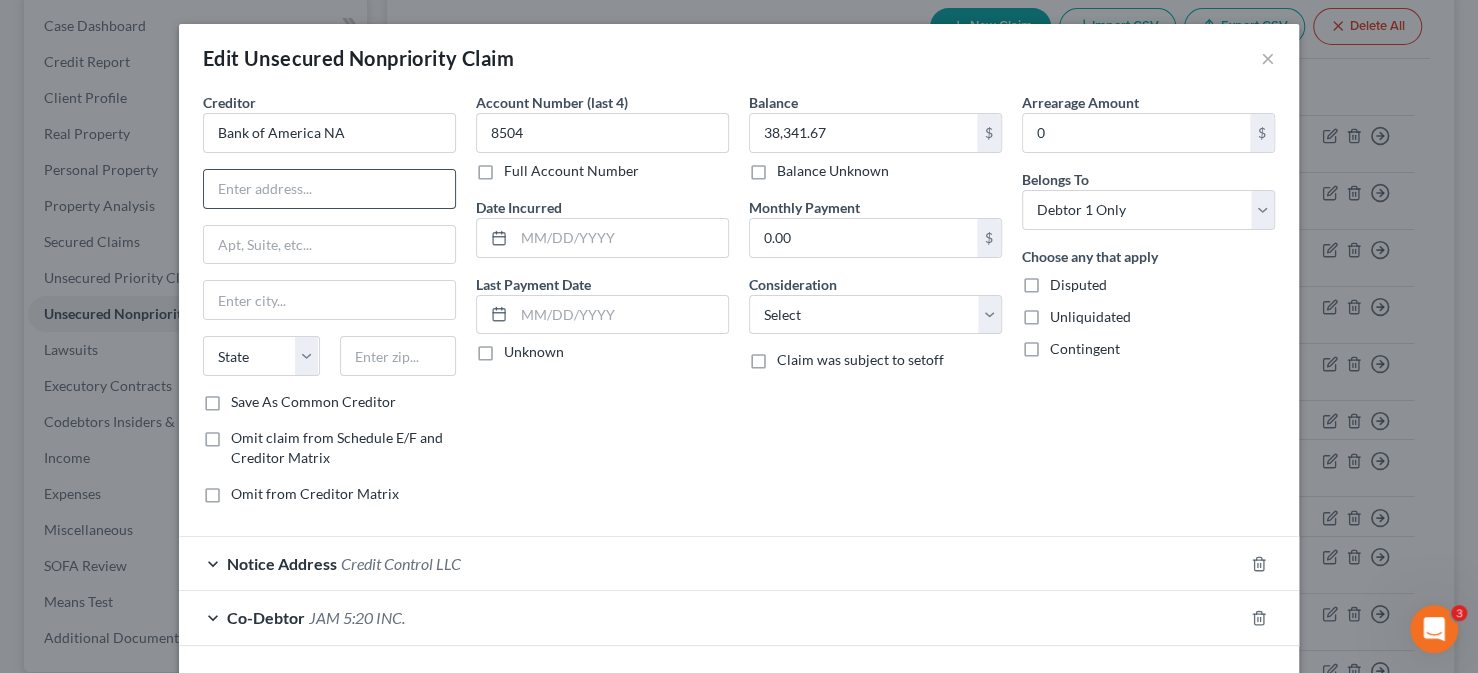 click at bounding box center [329, 189] 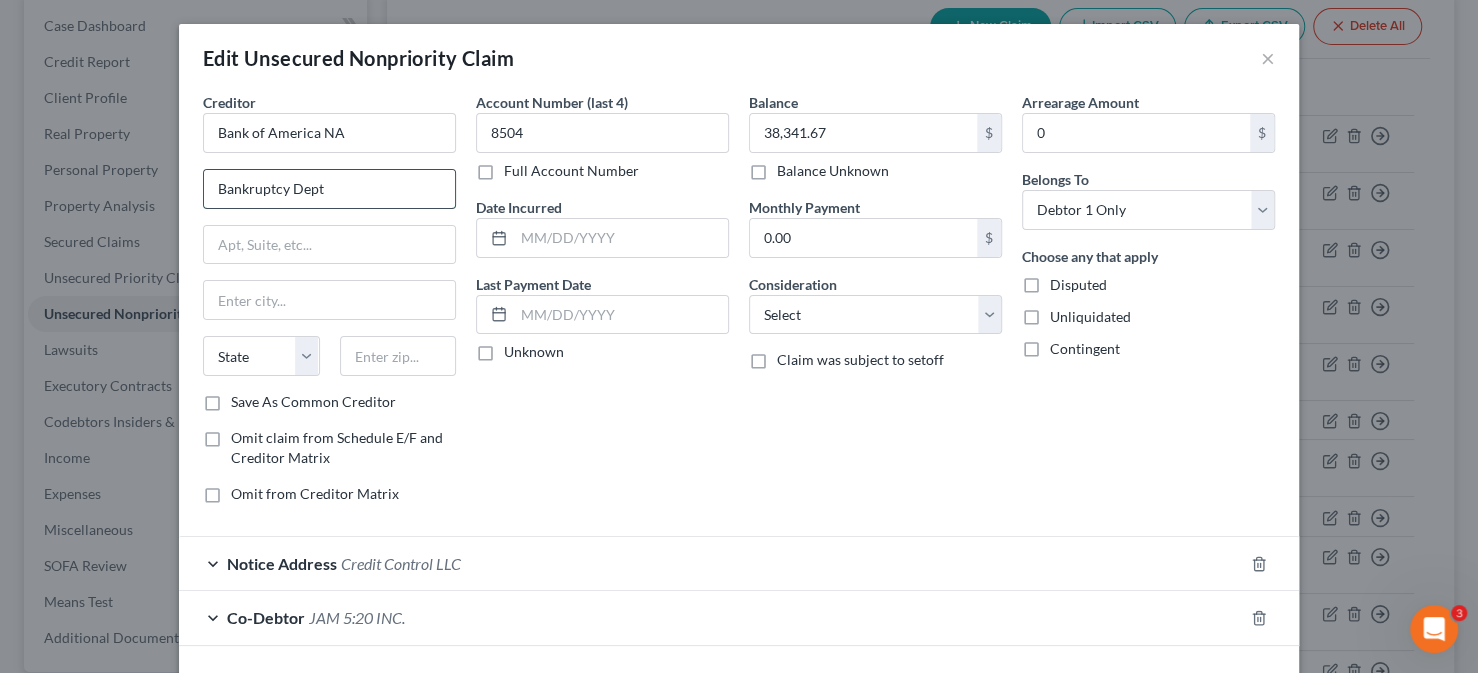 type on "Bankruptcy Dept" 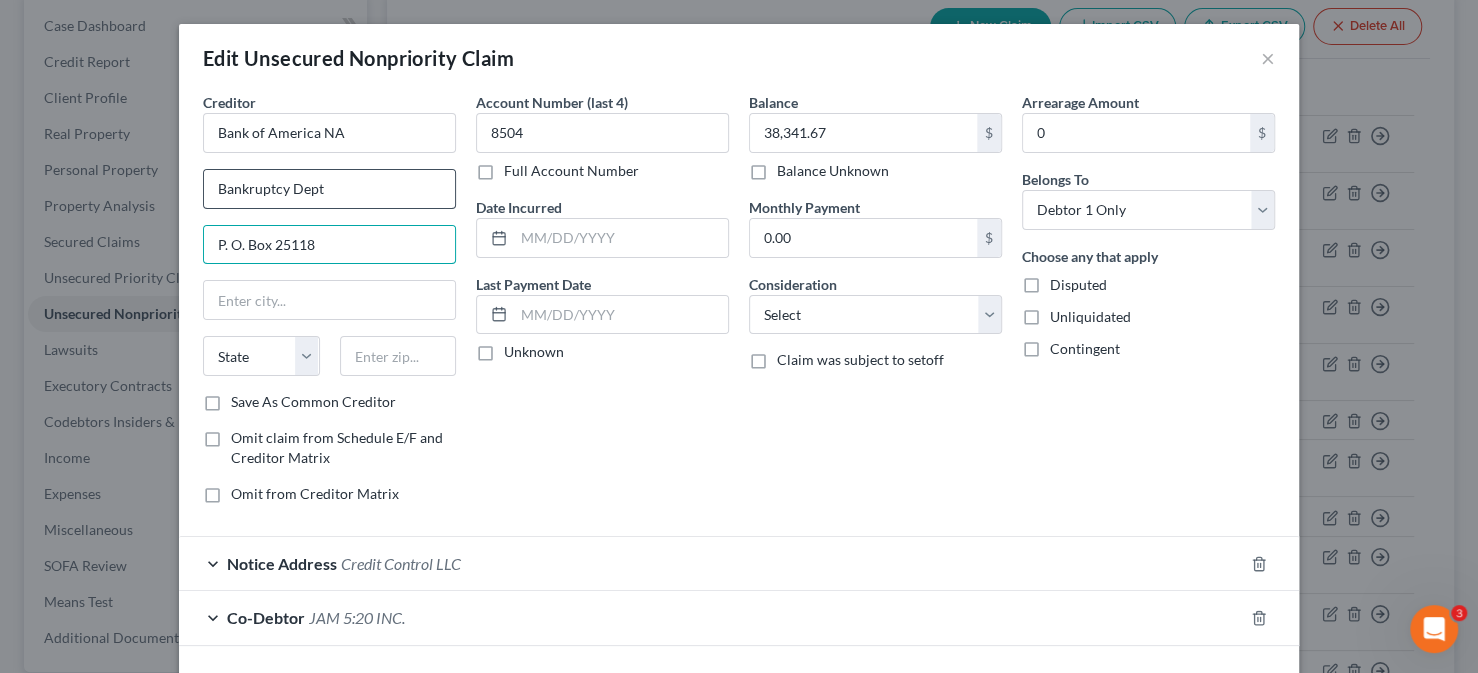 type on "P. O. Box 25118" 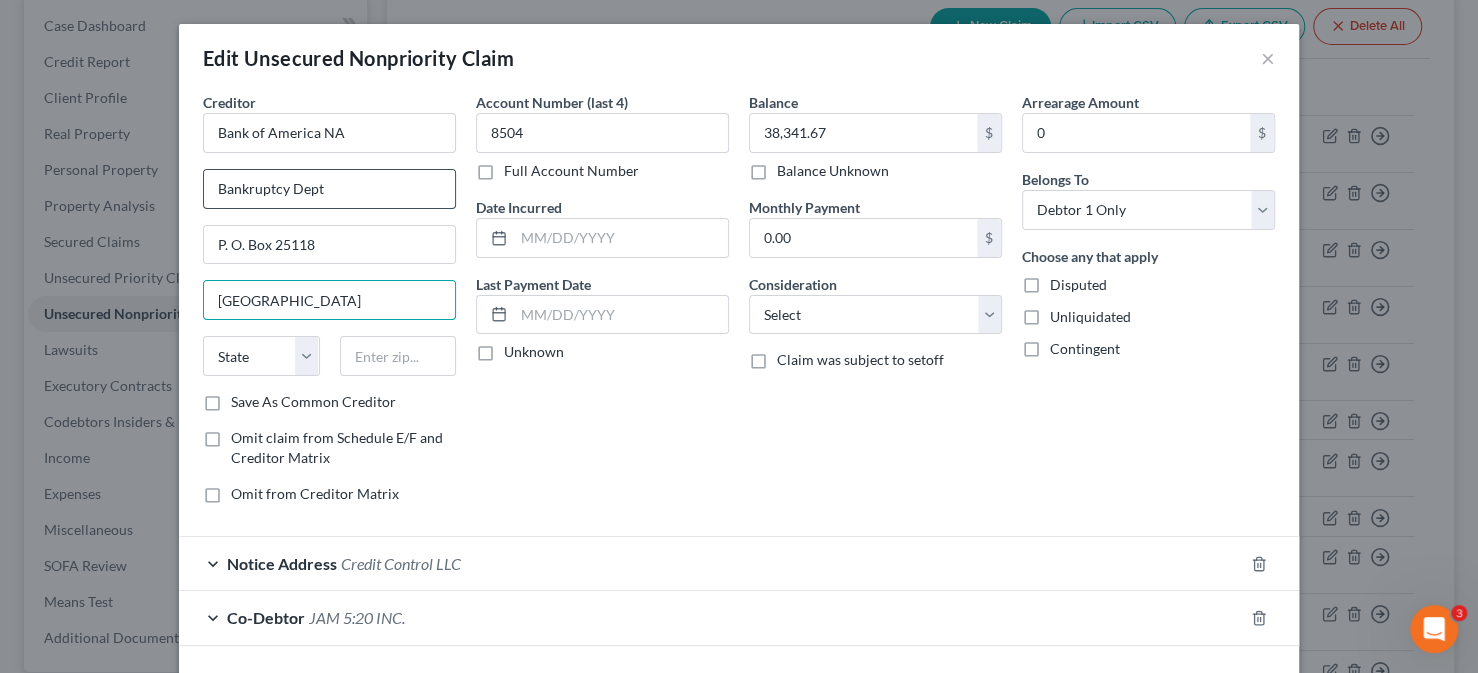 type on "Tampa" 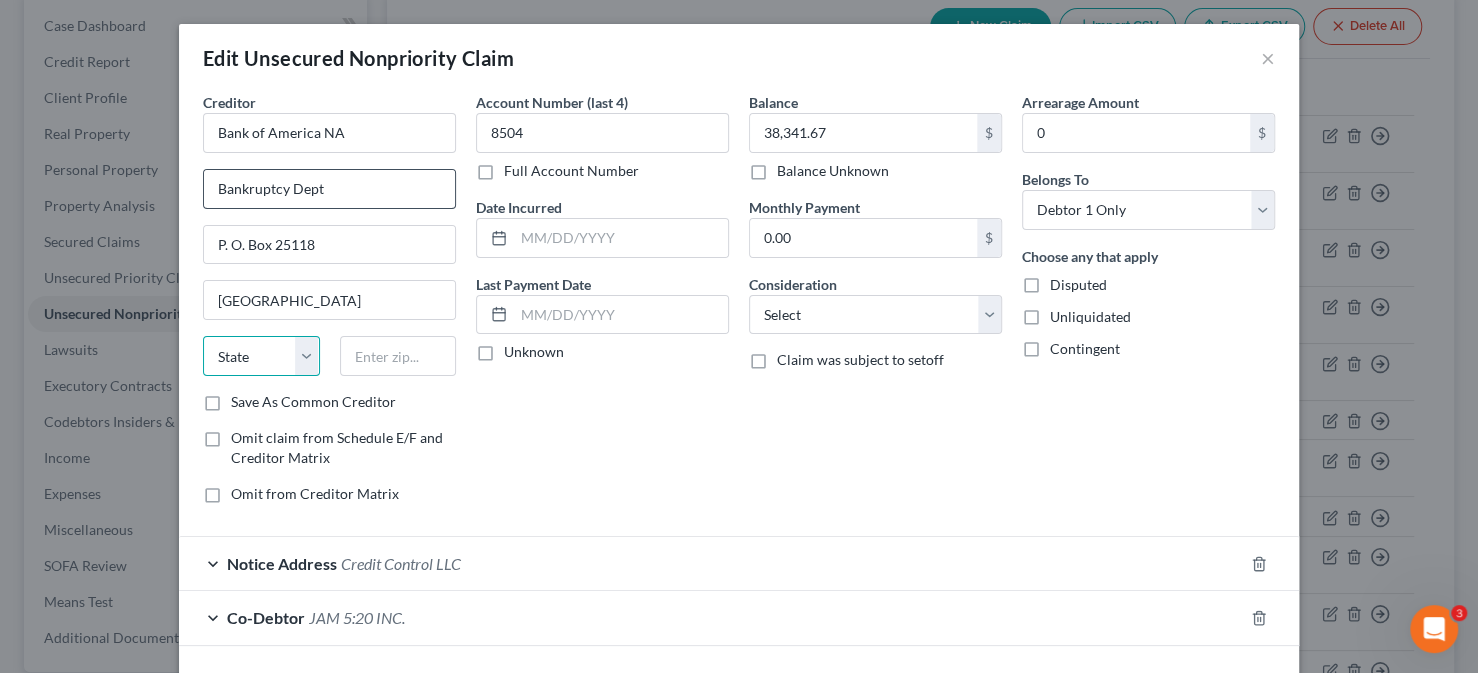 select on "9" 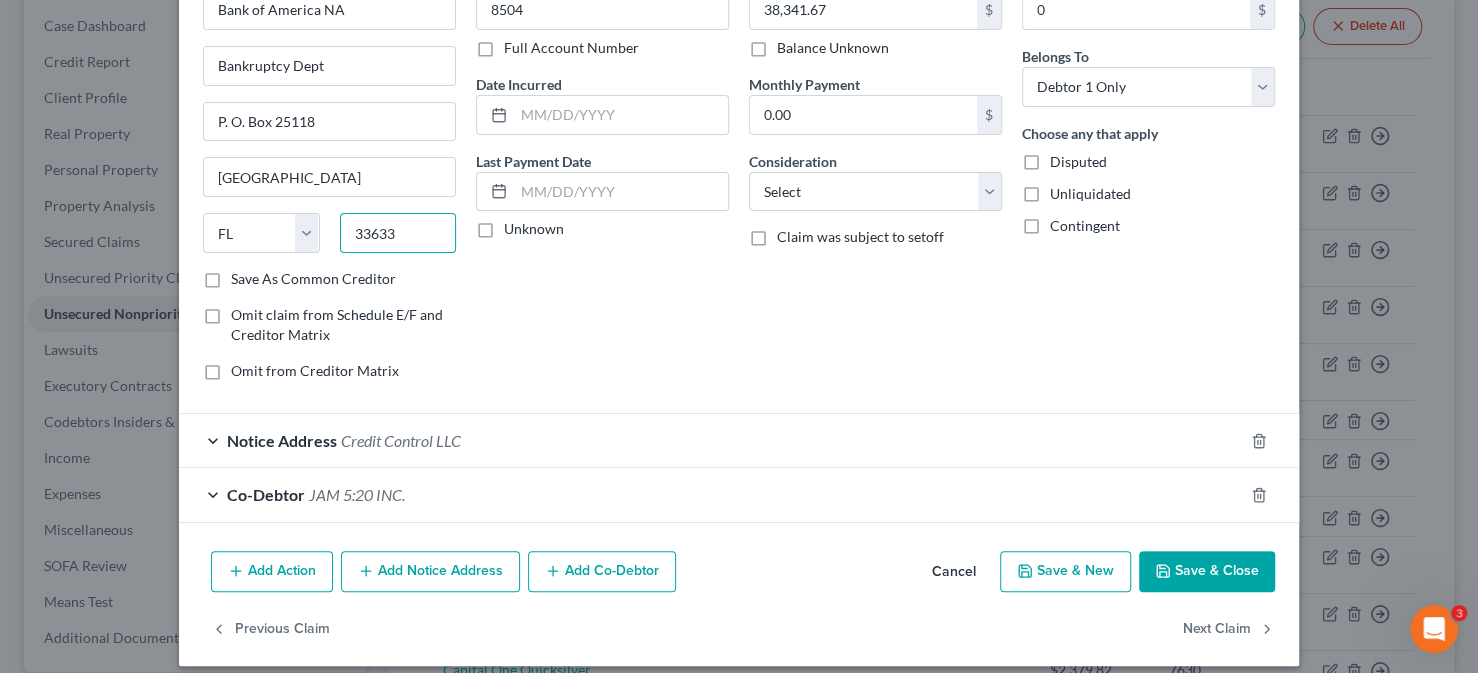 scroll, scrollTop: 136, scrollLeft: 0, axis: vertical 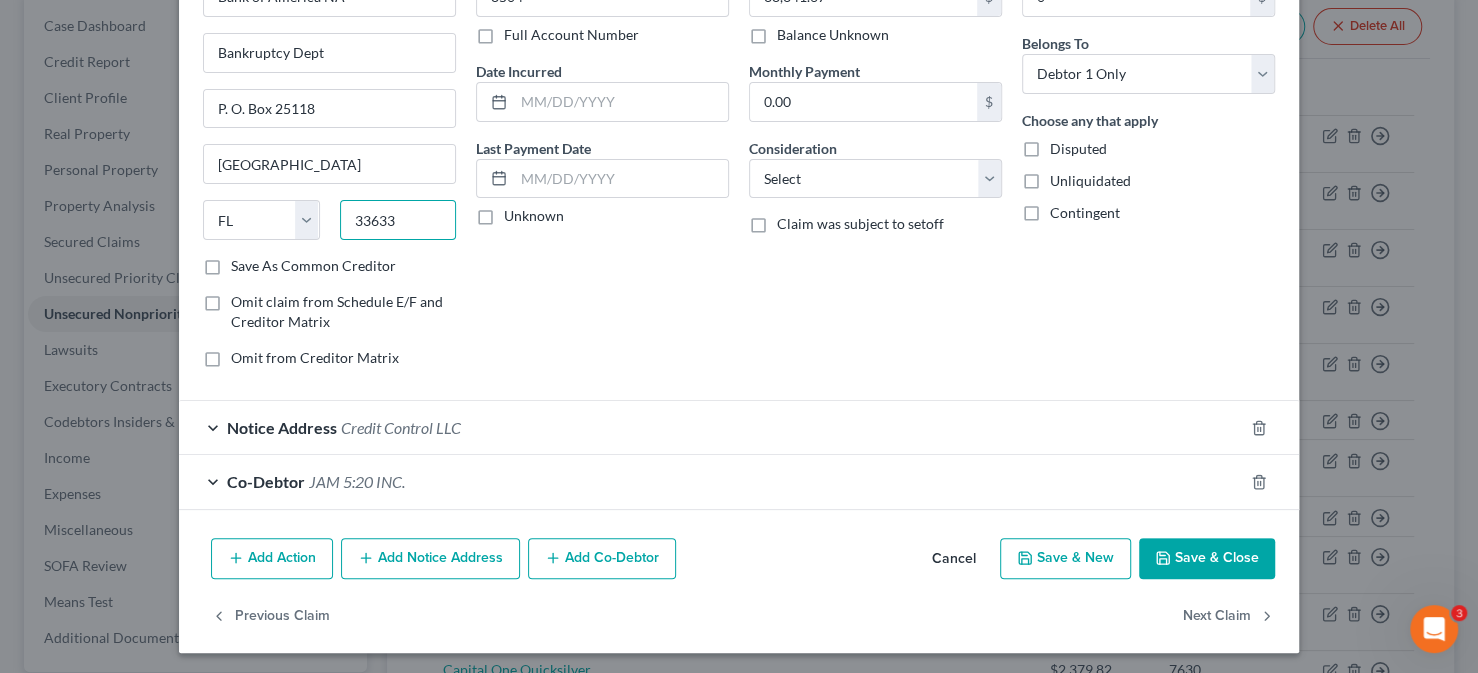 type on "33633" 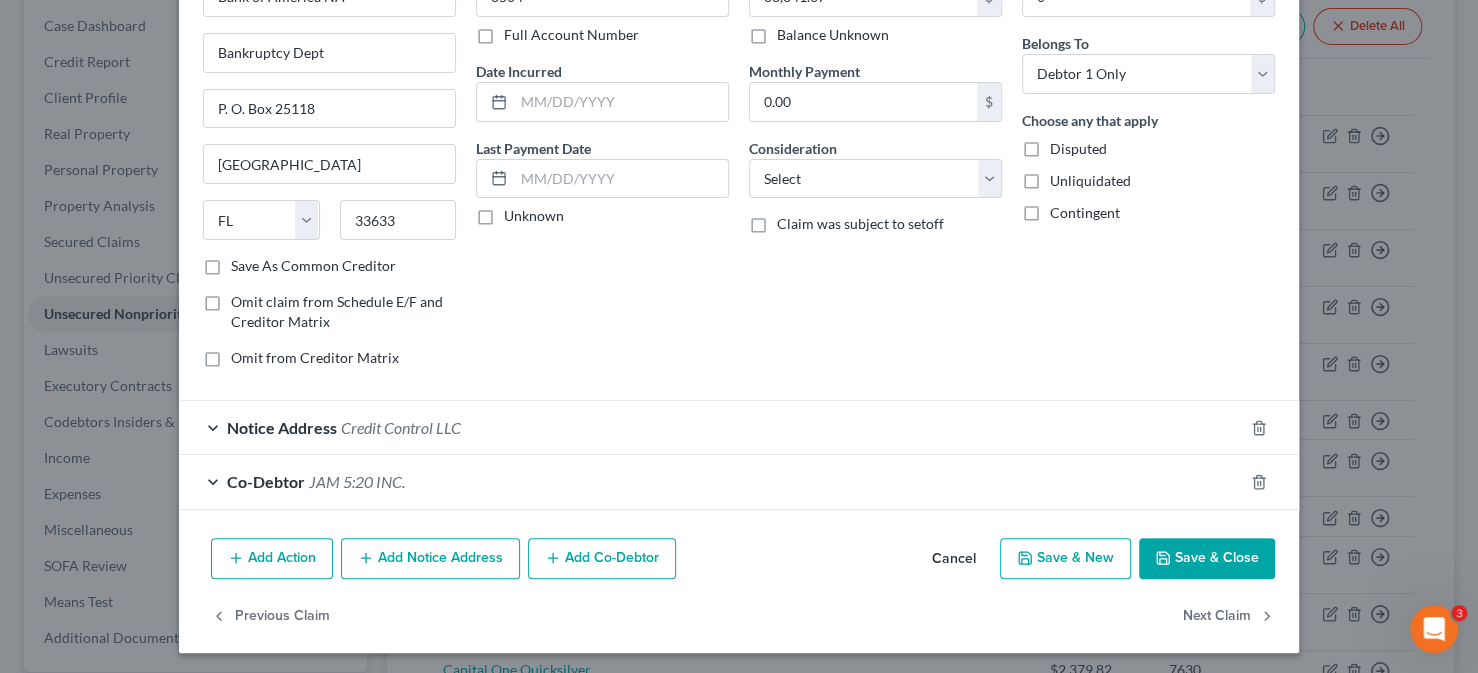 click on "Notice Address Credit Control LLC" at bounding box center [711, 427] 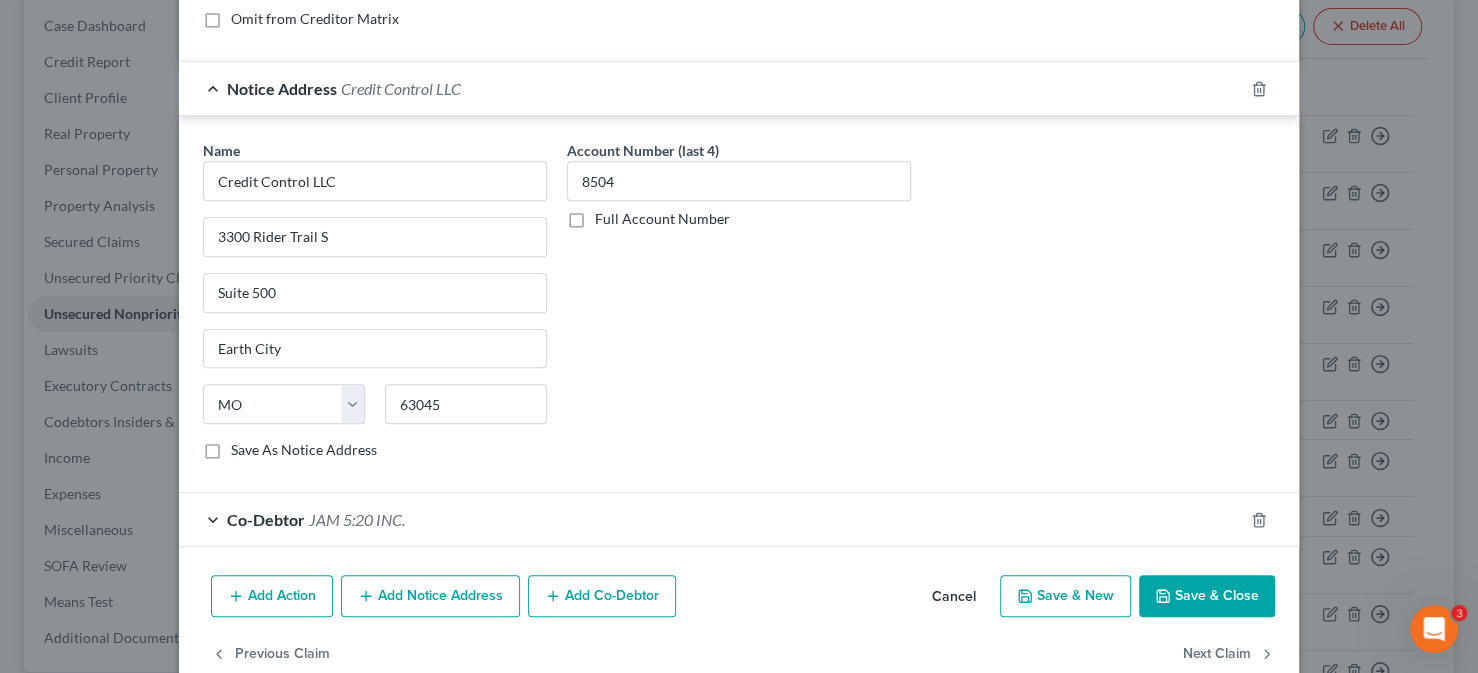 scroll, scrollTop: 510, scrollLeft: 0, axis: vertical 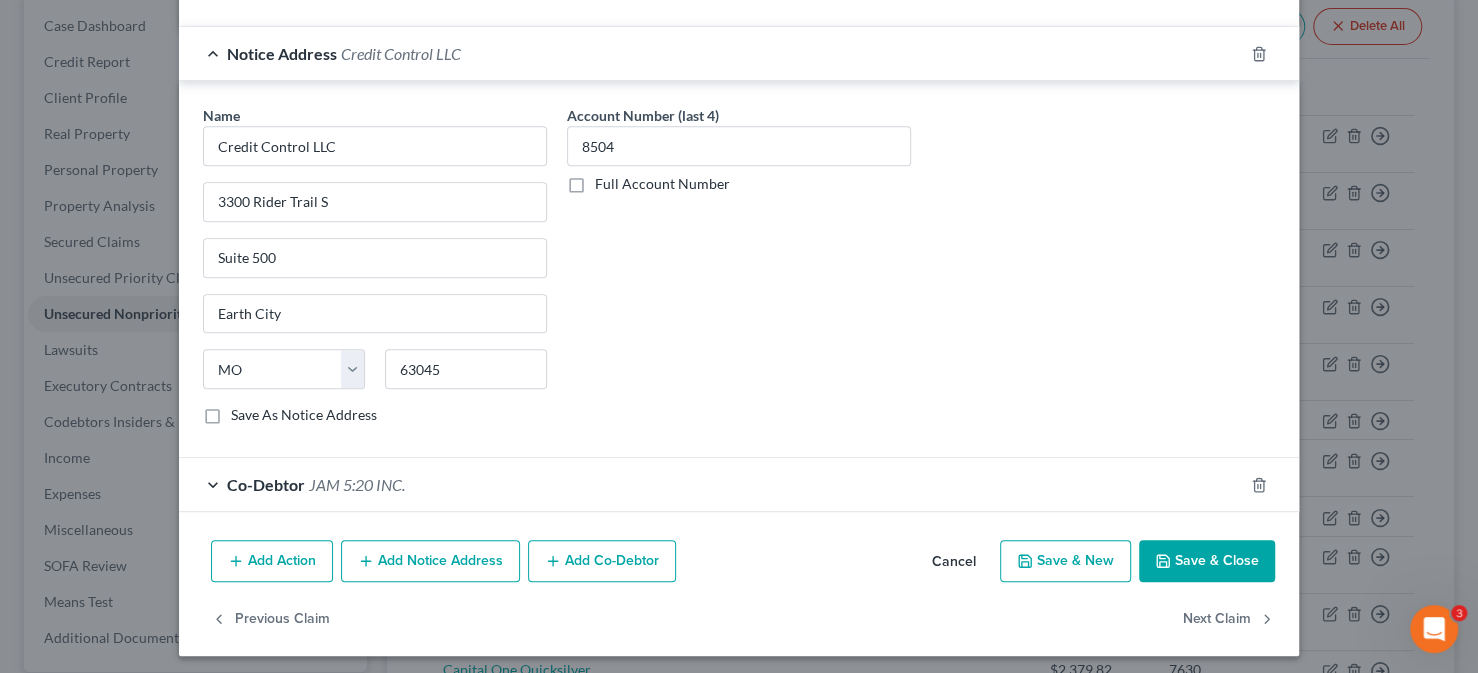 click on "Add Notice Address" at bounding box center (430, 561) 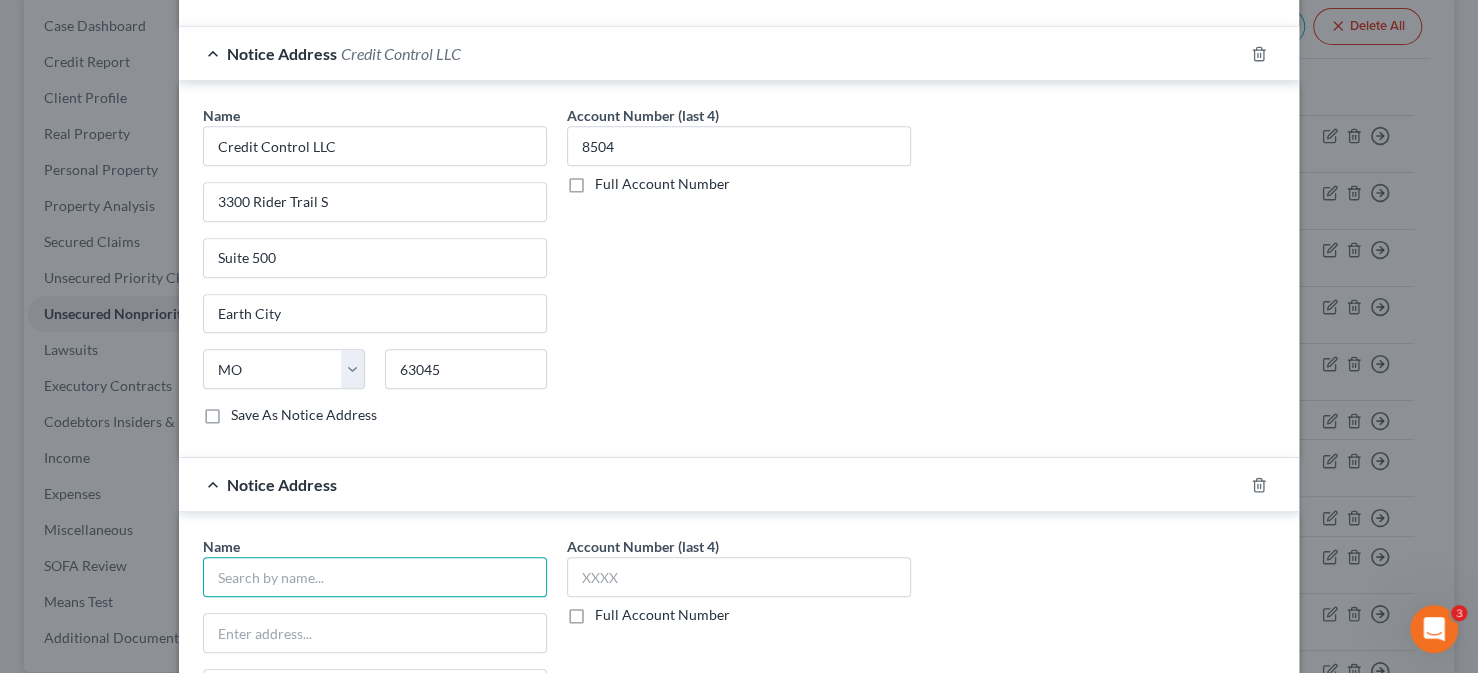 click at bounding box center [375, 577] 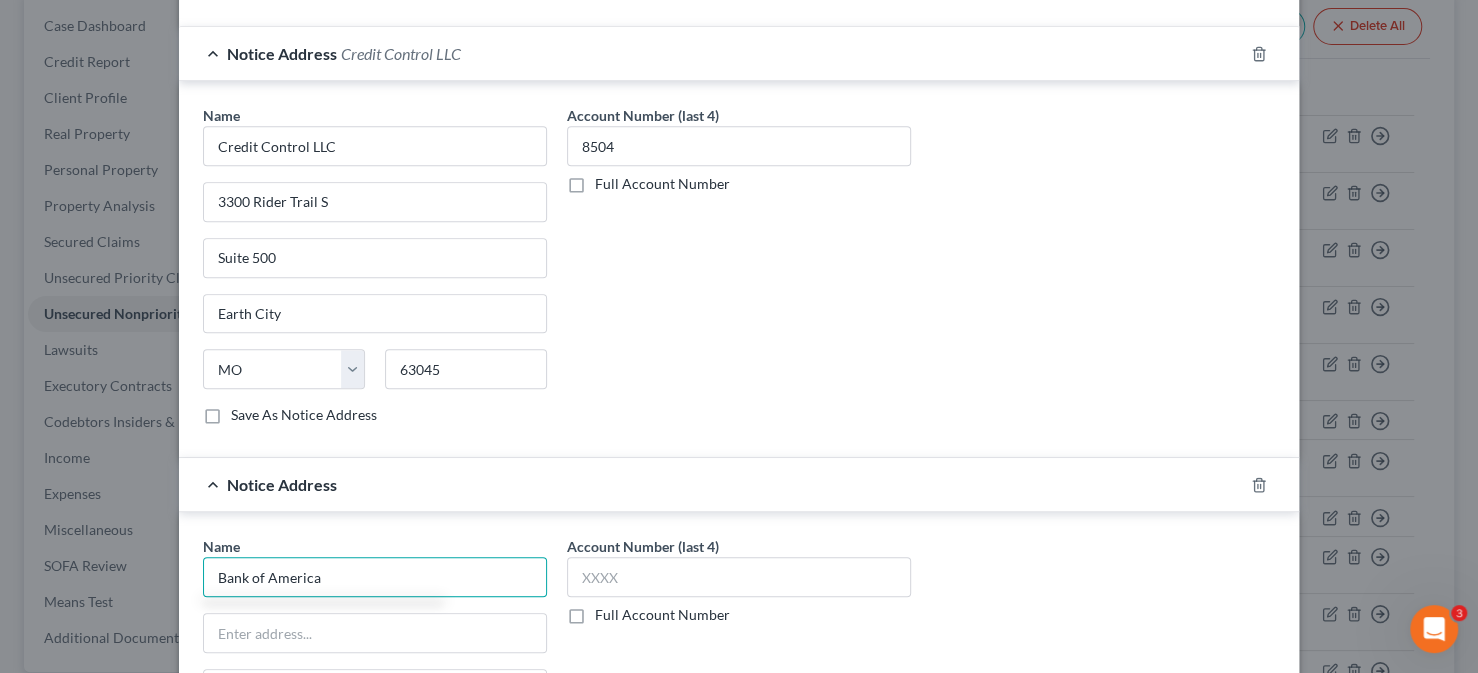 type on "Bank of America" 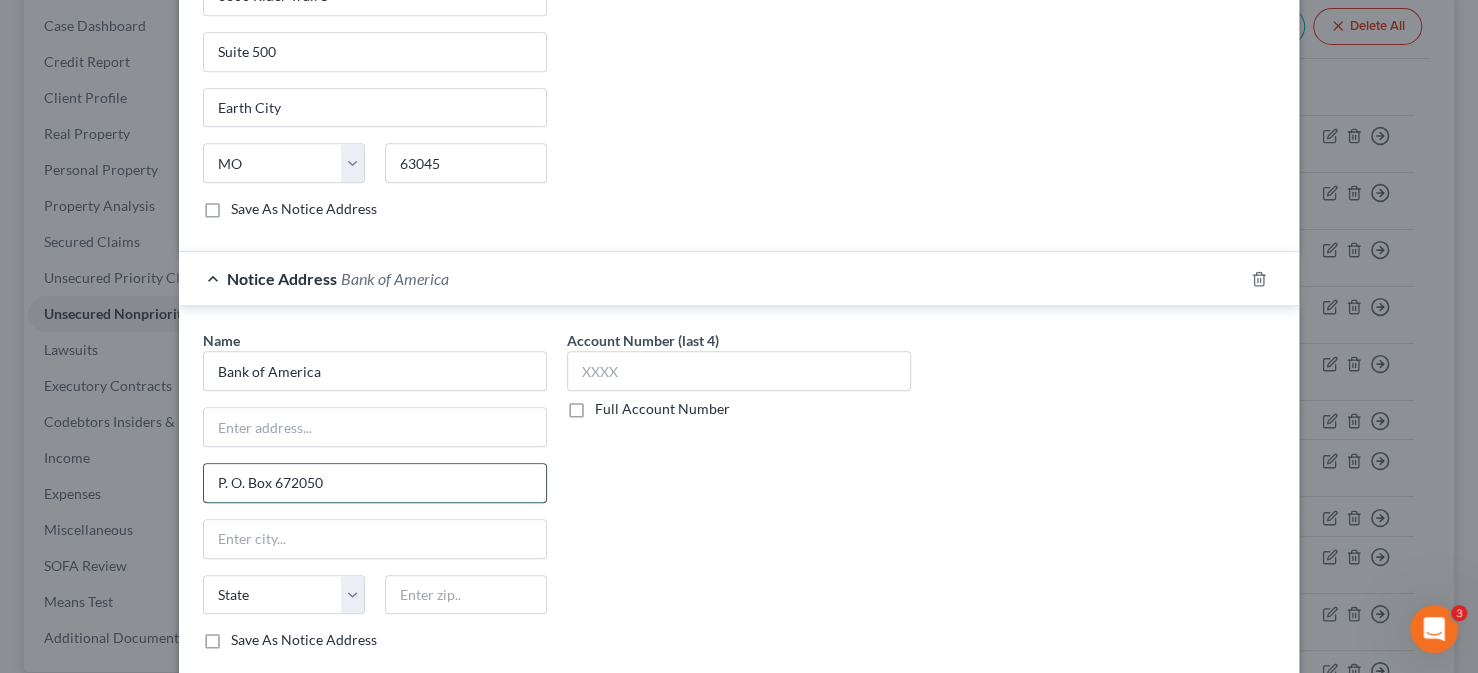 scroll, scrollTop: 737, scrollLeft: 0, axis: vertical 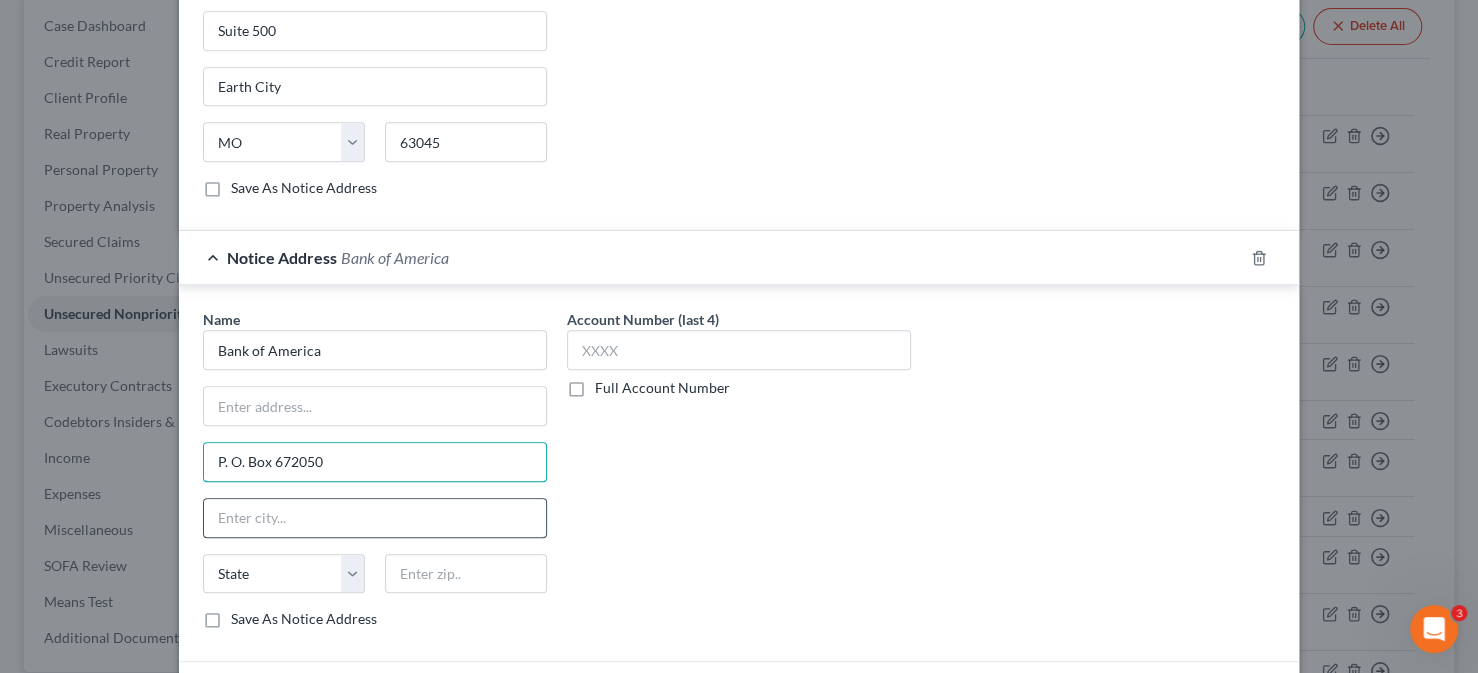 type on "P. O. Box 672050" 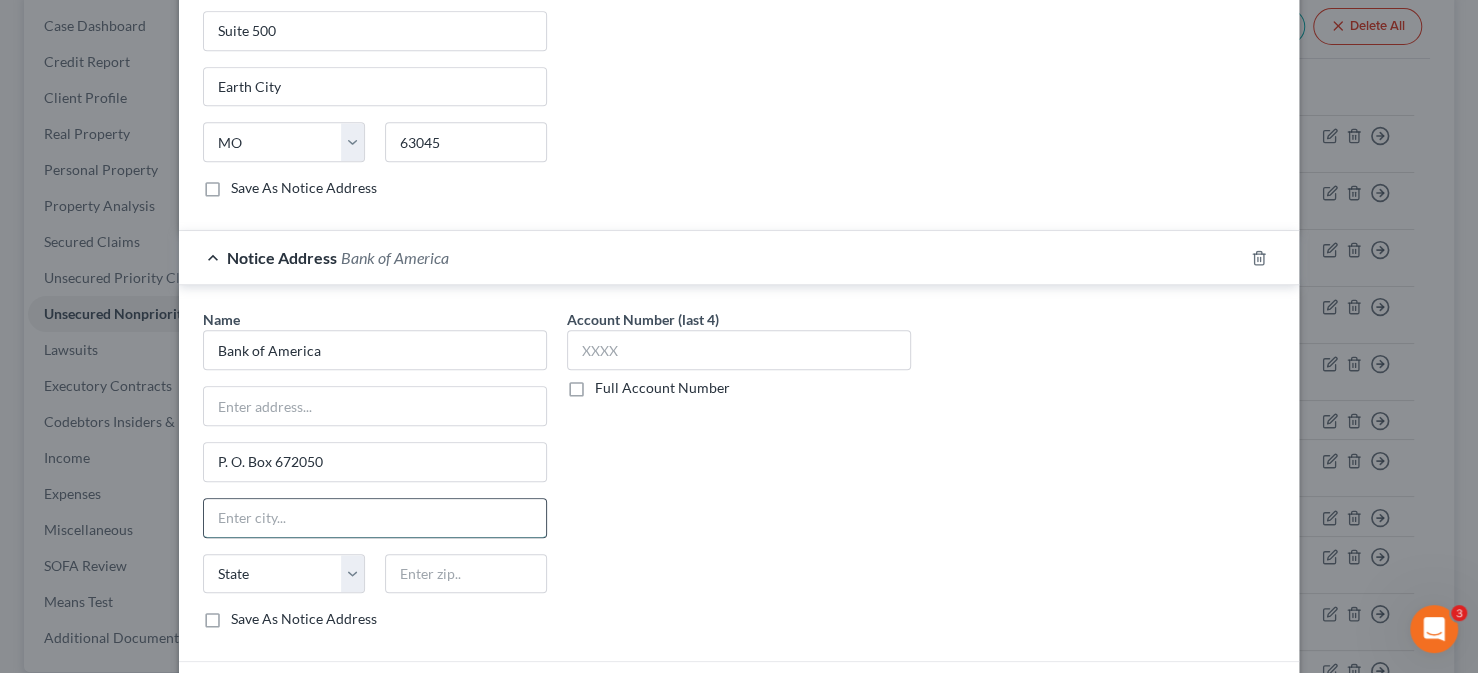 click at bounding box center [375, 518] 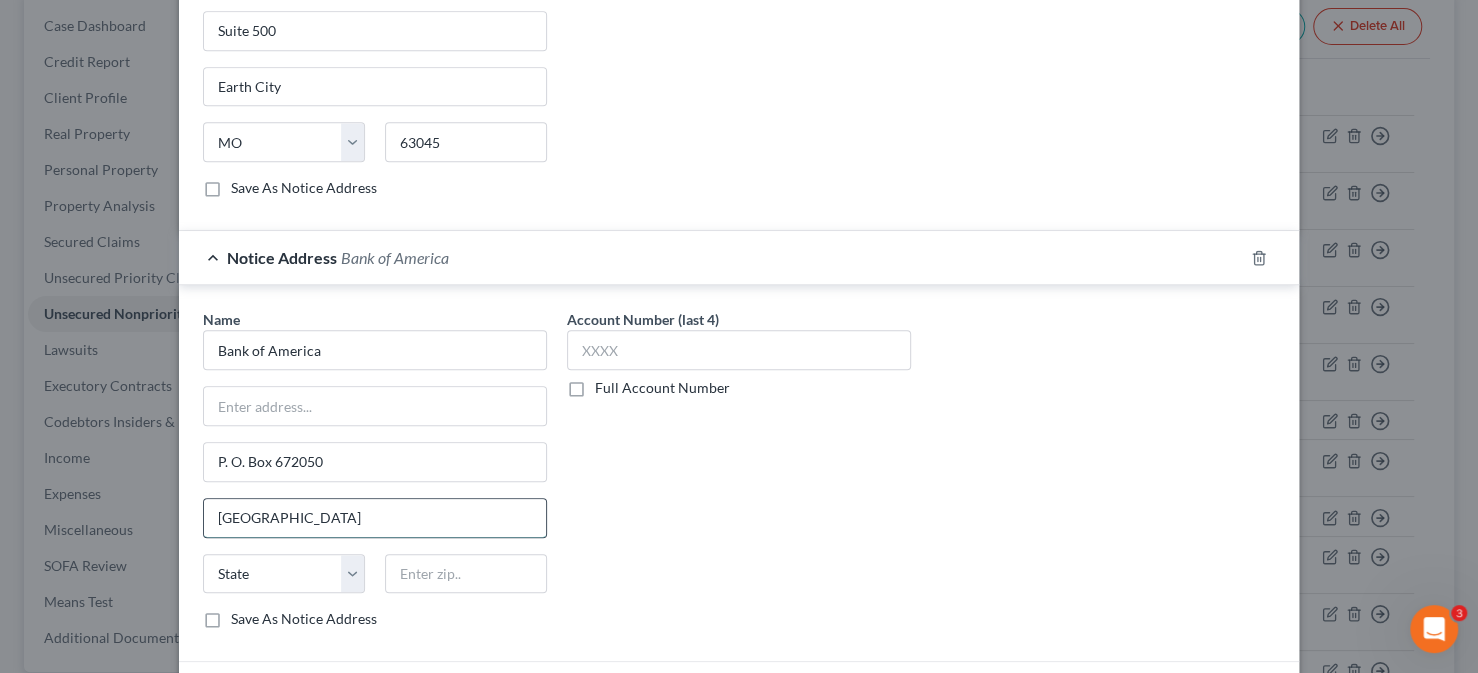 type on "Dallas" 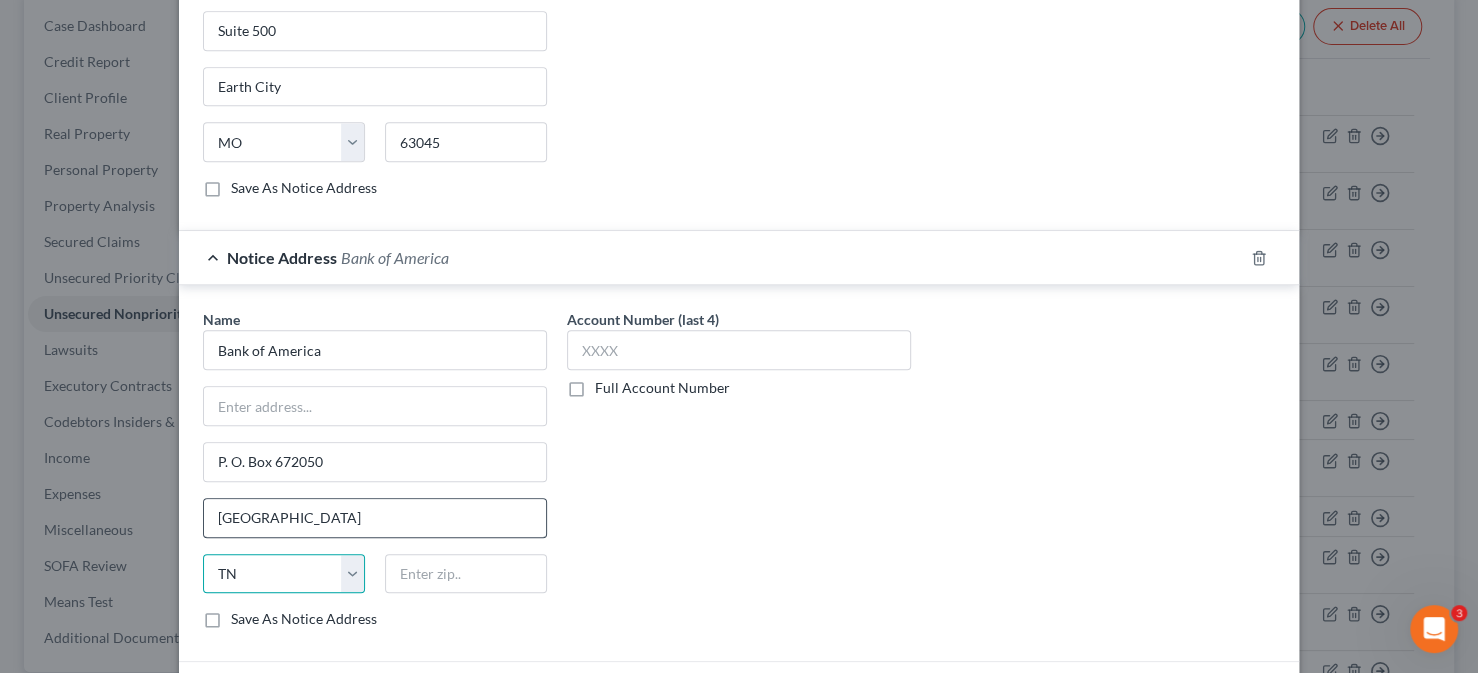 select on "45" 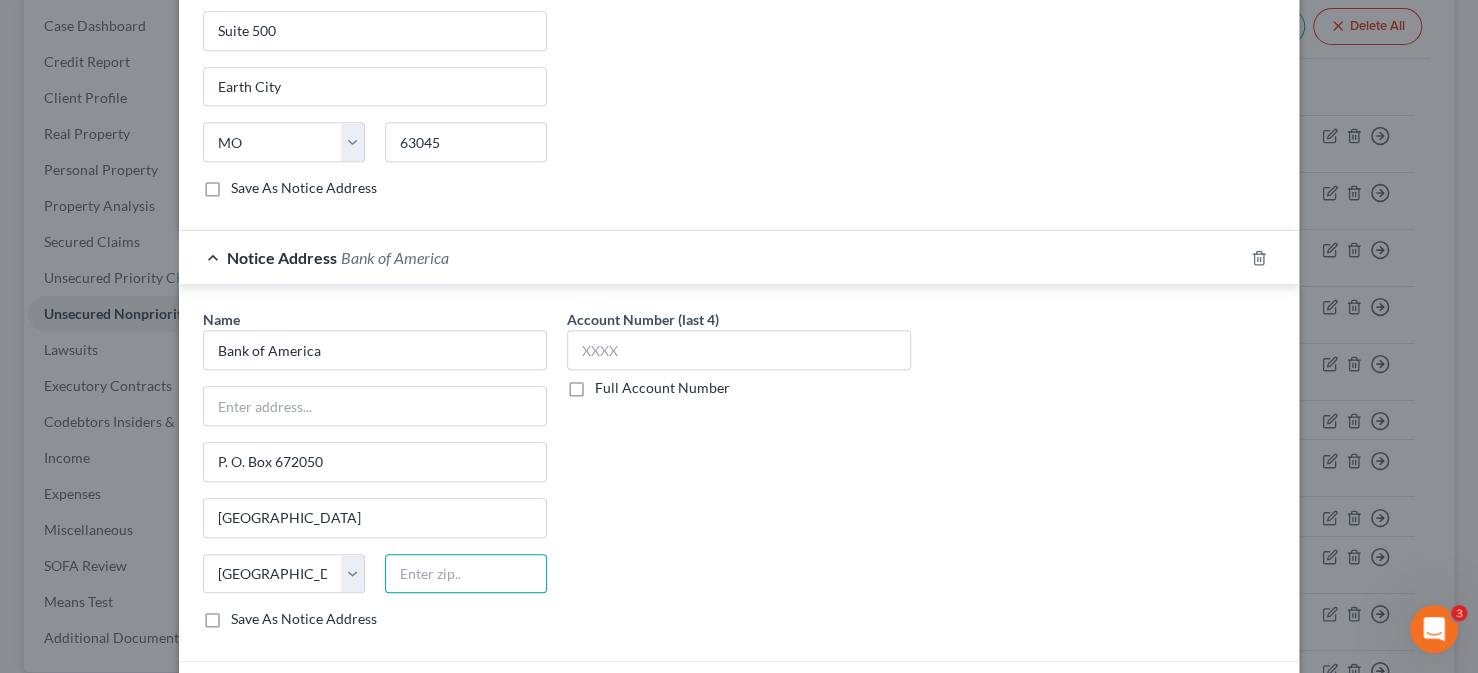 click at bounding box center (466, 574) 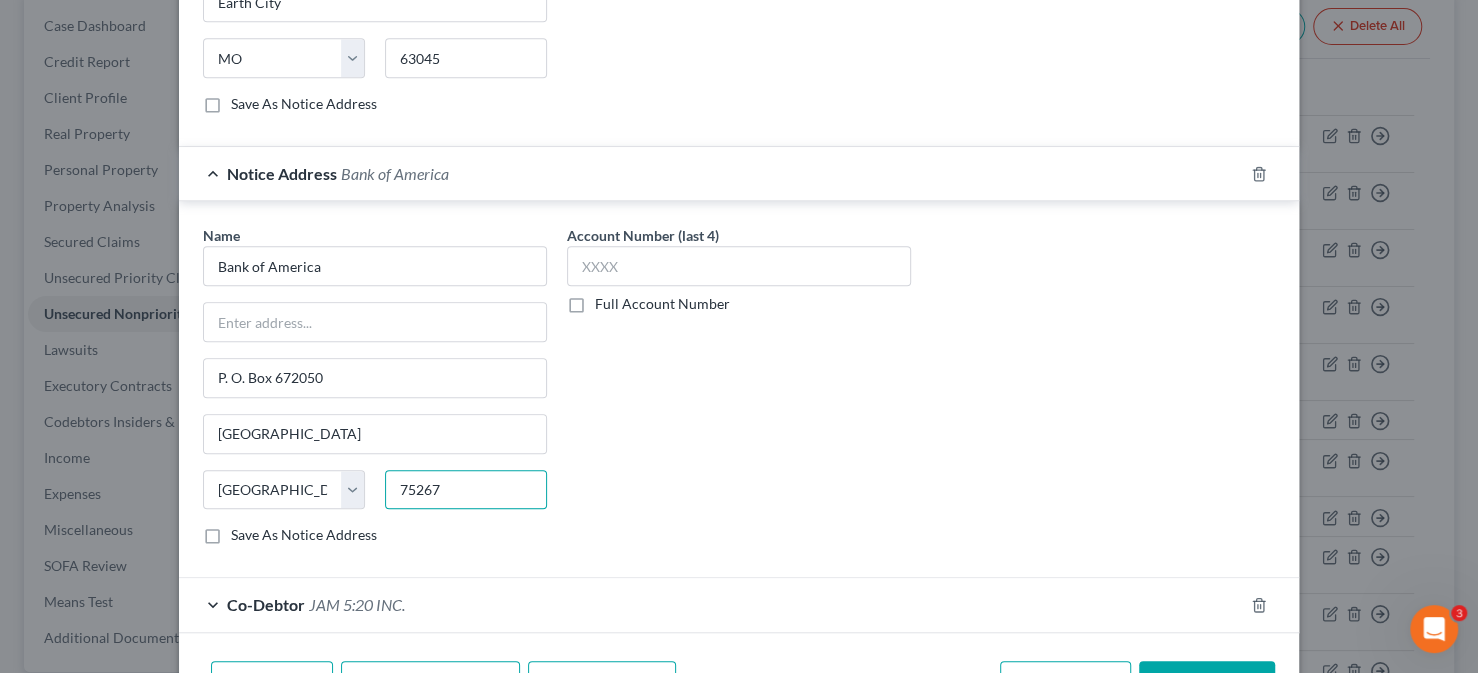 scroll, scrollTop: 937, scrollLeft: 0, axis: vertical 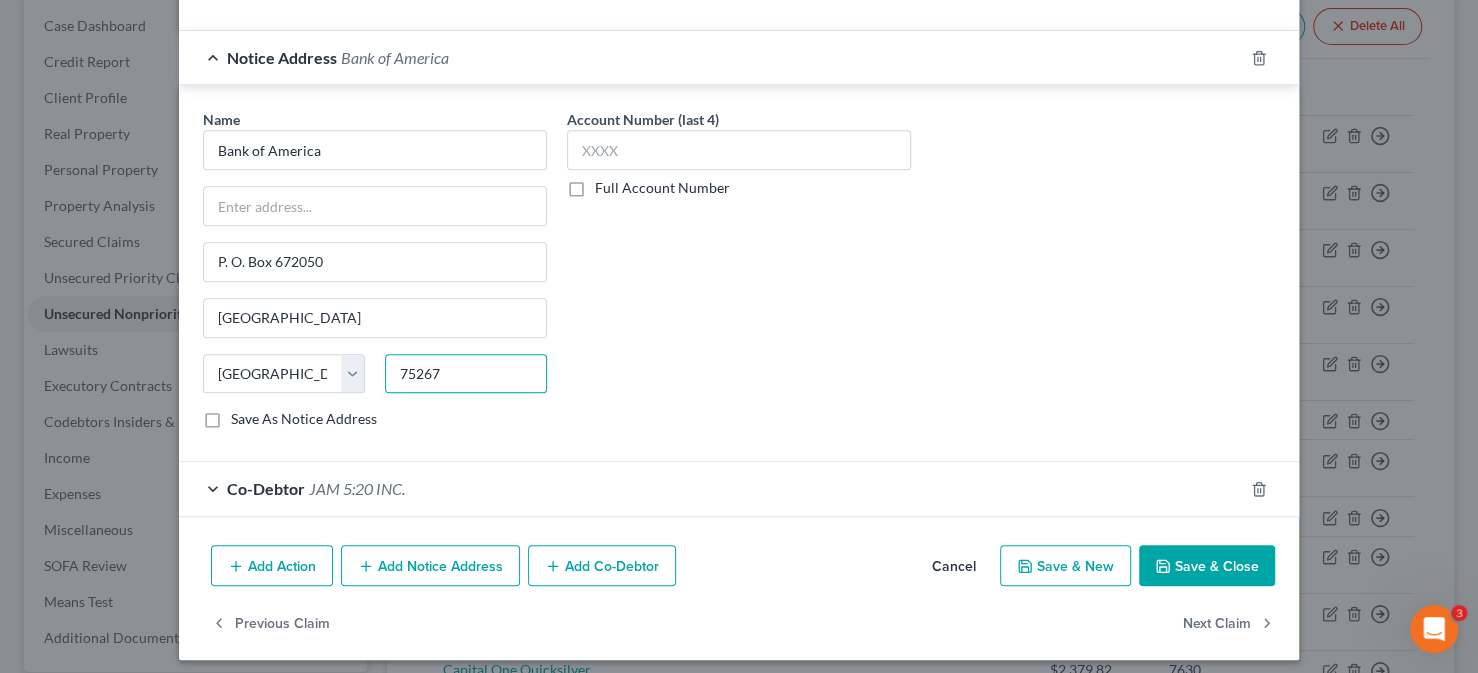 type on "75267" 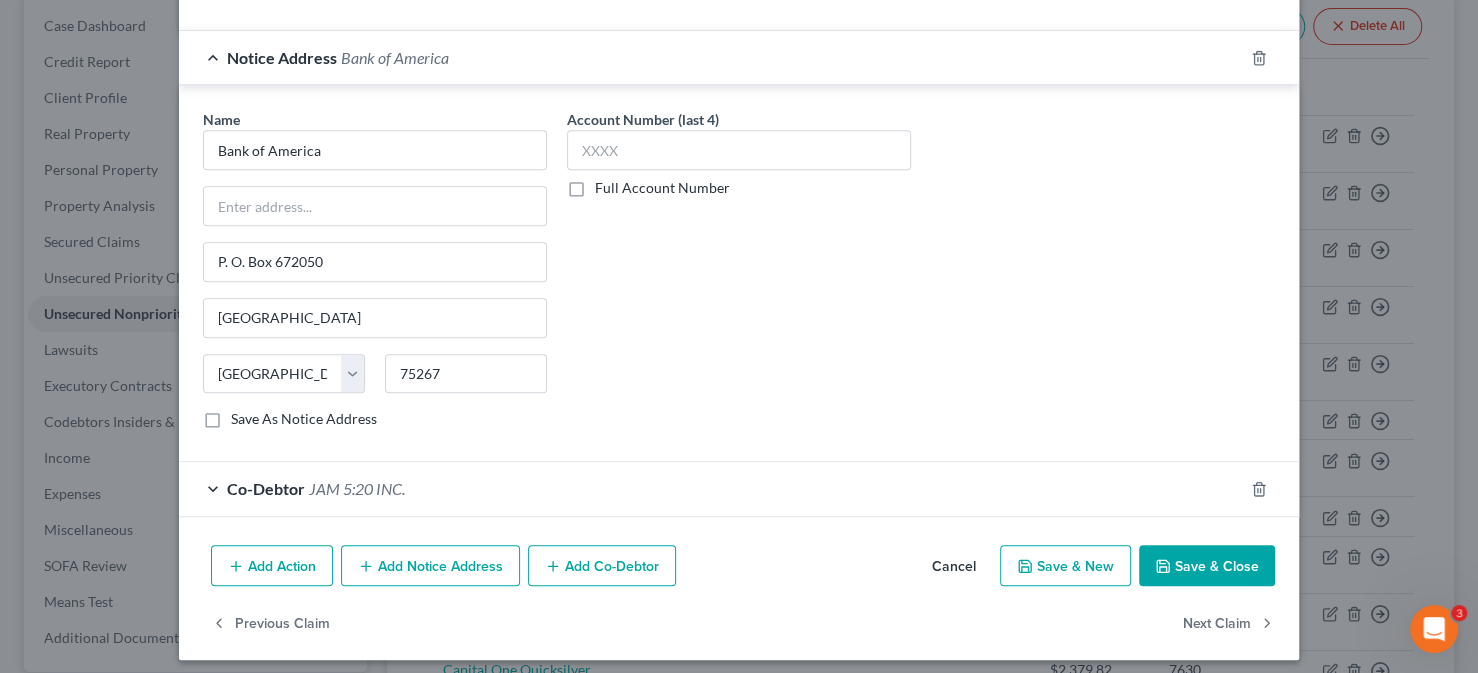 click on "Save & Close" at bounding box center [1207, 566] 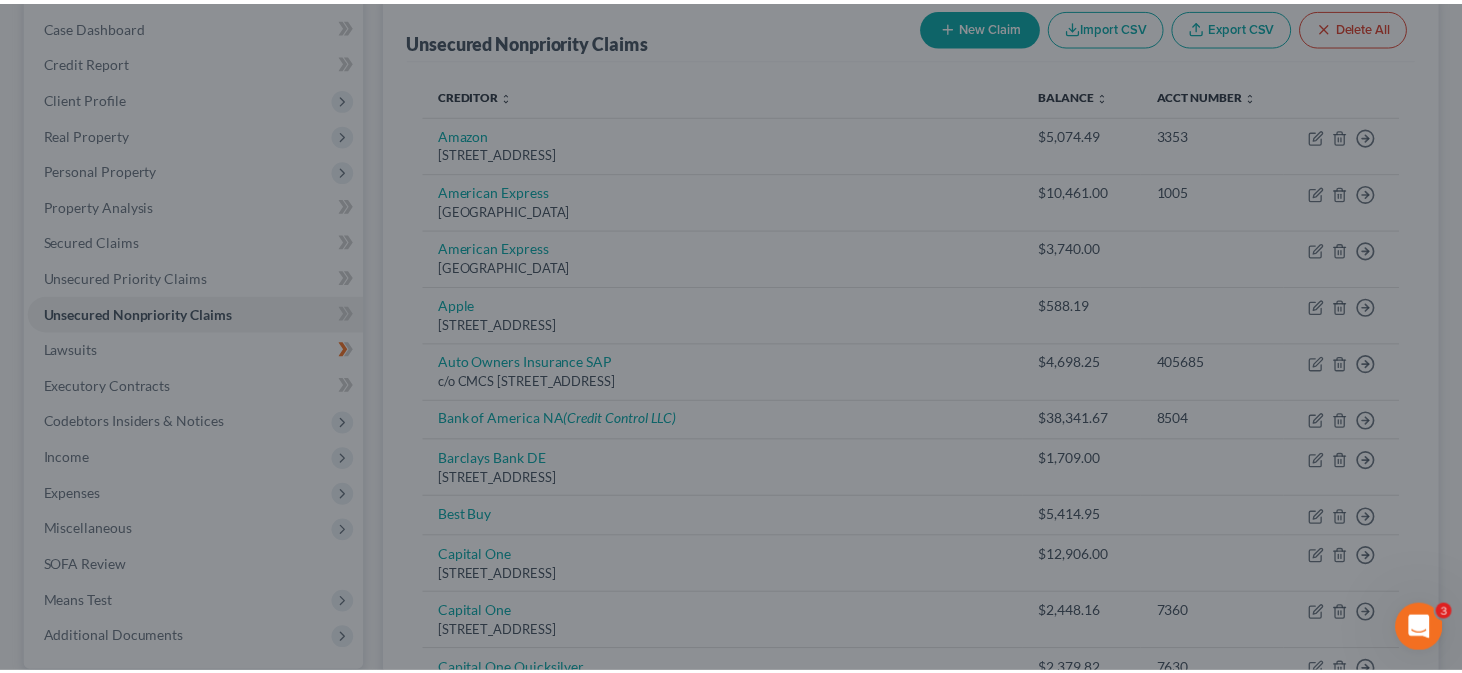 scroll, scrollTop: 0, scrollLeft: 0, axis: both 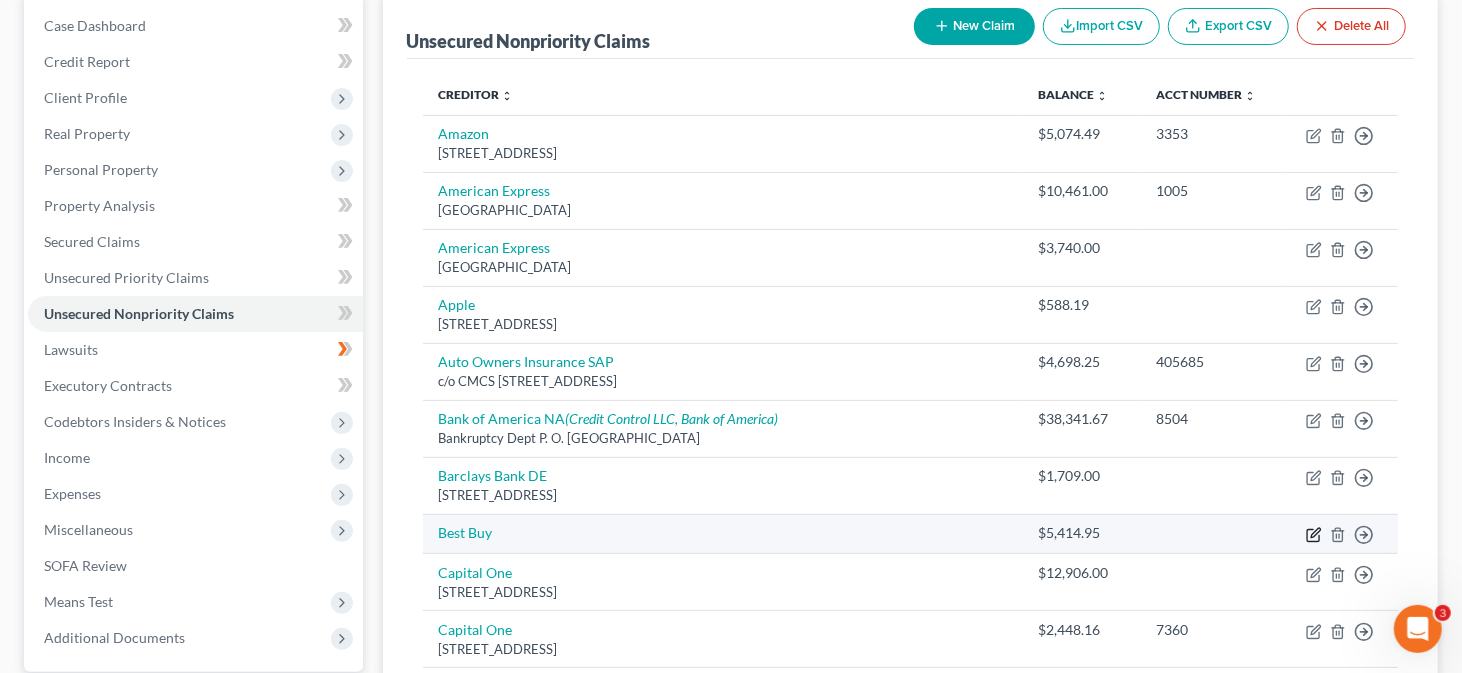 click 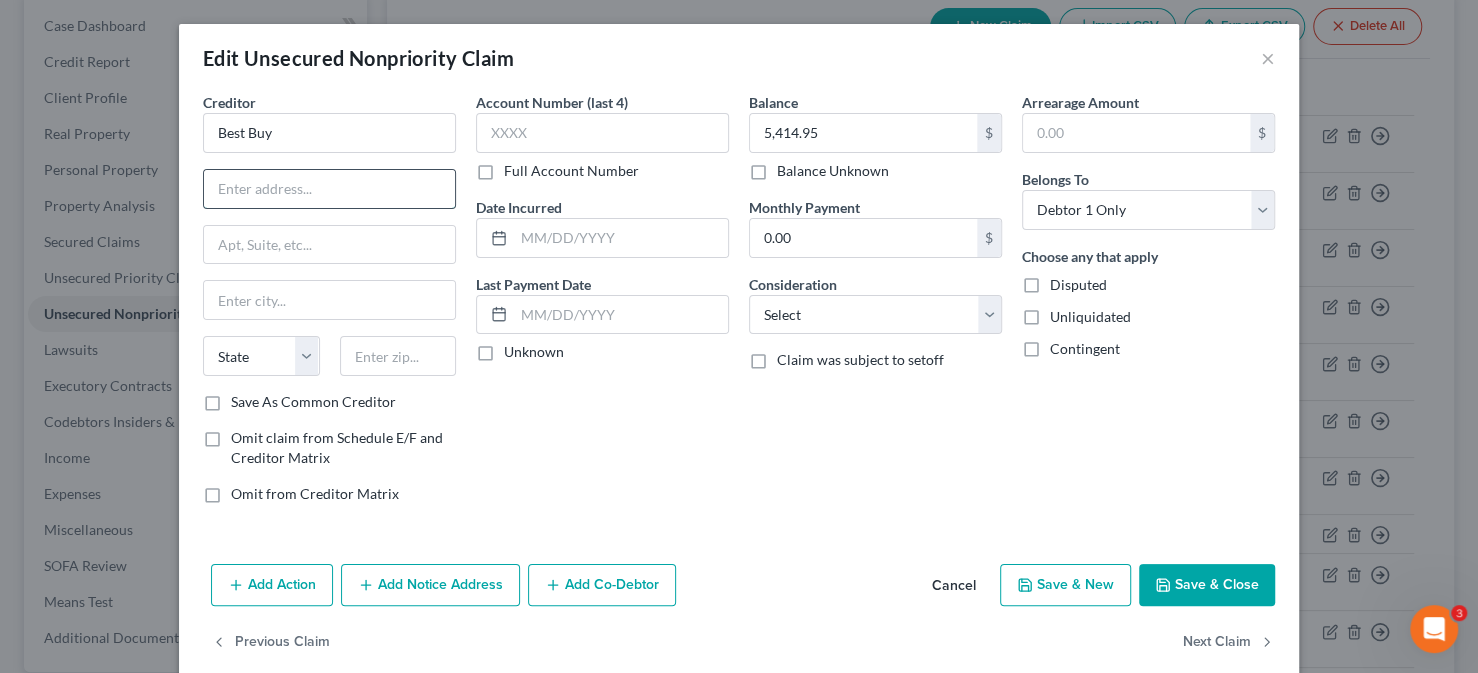 click at bounding box center (329, 189) 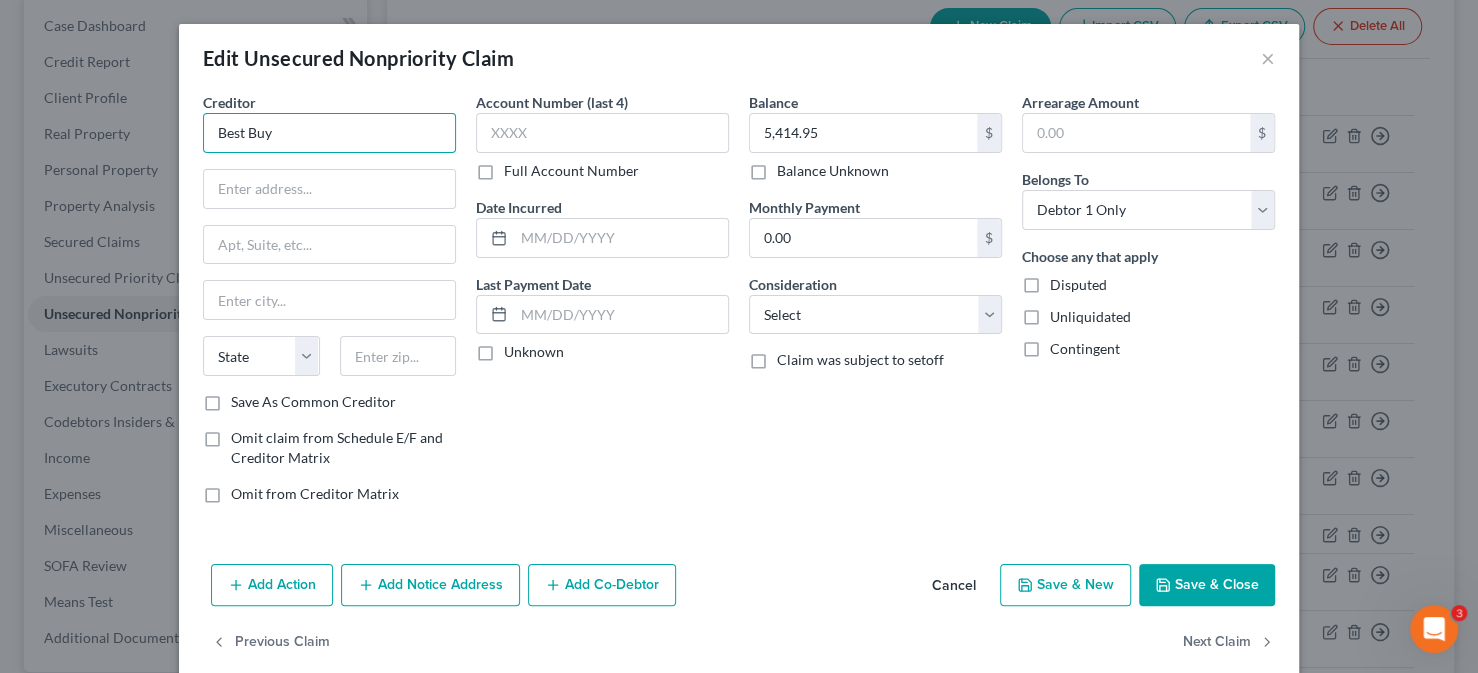 click on "Best Buy" at bounding box center (329, 133) 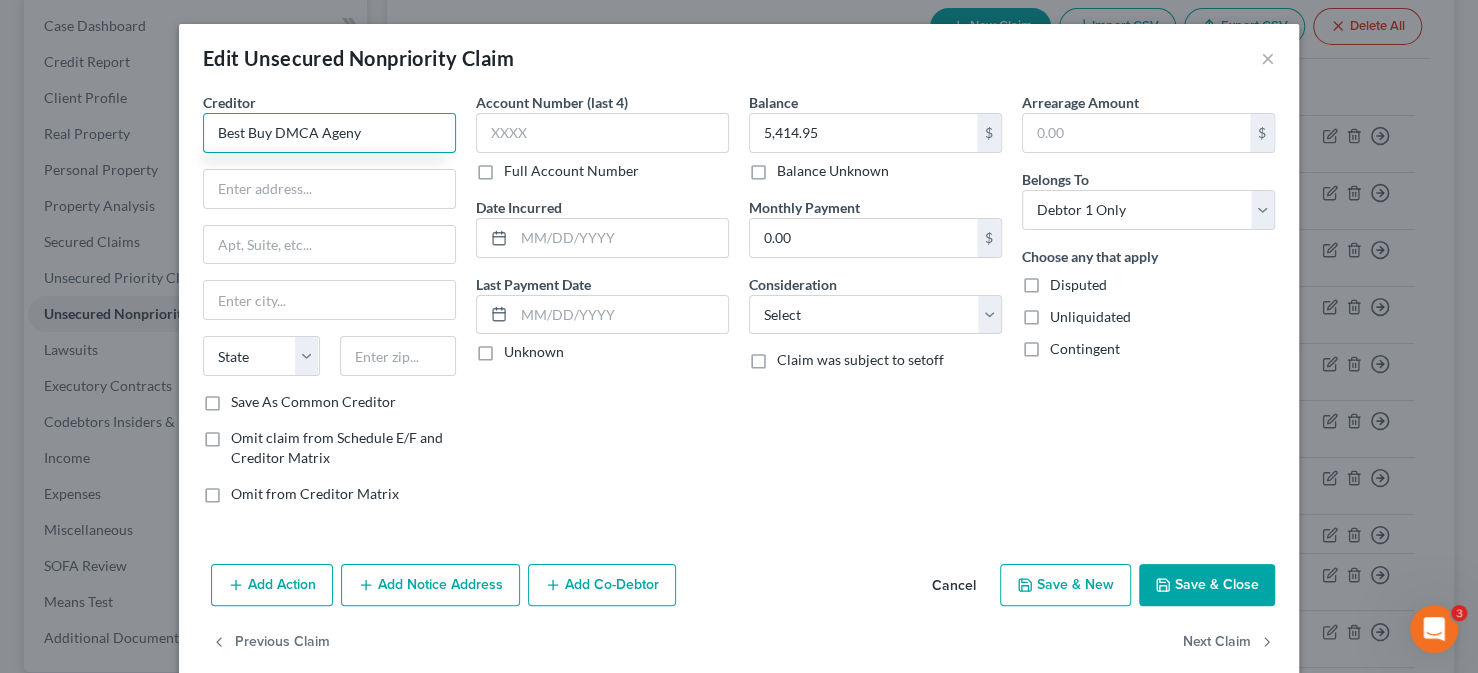 type on "Best Buy DMCA Ageny" 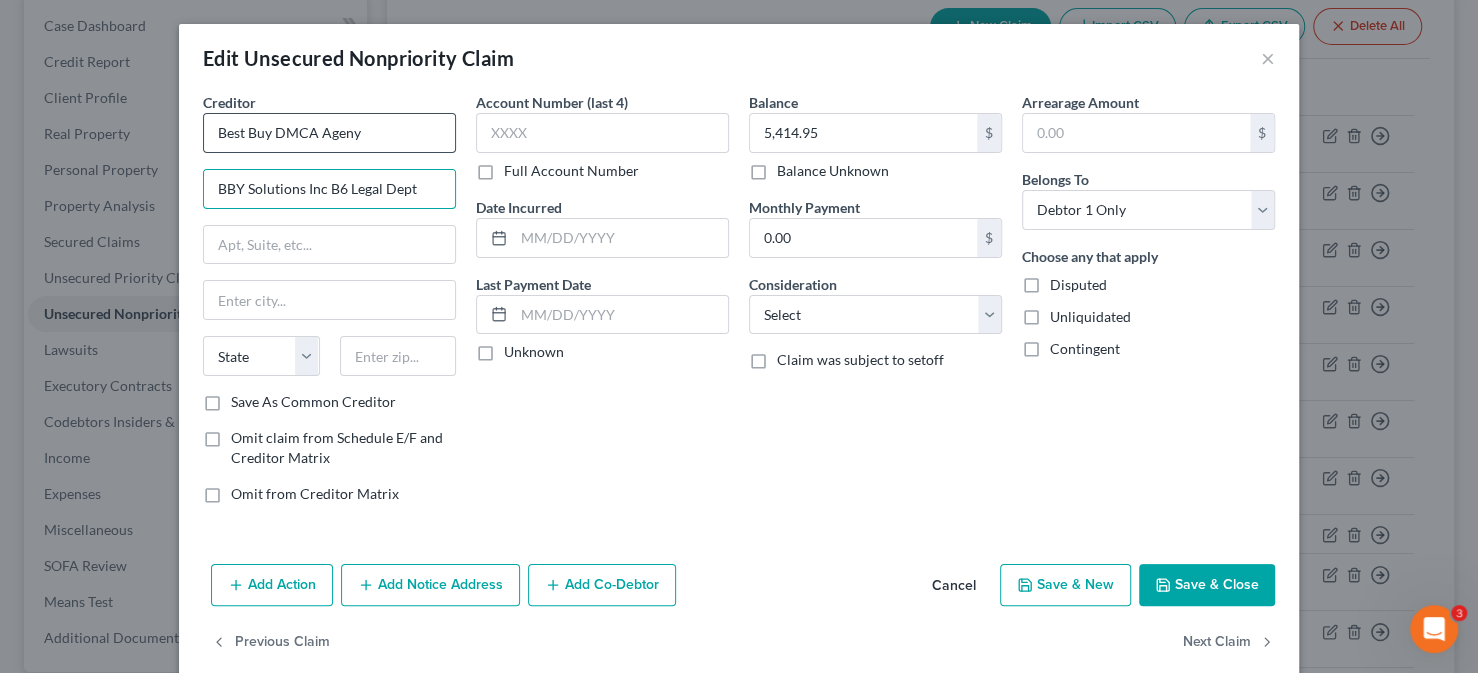 type on "BBY Solutions Inc B6 Legal Dept" 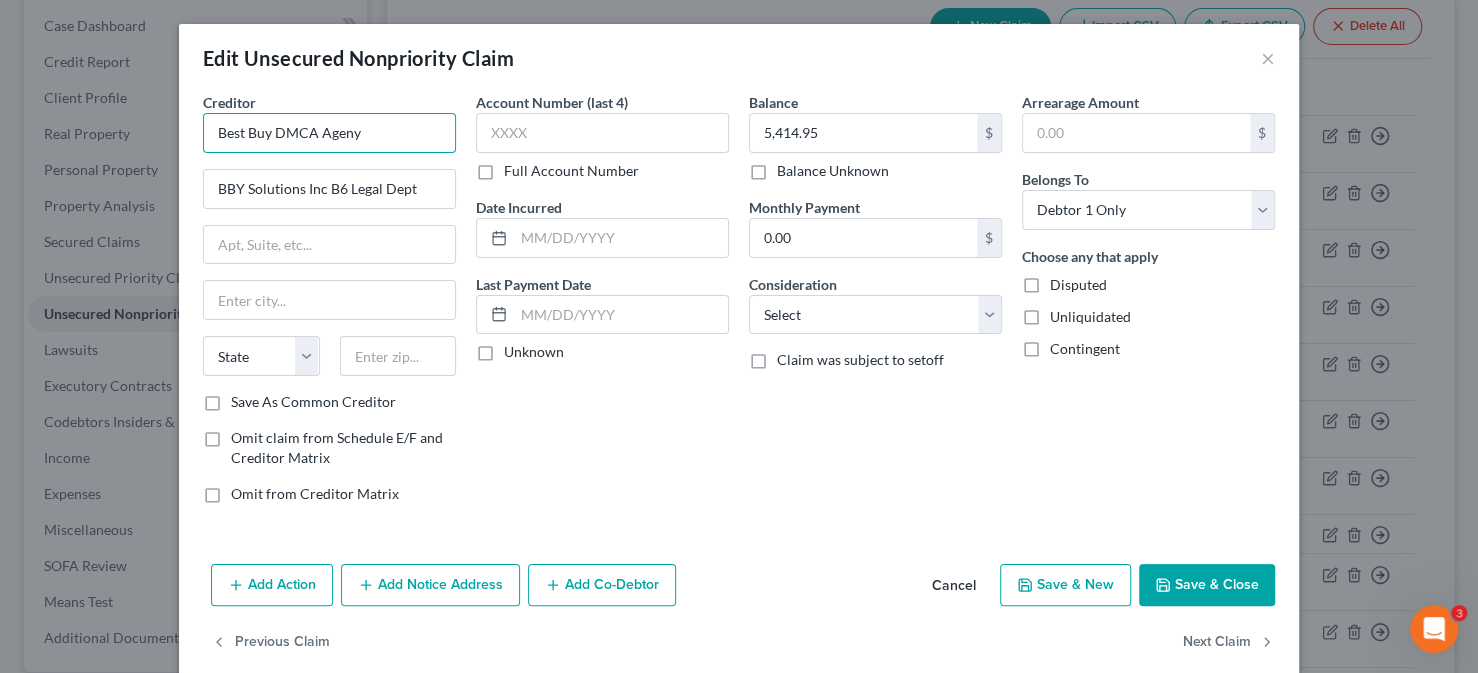 click on "Best Buy DMCA Ageny" at bounding box center (329, 133) 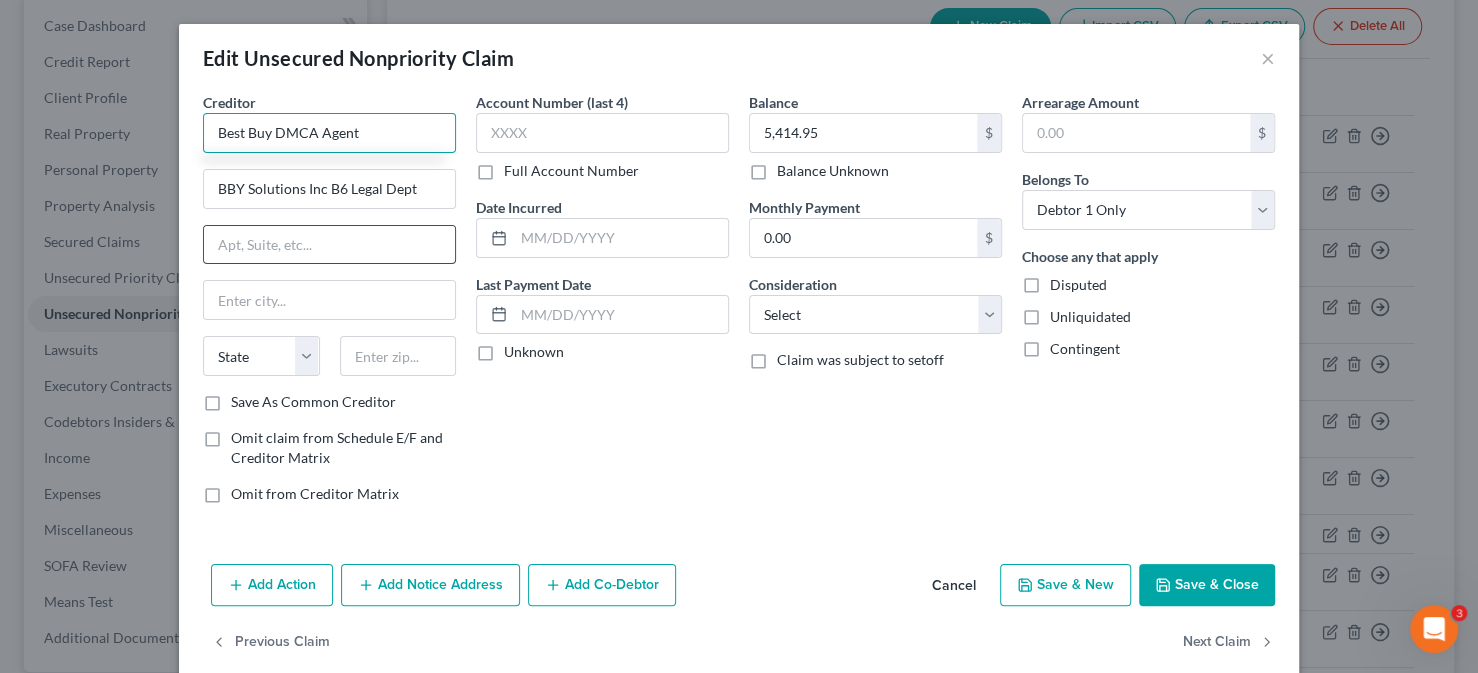 type on "Best Buy DMCA Agent" 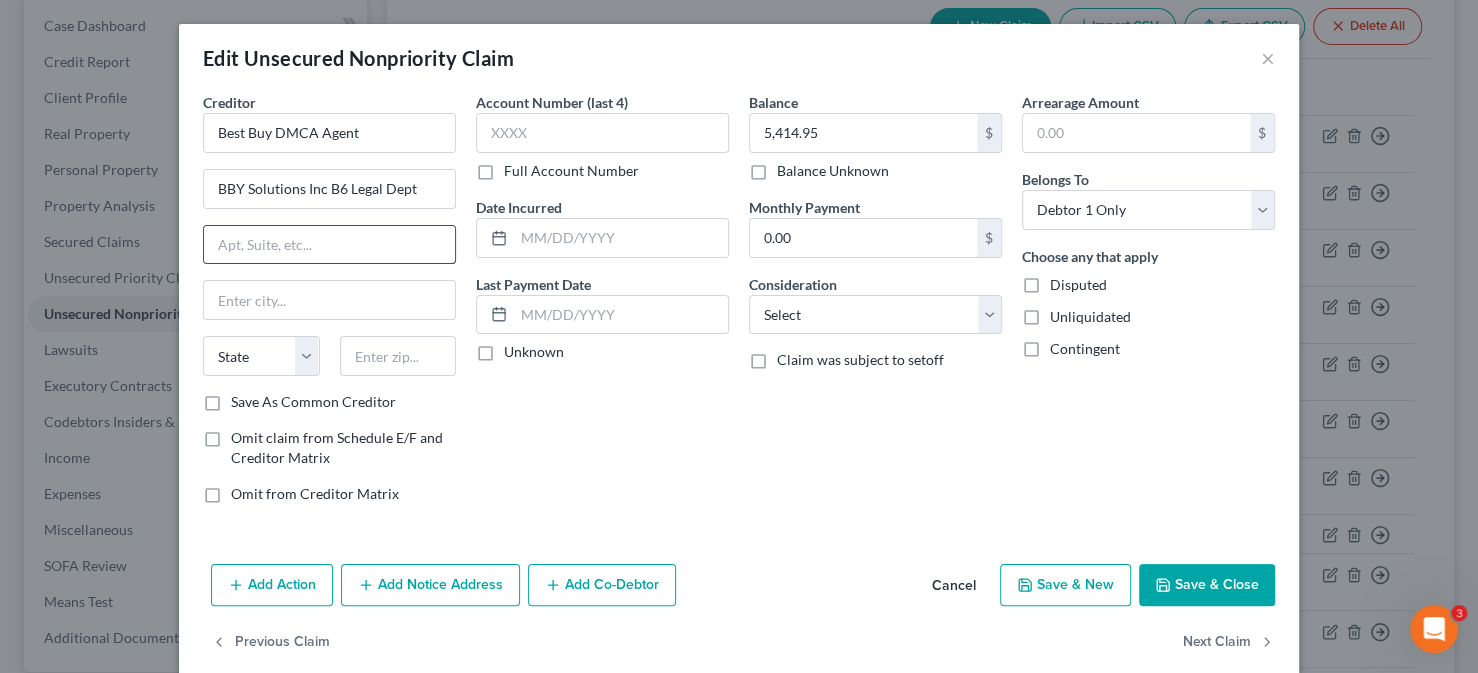 click at bounding box center [329, 245] 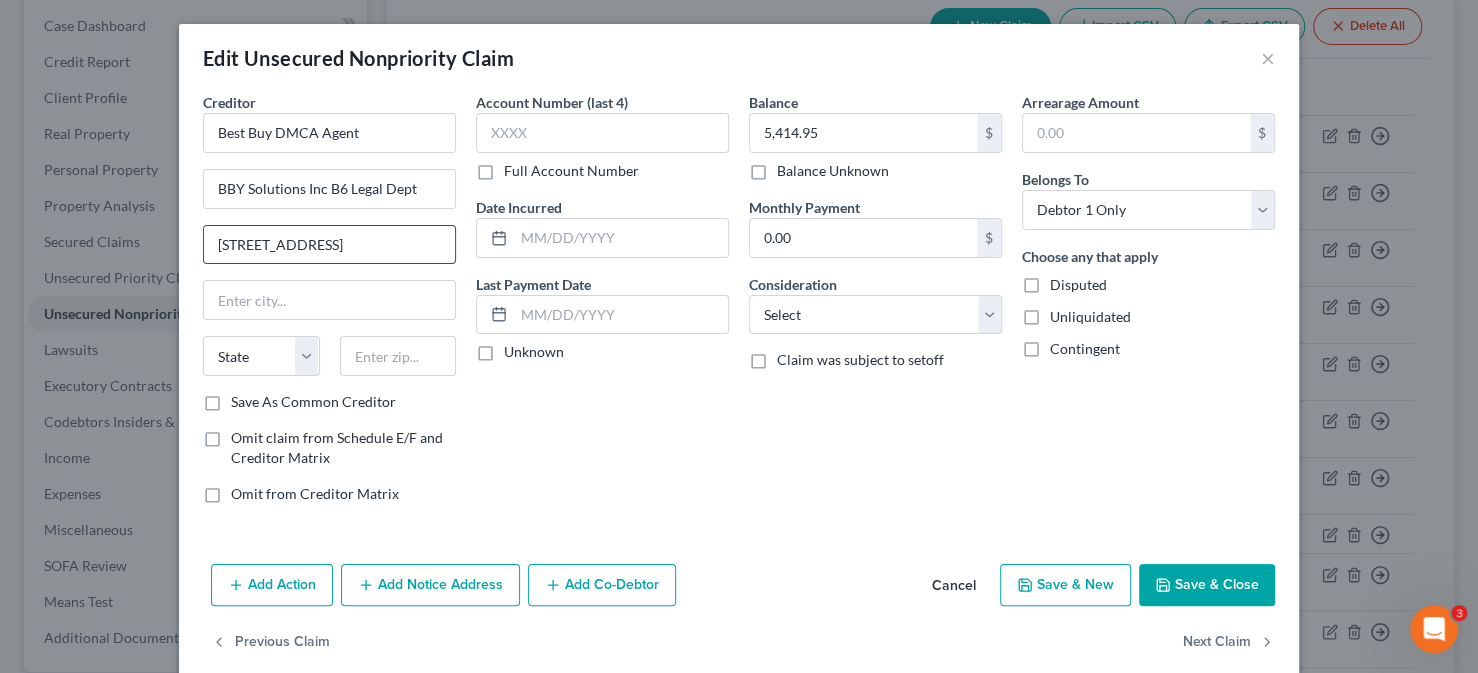 type on "7601 Penn Avenue S" 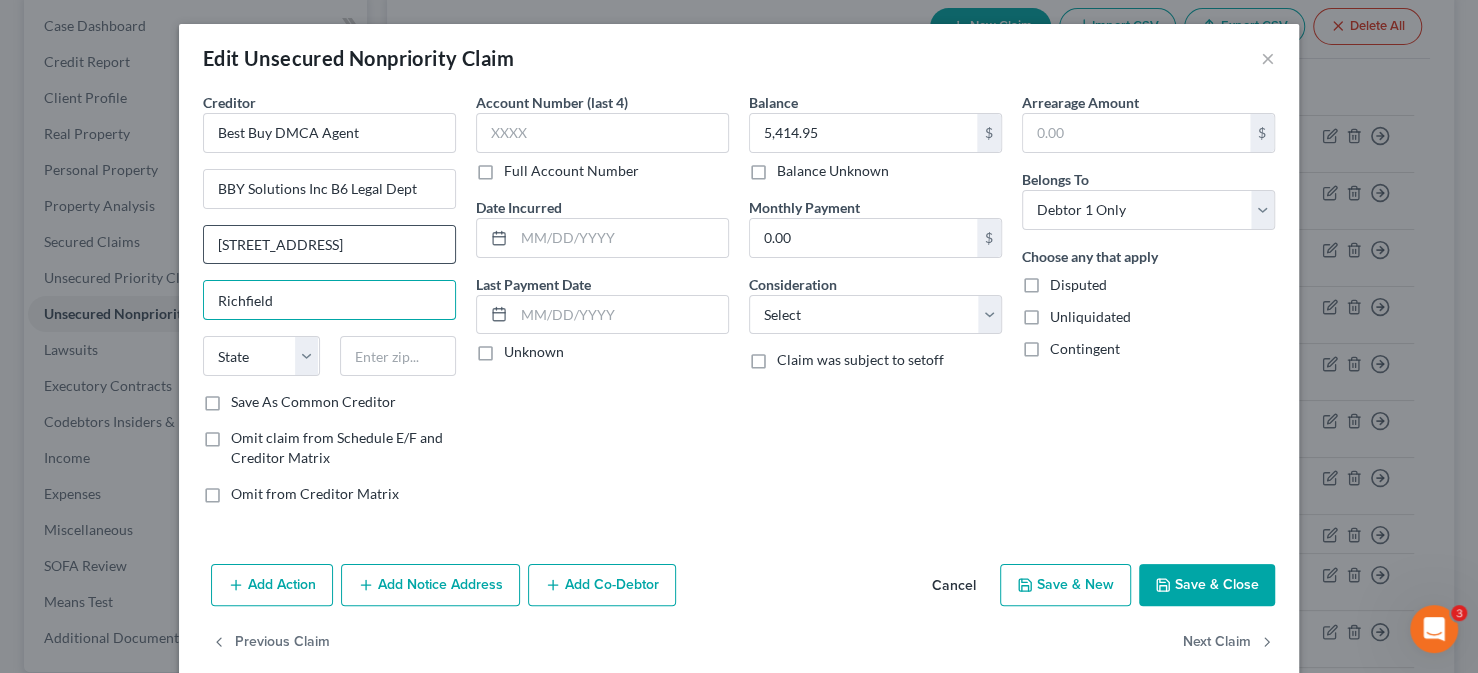 type on "Richfield" 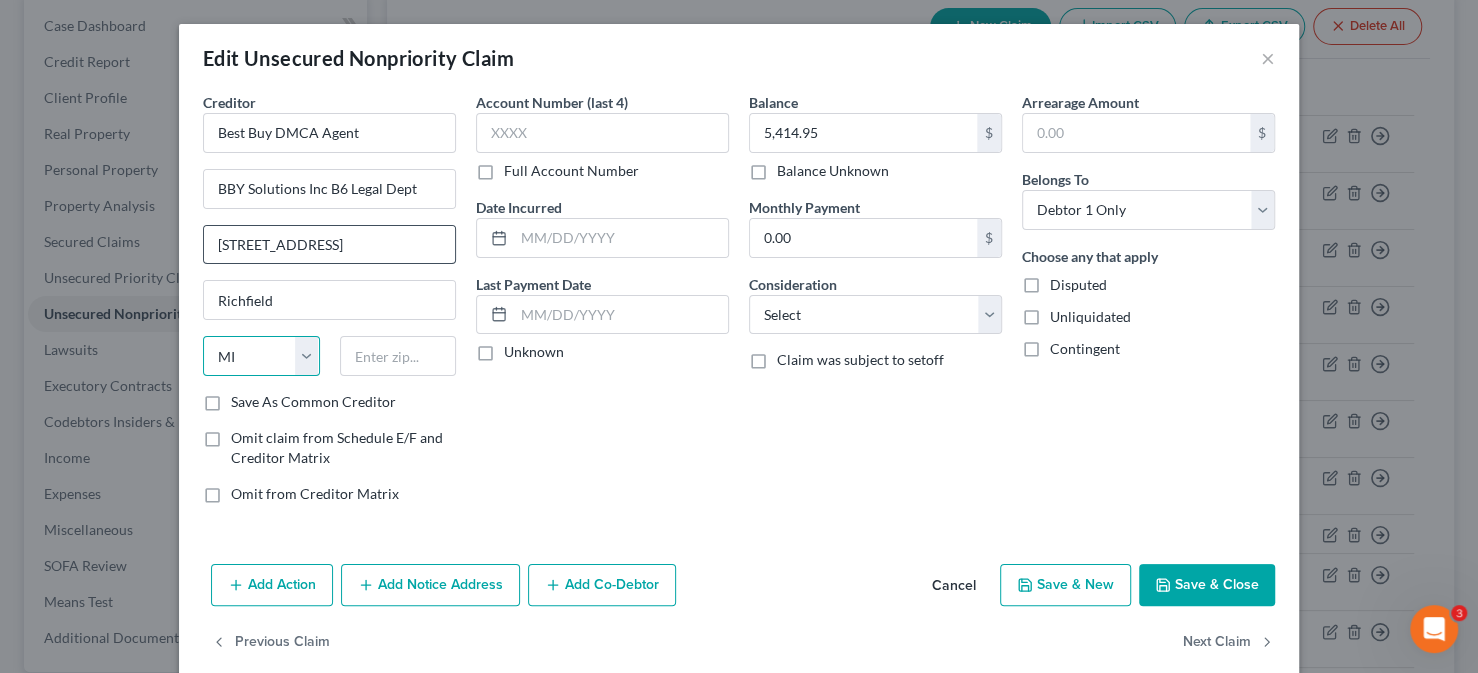 select on "24" 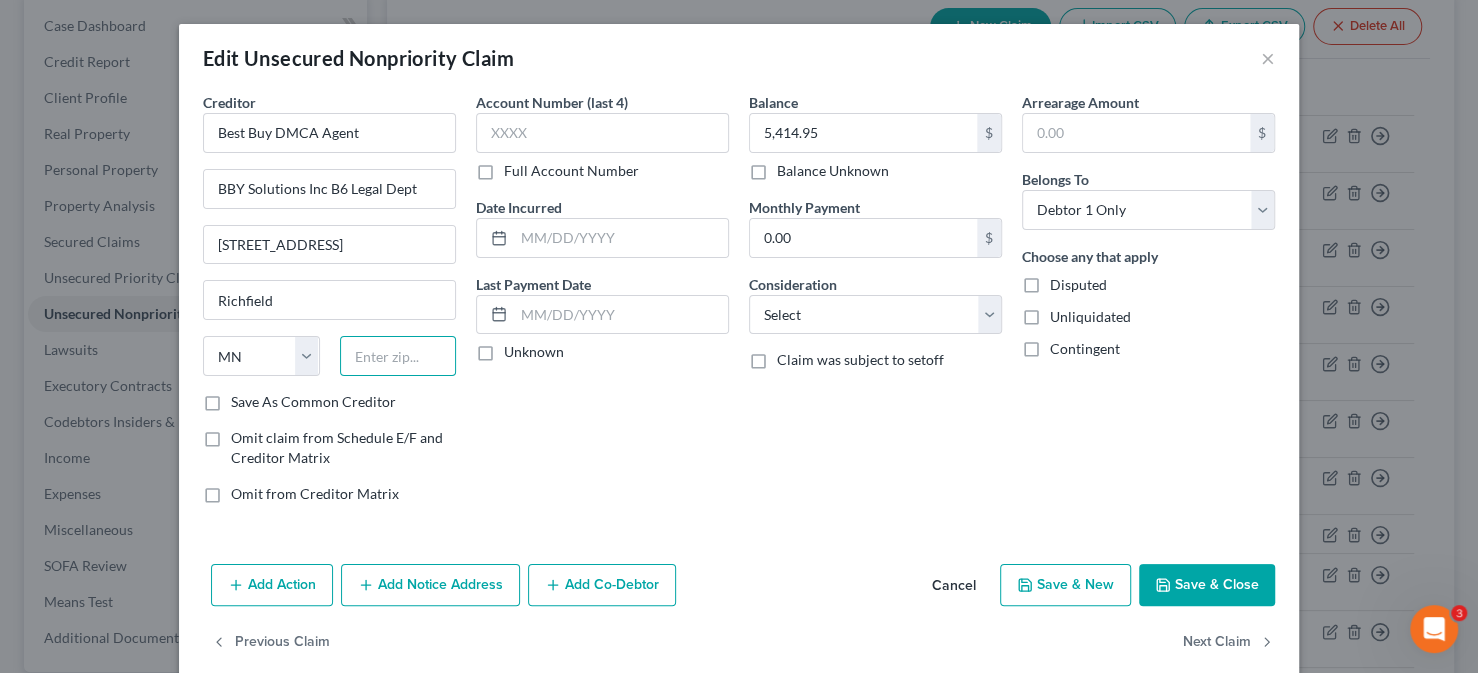 click at bounding box center (398, 356) 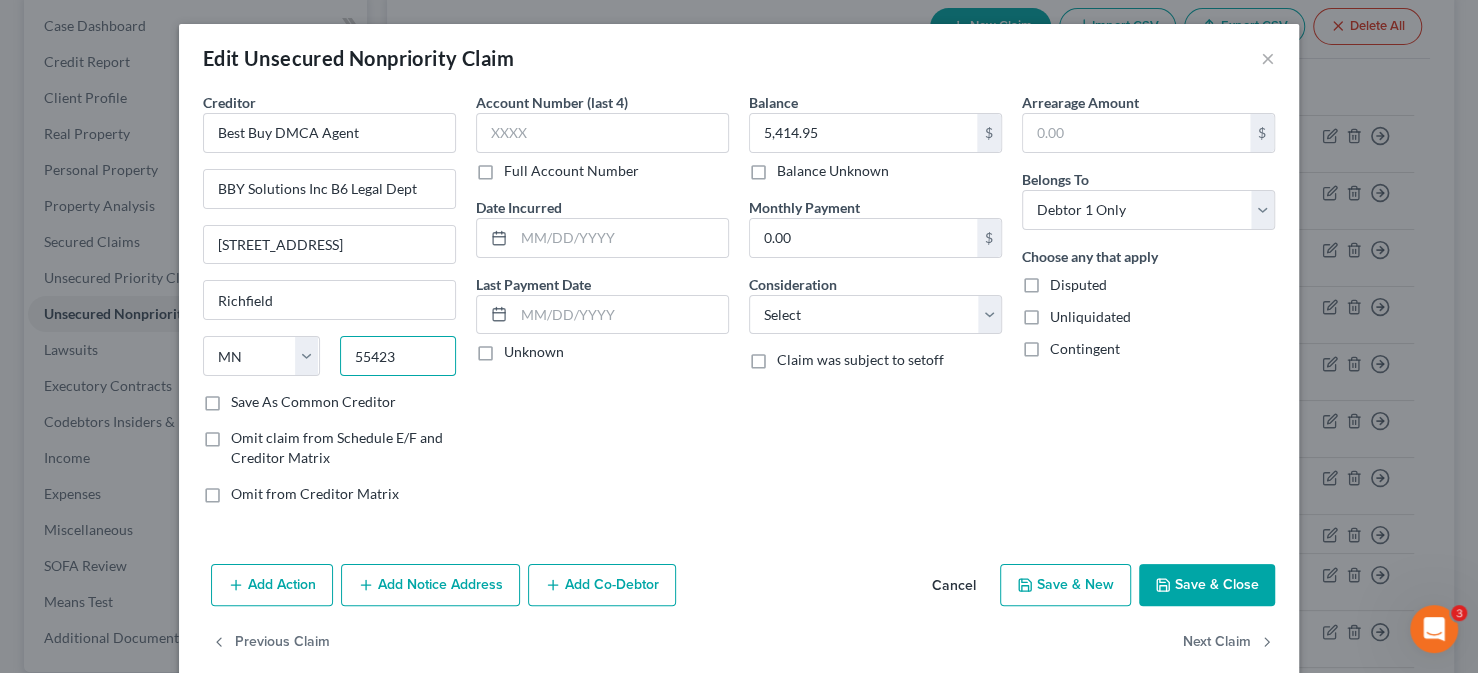 type on "55423" 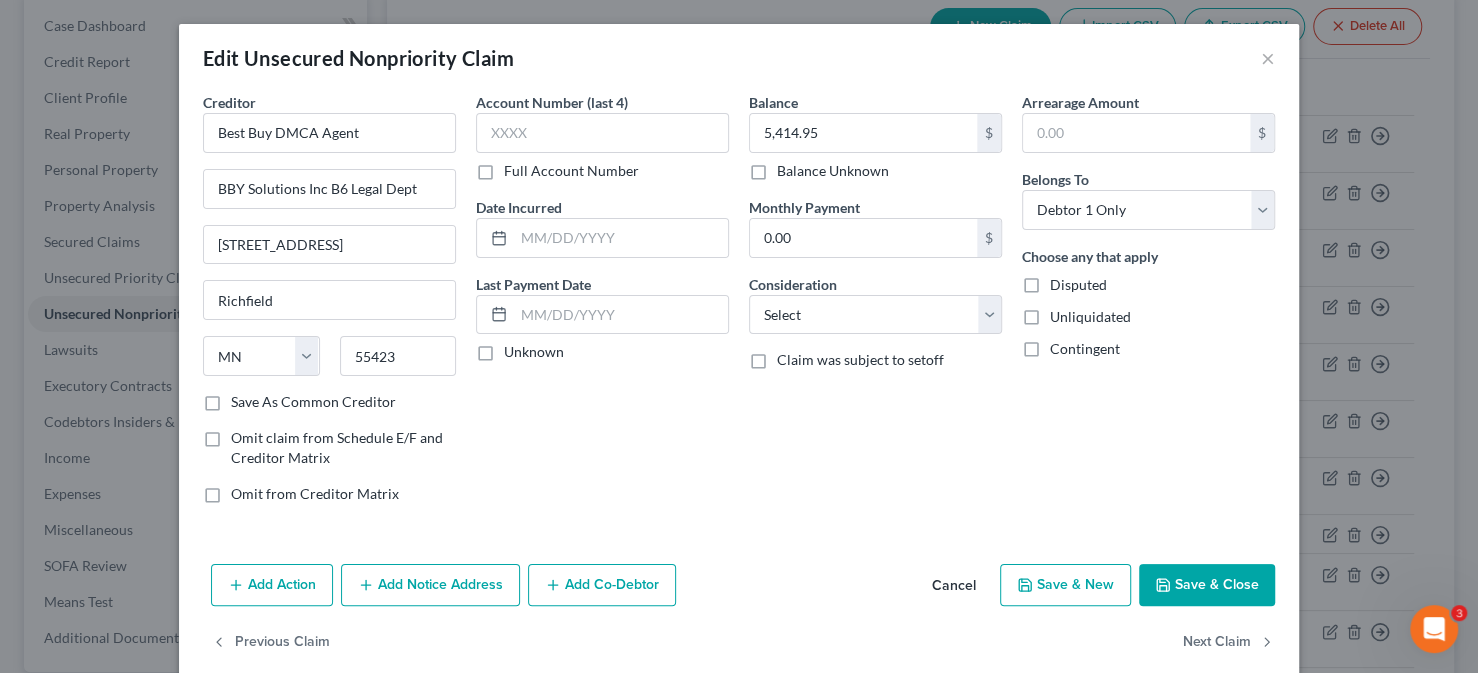 type on "Minneapolis" 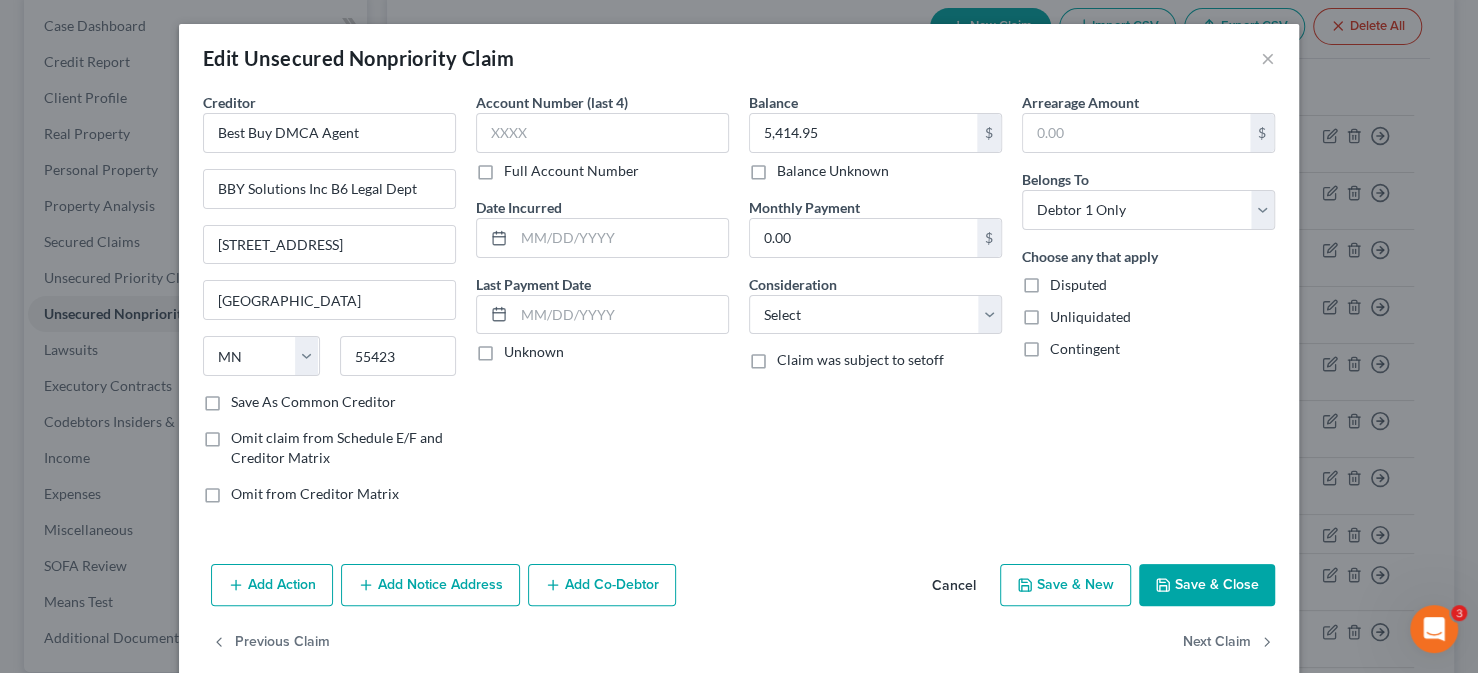 click on "Save & Close" at bounding box center [1207, 585] 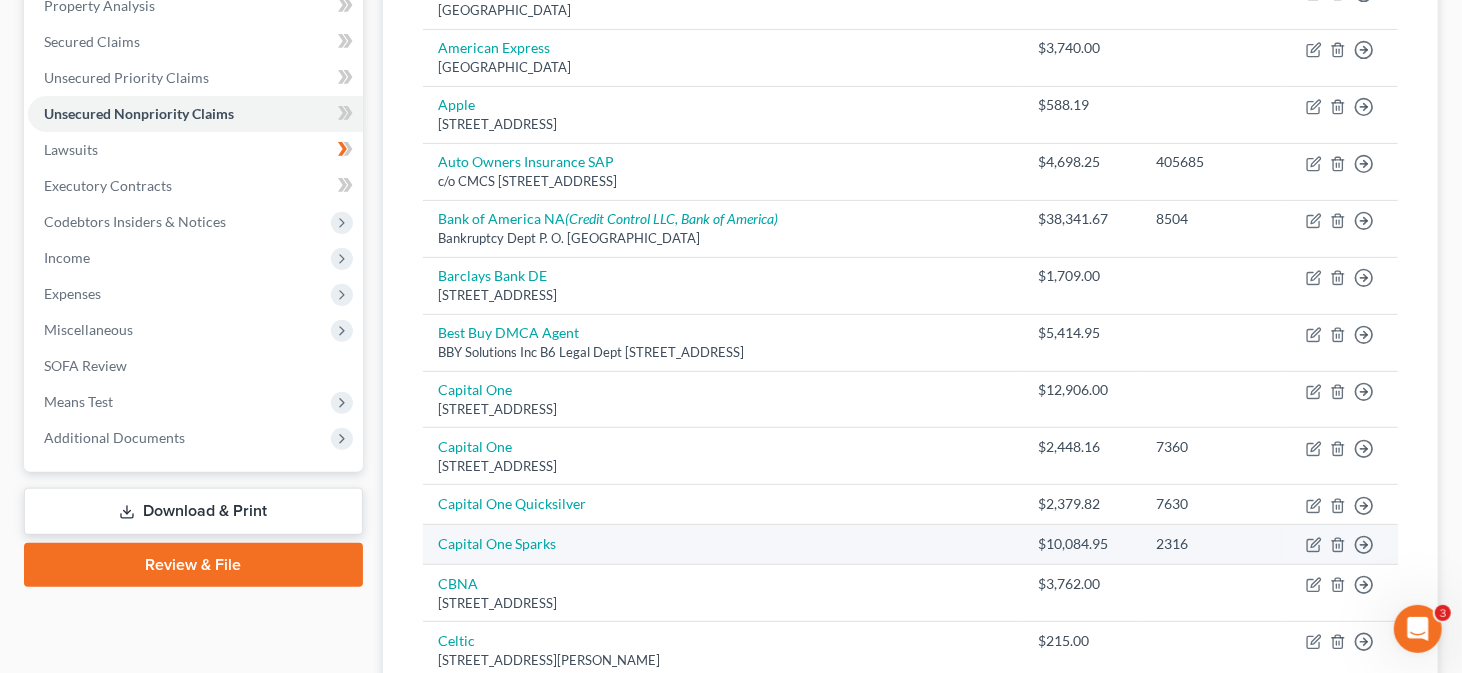 scroll, scrollTop: 500, scrollLeft: 0, axis: vertical 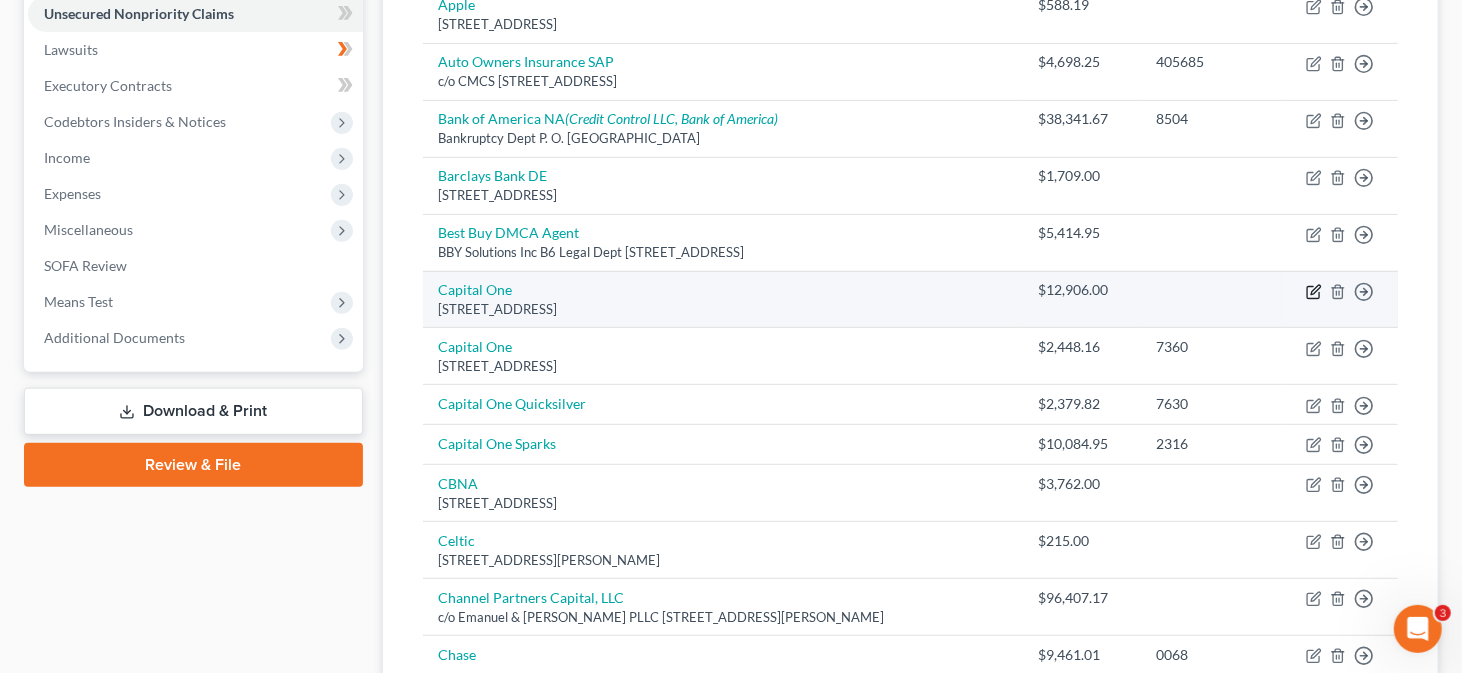 click 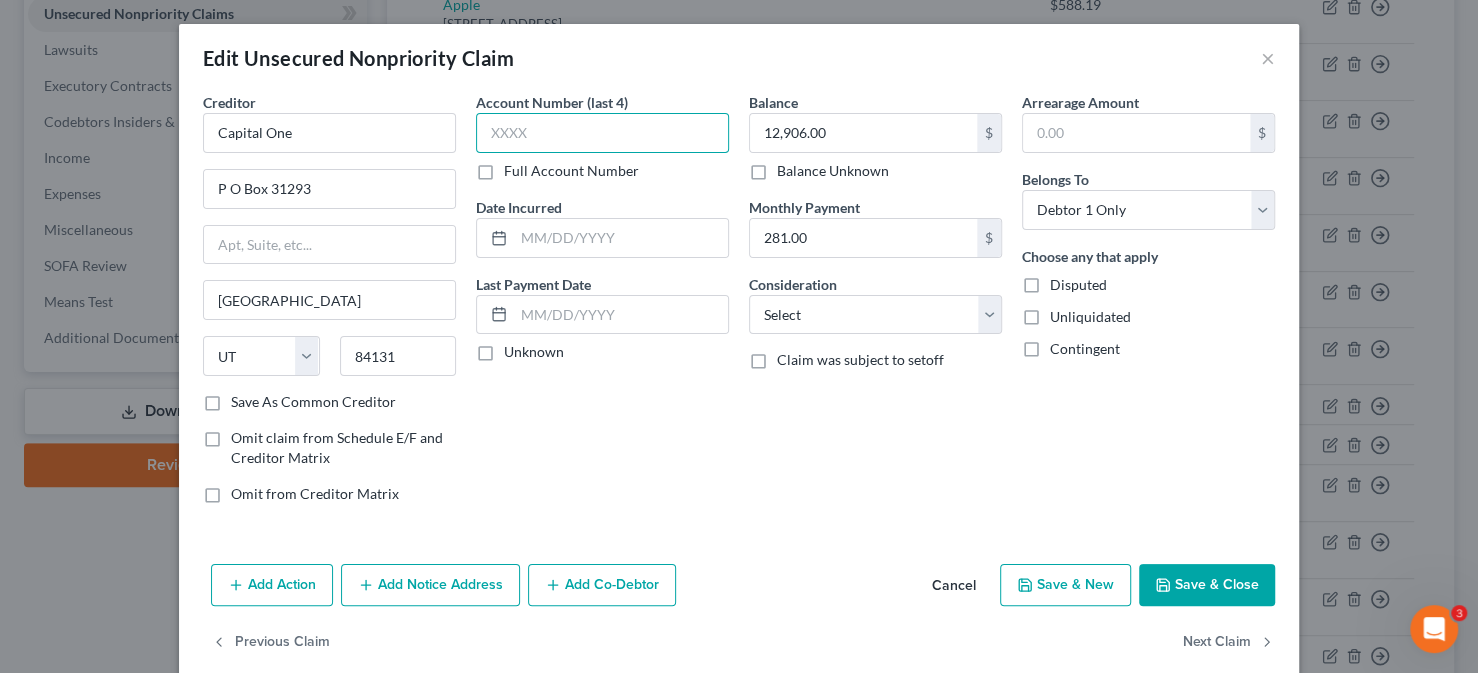 click at bounding box center [602, 133] 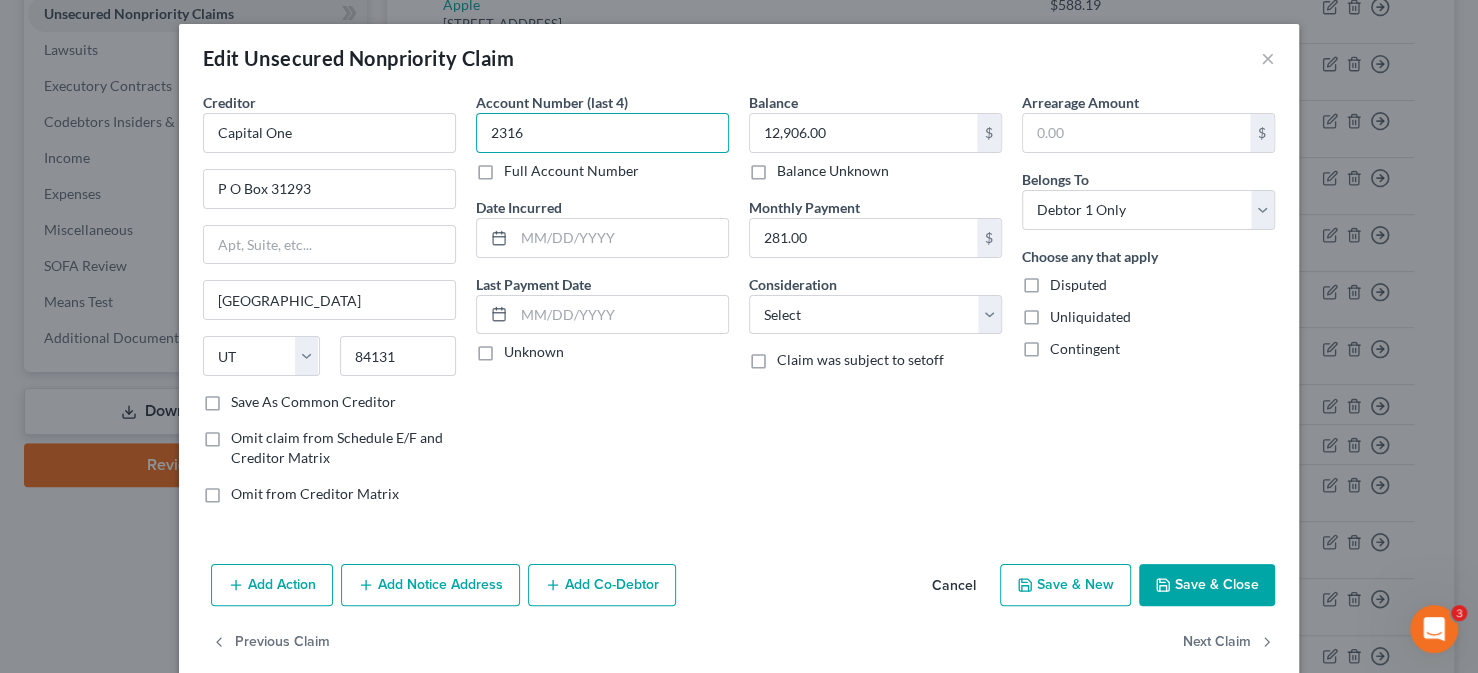 type on "2316" 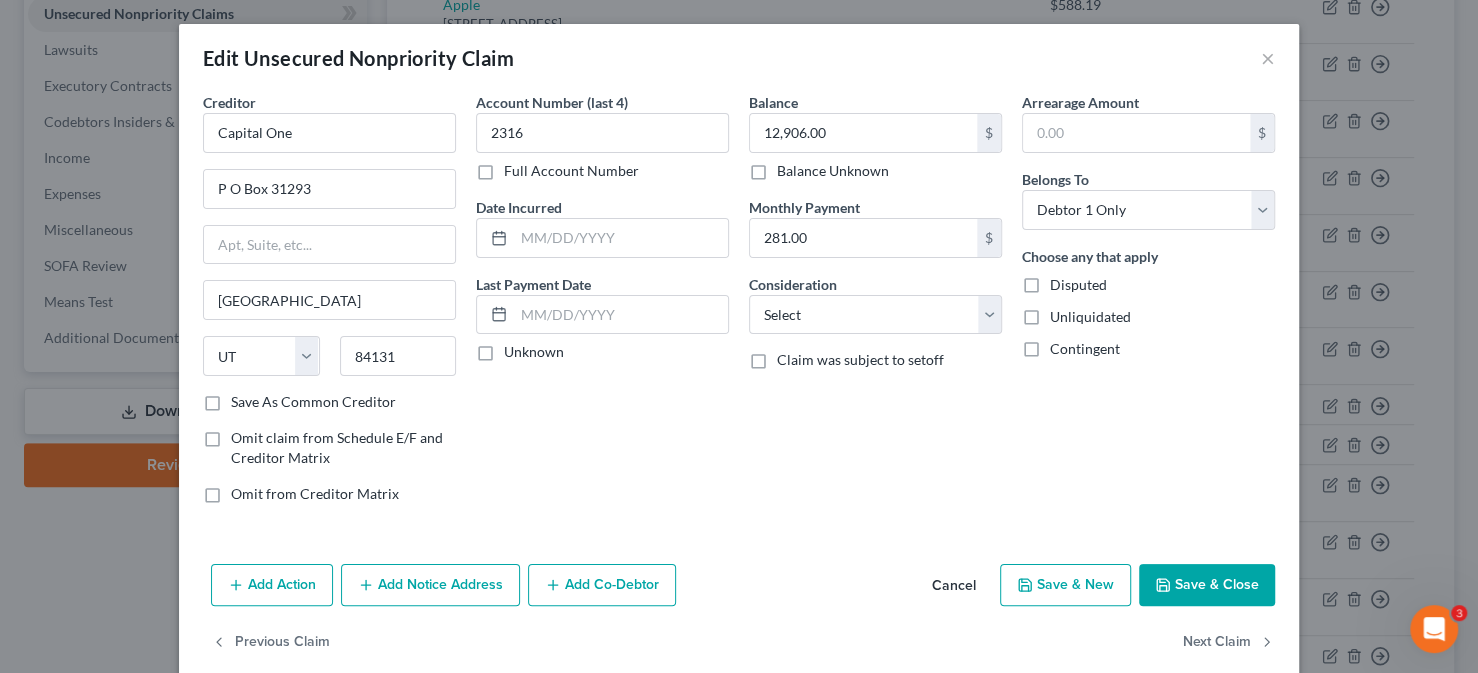 click on "Save & Close" at bounding box center [1207, 585] 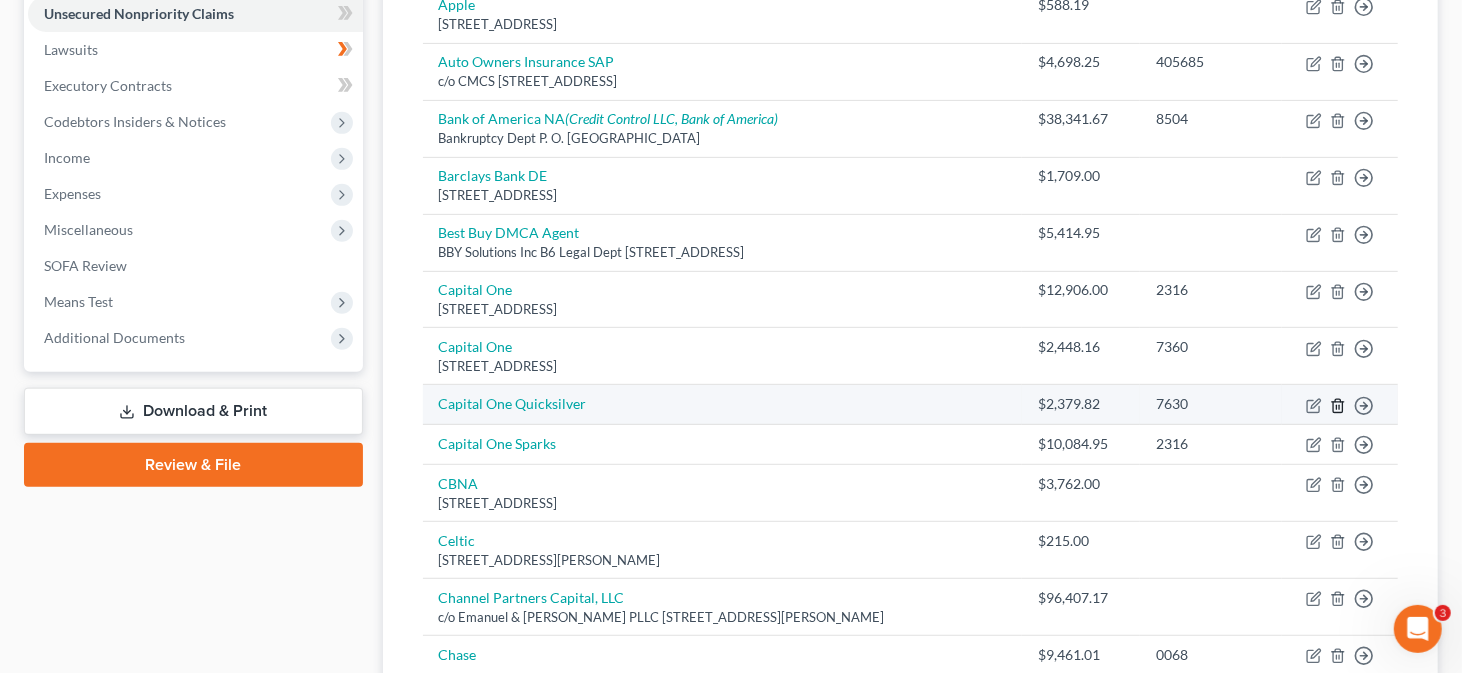 click 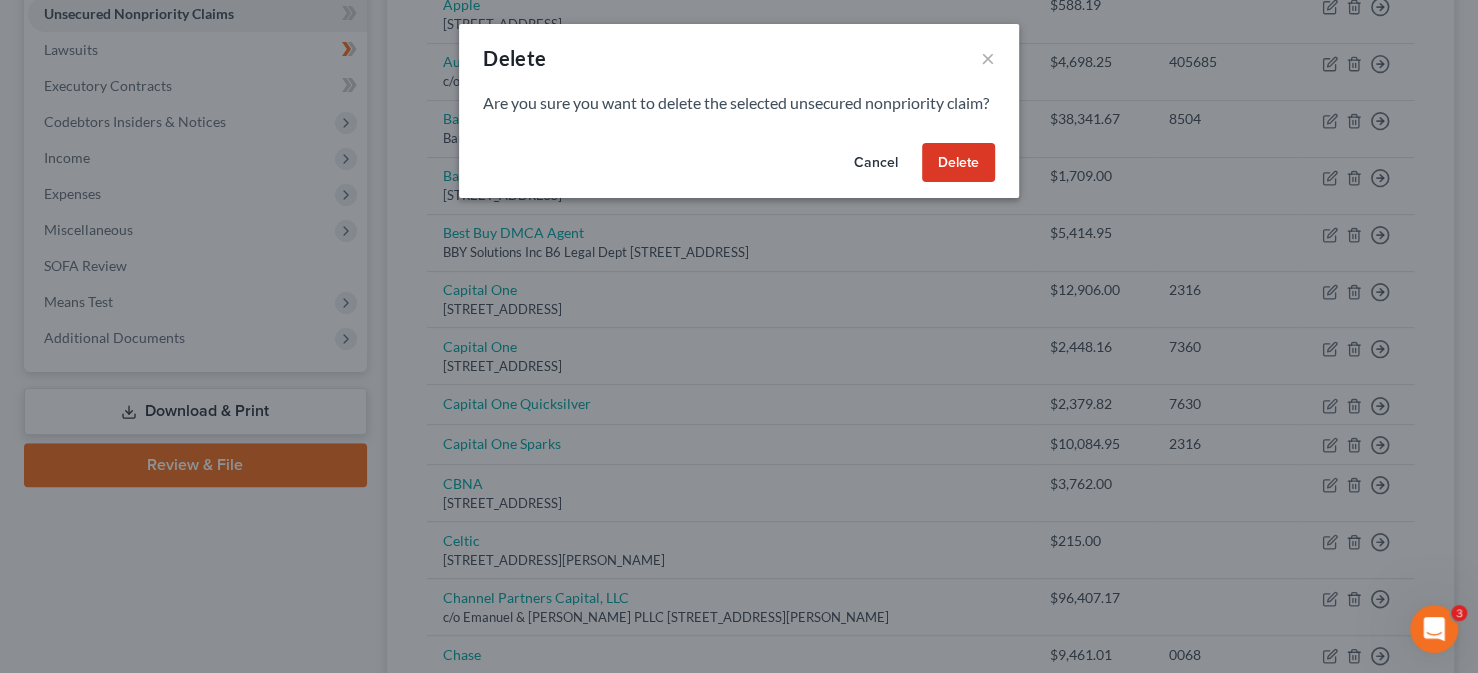 click on "Delete" at bounding box center (958, 163) 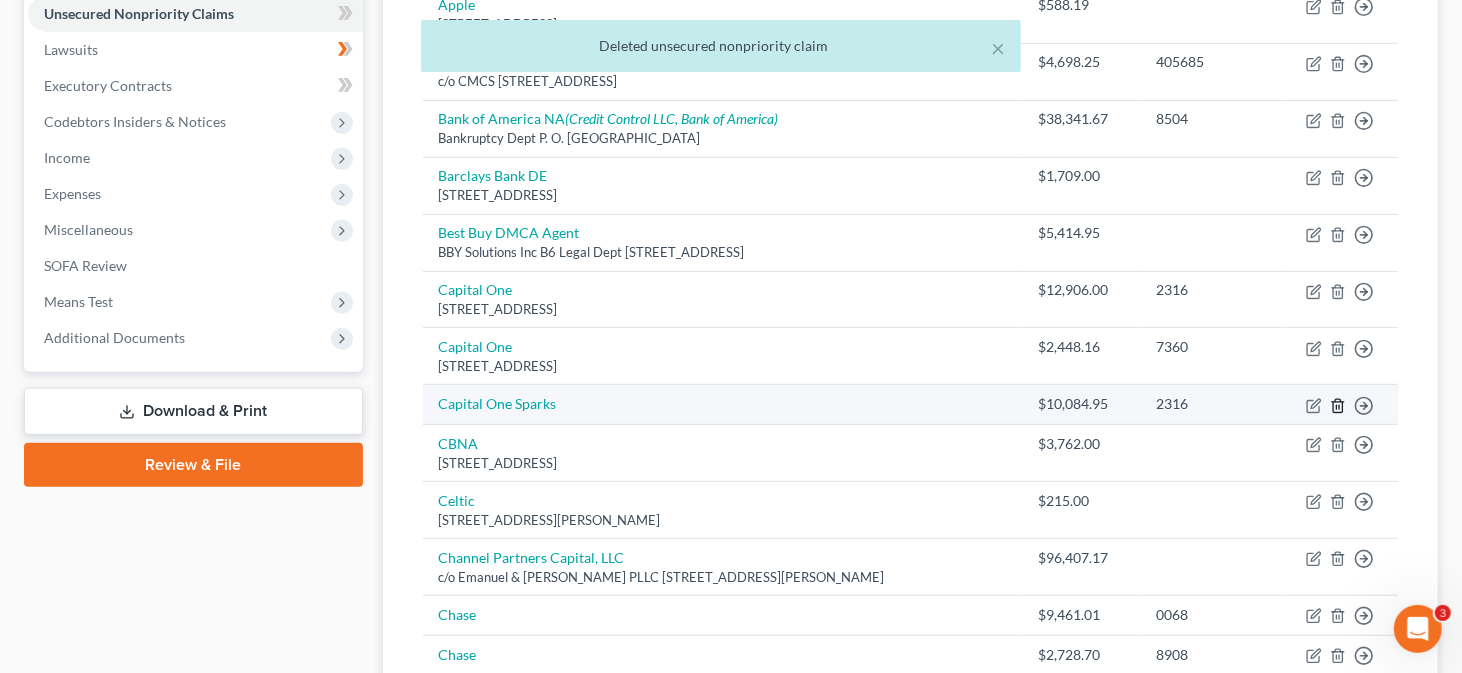 click 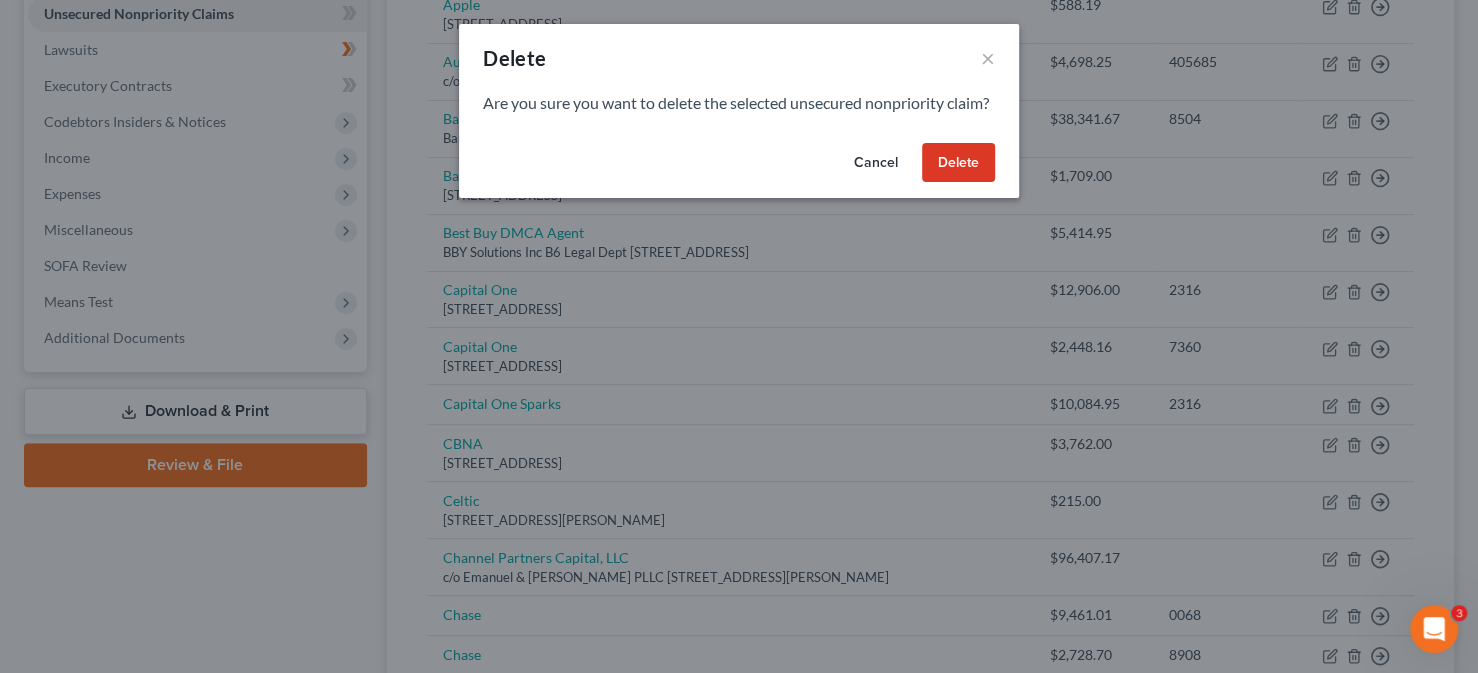 click on "Delete" at bounding box center (958, 163) 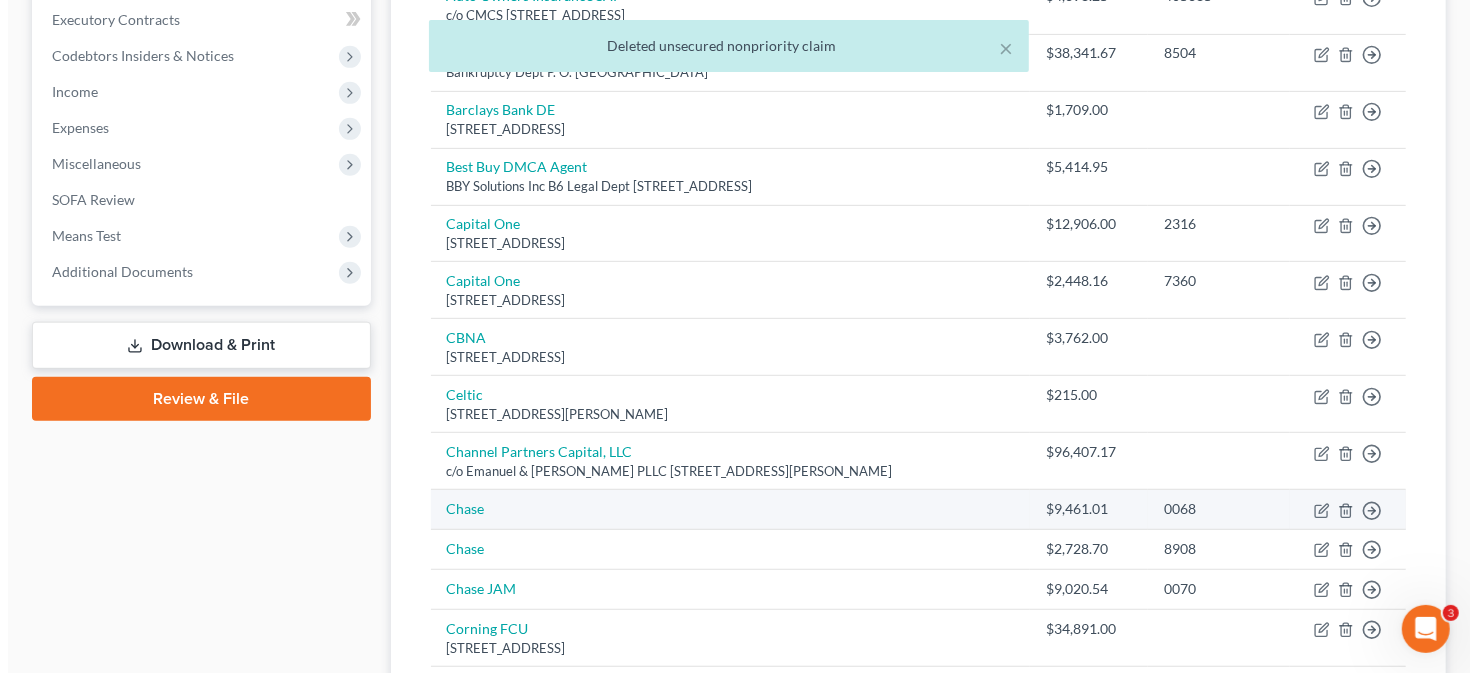 scroll, scrollTop: 600, scrollLeft: 0, axis: vertical 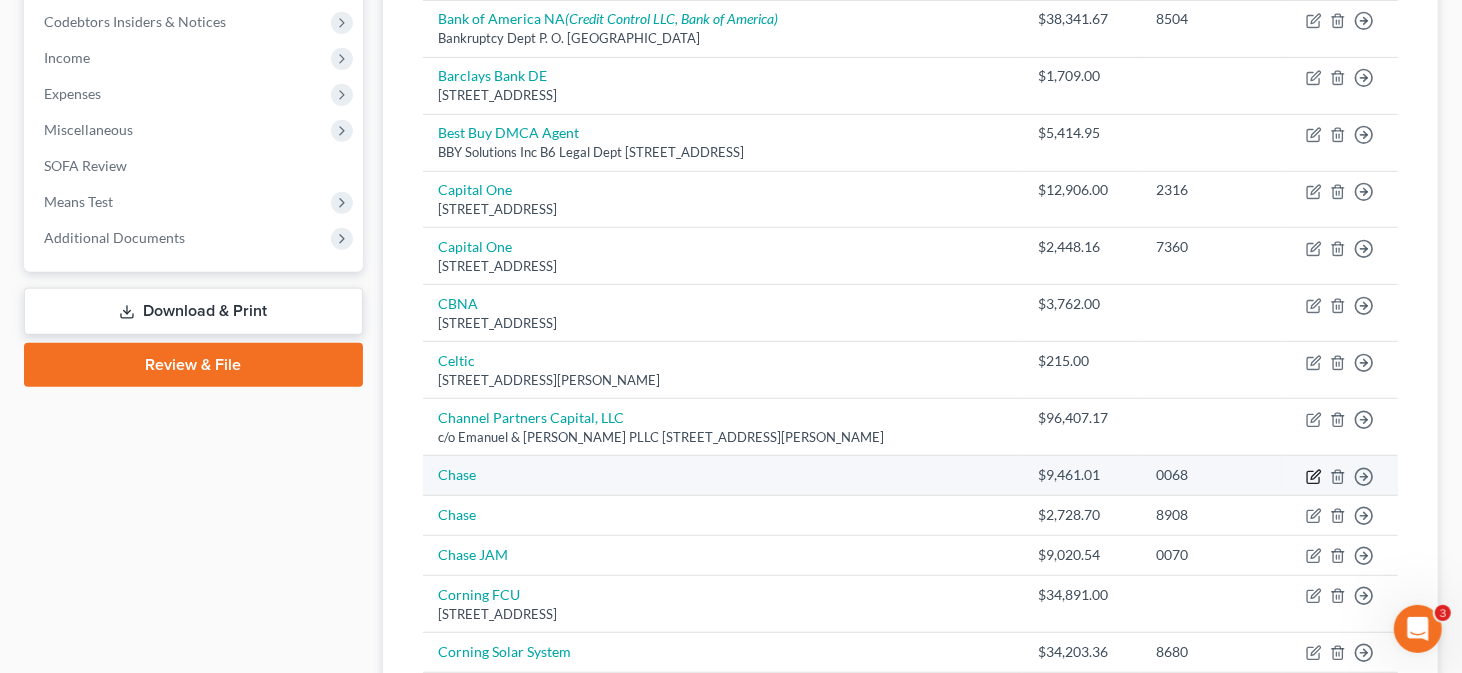 click 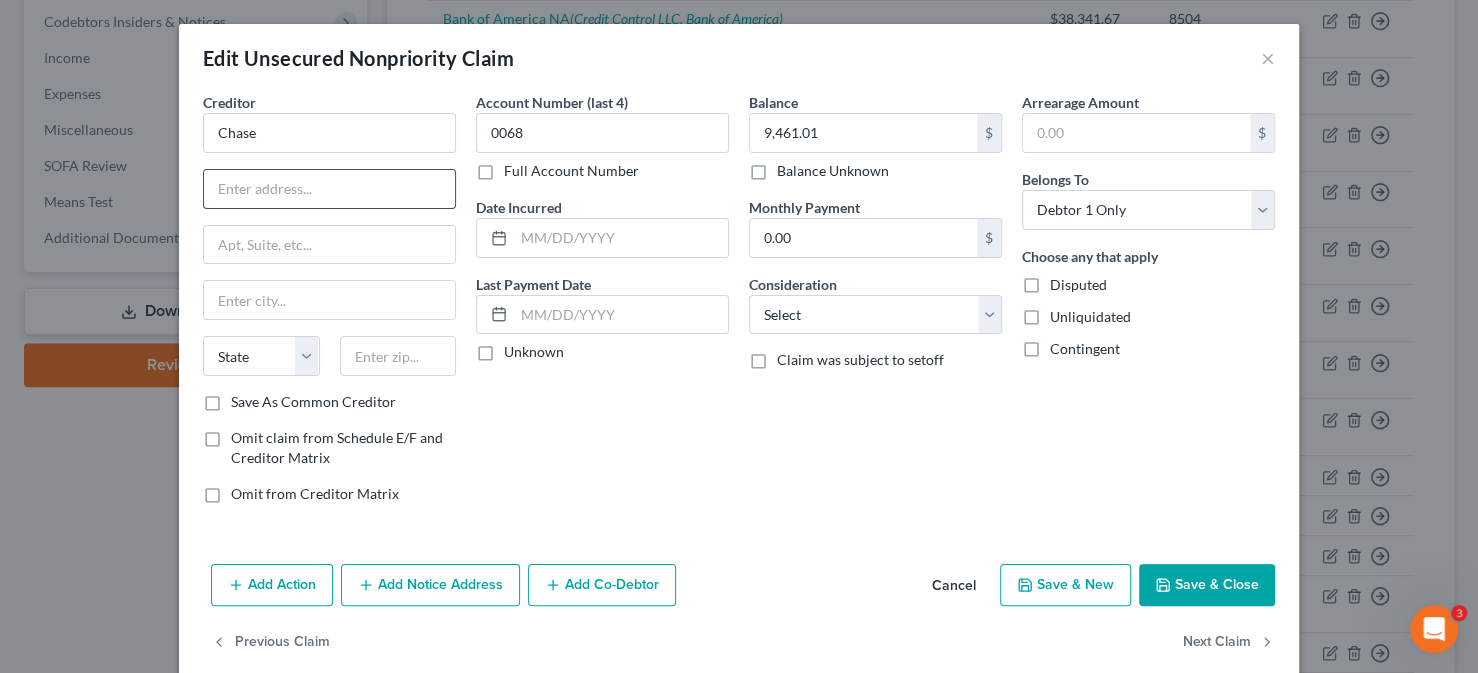 click at bounding box center [329, 189] 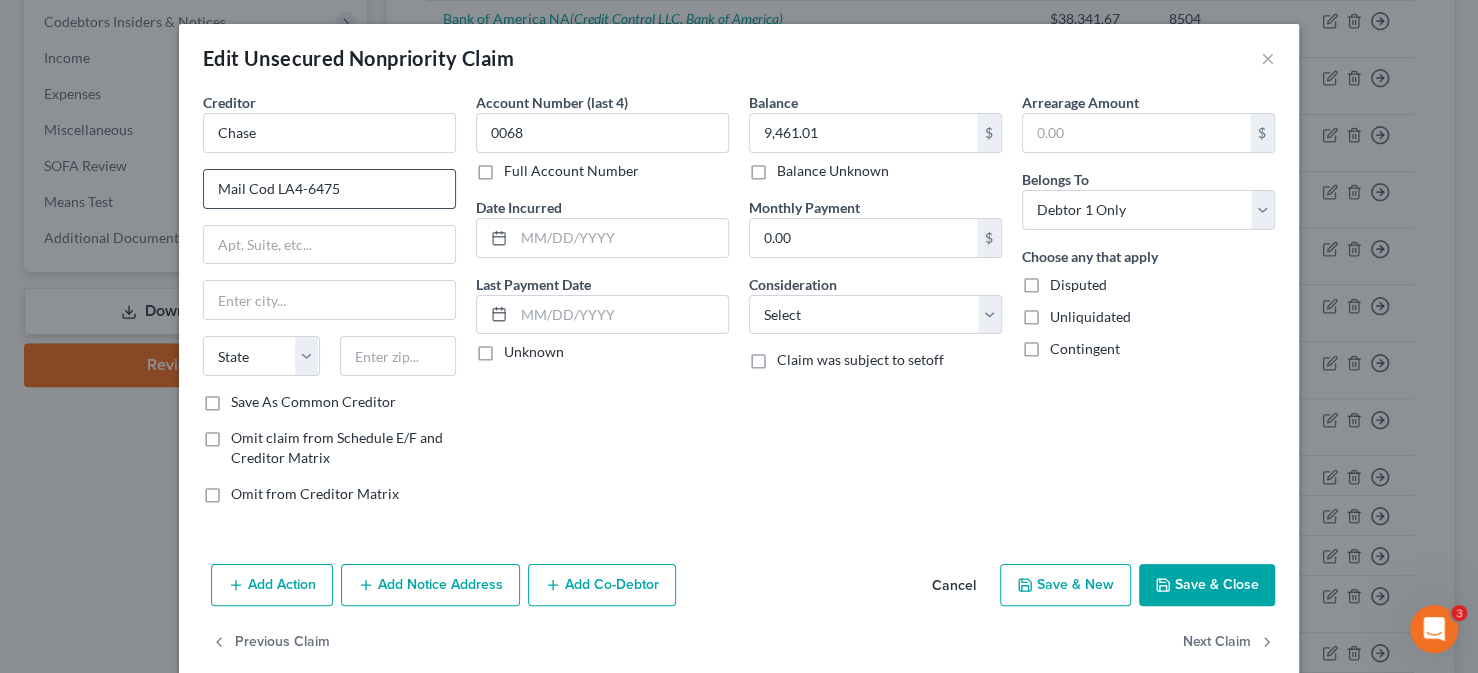 type on "Mail Cod LA4-6475" 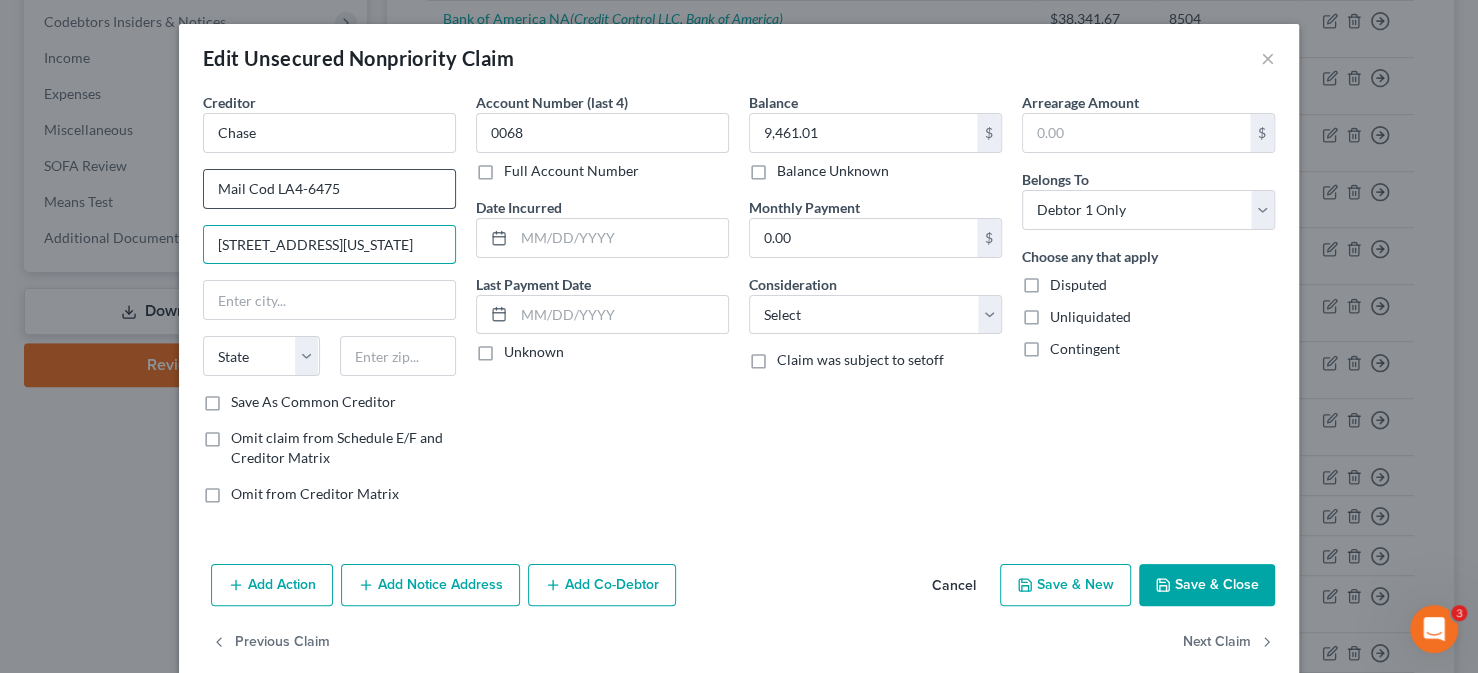 type on "700 Kansas Lane" 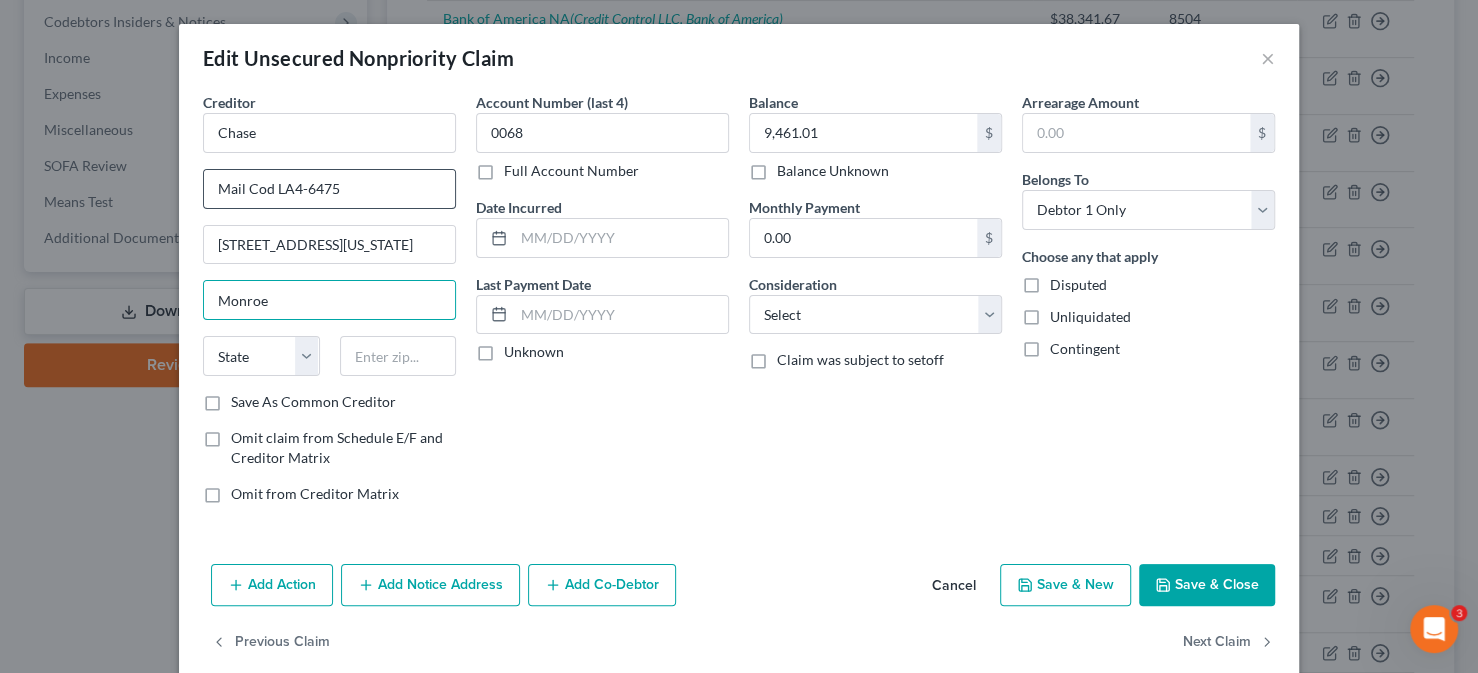 type on "Monroe" 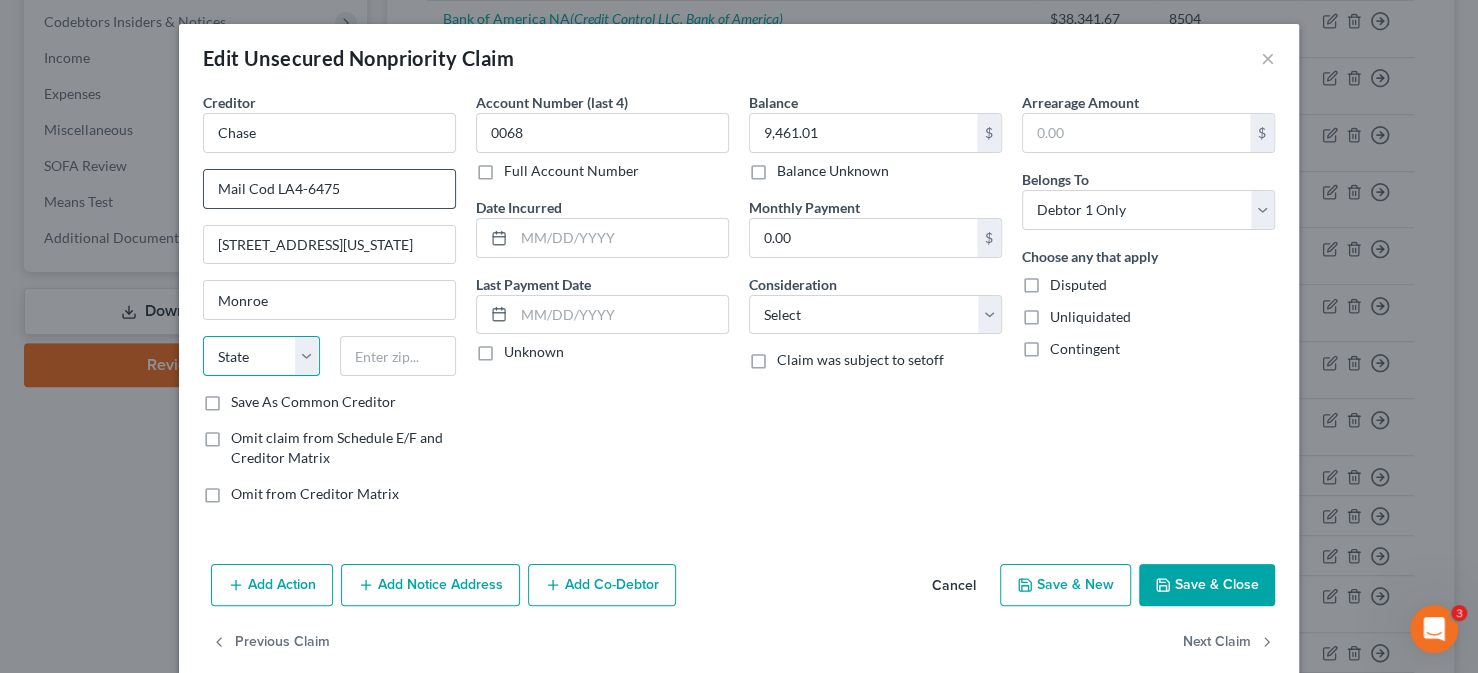 select on "19" 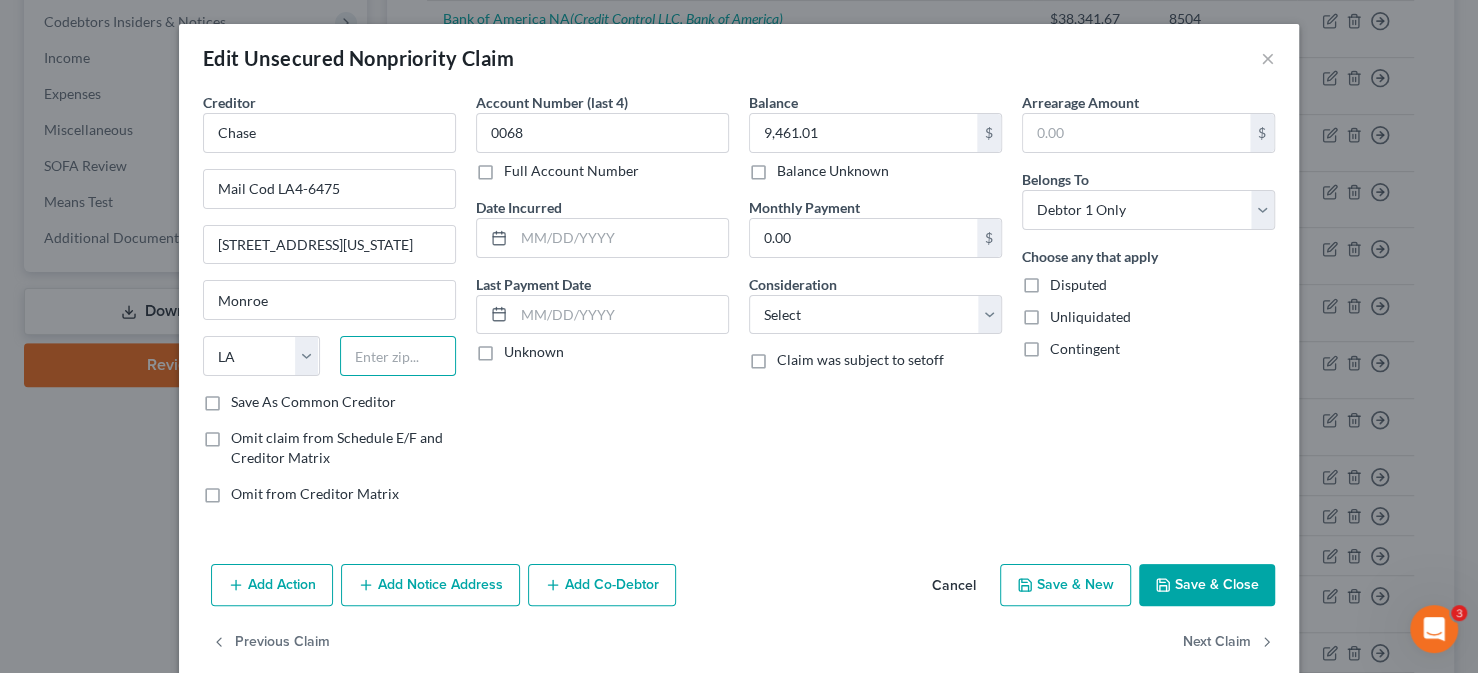 click at bounding box center (398, 356) 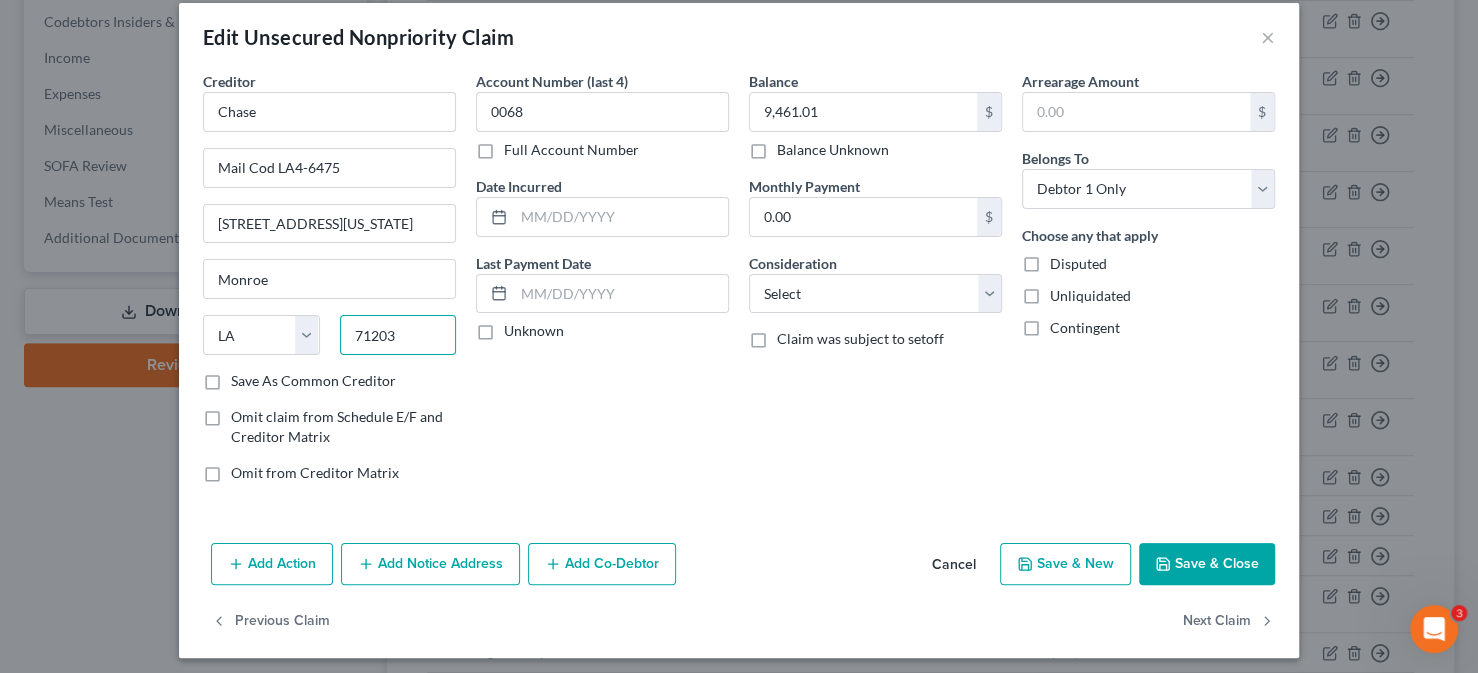 scroll, scrollTop: 27, scrollLeft: 0, axis: vertical 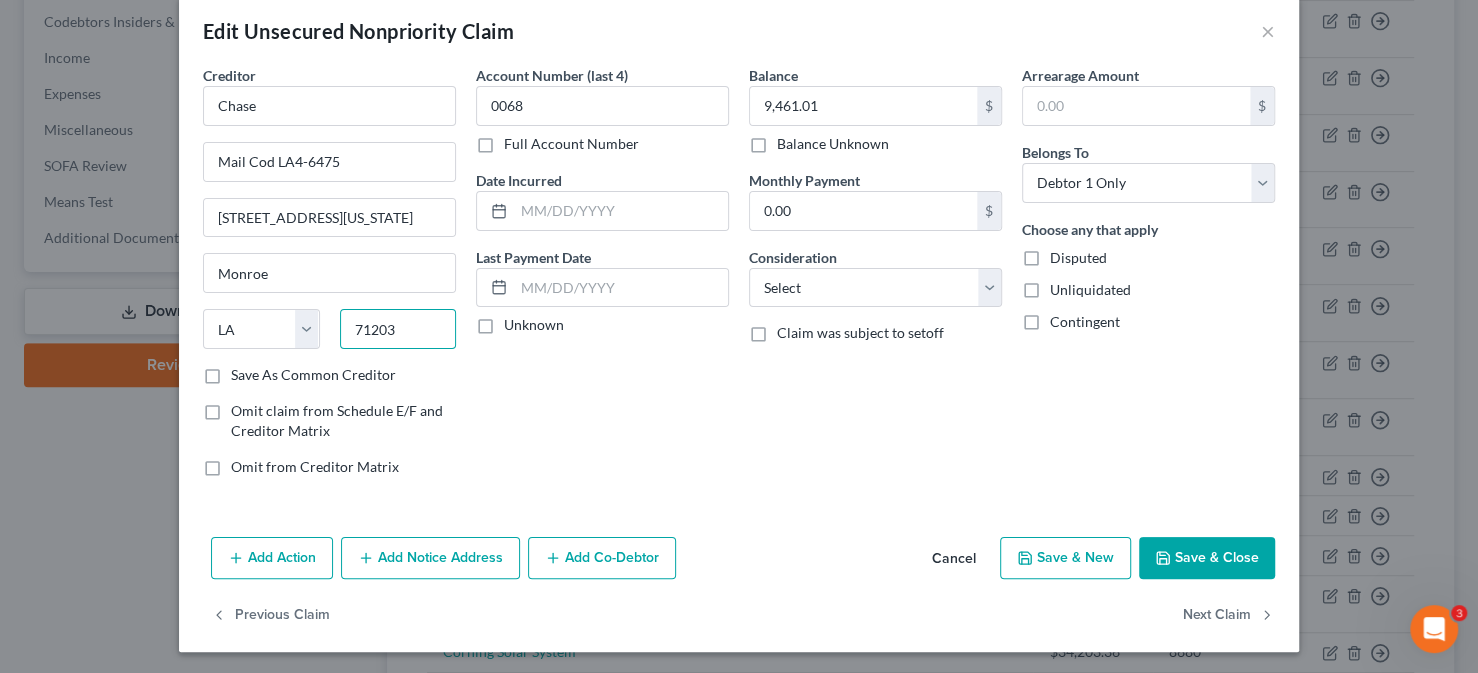 type on "71203" 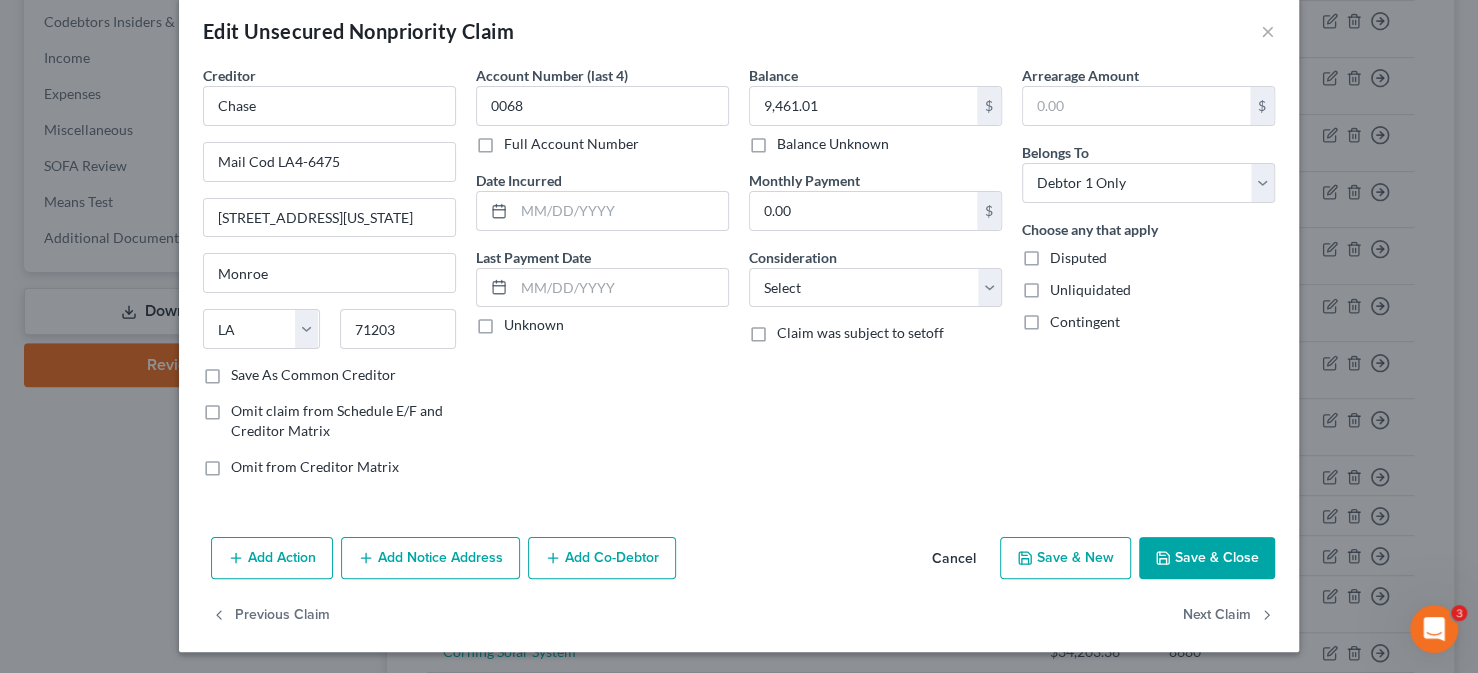 click on "Save & Close" at bounding box center [1207, 558] 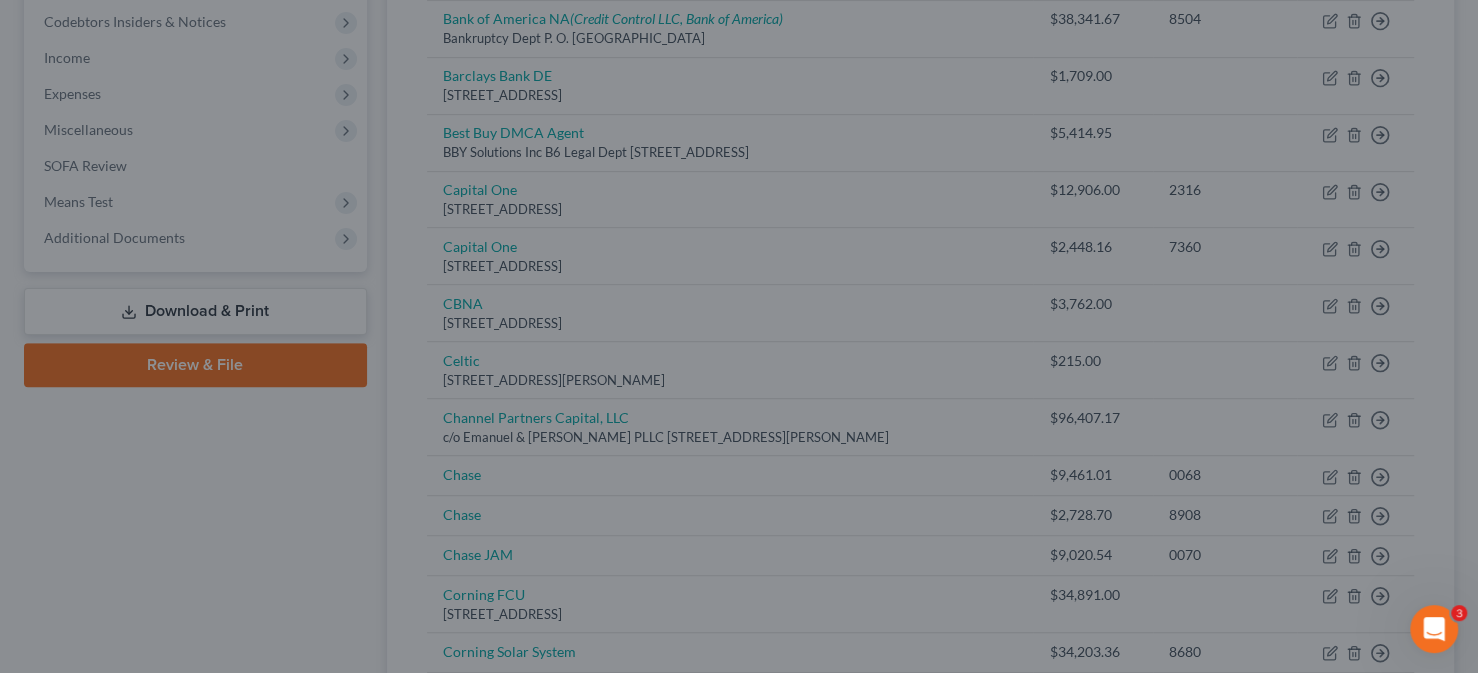 type on "0" 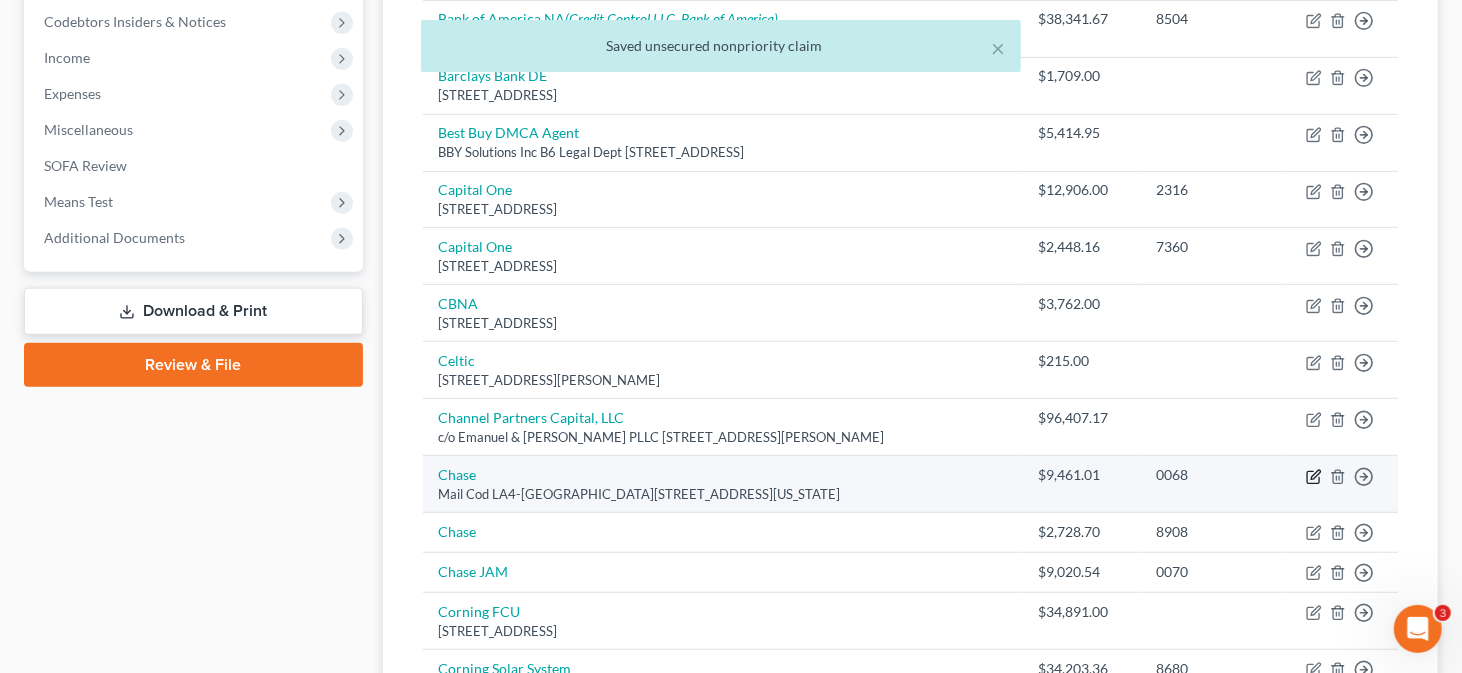 click 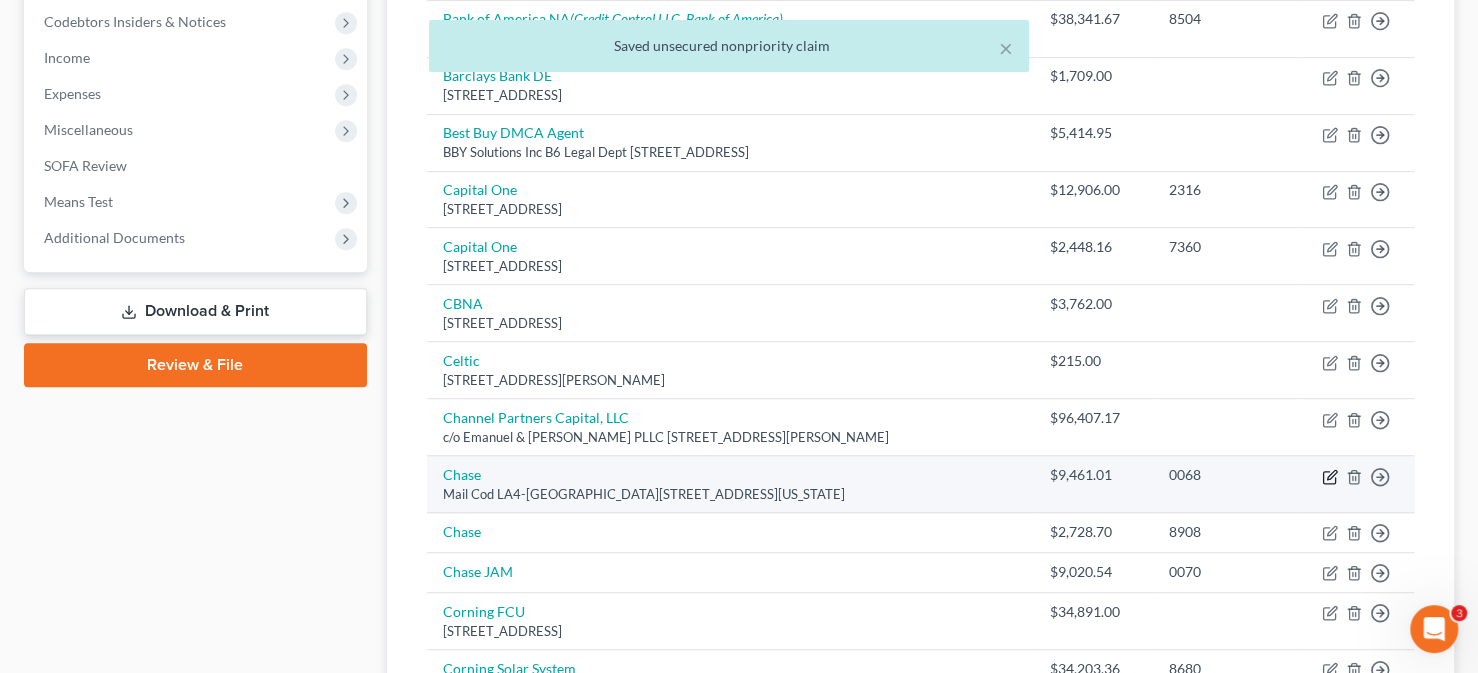 select on "19" 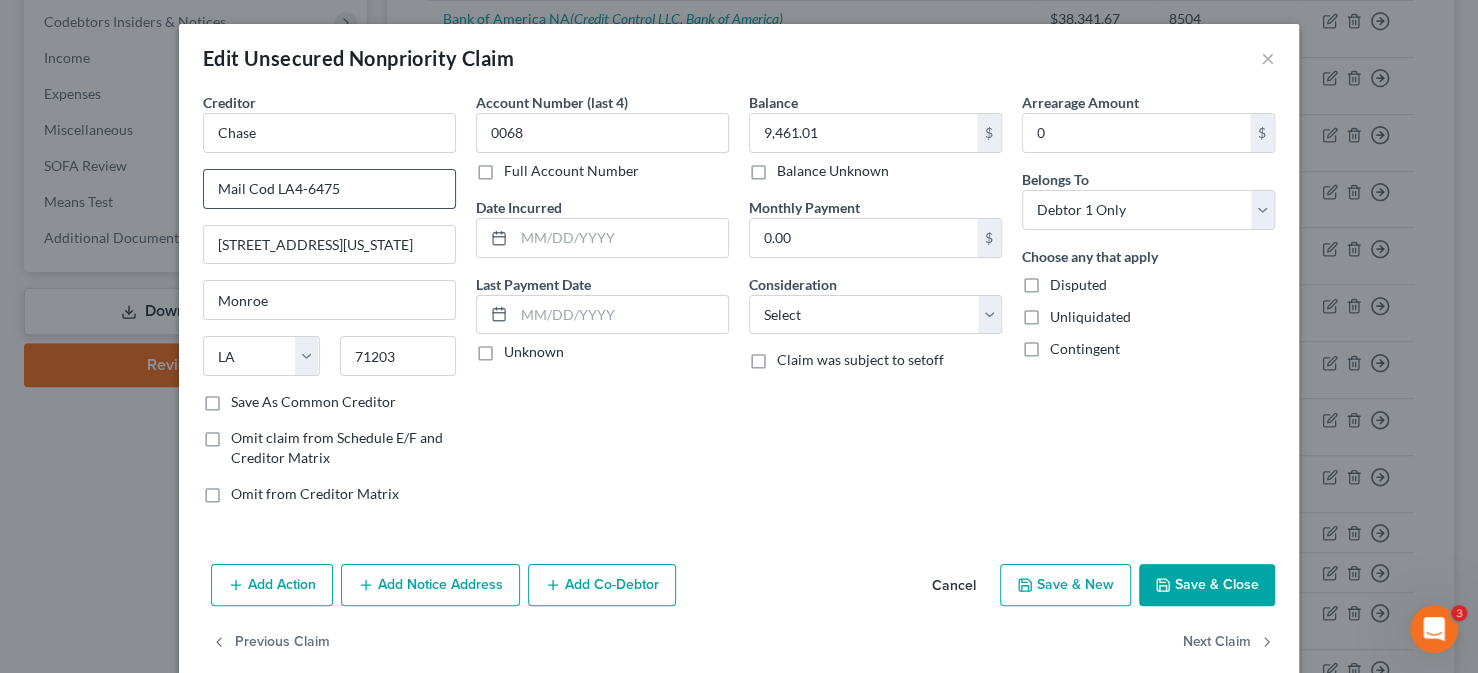 click on "Mail Cod LA4-6475" at bounding box center (329, 189) 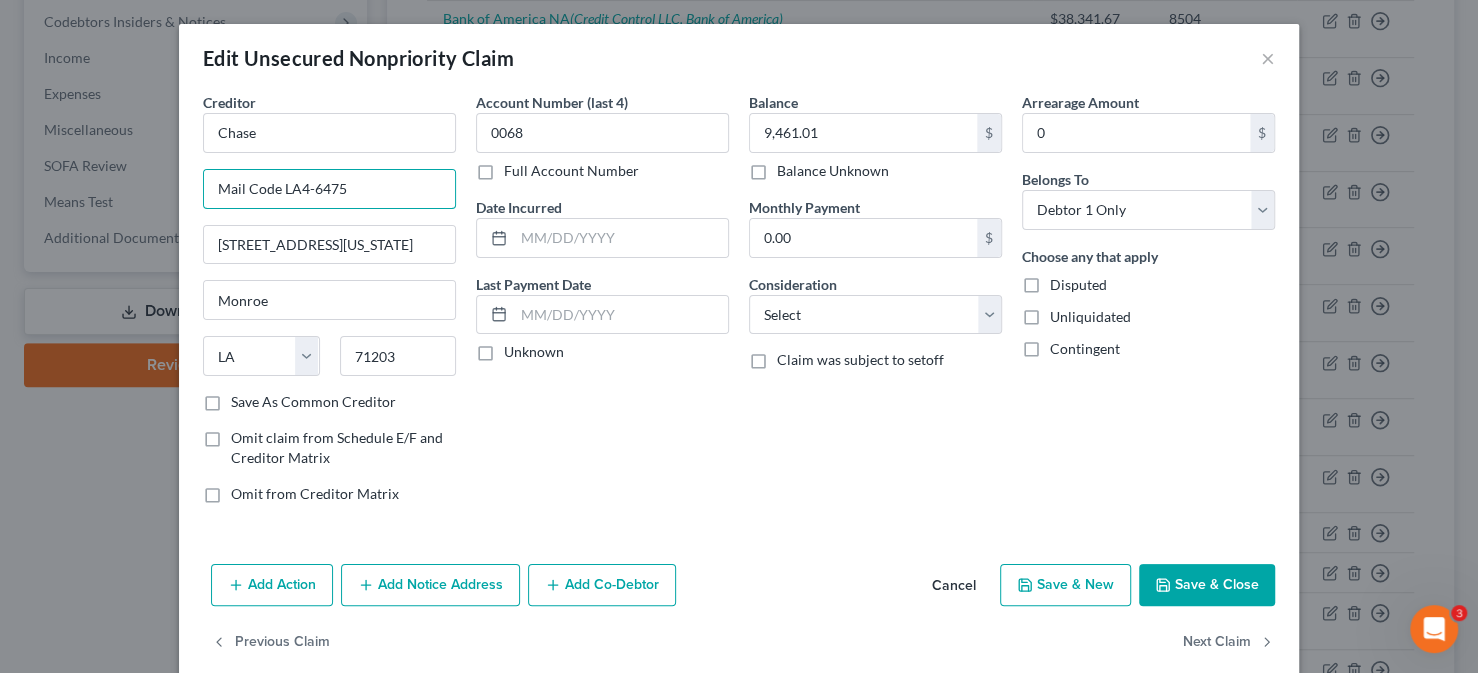 type on "Mail Code LA4-6475" 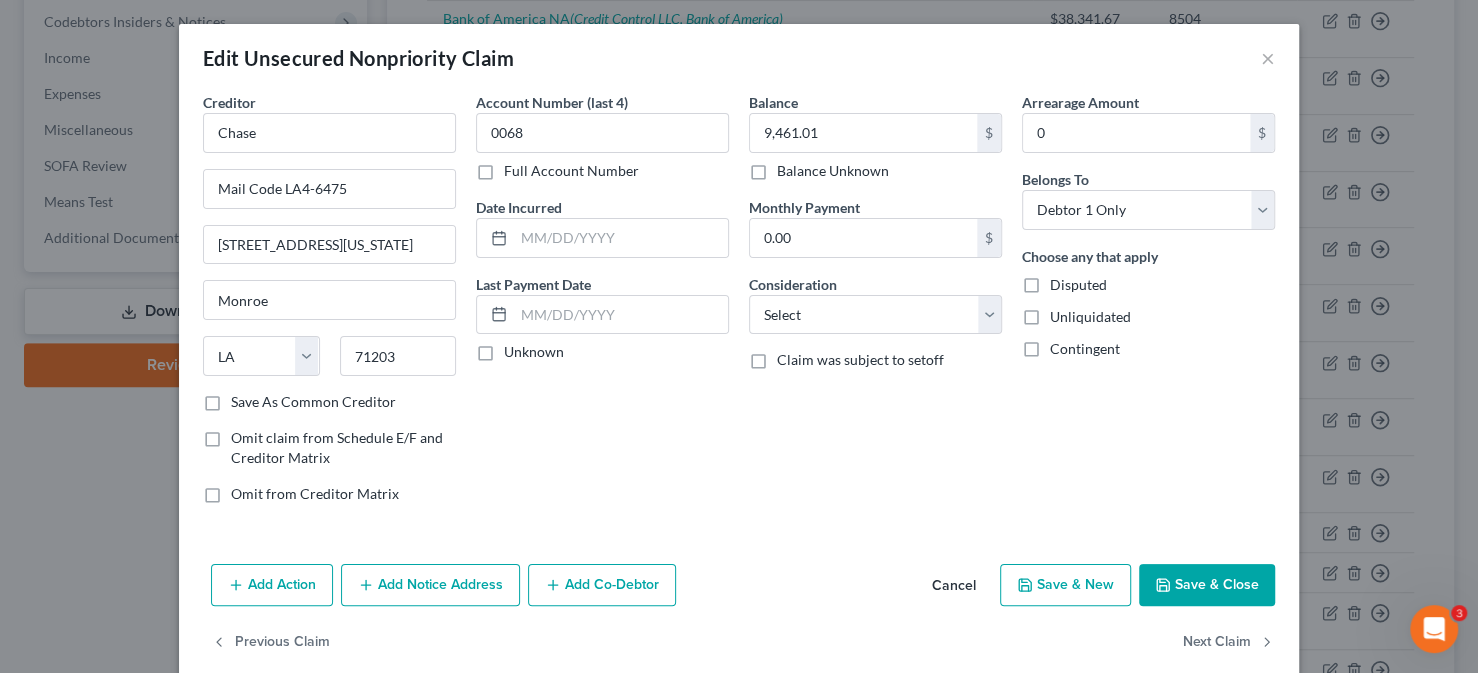 click on "Save & Close" at bounding box center (1207, 585) 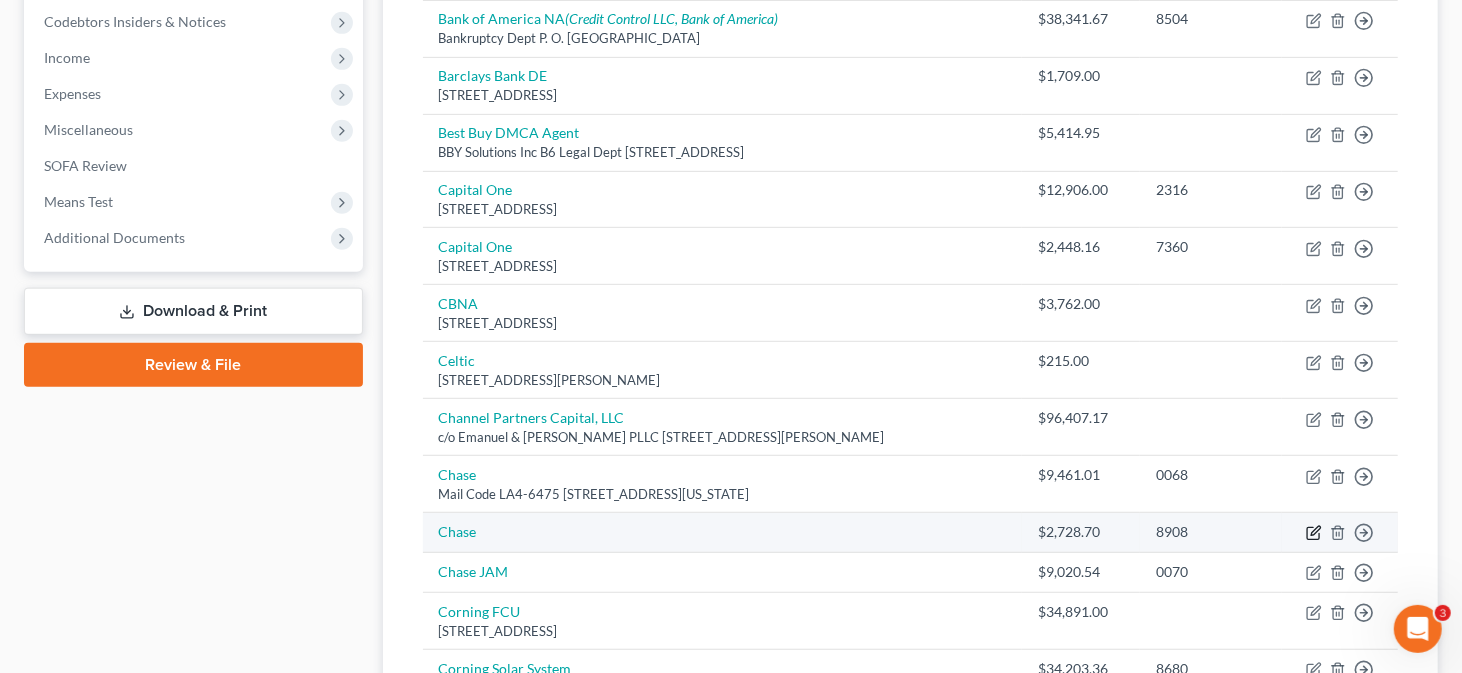 click 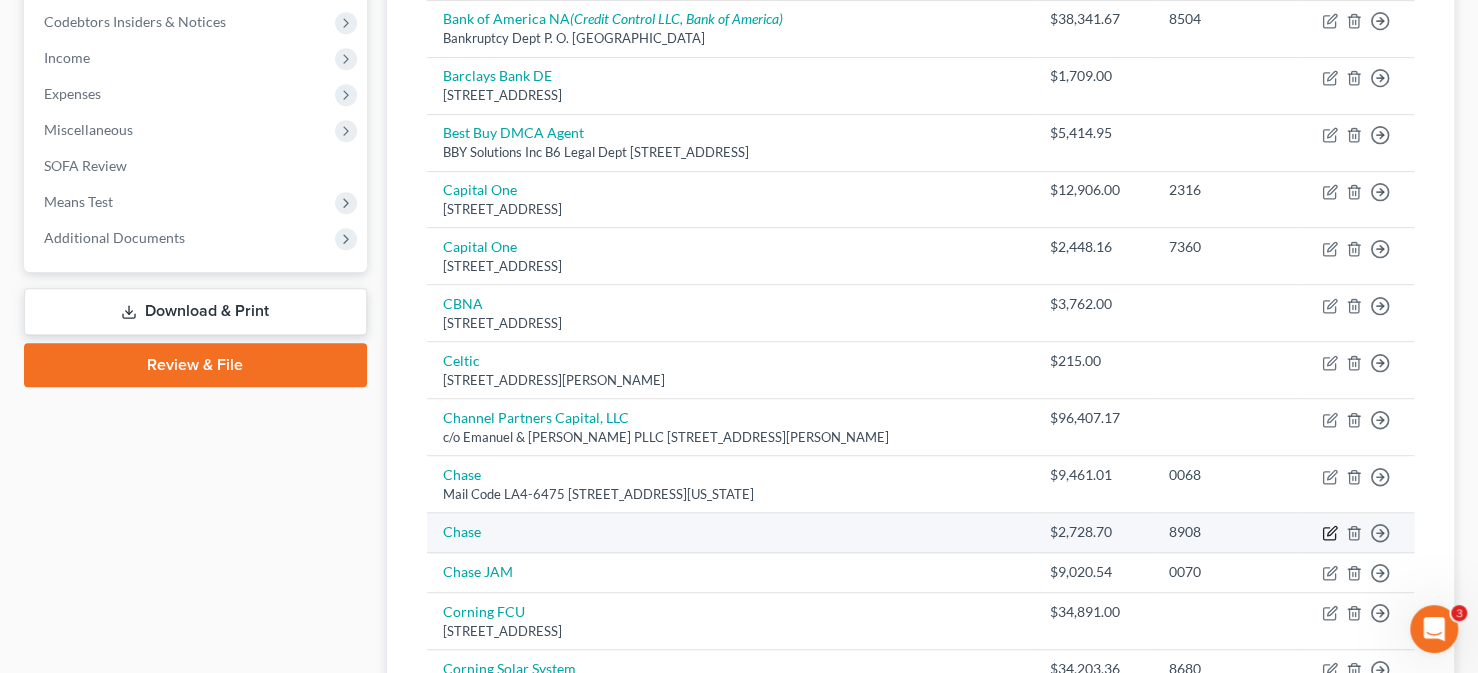 select on "0" 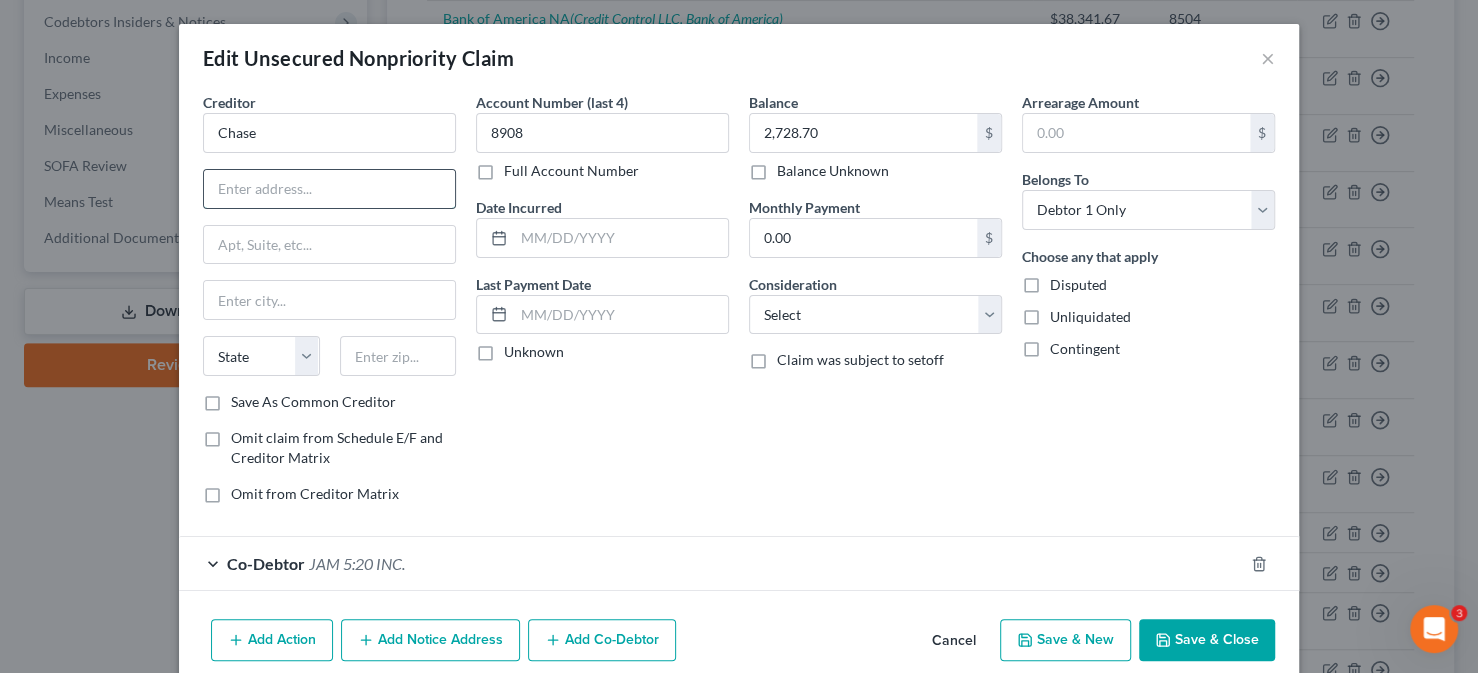 click at bounding box center [329, 189] 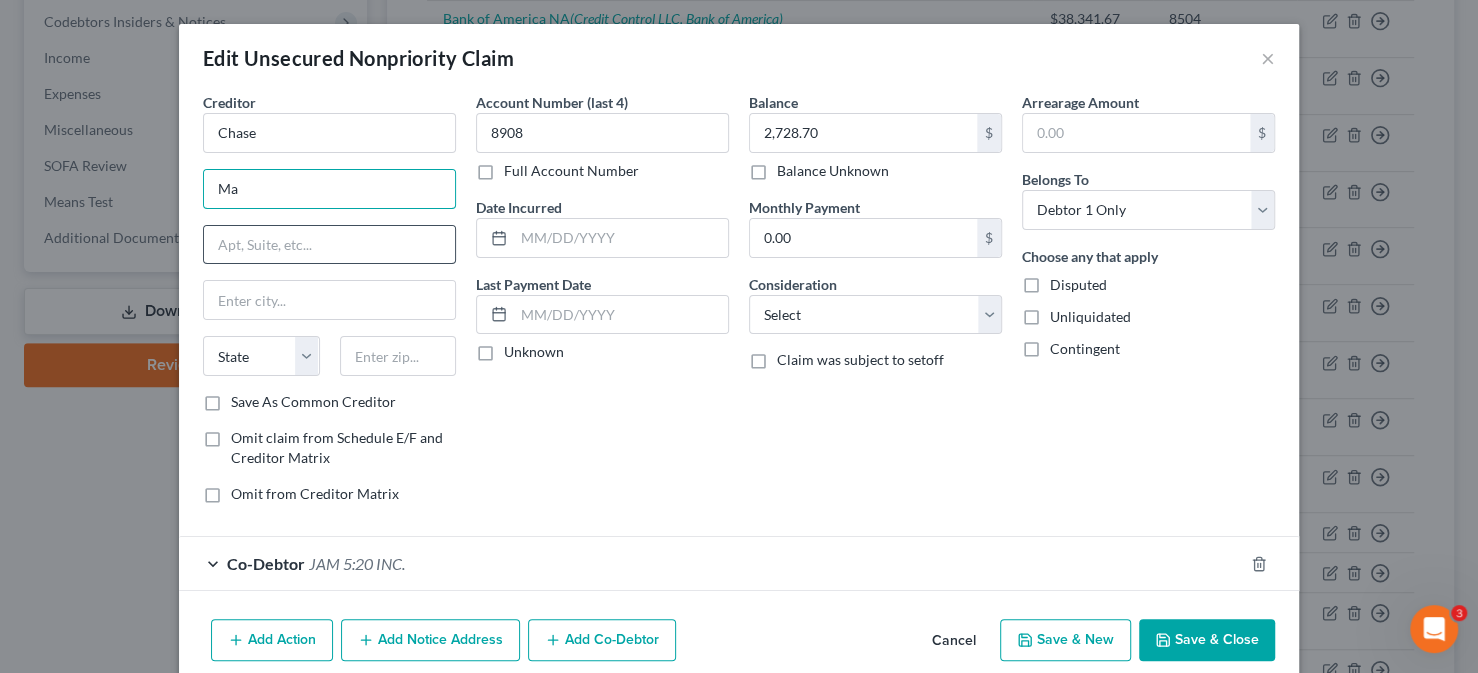 type on "Mail Code LA4-6475" 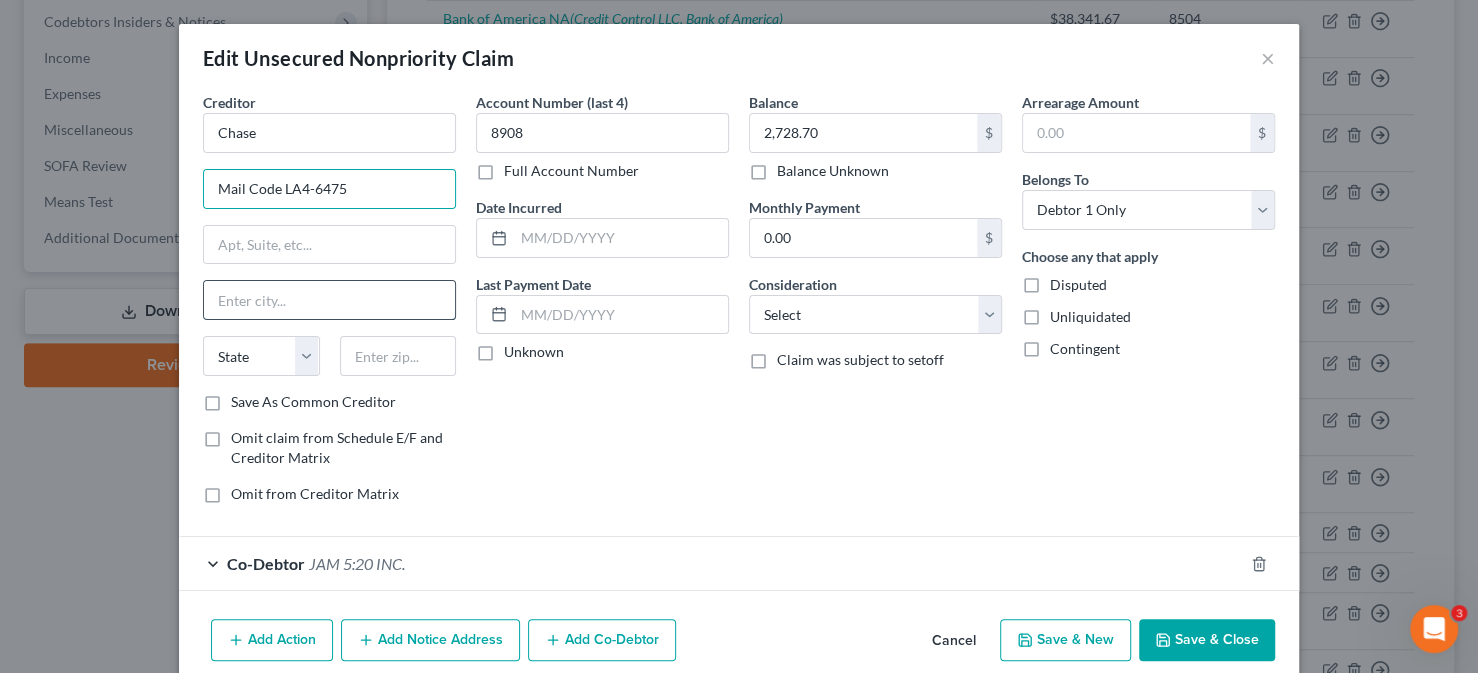 click at bounding box center (329, 300) 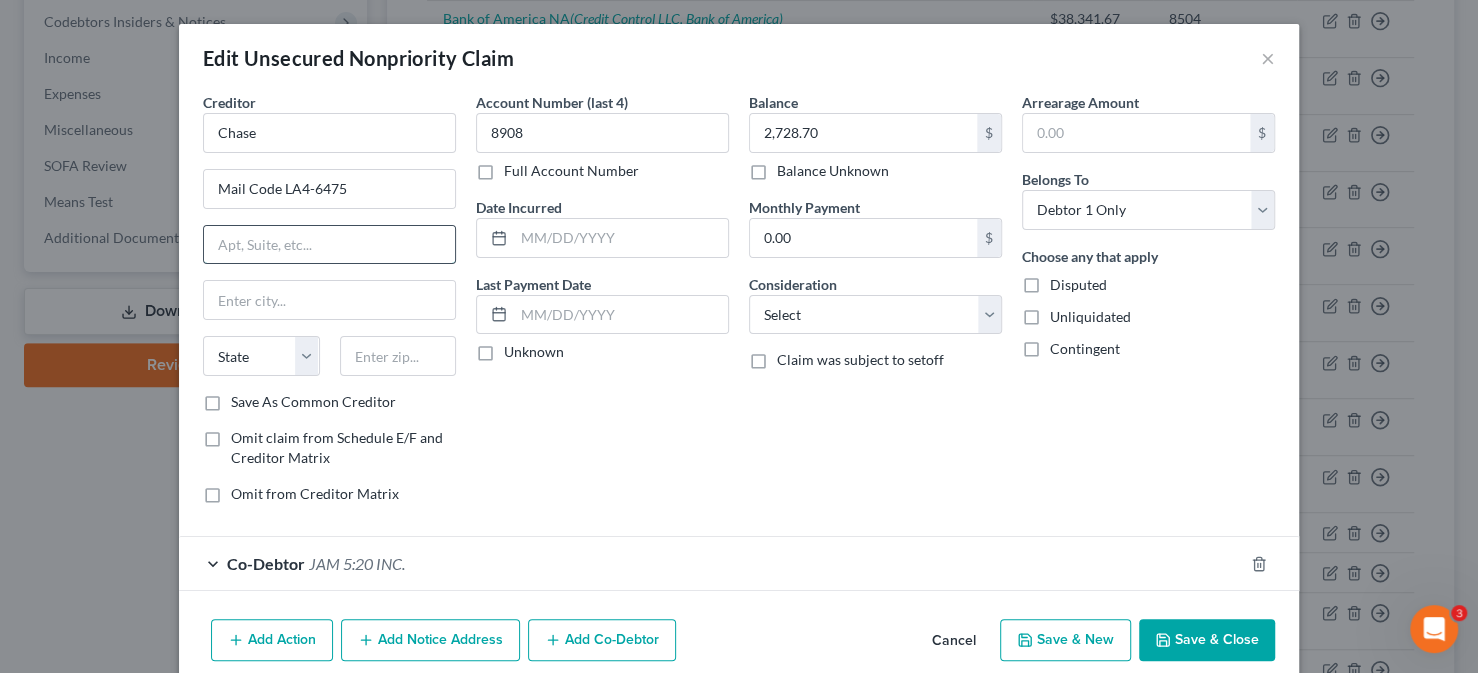 click at bounding box center (329, 245) 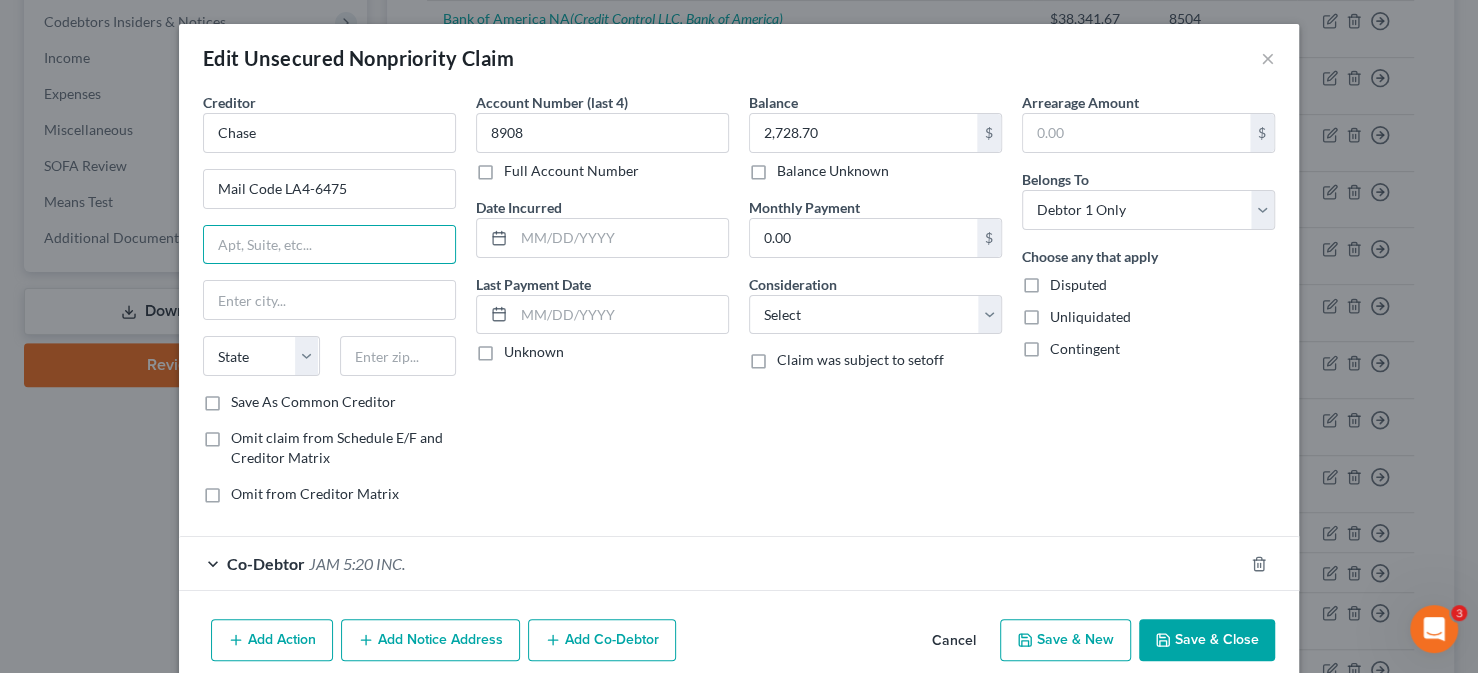 type on "700 Kansas Lane" 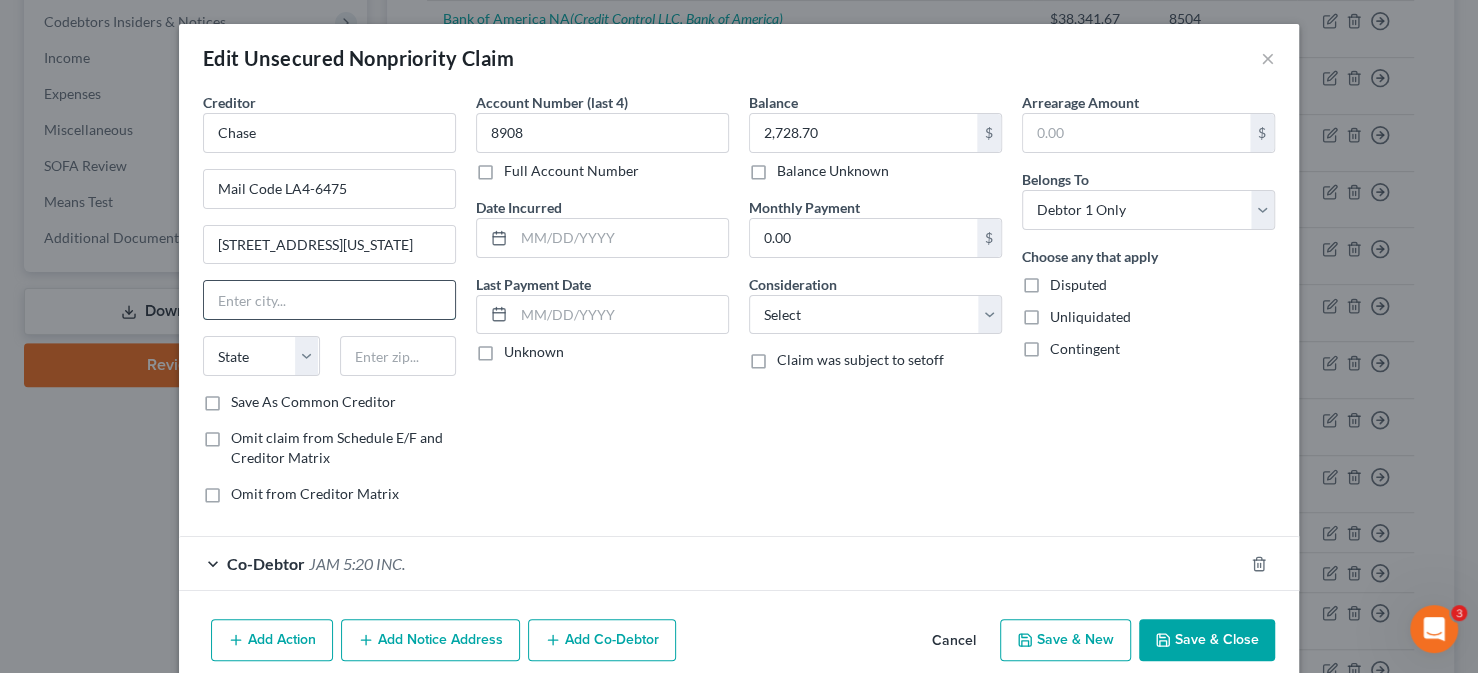 click at bounding box center [329, 300] 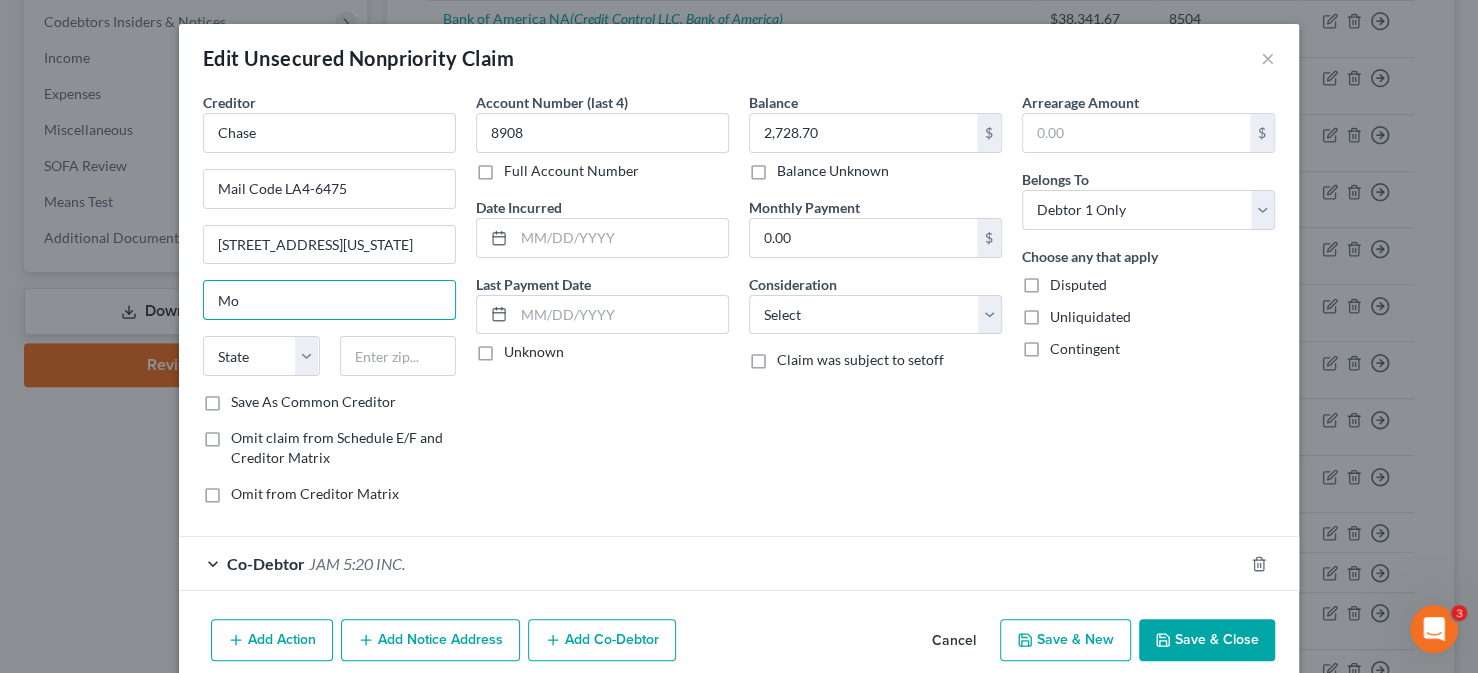 type on "Monroe" 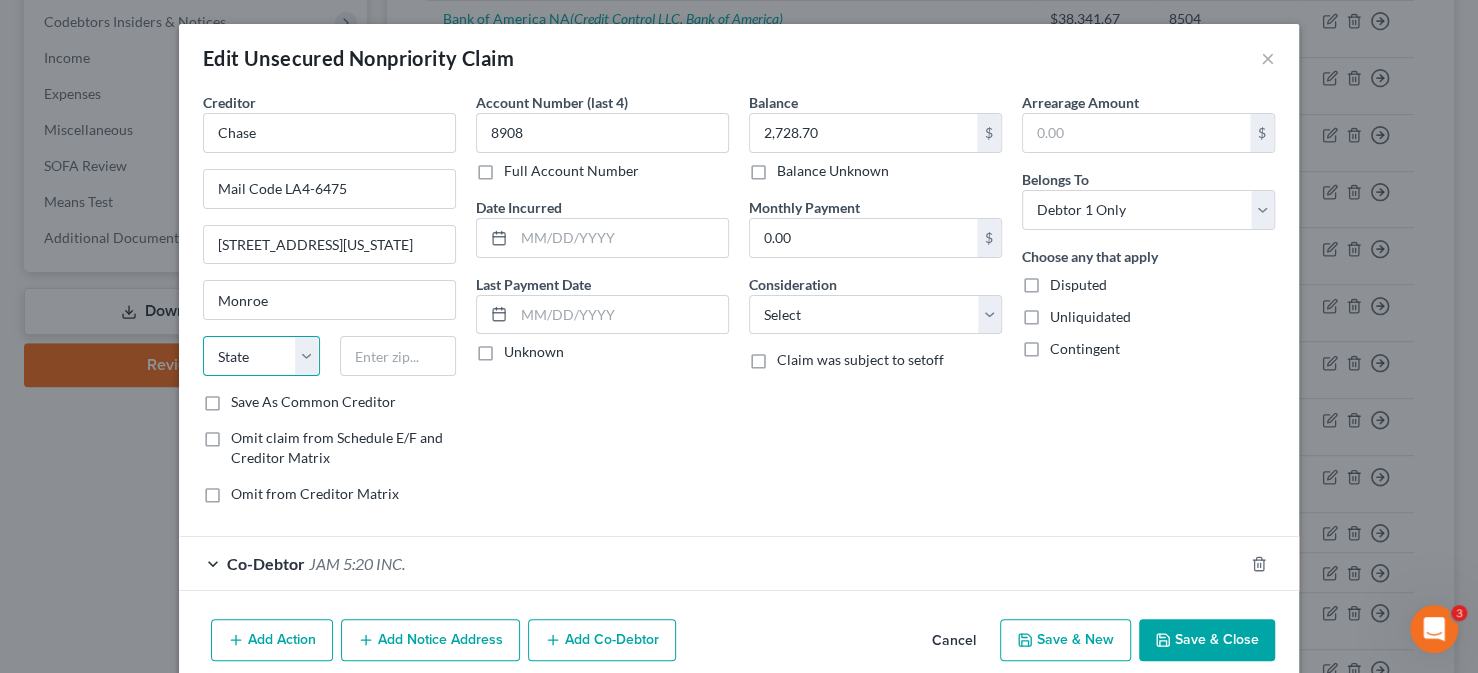 click on "State AL AK AR AZ CA CO CT DE DC FL GA GU HI ID IL IN IA KS KY LA ME MD MA MI MN MS MO MT NC ND NE NV NH NJ NM NY OH OK OR PA PR RI SC SD TN TX UT VI VA VT WA WV WI WY" at bounding box center [261, 356] 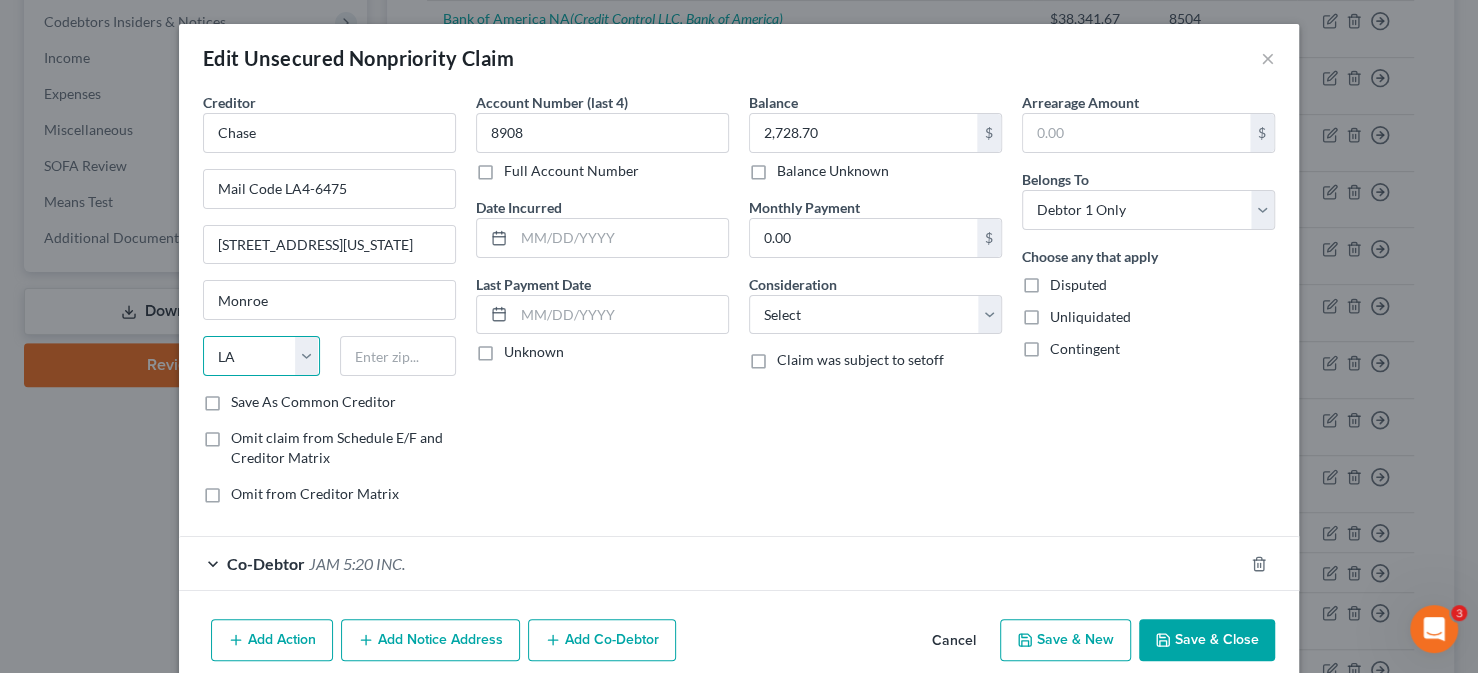 click on "State AL AK AR AZ CA CO CT DE DC FL GA GU HI ID IL IN IA KS KY LA ME MD MA MI MN MS MO MT NC ND NE NV NH NJ NM NY OH OK OR PA PR RI SC SD TN TX UT VI VA VT WA WV WI WY" at bounding box center (261, 356) 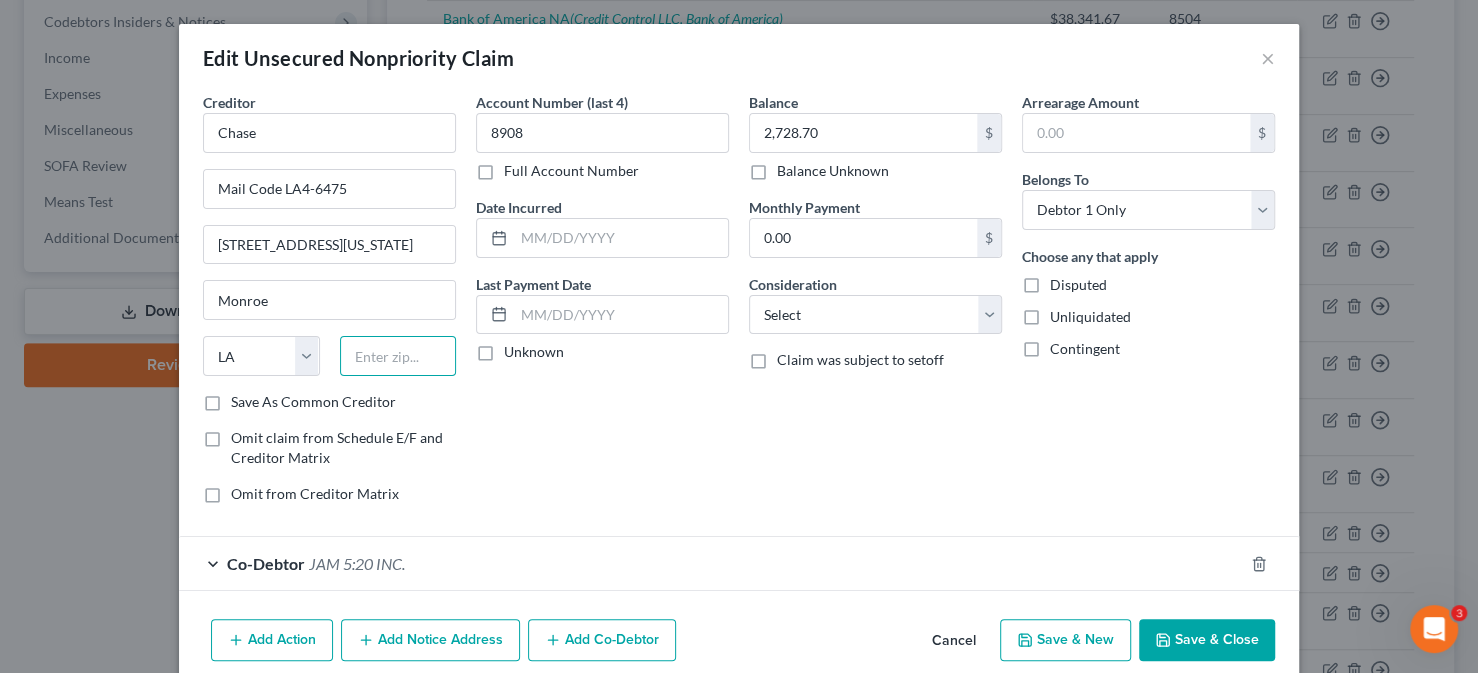 click at bounding box center [398, 356] 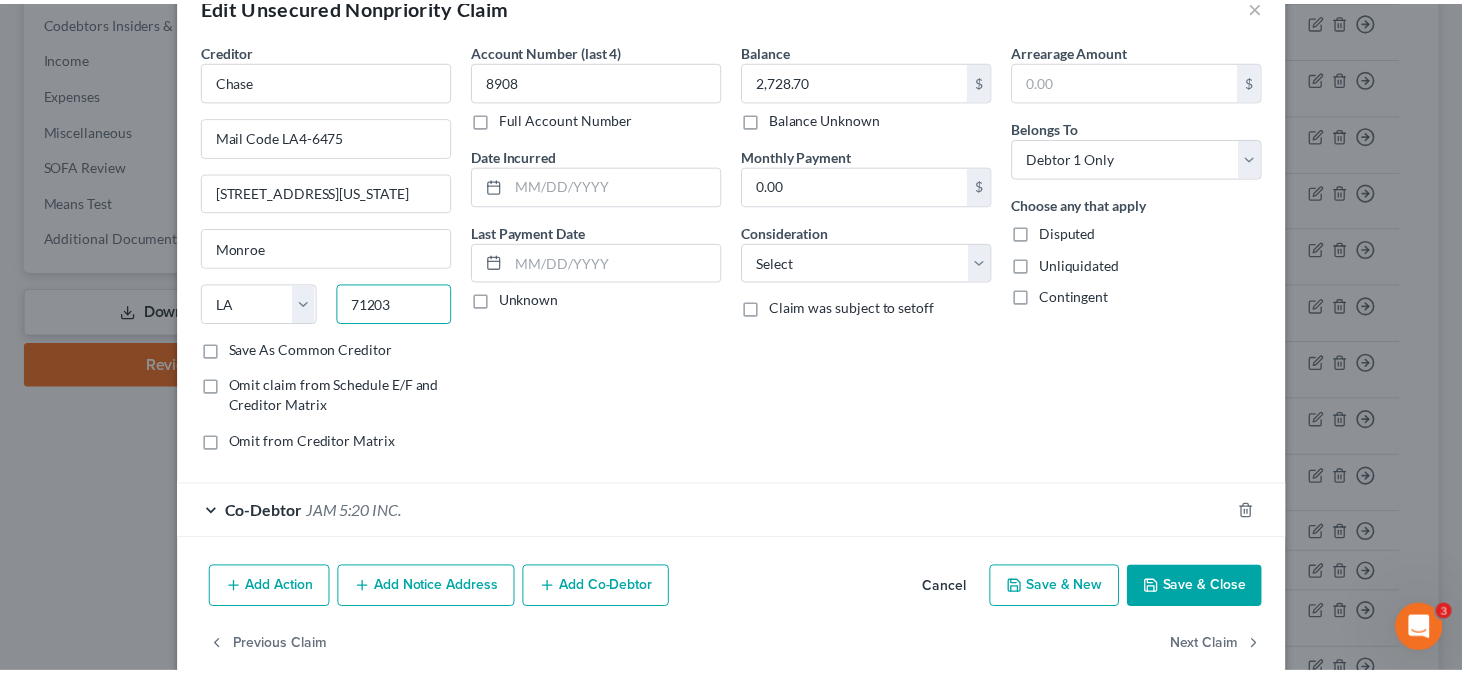 scroll, scrollTop: 82, scrollLeft: 0, axis: vertical 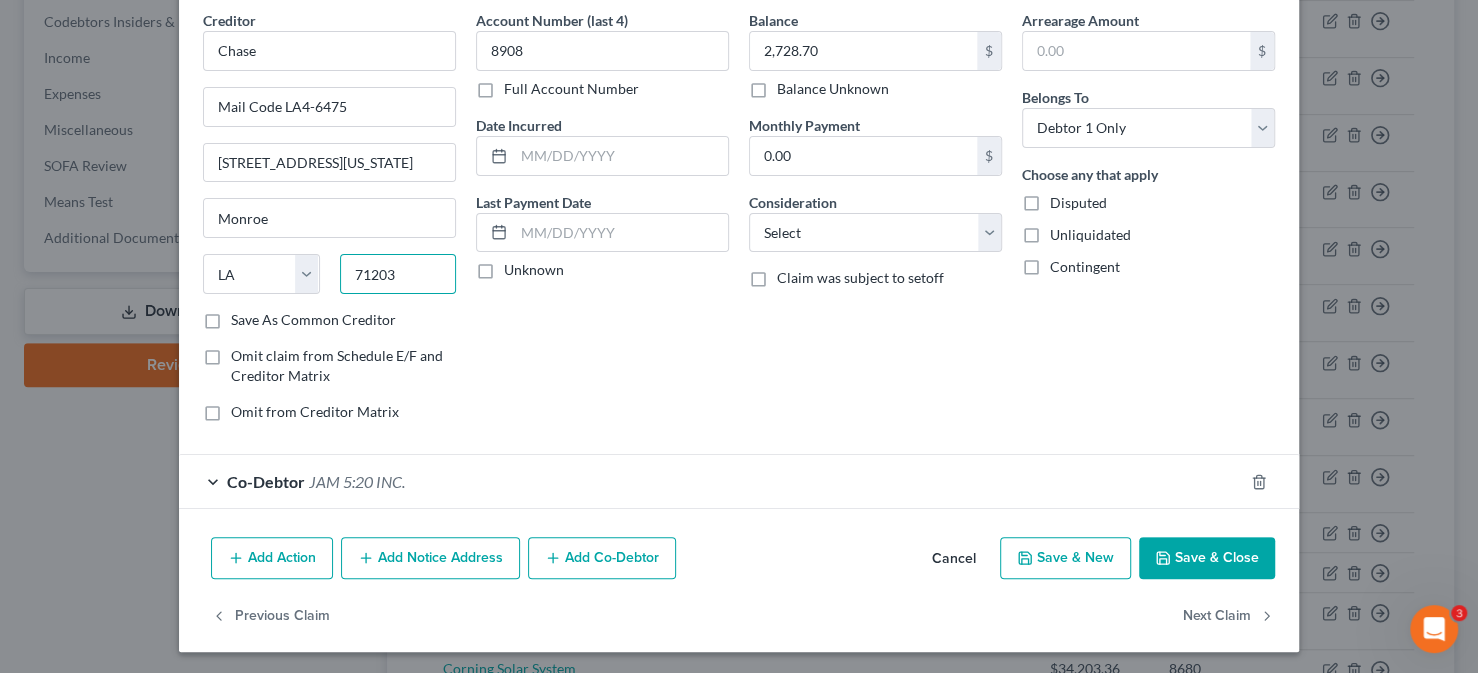 type on "71203" 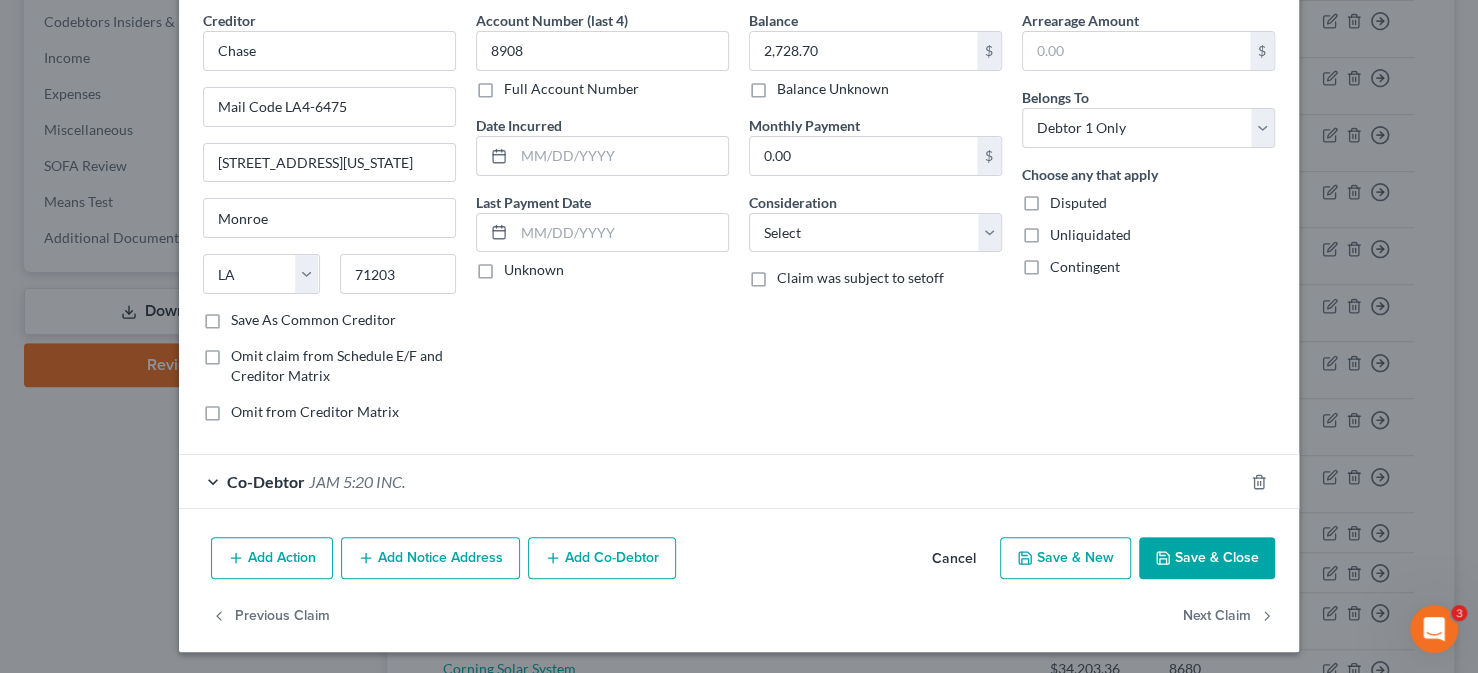 click on "Omit from Creditor Matrix" at bounding box center [315, 412] 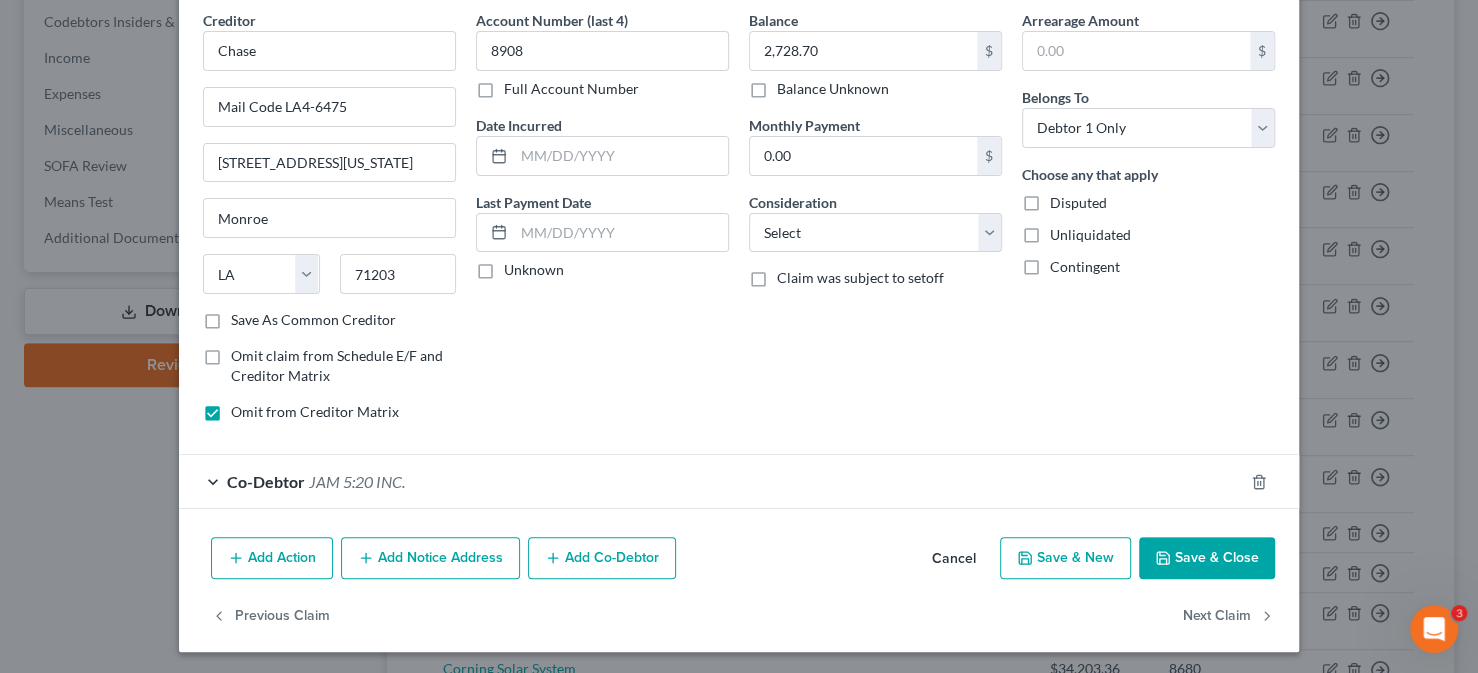 click on "Save & Close" at bounding box center [1207, 558] 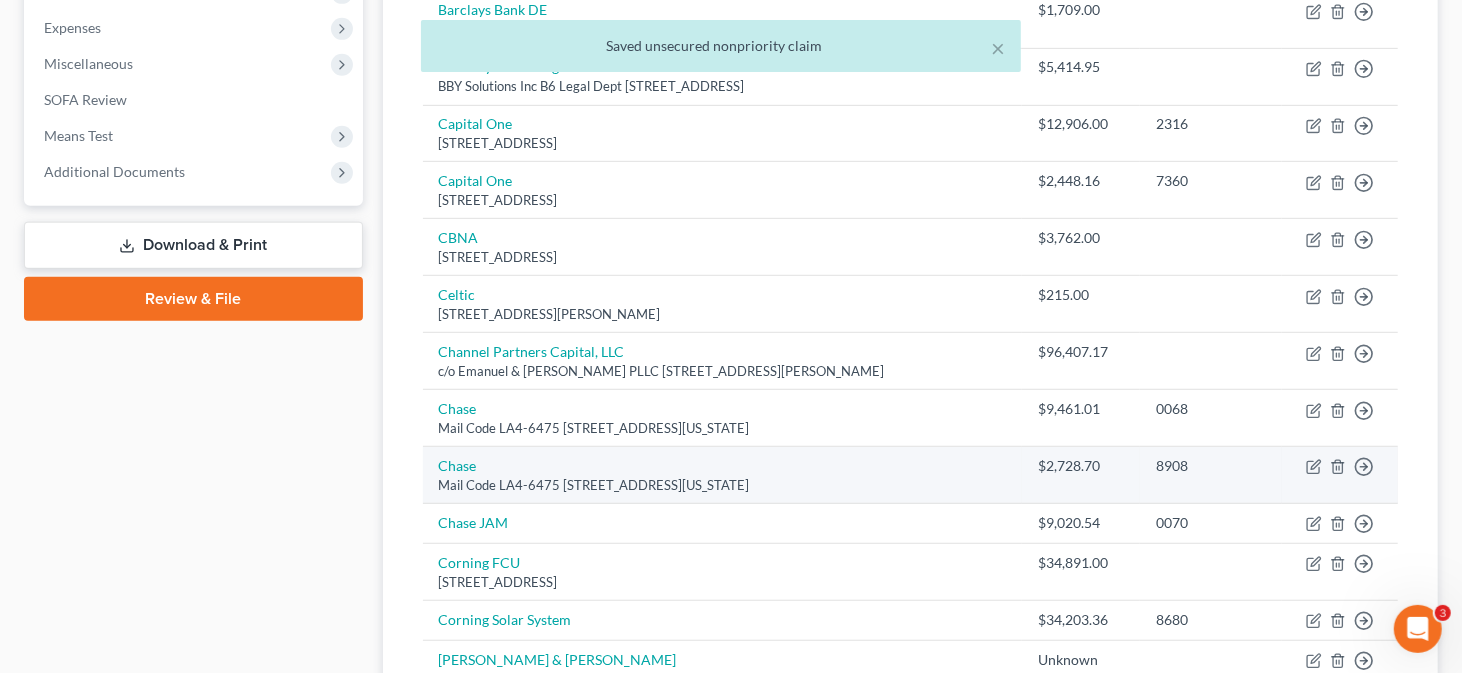 scroll, scrollTop: 800, scrollLeft: 0, axis: vertical 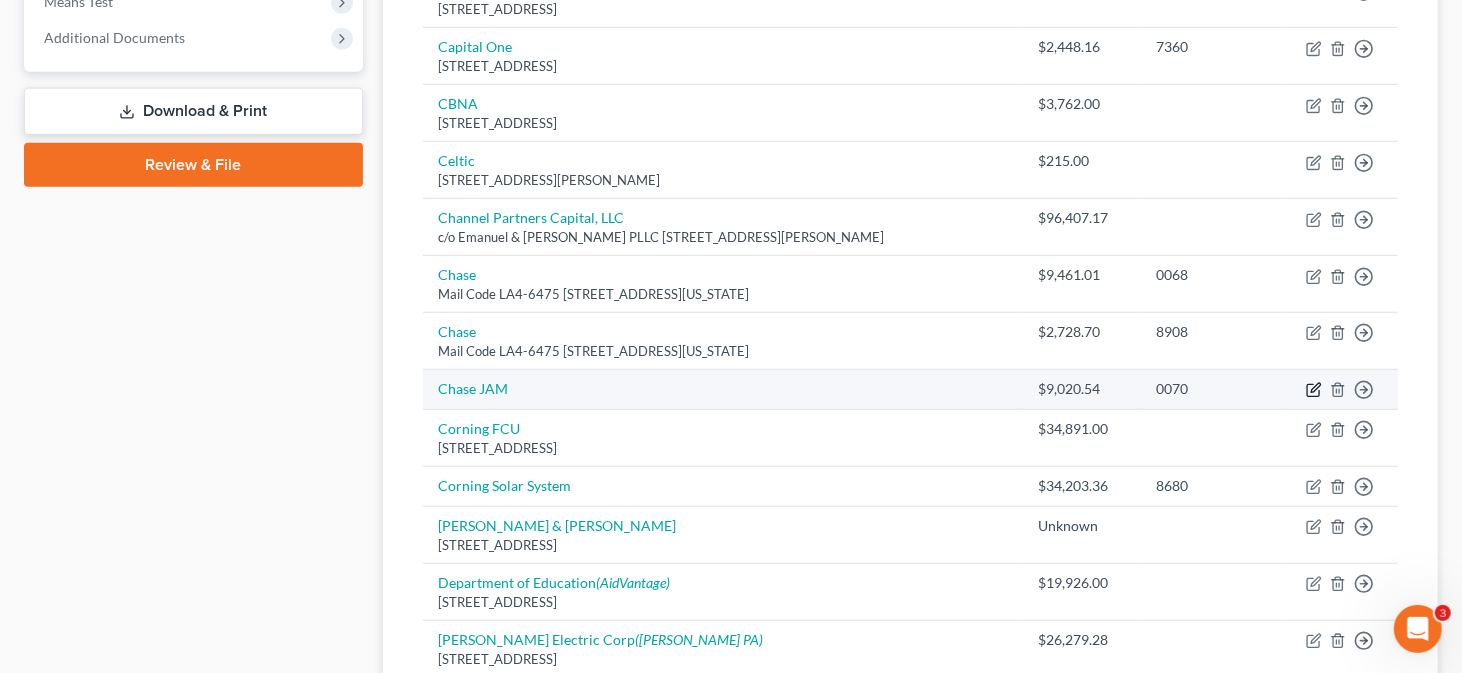 click 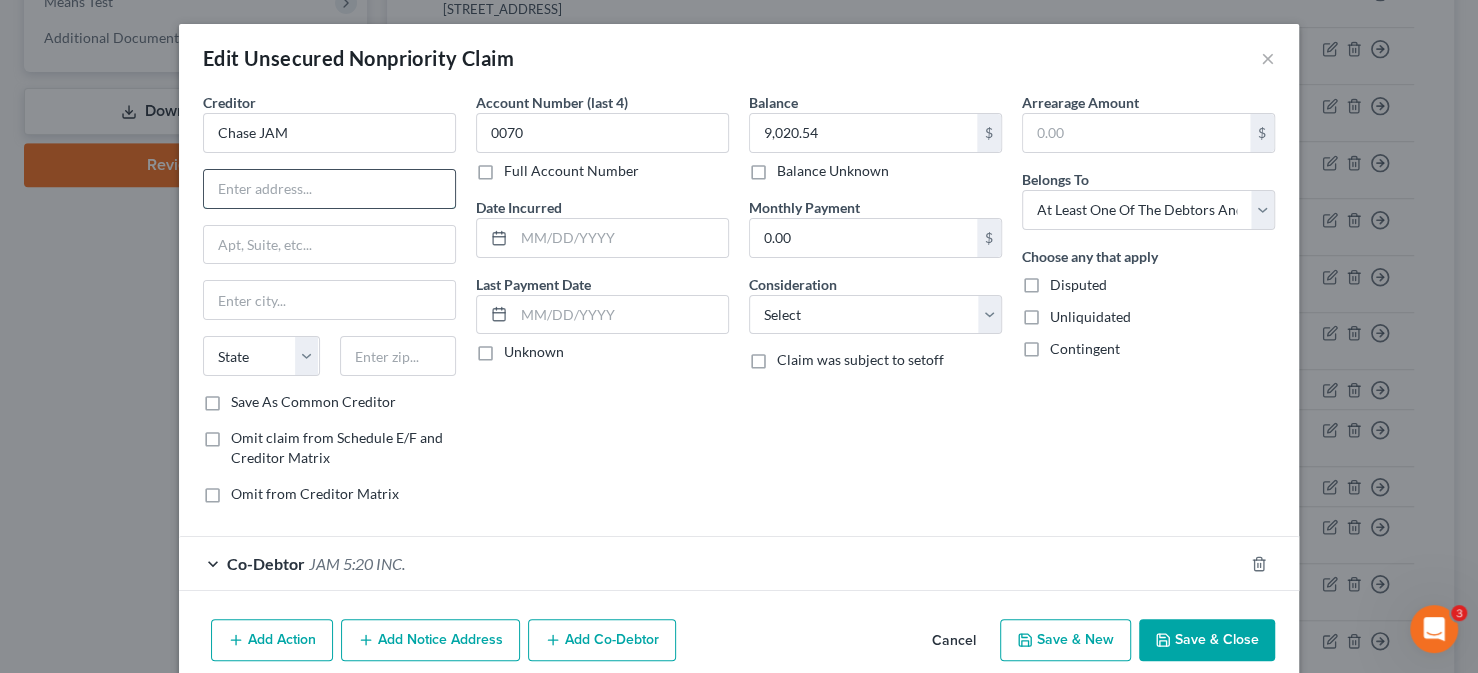 click at bounding box center (329, 189) 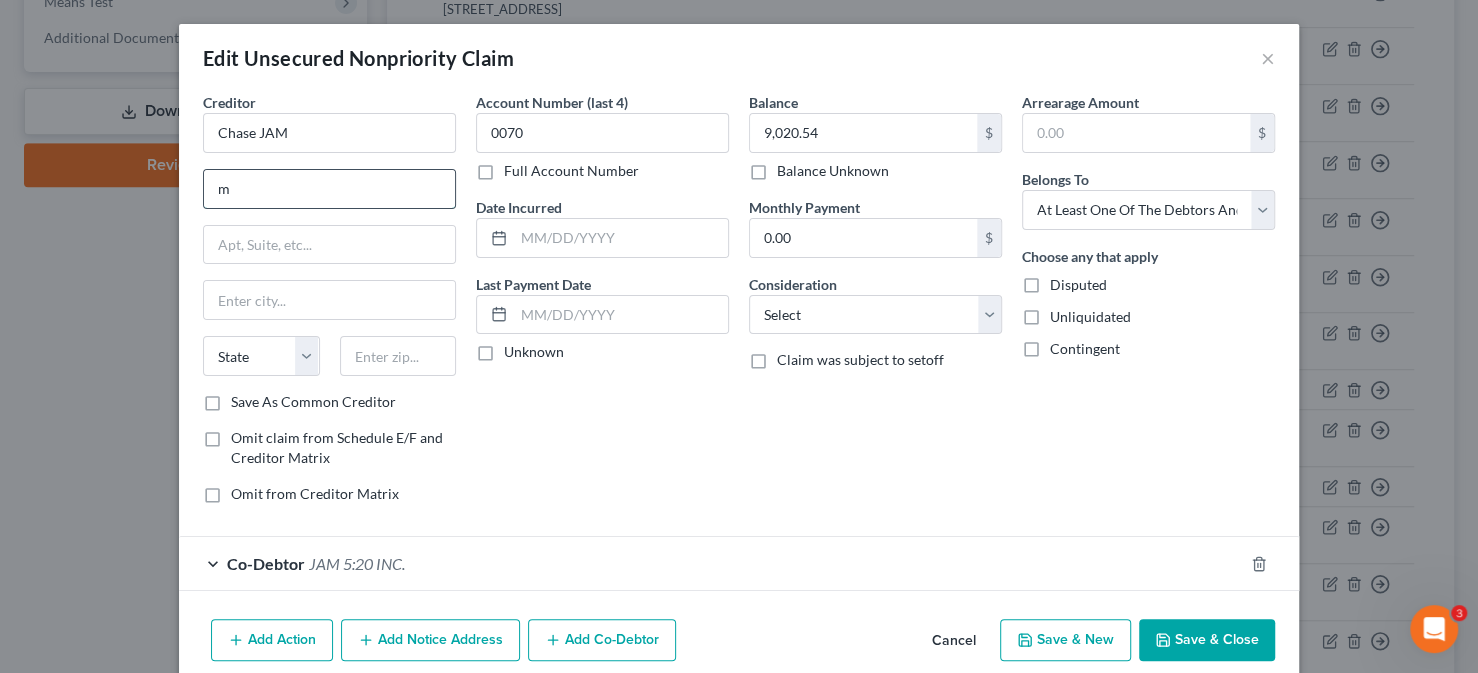 type on "Mail Code LA4-6475" 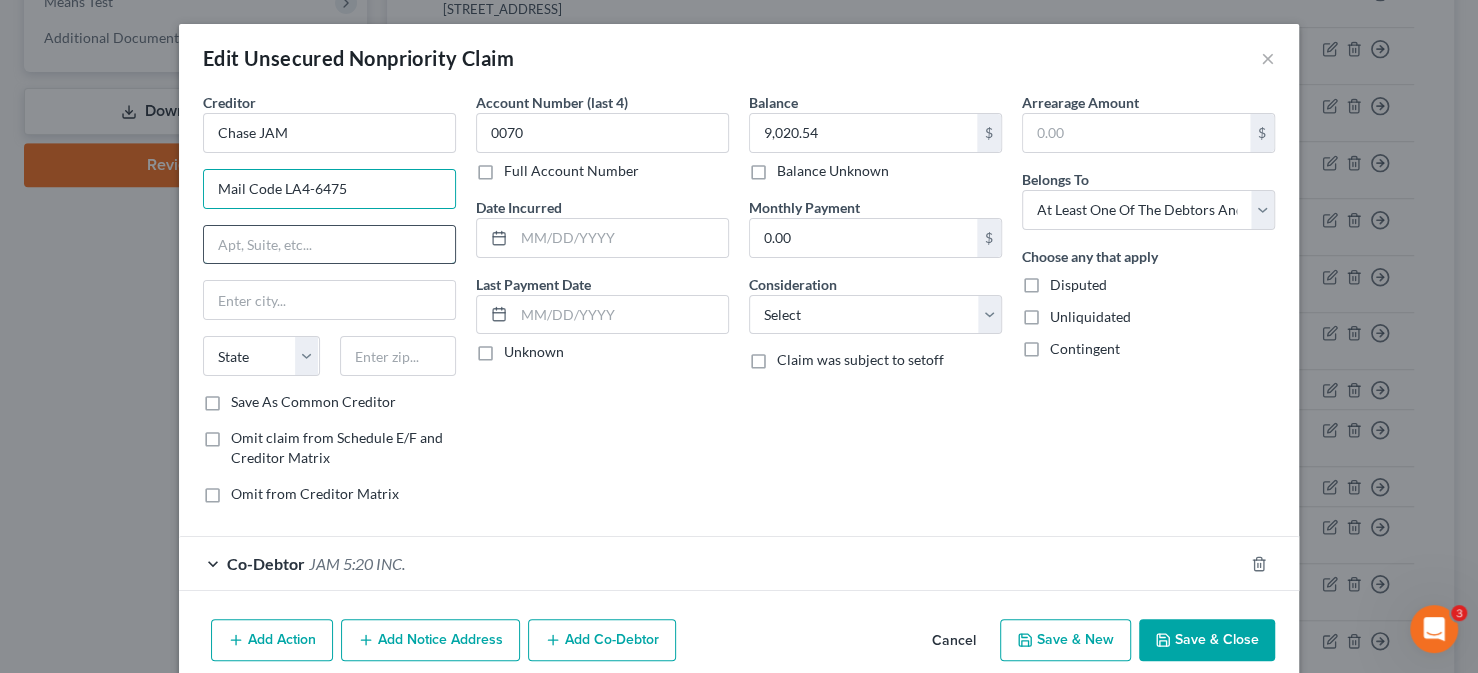 click at bounding box center [329, 245] 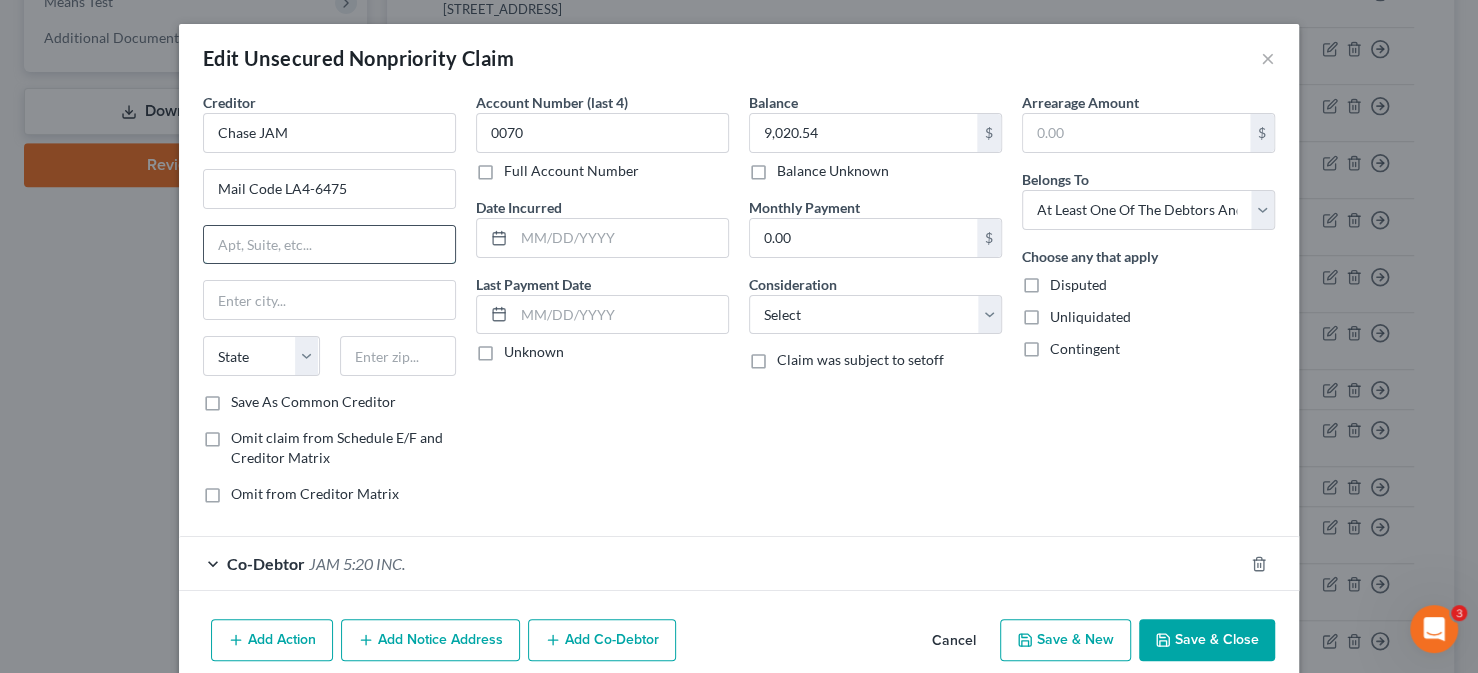 type on "700 Kansas Lane" 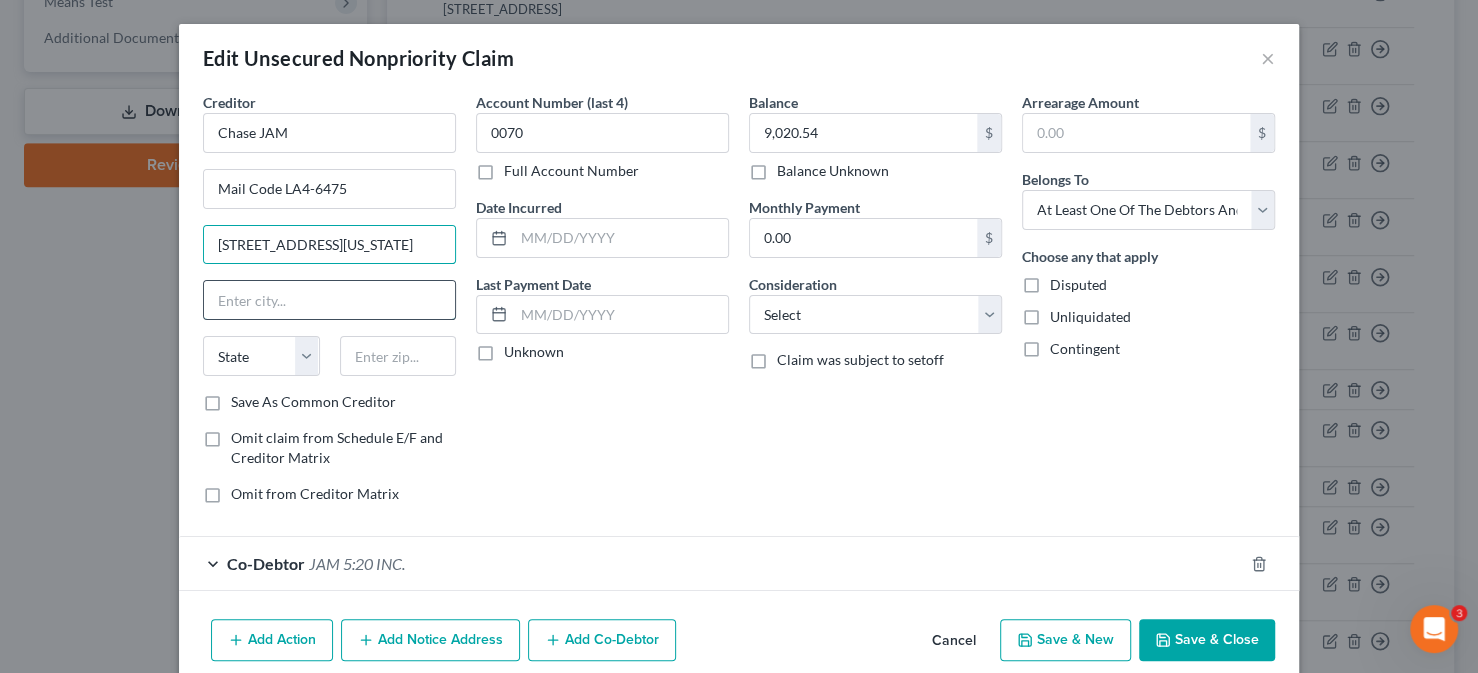 click at bounding box center [329, 300] 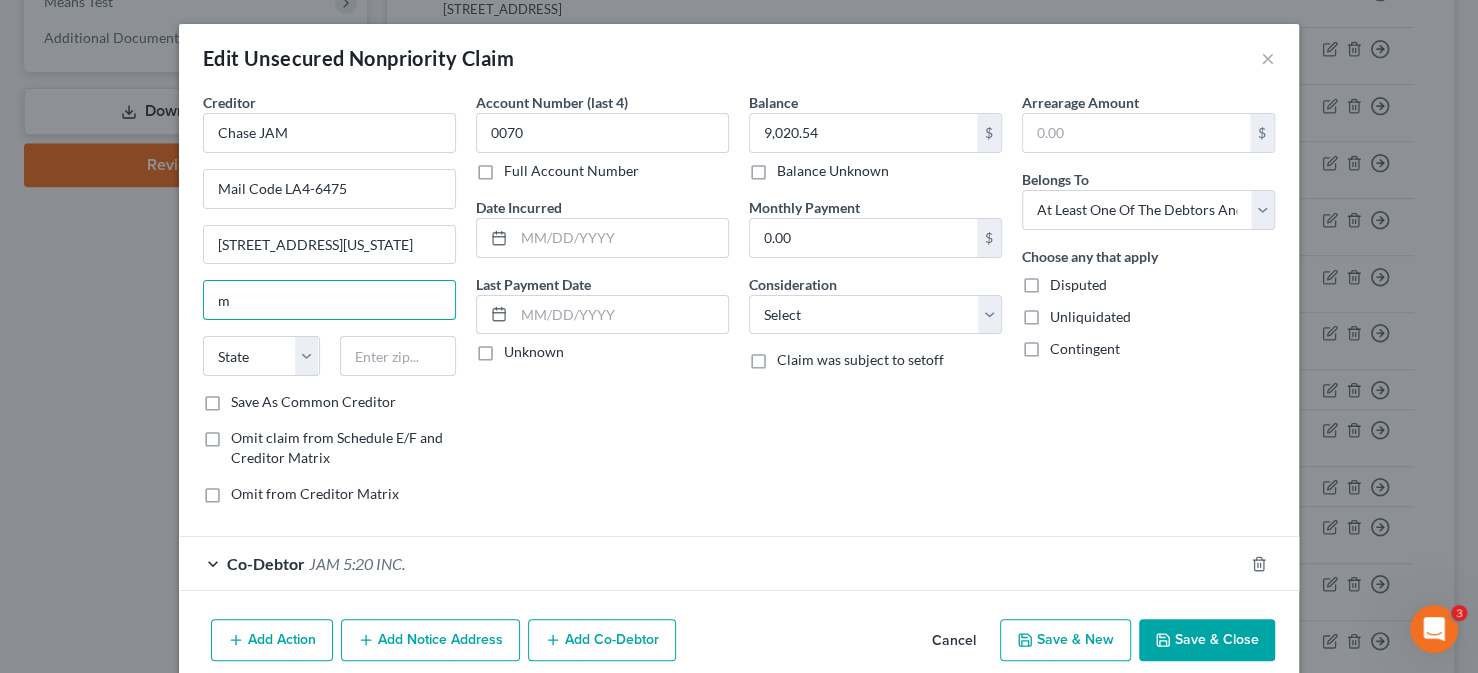 type on "Monroe" 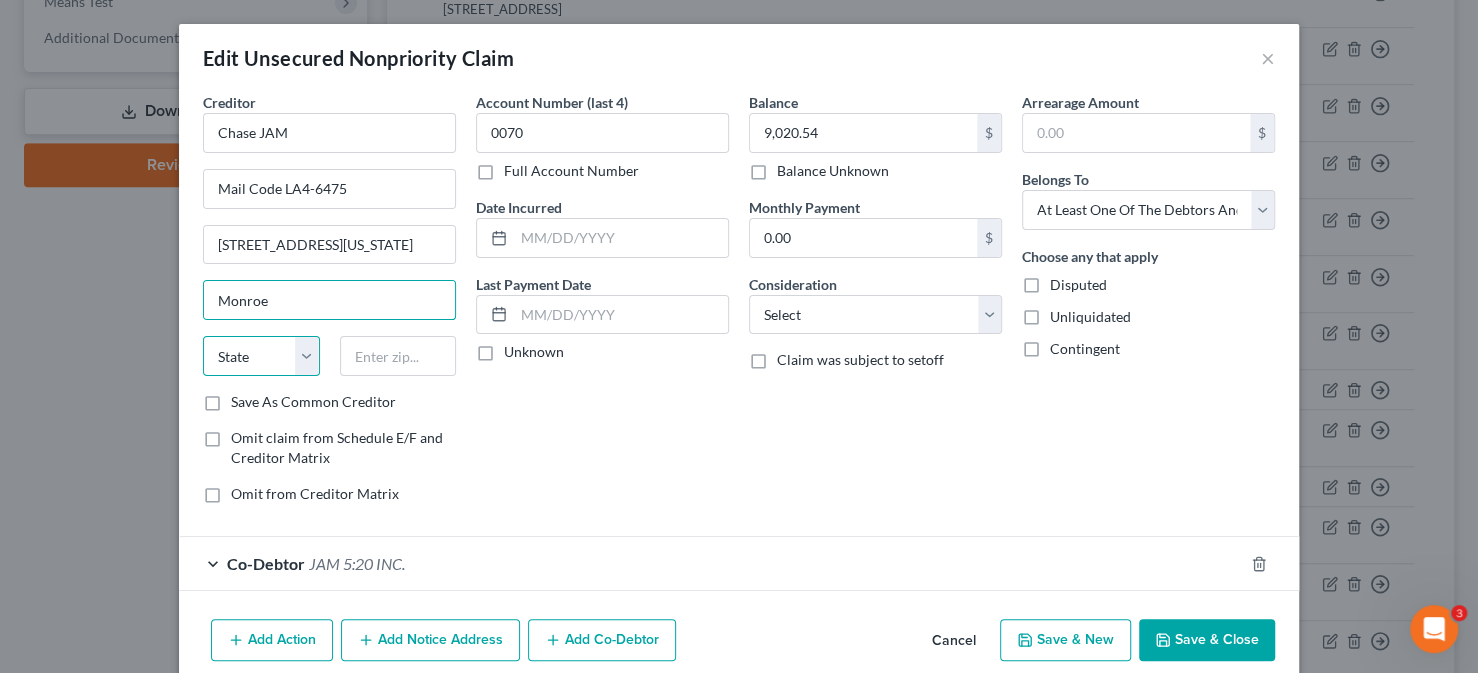 click on "State AL AK AR AZ CA CO CT DE DC FL GA GU HI ID IL IN IA KS KY LA ME MD MA MI MN MS MO MT NC ND NE NV NH NJ NM NY OH OK OR PA PR RI SC SD TN TX UT VI VA VT WA WV WI WY" at bounding box center [261, 356] 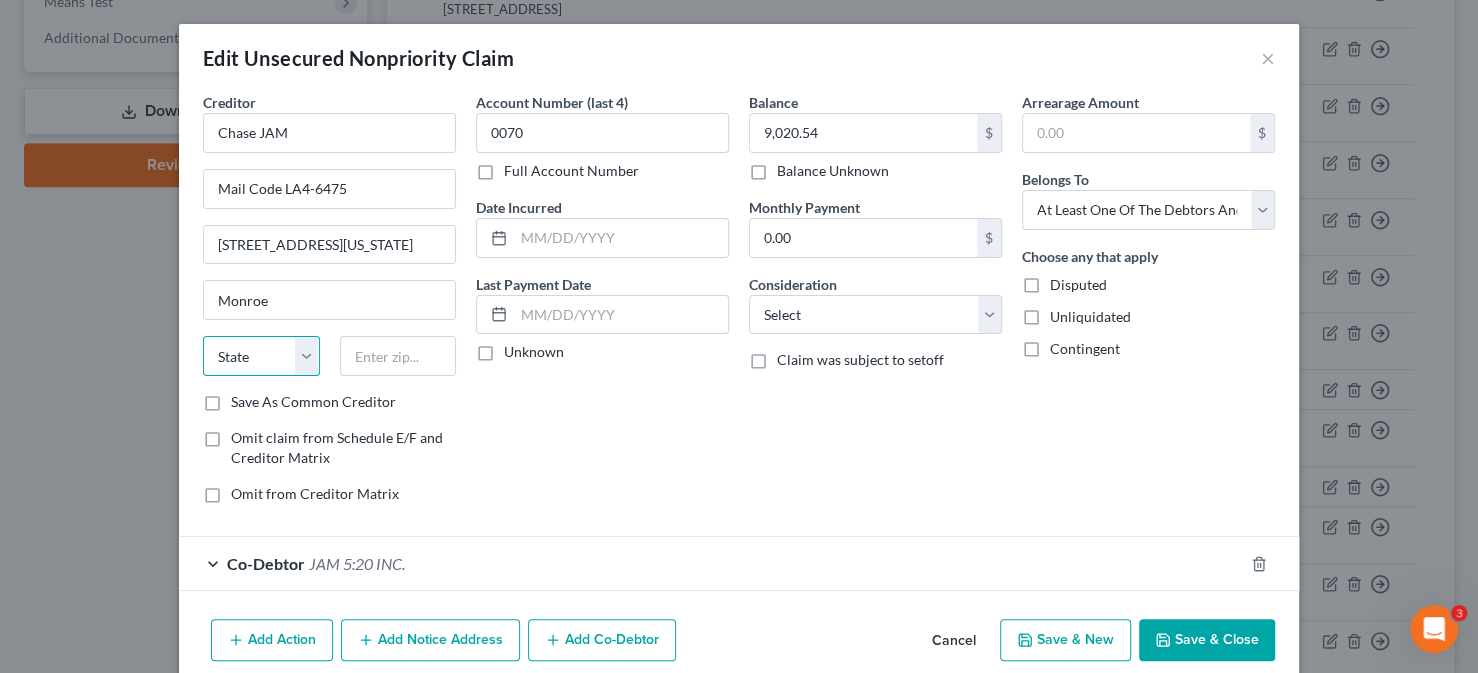 select on "19" 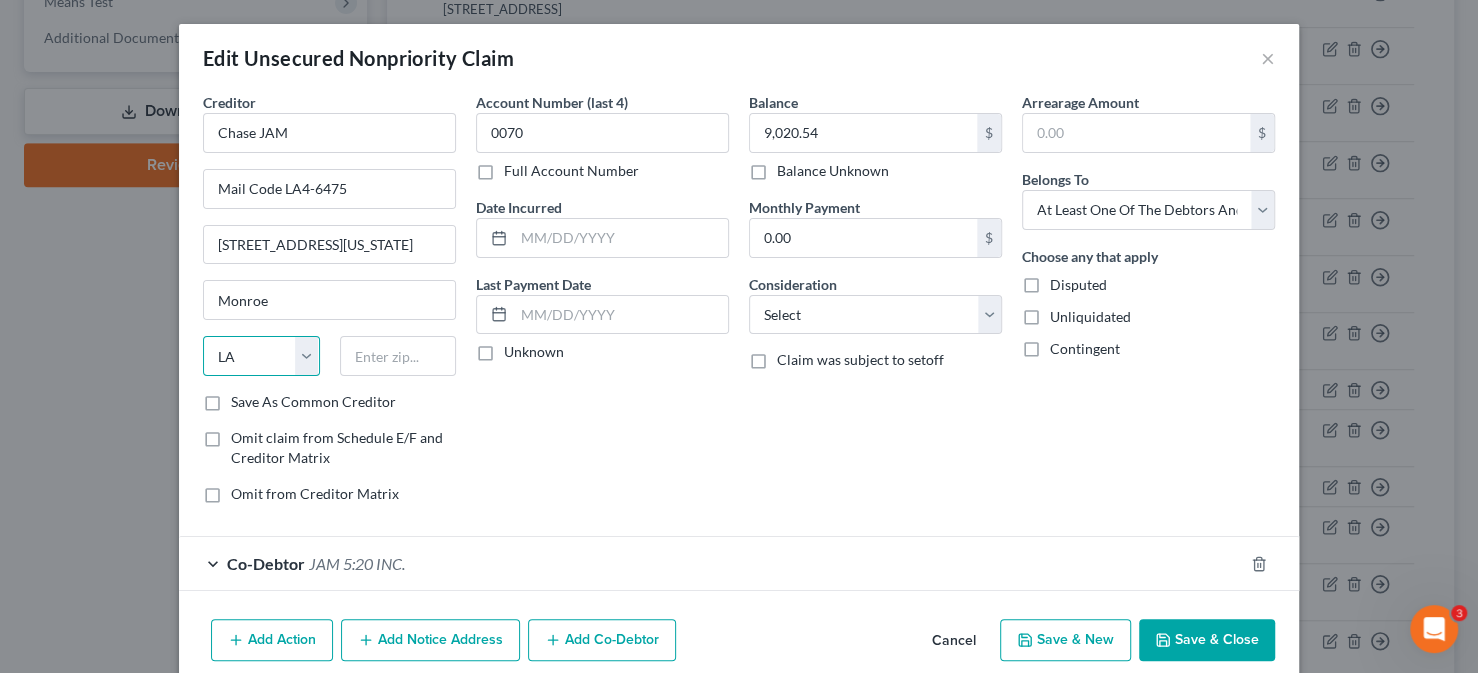 click on "State AL AK AR AZ CA CO CT DE DC FL GA GU HI ID IL IN IA KS KY LA ME MD MA MI MN MS MO MT NC ND NE NV NH NJ NM NY OH OK OR PA PR RI SC SD TN TX UT VI VA VT WA WV WI WY" at bounding box center [261, 356] 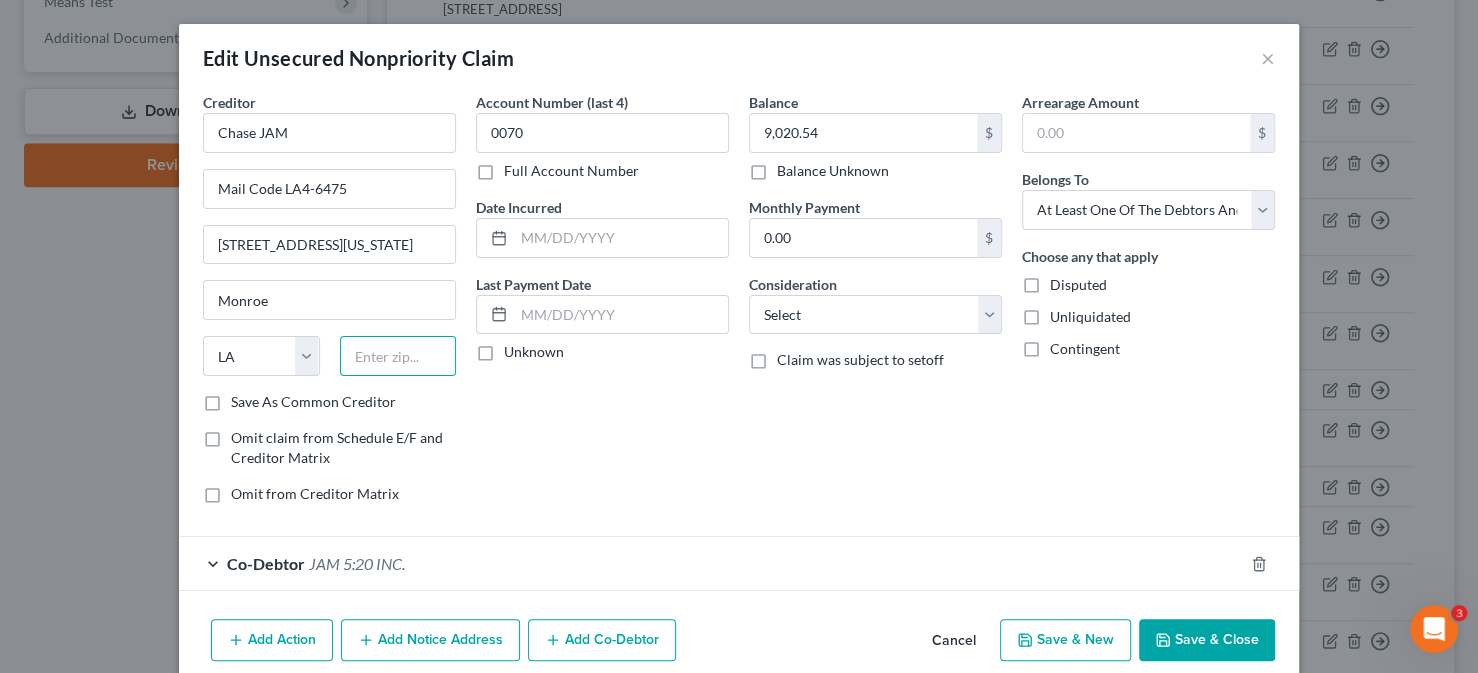 click at bounding box center (398, 356) 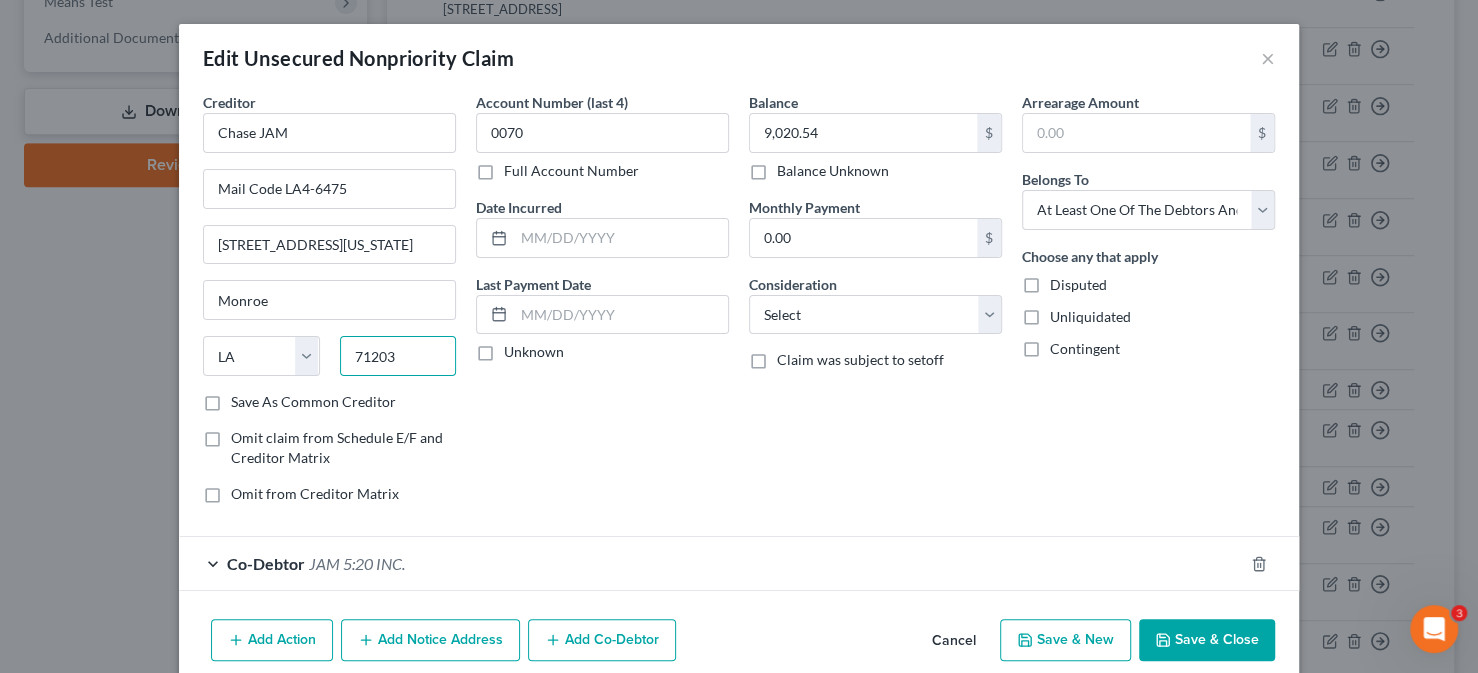 type on "71203" 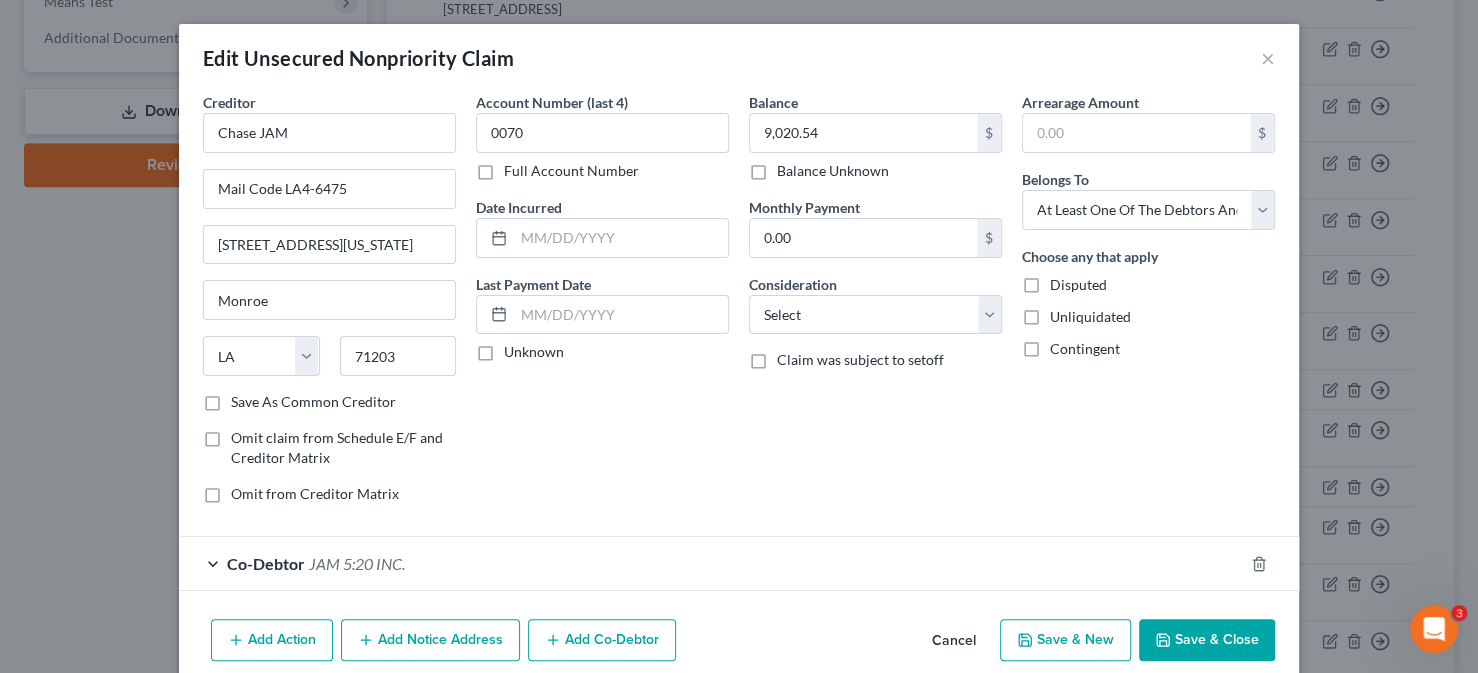 click on "Omit from Creditor Matrix" at bounding box center [315, 494] 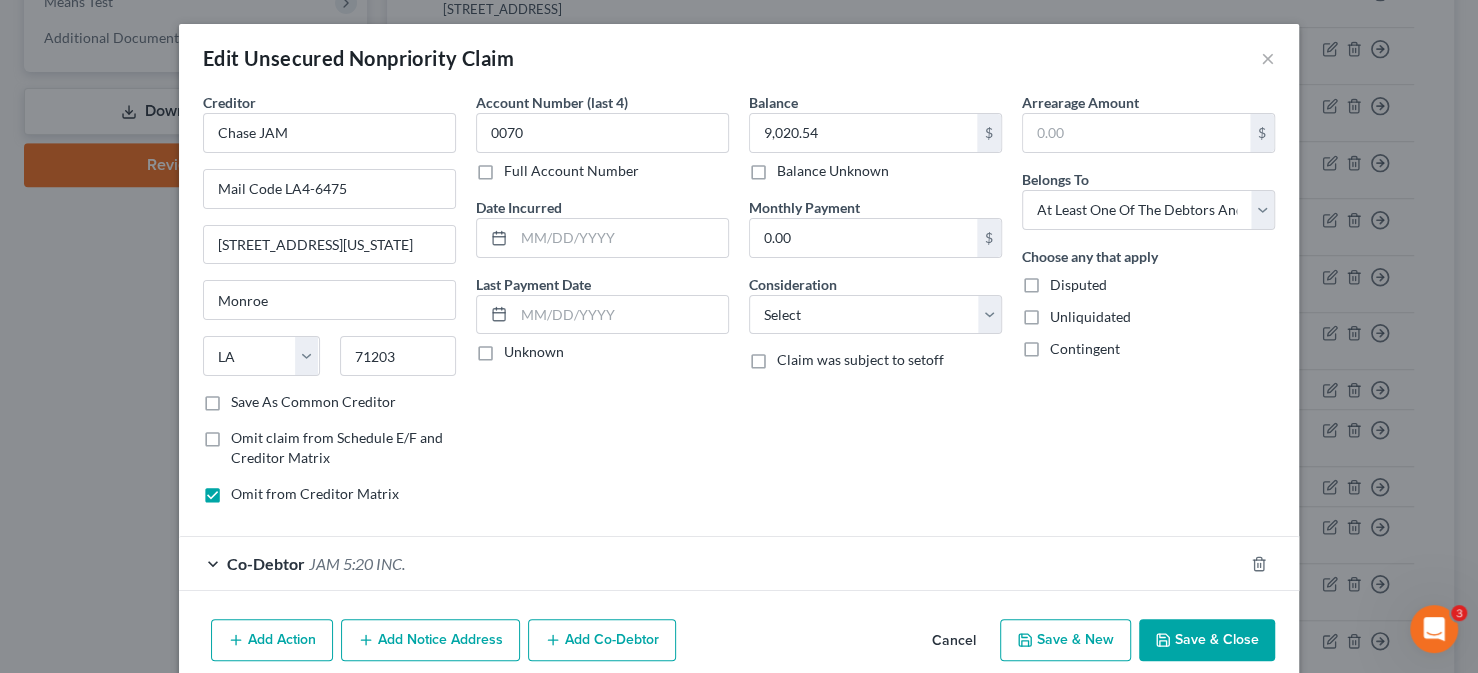 click on "Save & Close" at bounding box center (1207, 640) 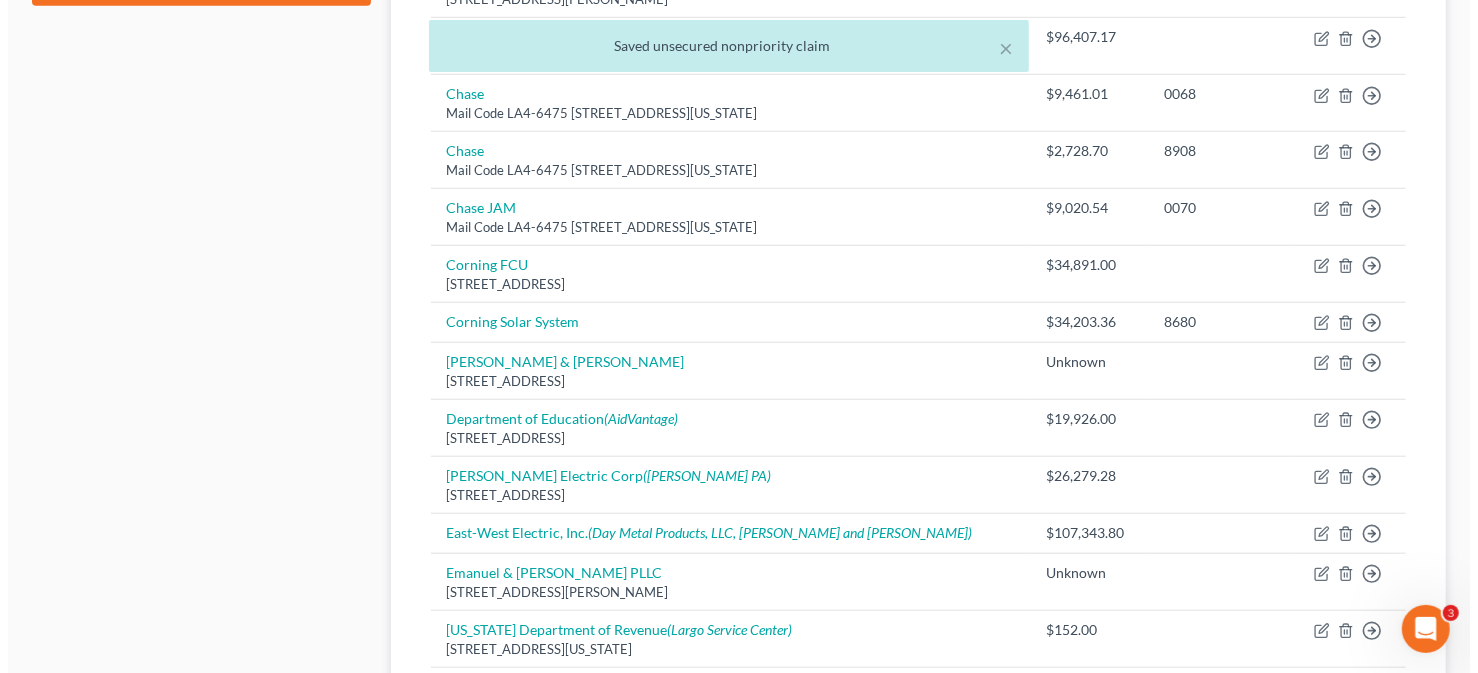 scroll, scrollTop: 1000, scrollLeft: 0, axis: vertical 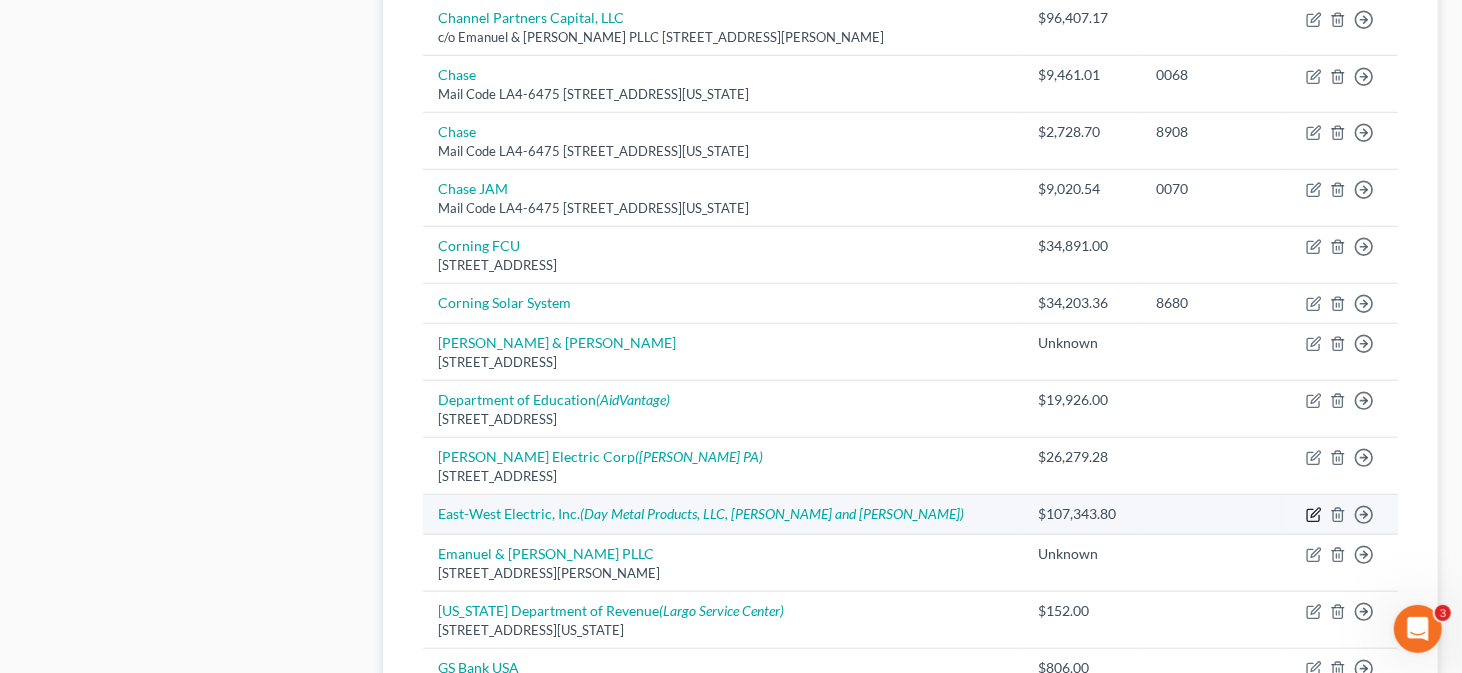 click 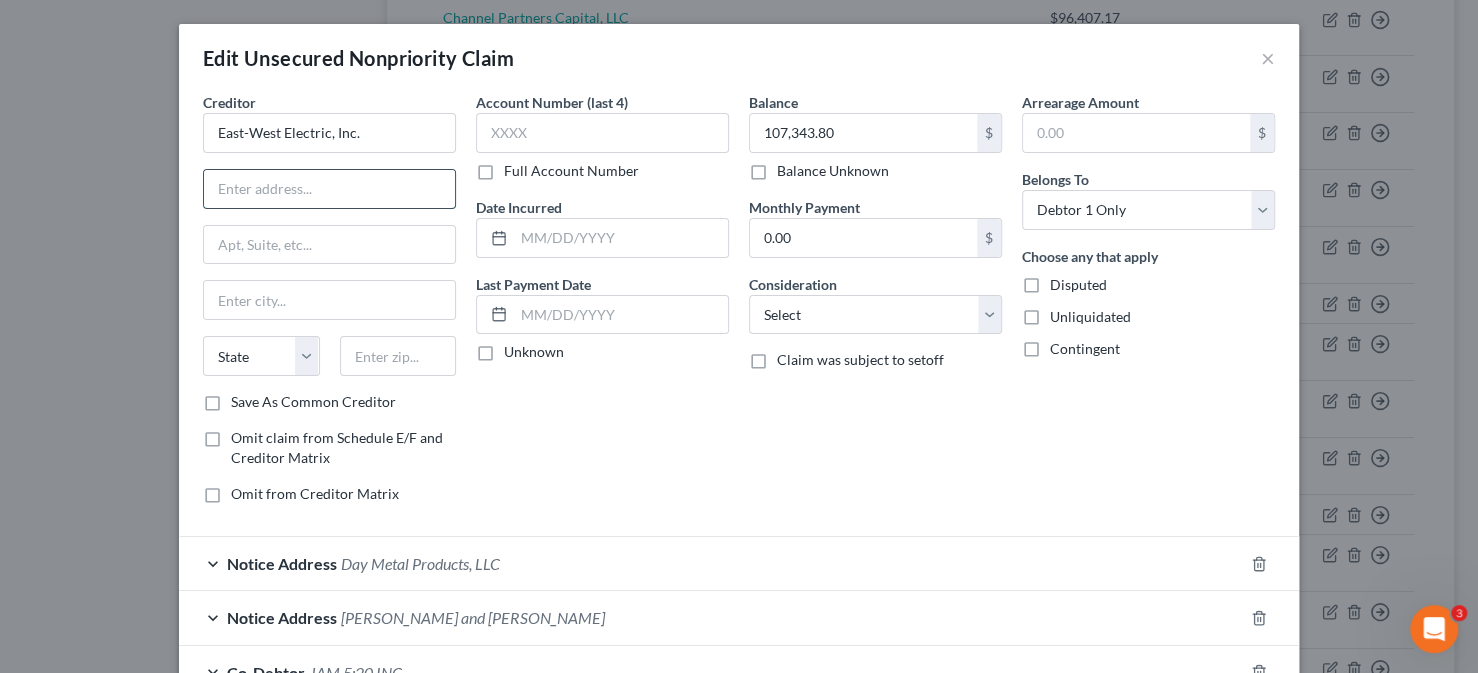 click at bounding box center (329, 189) 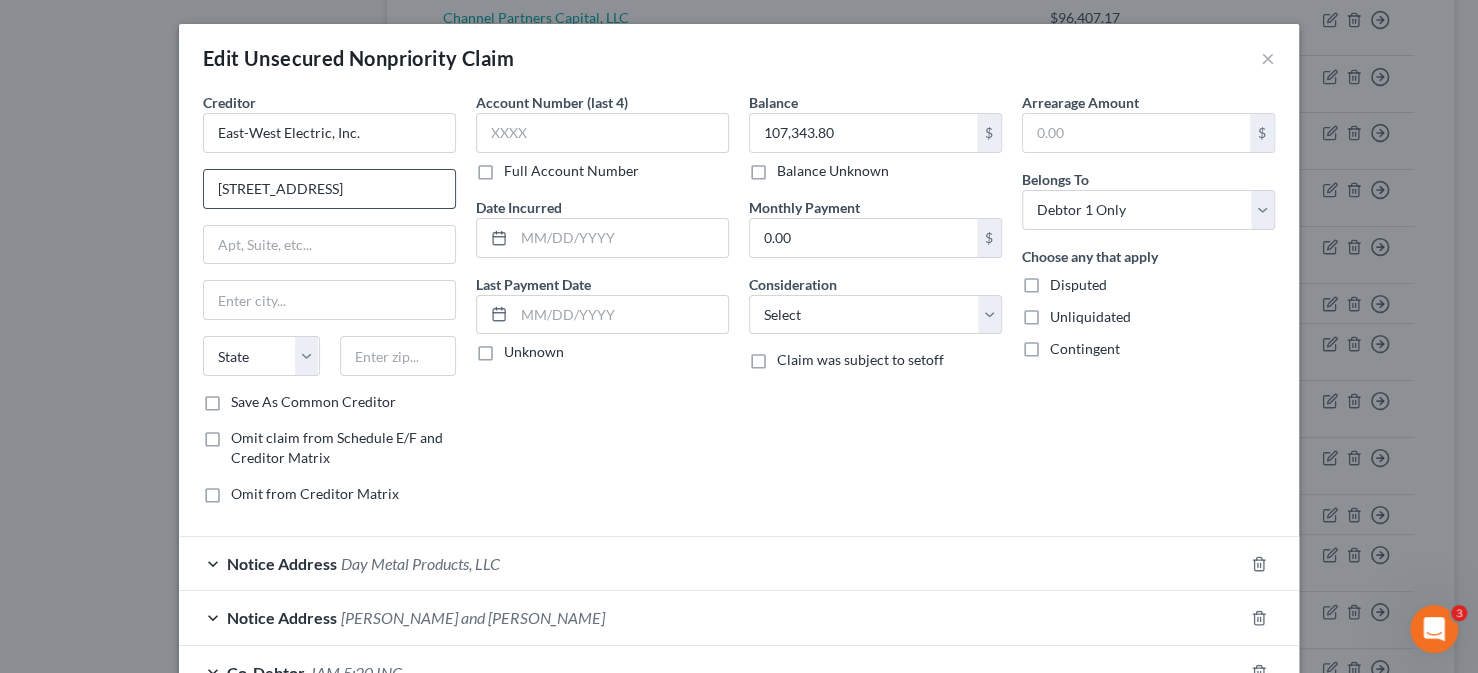 type on "2150 Range Road" 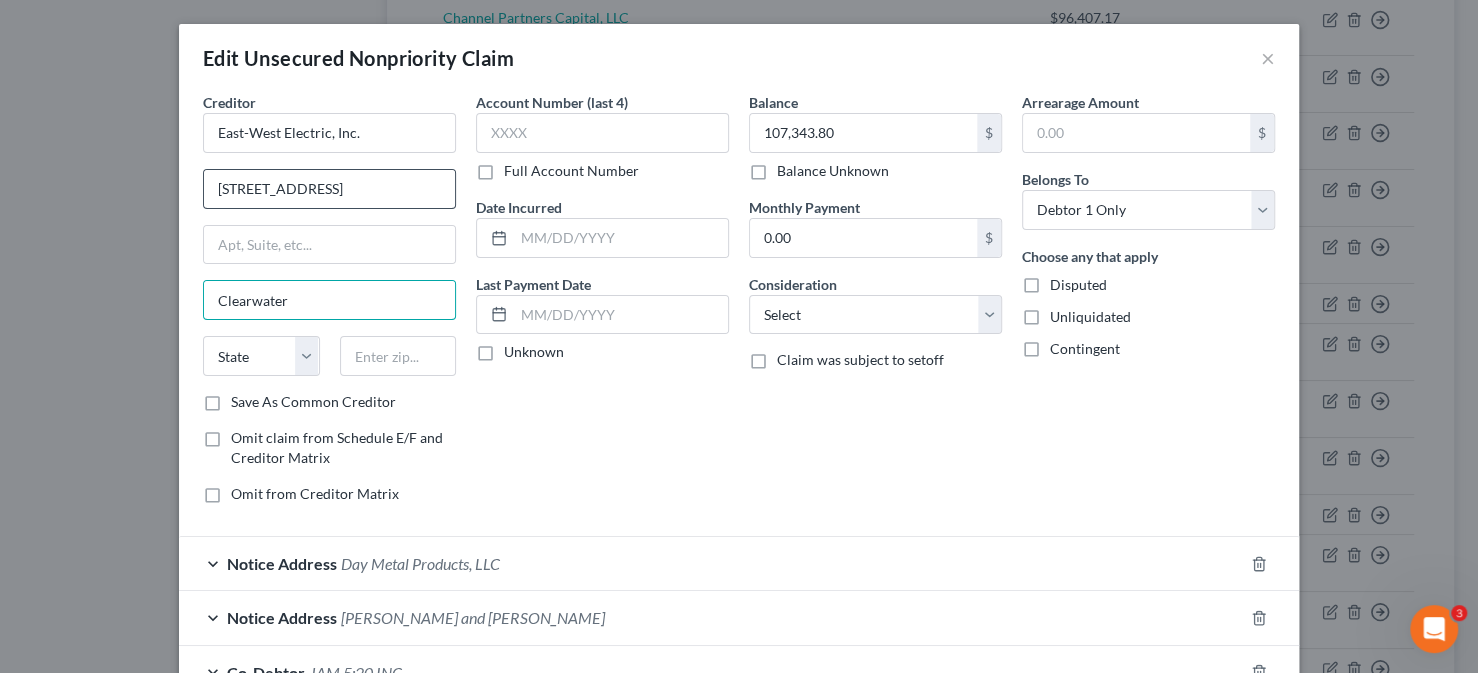 type on "Clearwater" 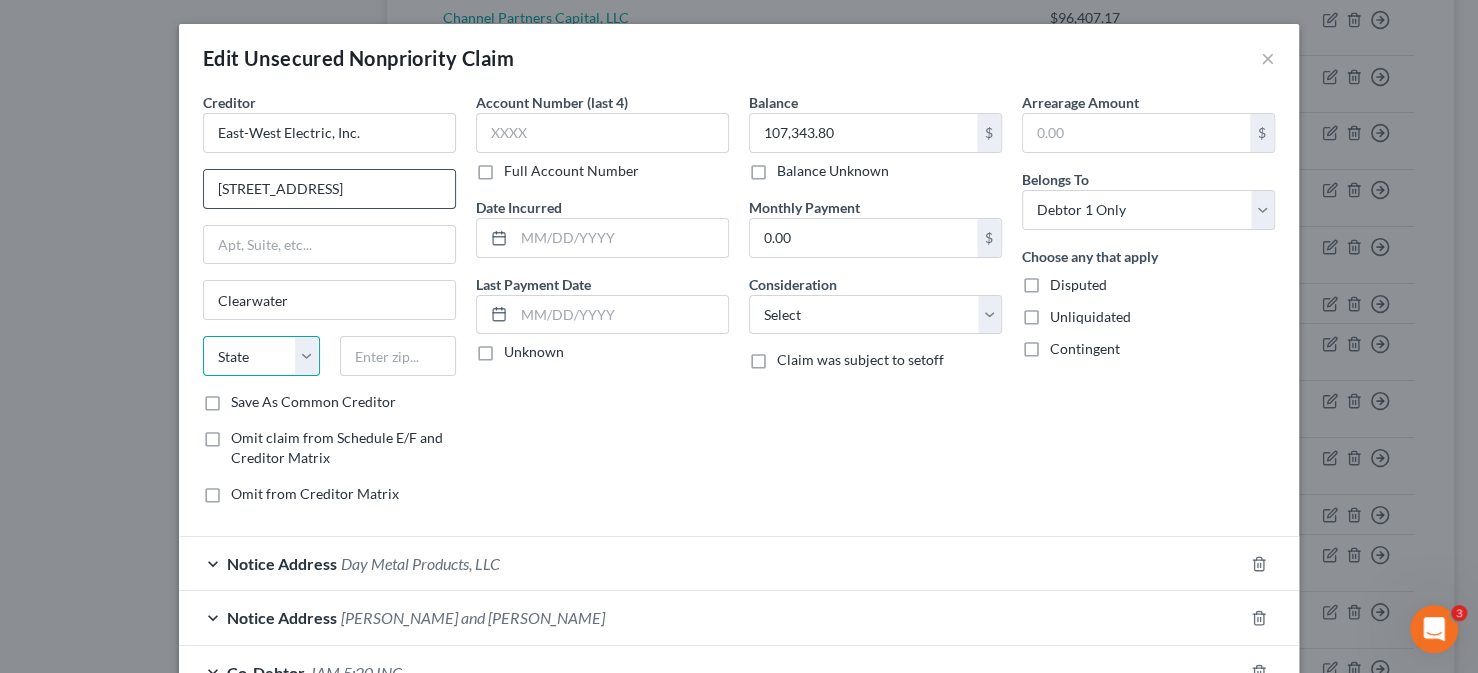 select on "9" 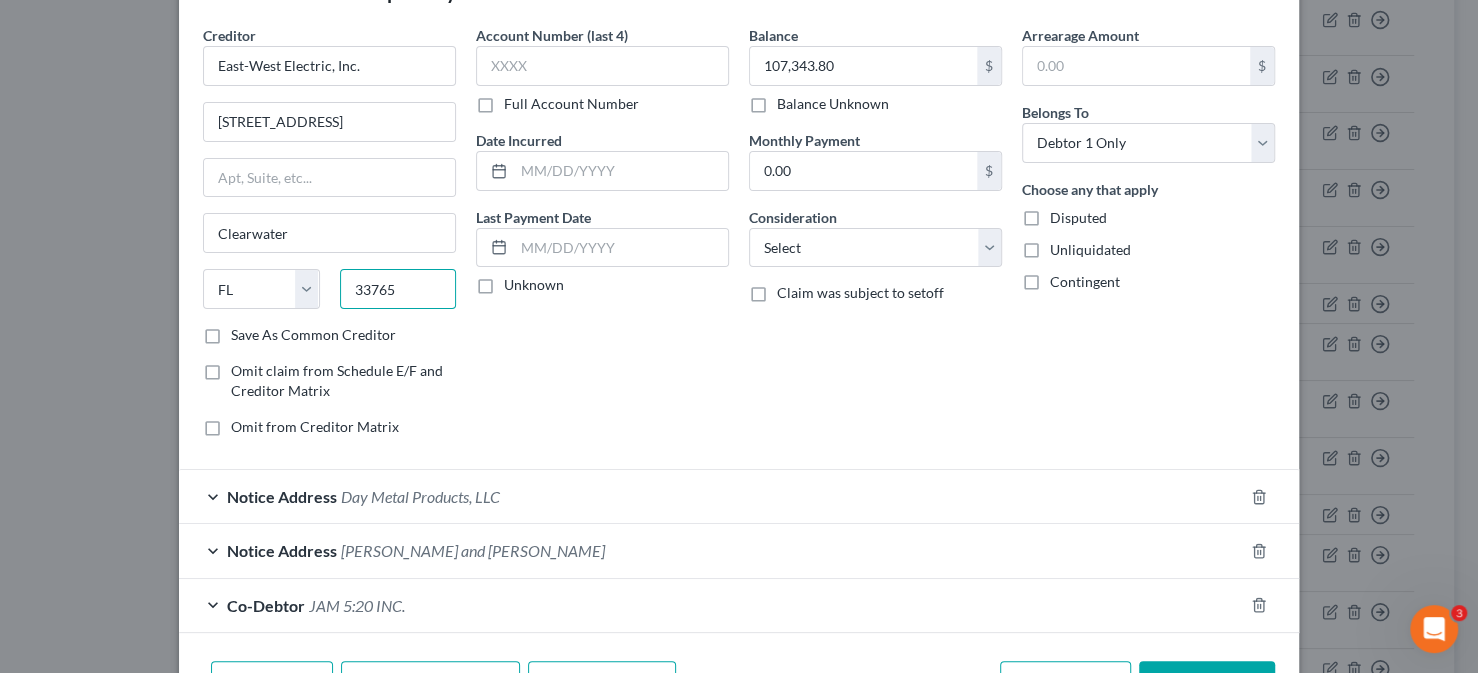 scroll, scrollTop: 190, scrollLeft: 0, axis: vertical 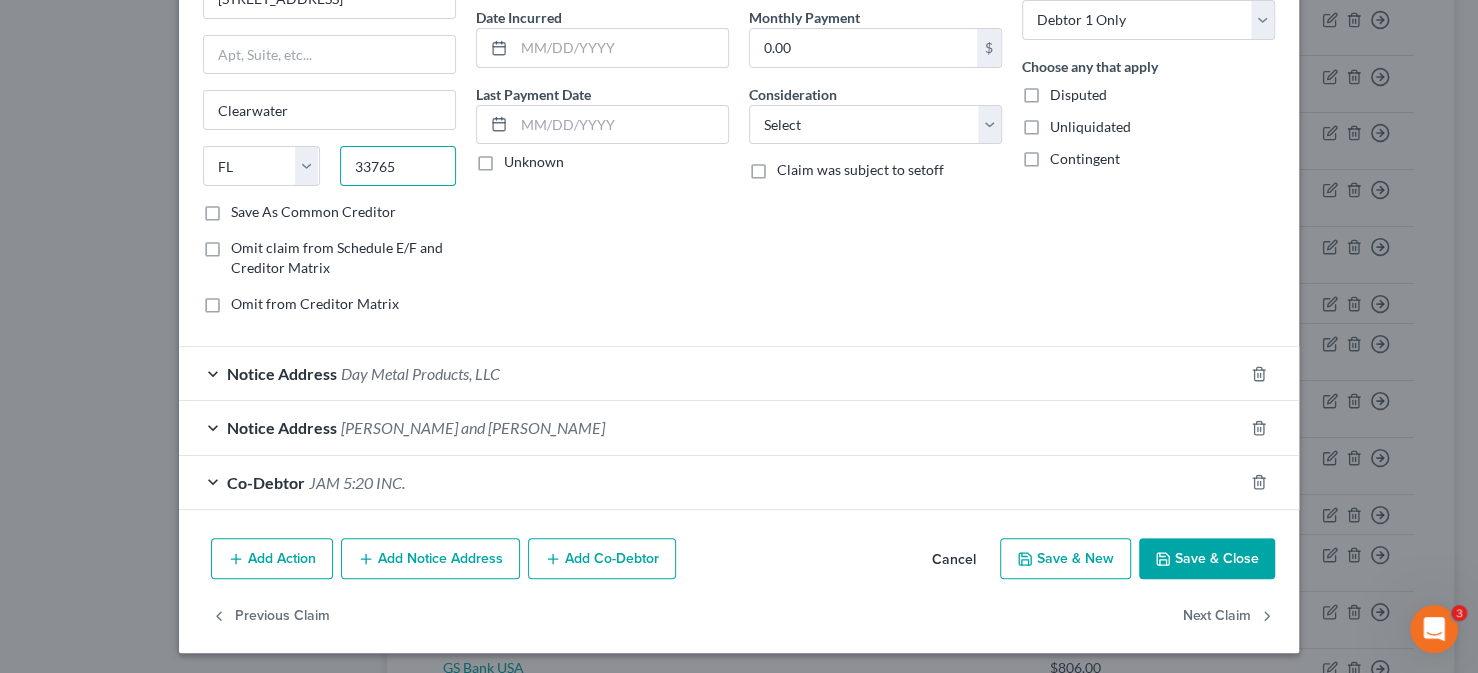 type on "33765" 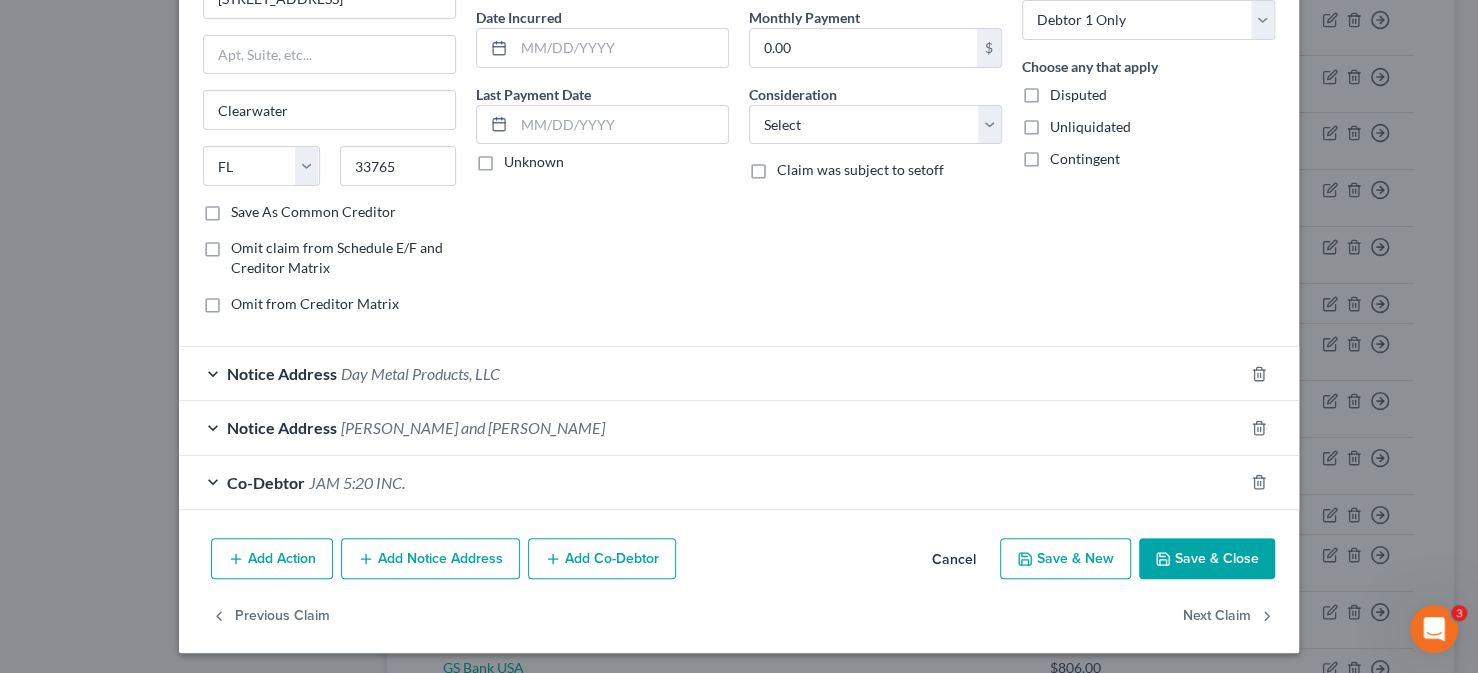 click on "Notice Address" at bounding box center (282, 373) 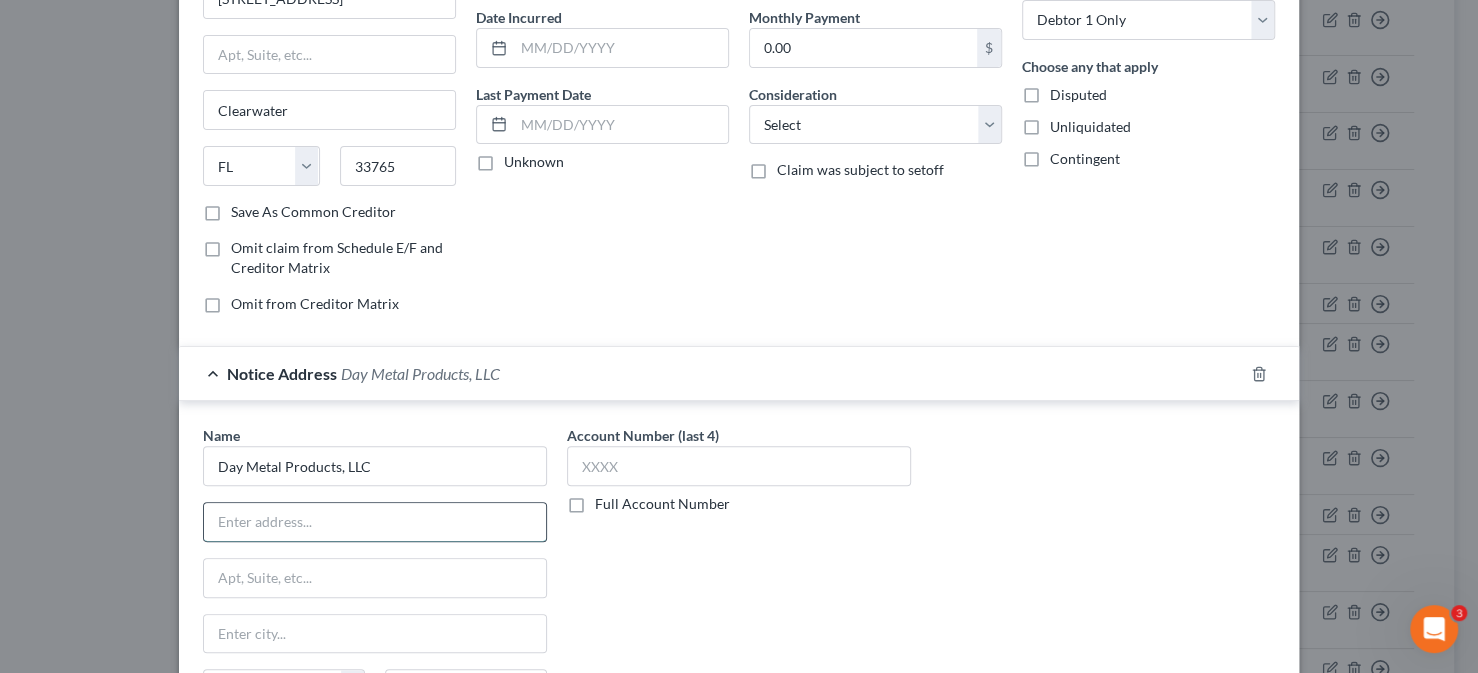 click at bounding box center [375, 522] 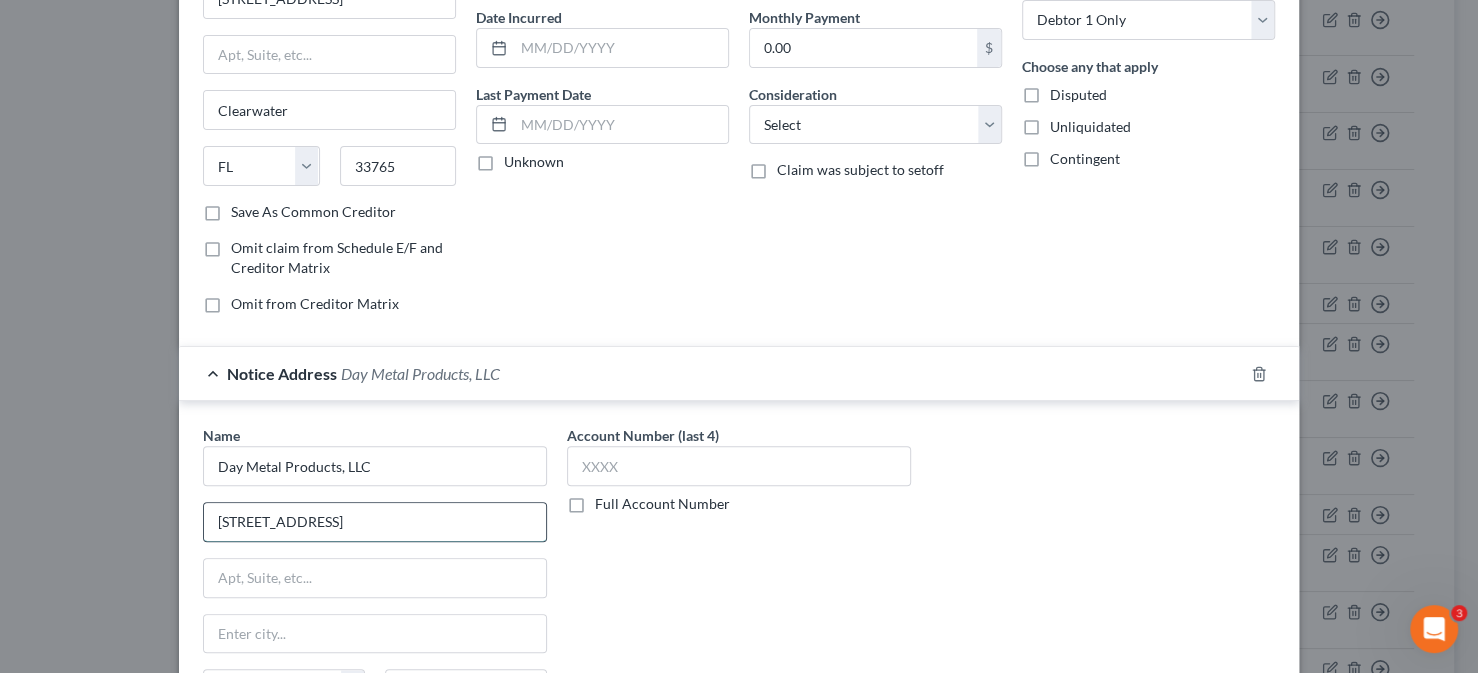 type on "310 Hampstead Dr" 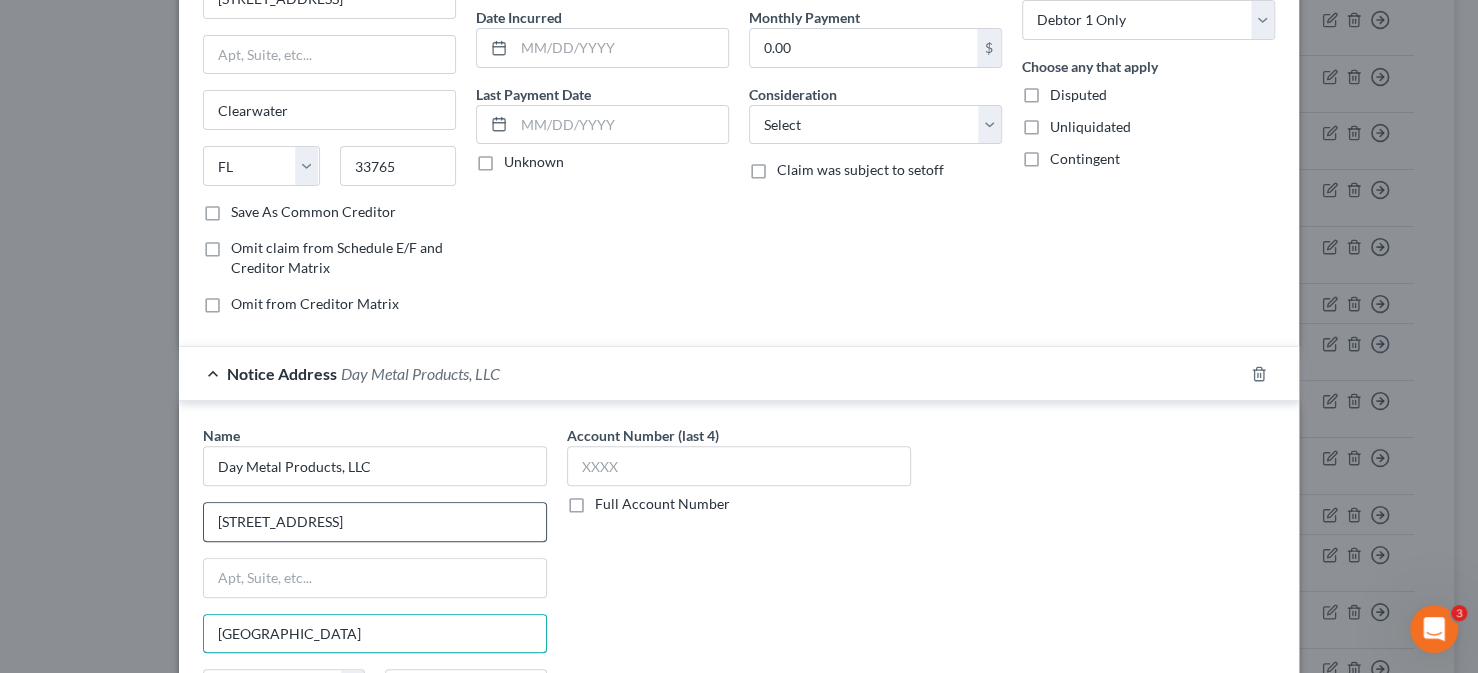 type on "Brooksville" 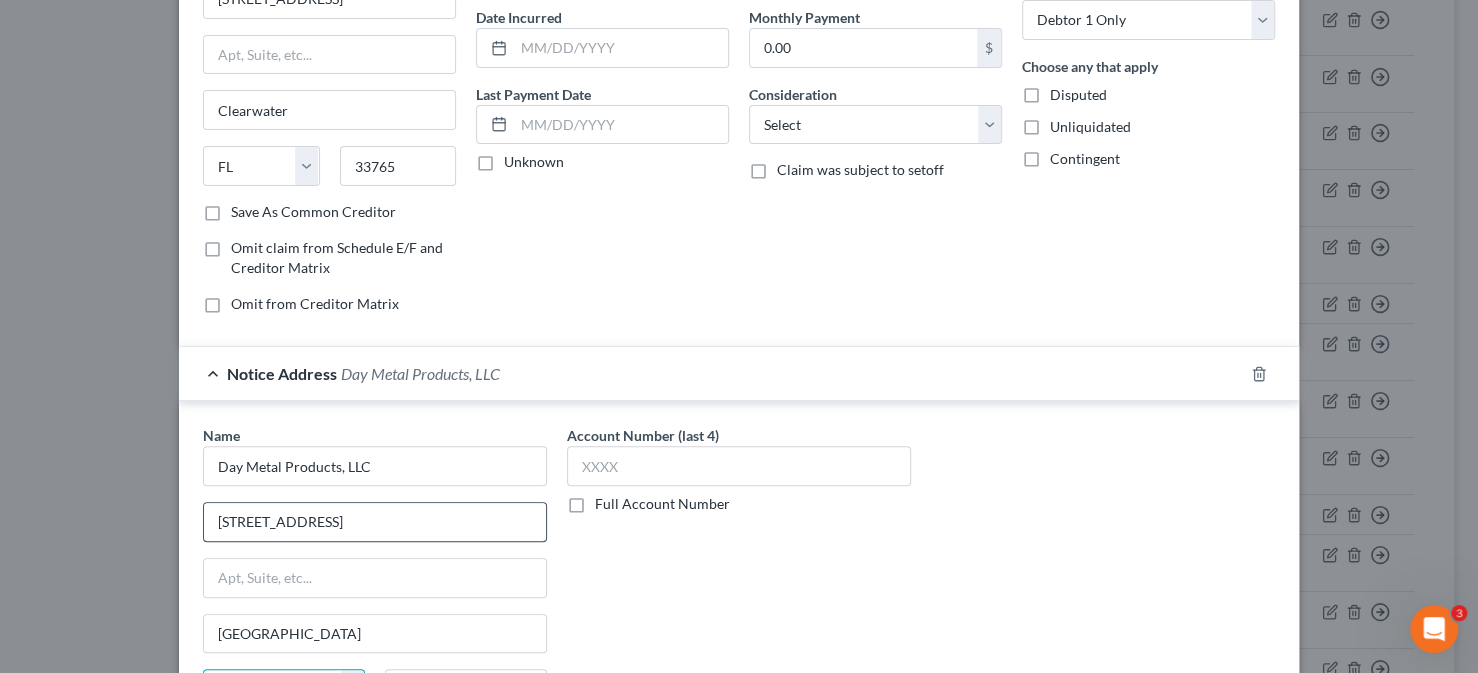 scroll, scrollTop: 220, scrollLeft: 0, axis: vertical 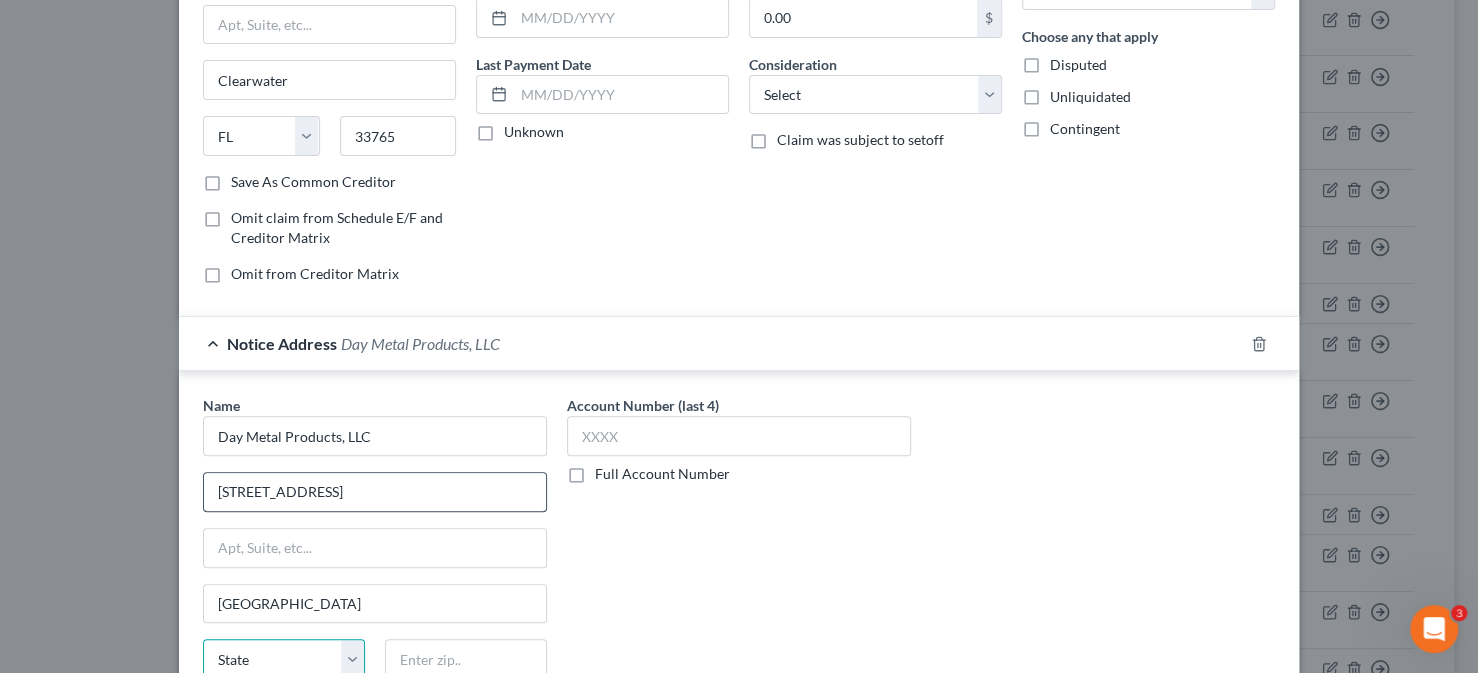 select on "9" 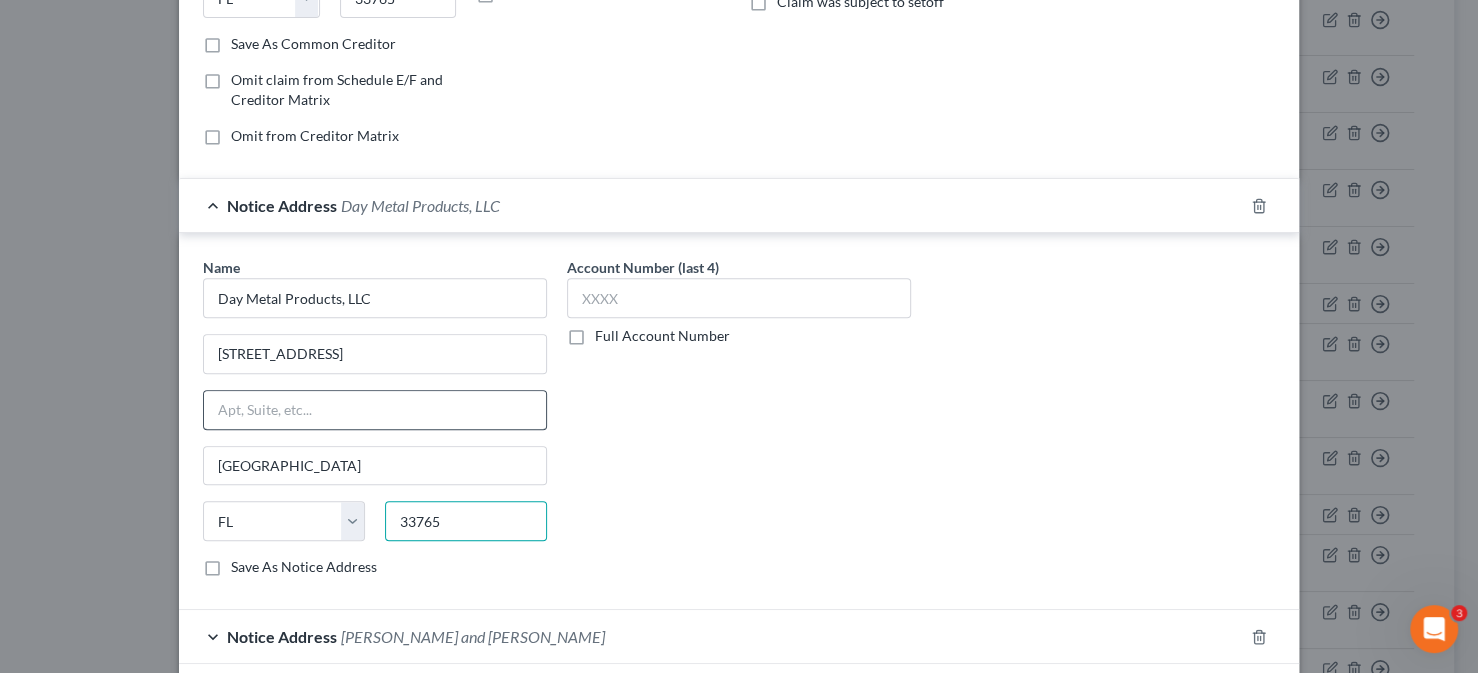 scroll, scrollTop: 420, scrollLeft: 0, axis: vertical 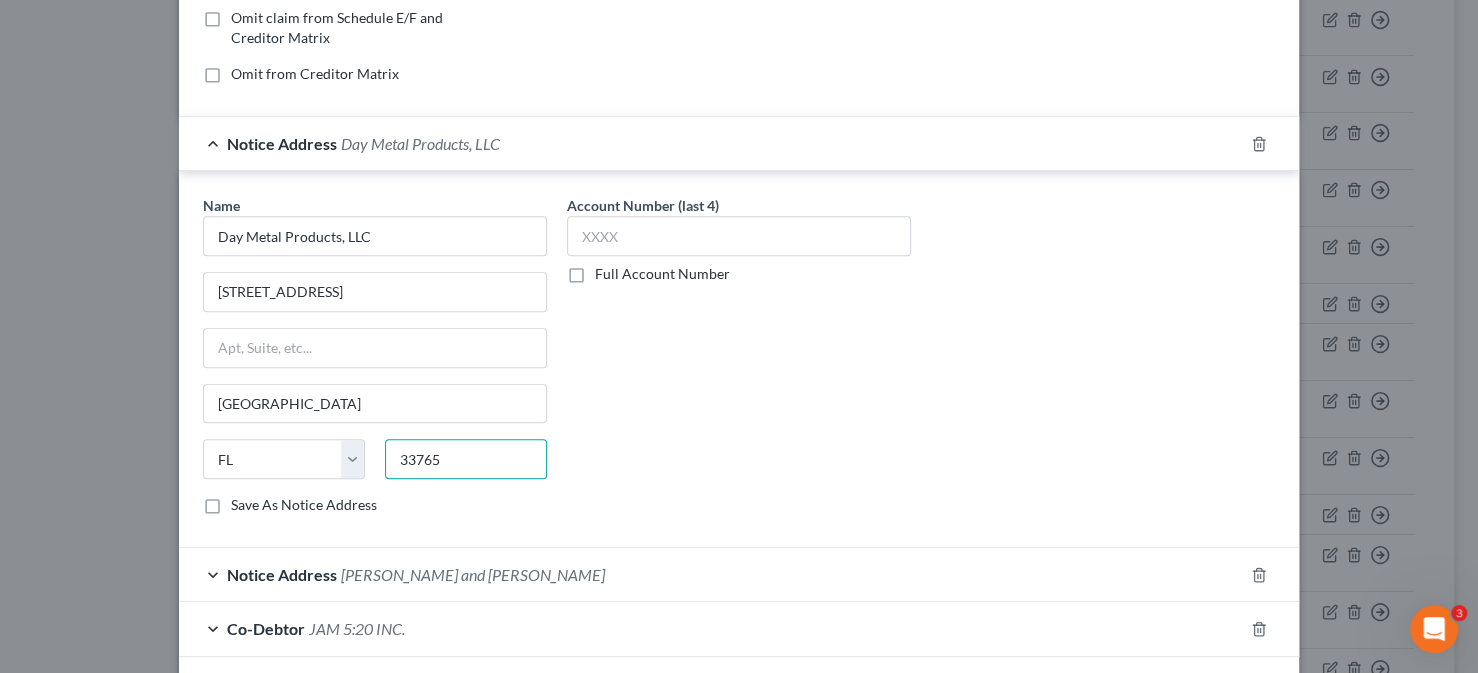 type on "33765" 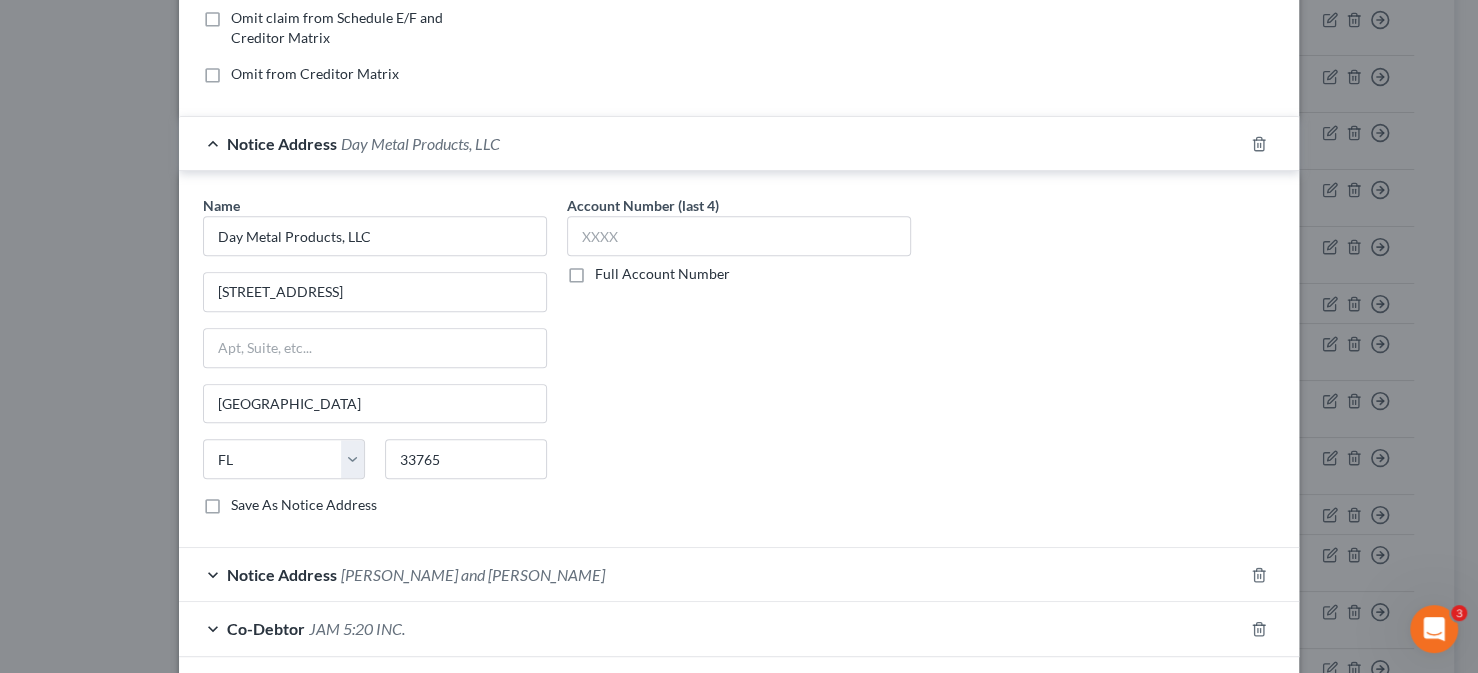 type on "Clearwater" 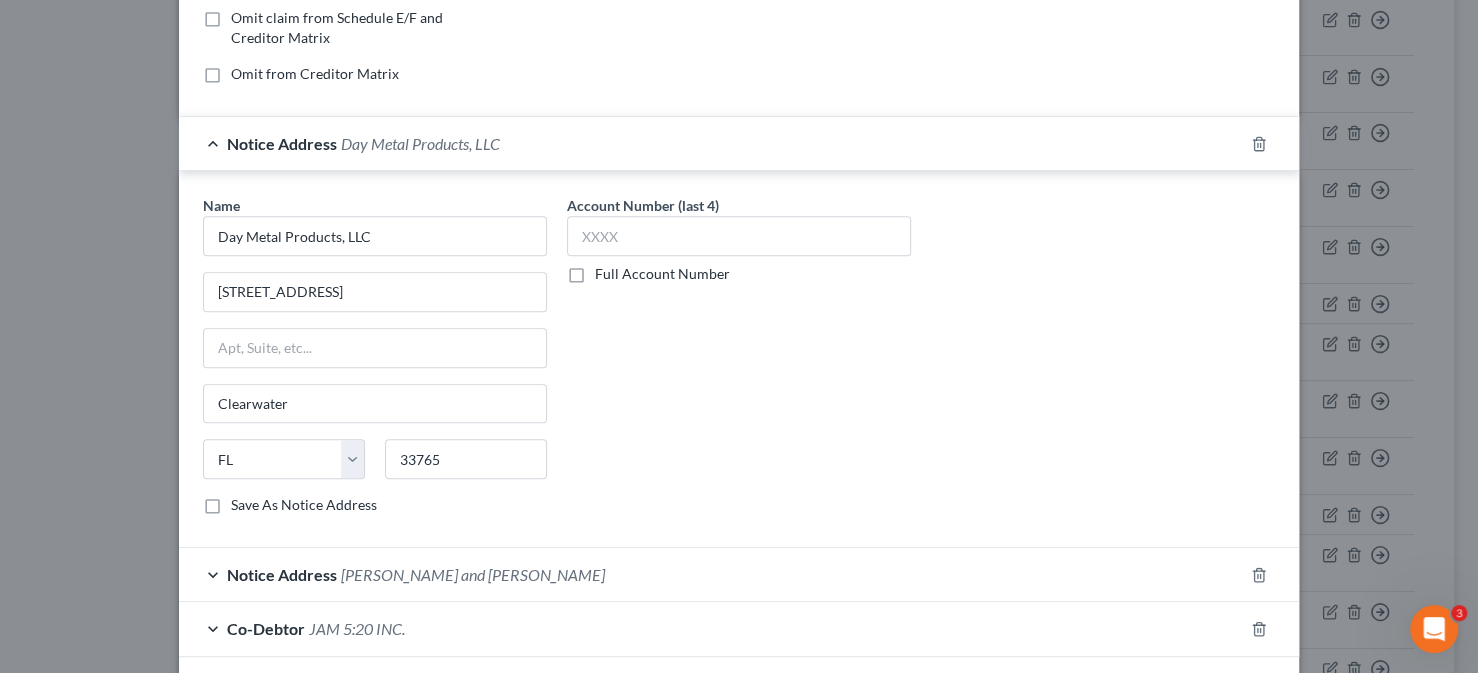 click on "Notice Address Lucia and Erwin Scheuringer" at bounding box center [711, 574] 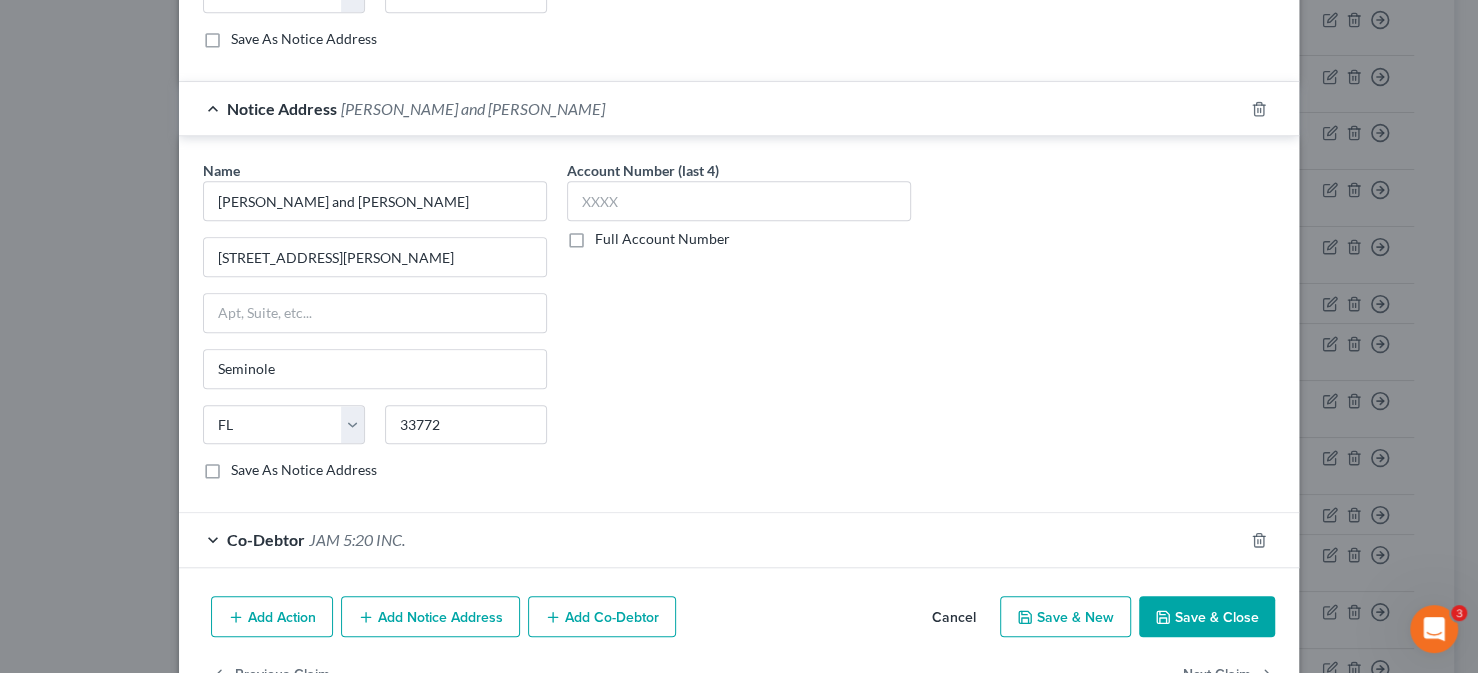 scroll, scrollTop: 920, scrollLeft: 0, axis: vertical 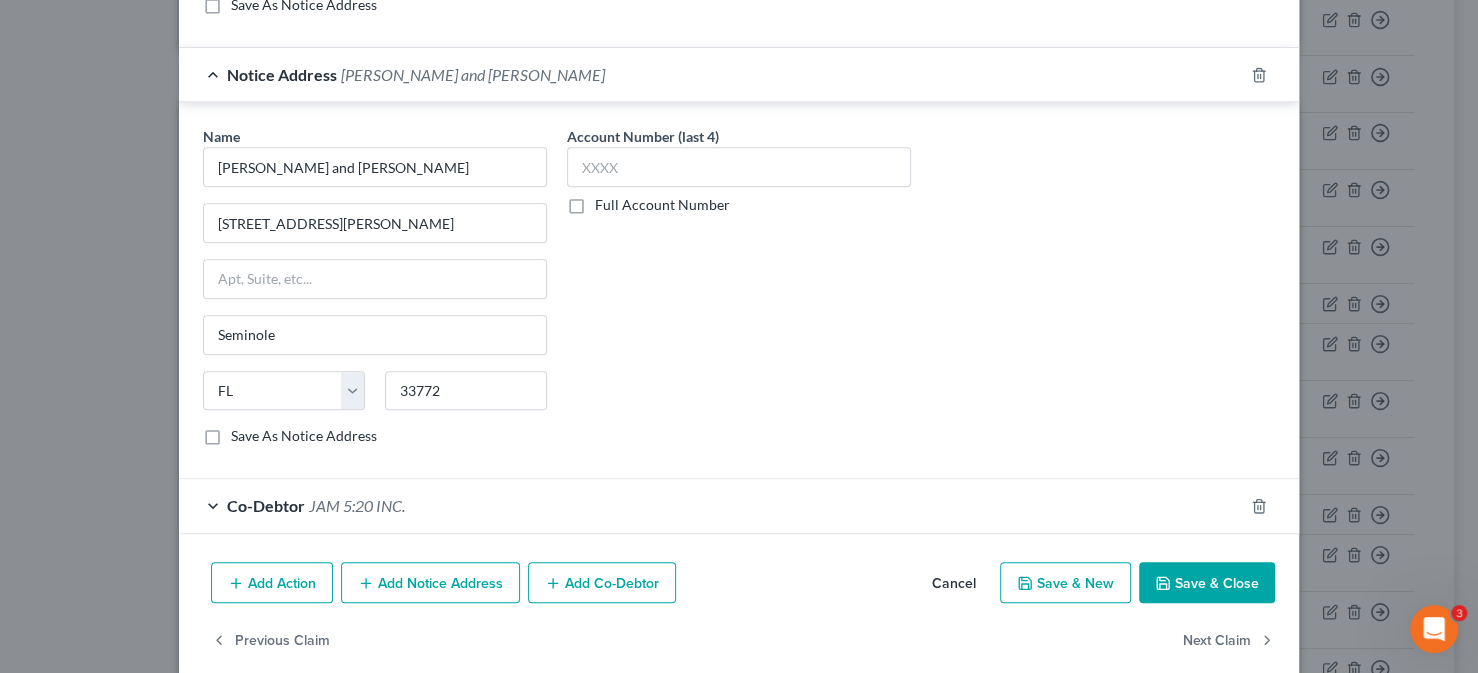click on "Save & Close" at bounding box center [1207, 583] 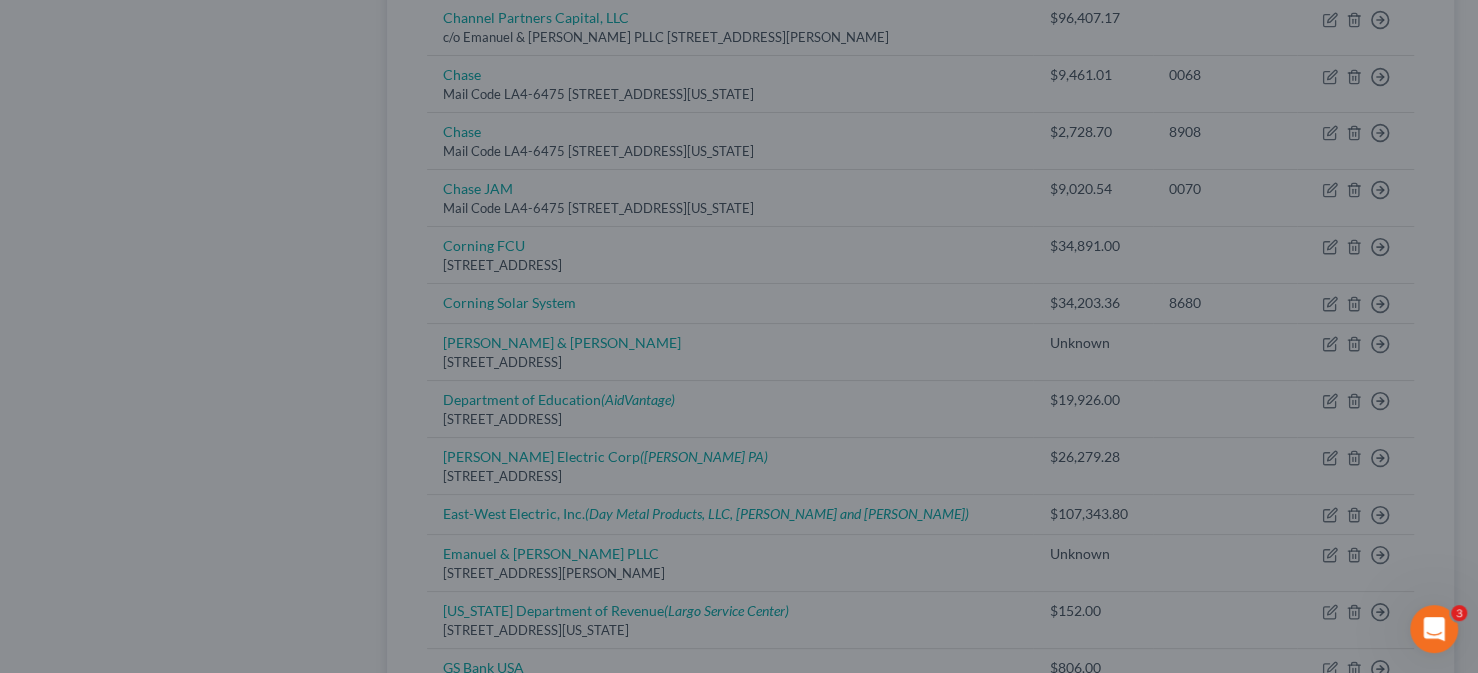 type on "0" 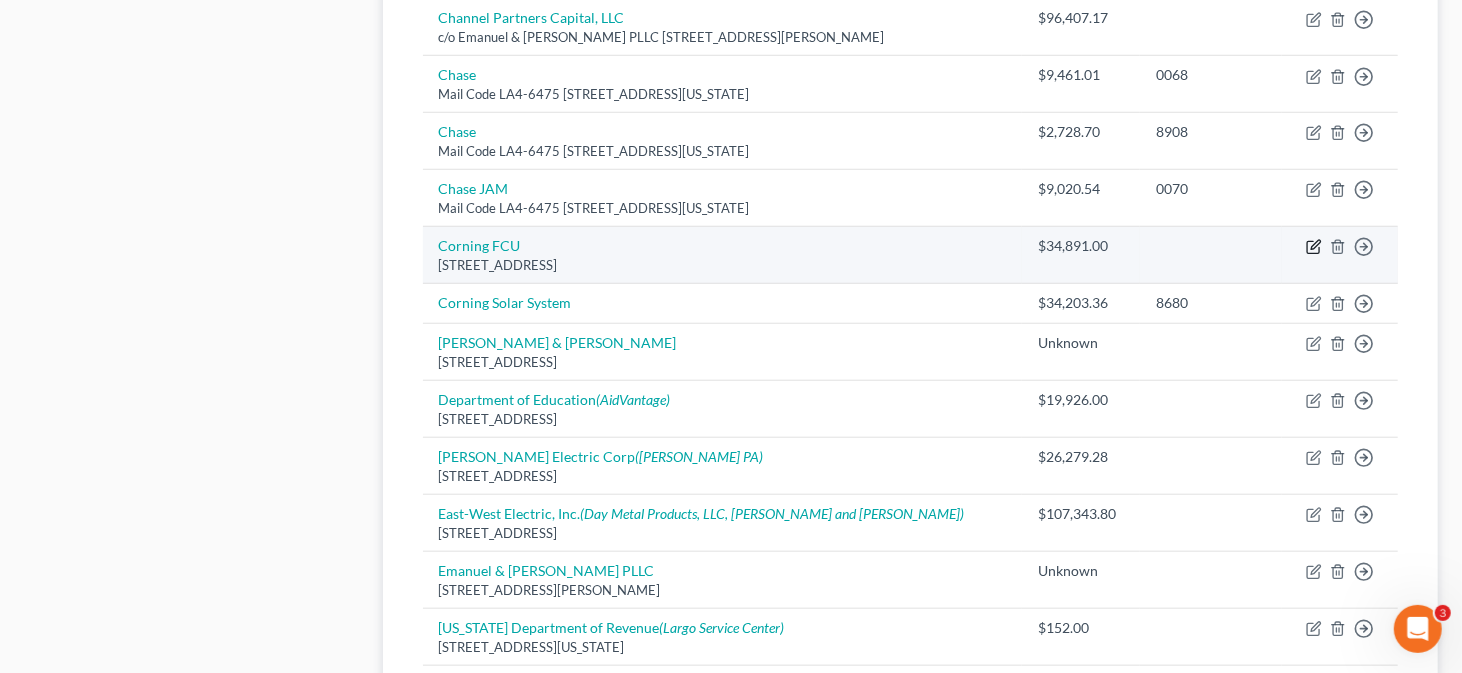 click 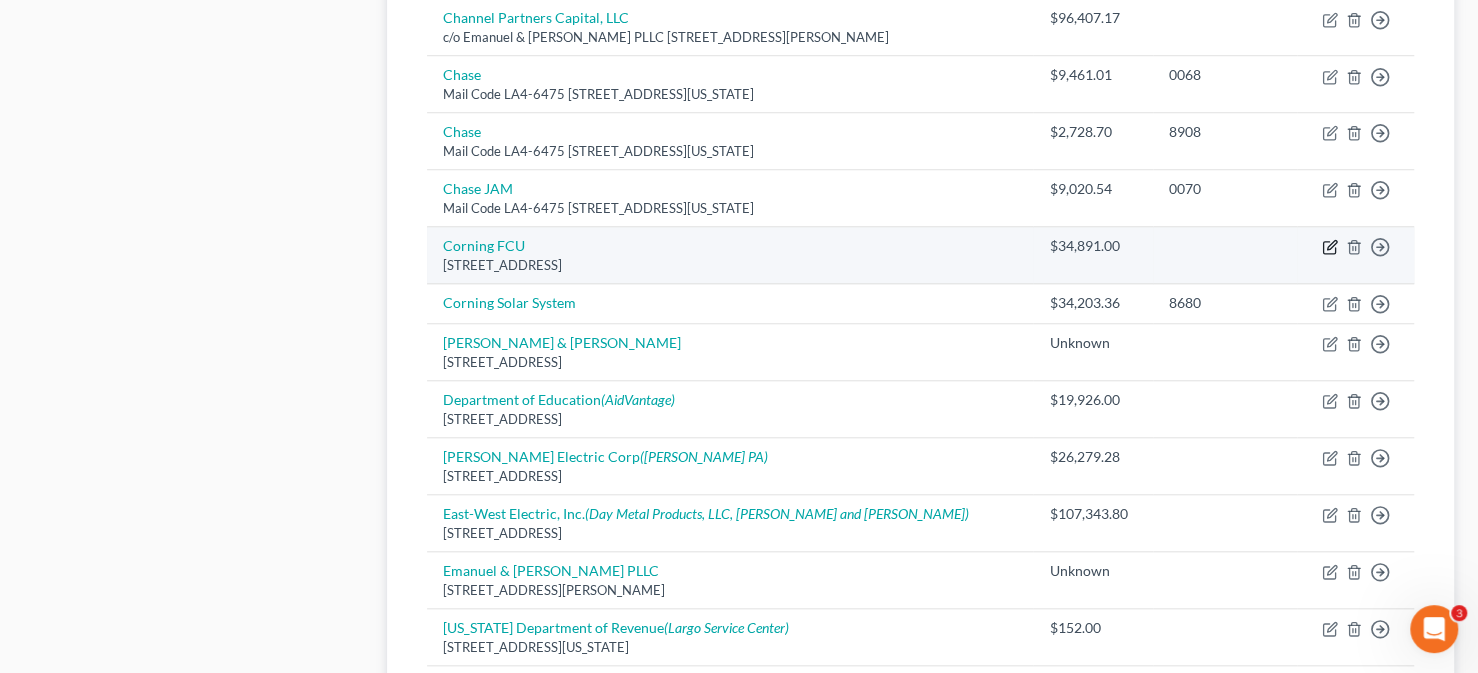 select on "35" 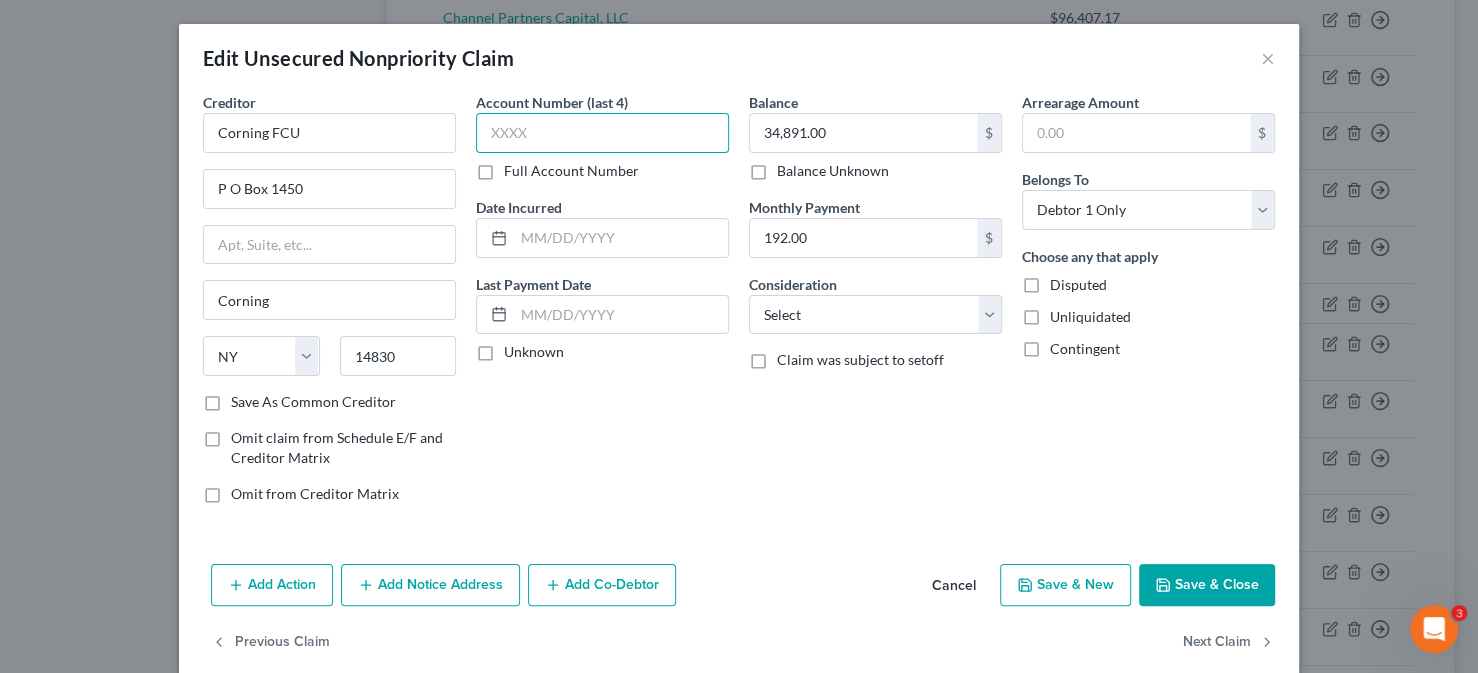 click at bounding box center [602, 133] 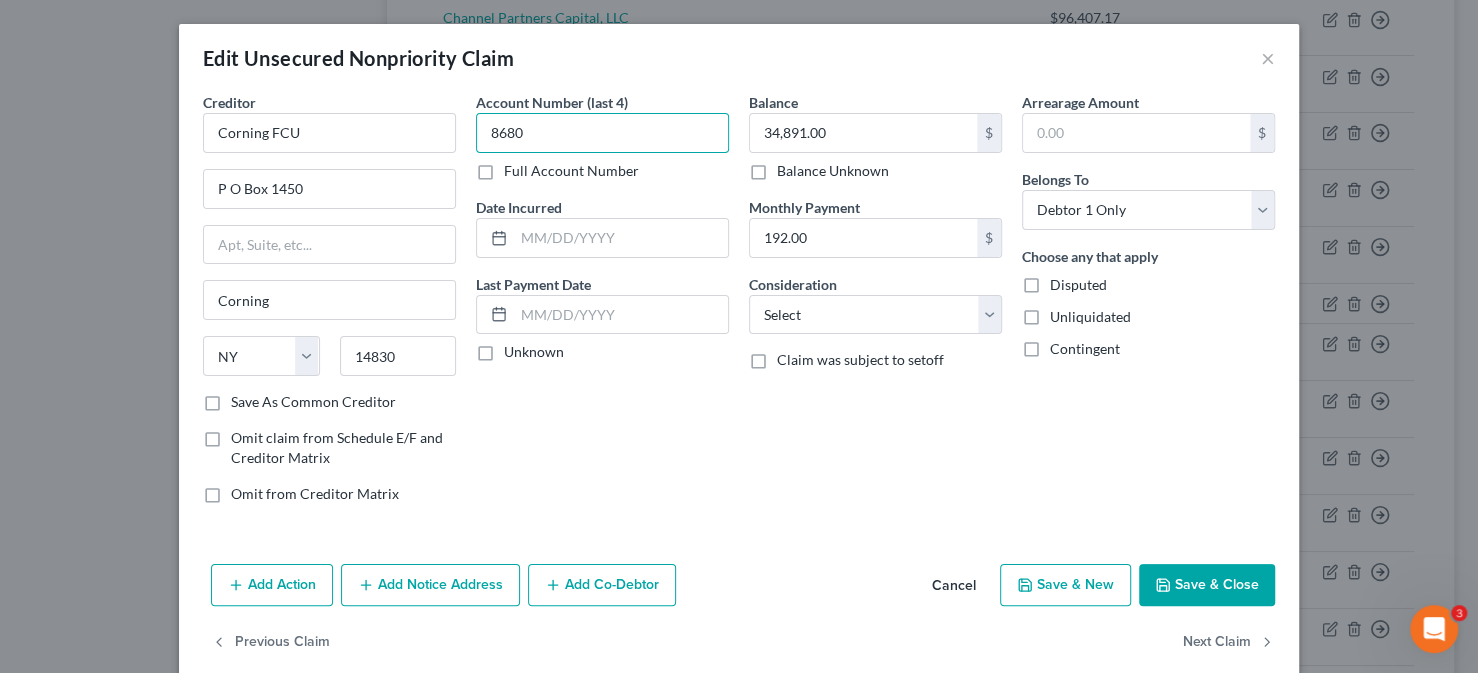 type on "8680" 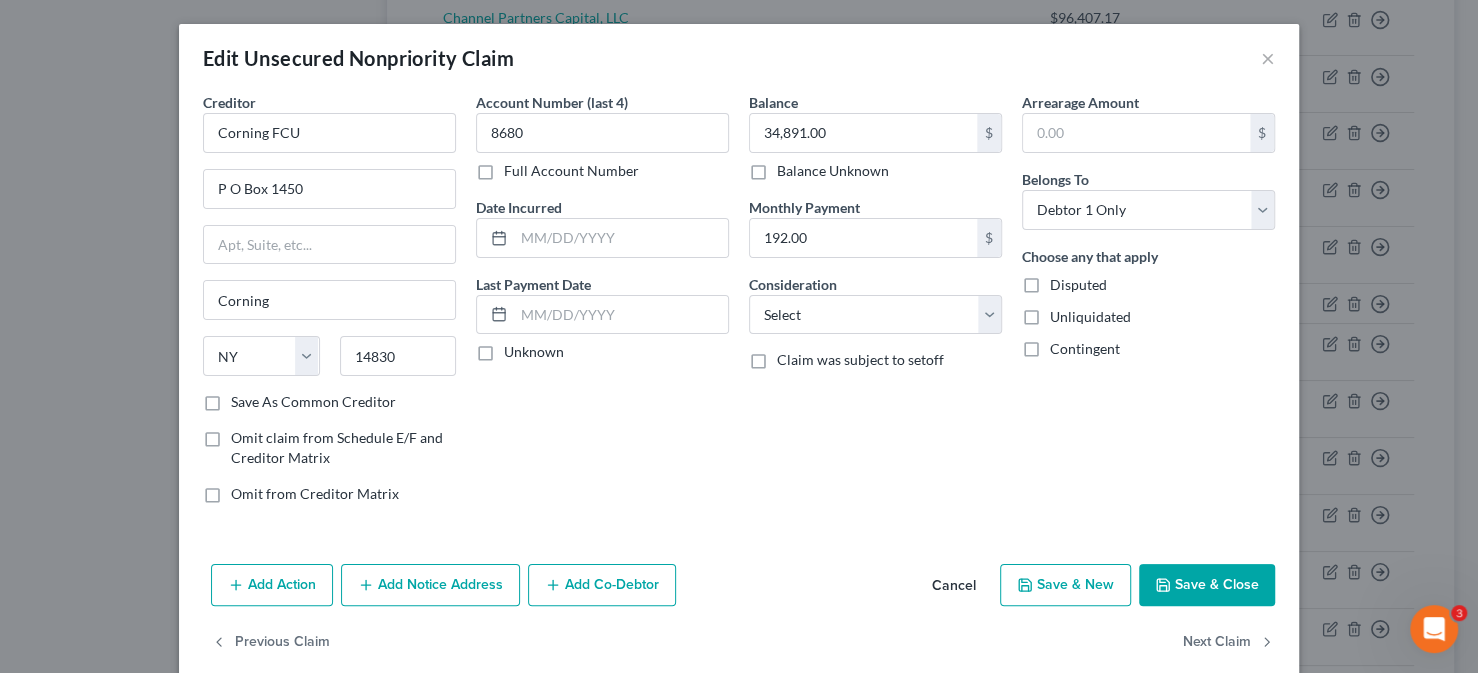 click on "Save & Close" at bounding box center (1207, 585) 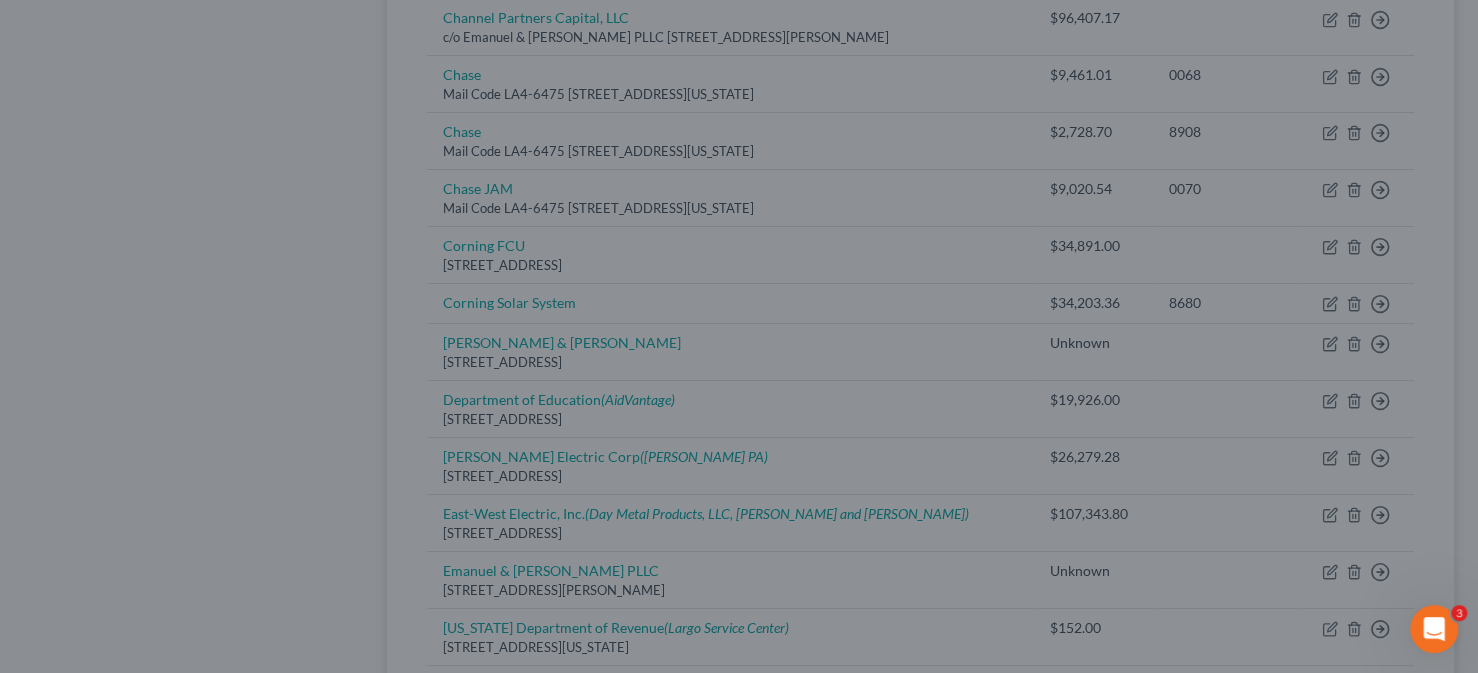 type on "0" 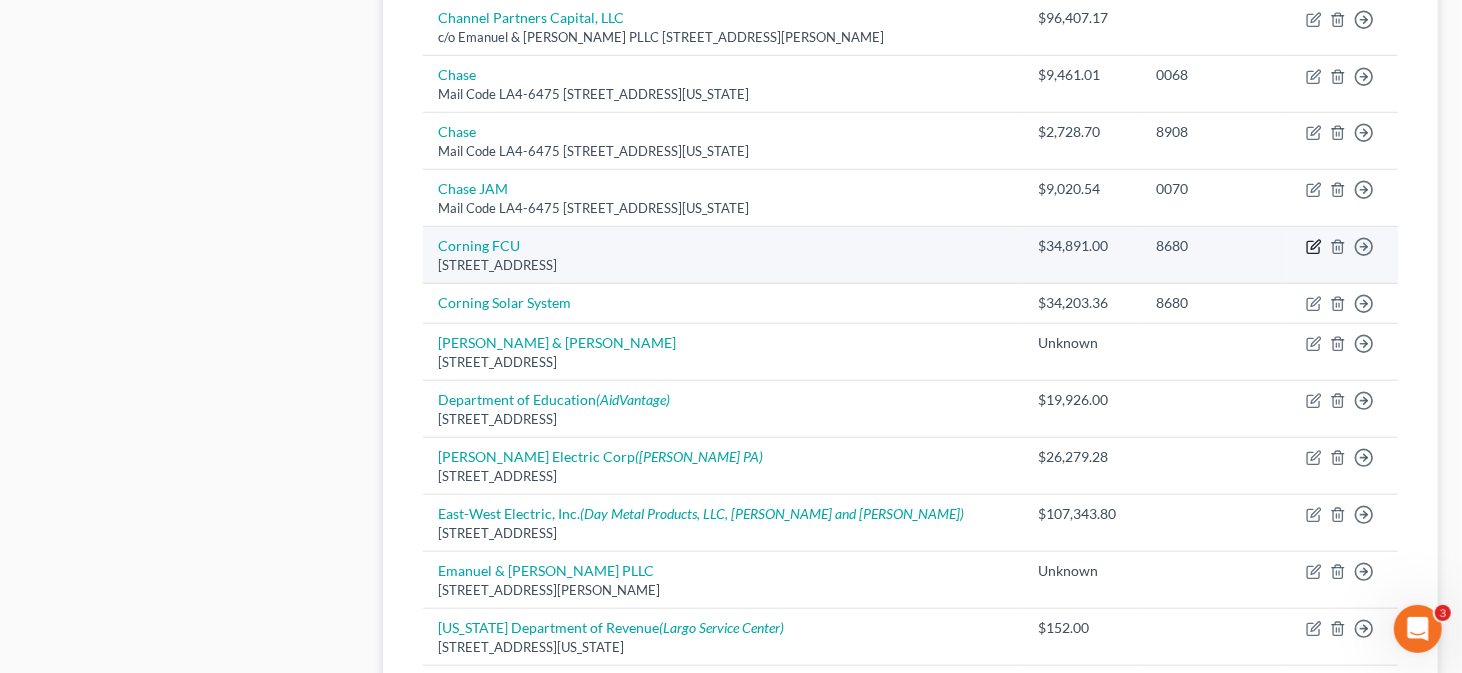 click 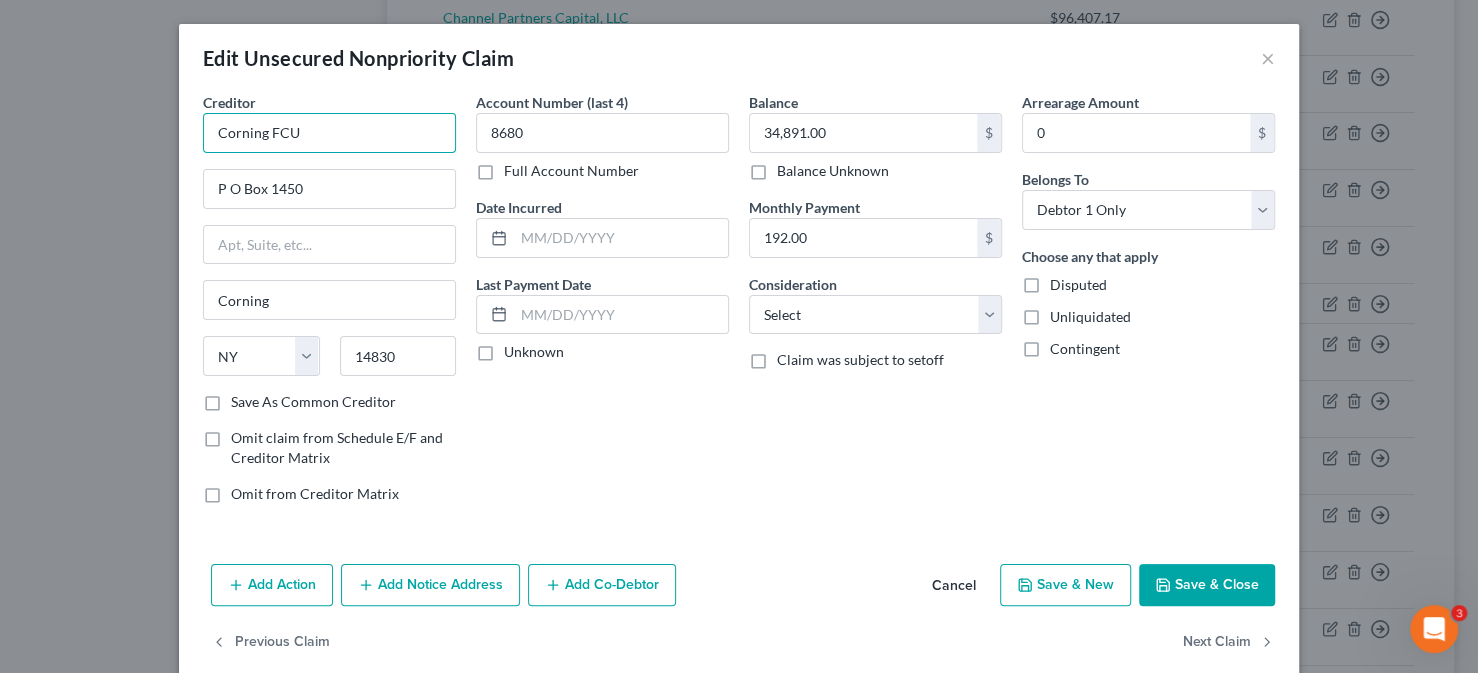 click on "Corning FCU" at bounding box center [329, 133] 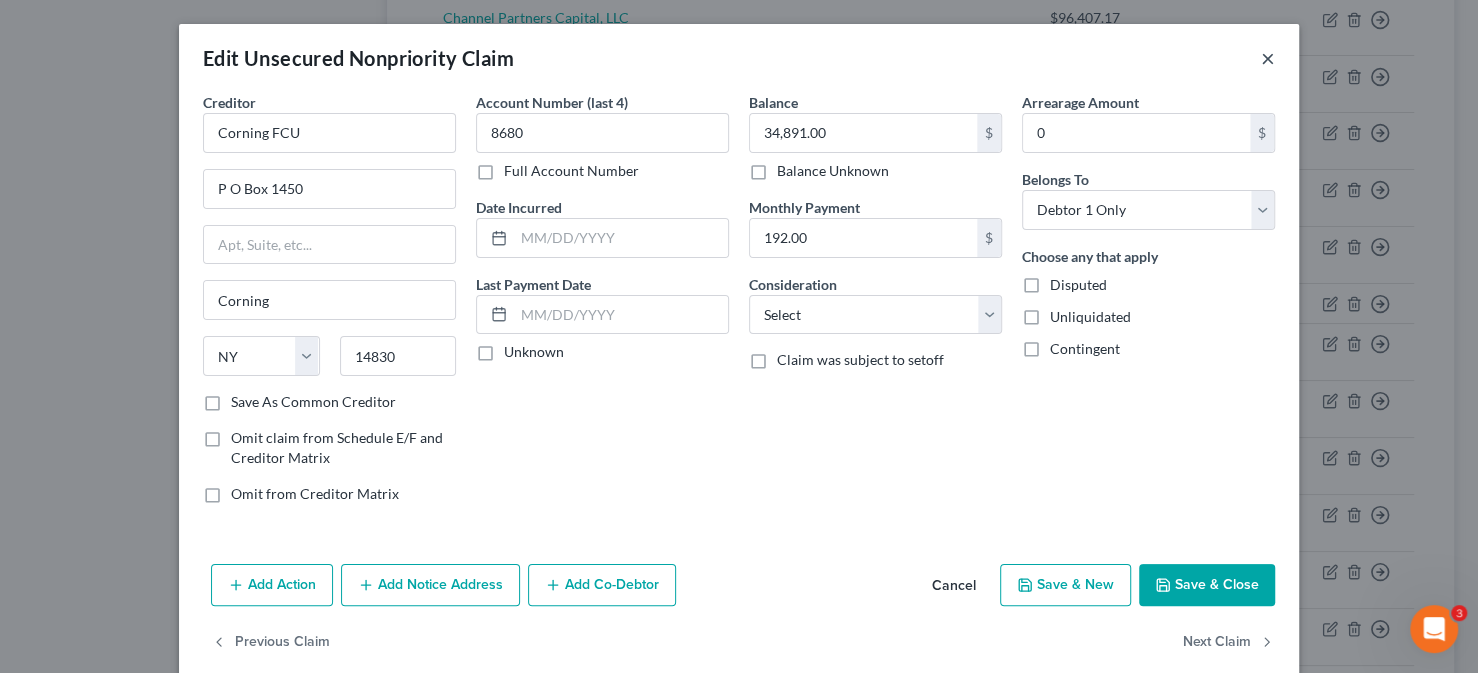 click on "×" at bounding box center (1268, 58) 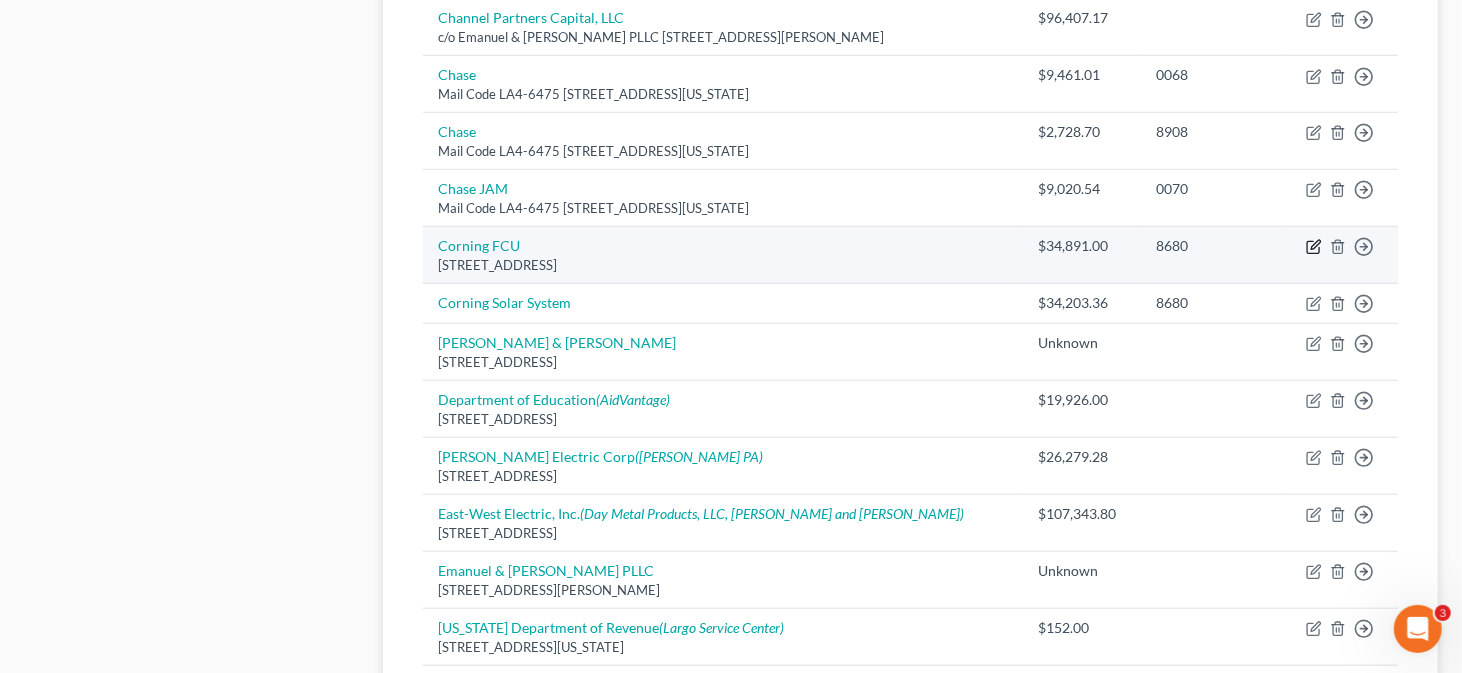 click 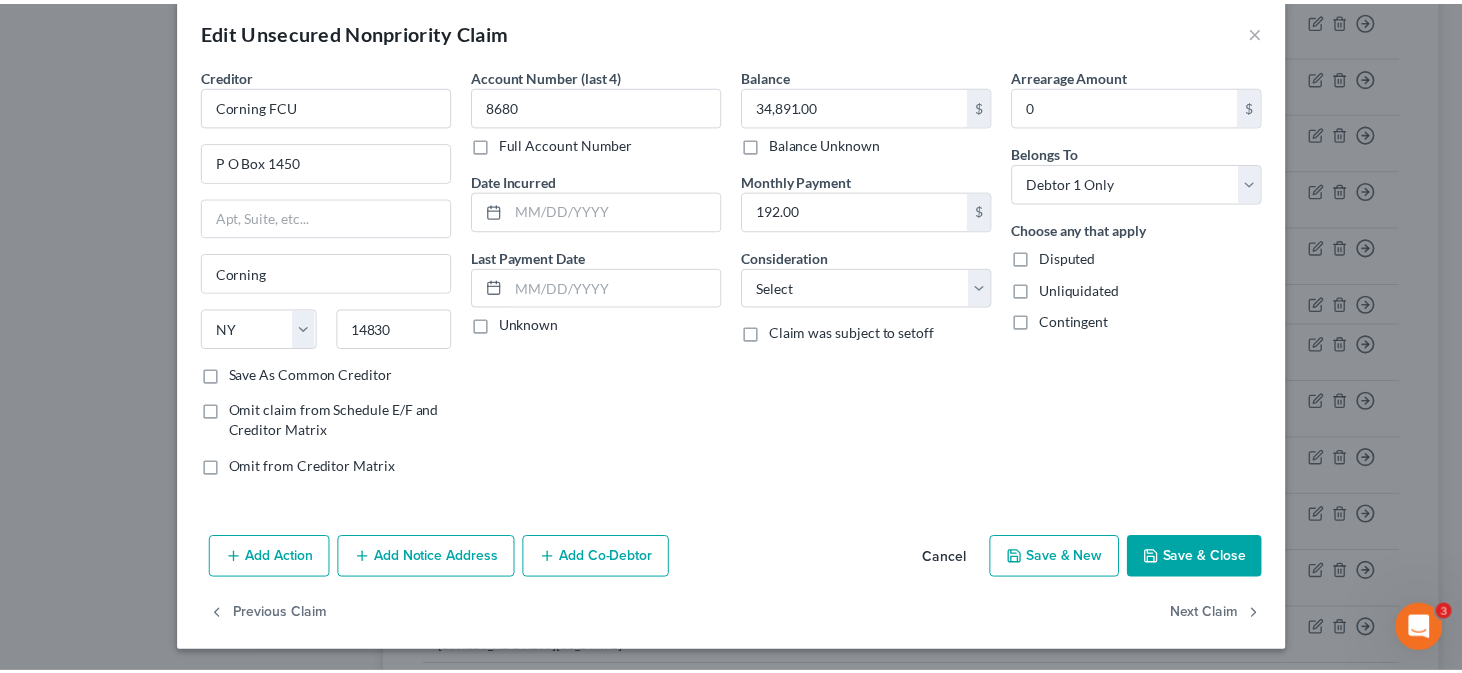 scroll, scrollTop: 0, scrollLeft: 0, axis: both 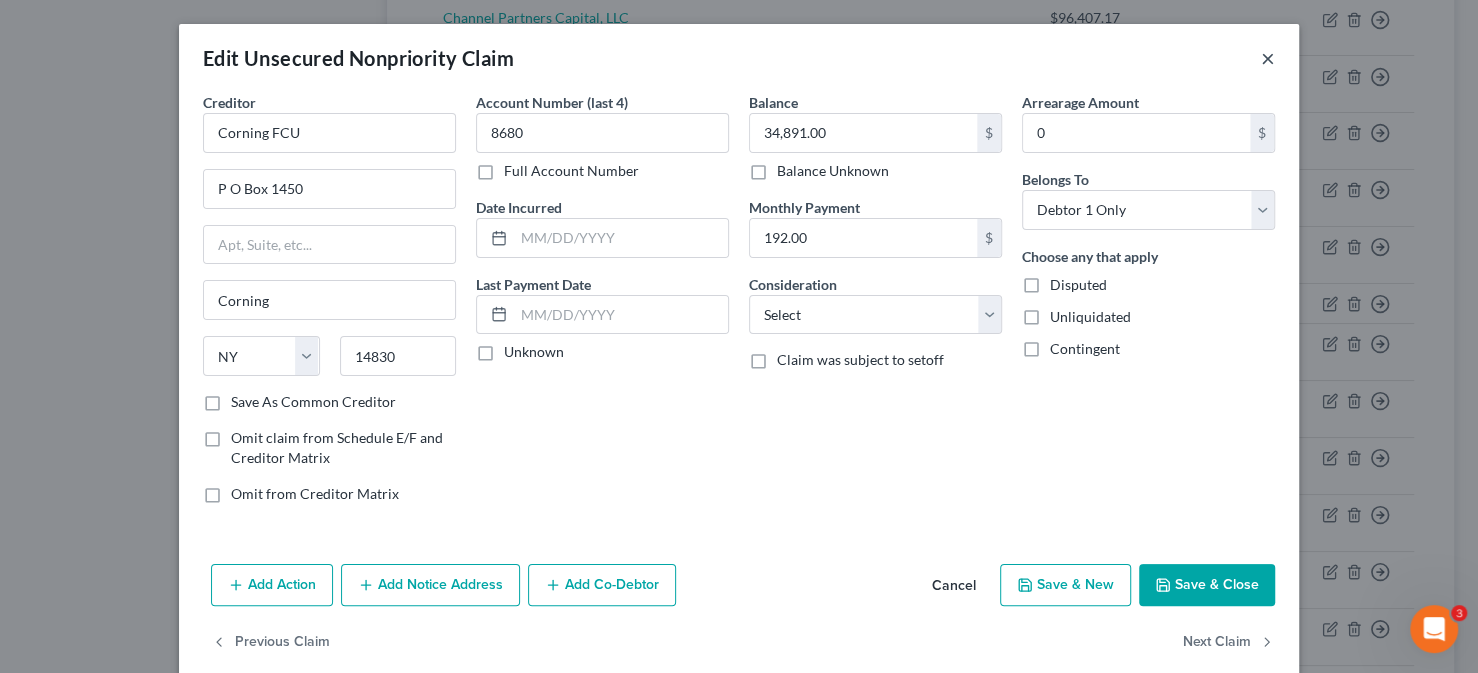 click on "×" at bounding box center (1268, 58) 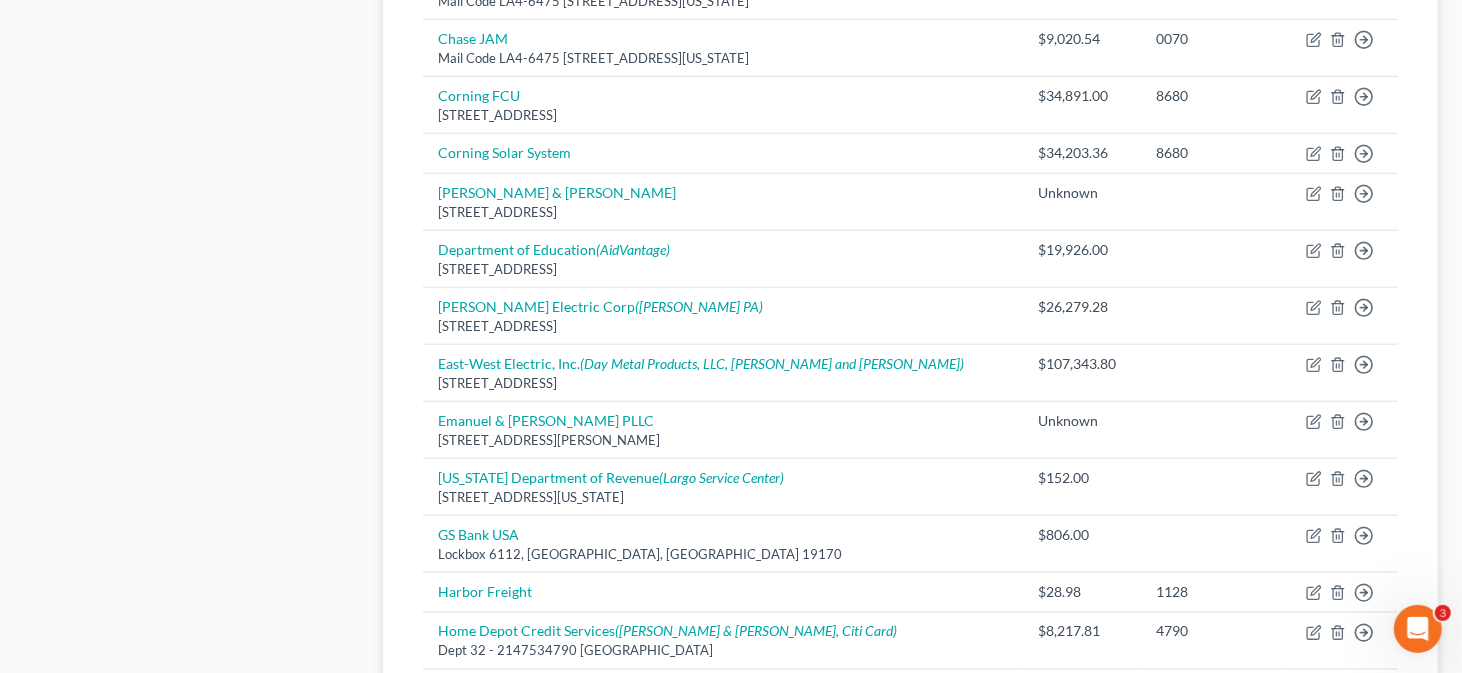 scroll, scrollTop: 1123, scrollLeft: 0, axis: vertical 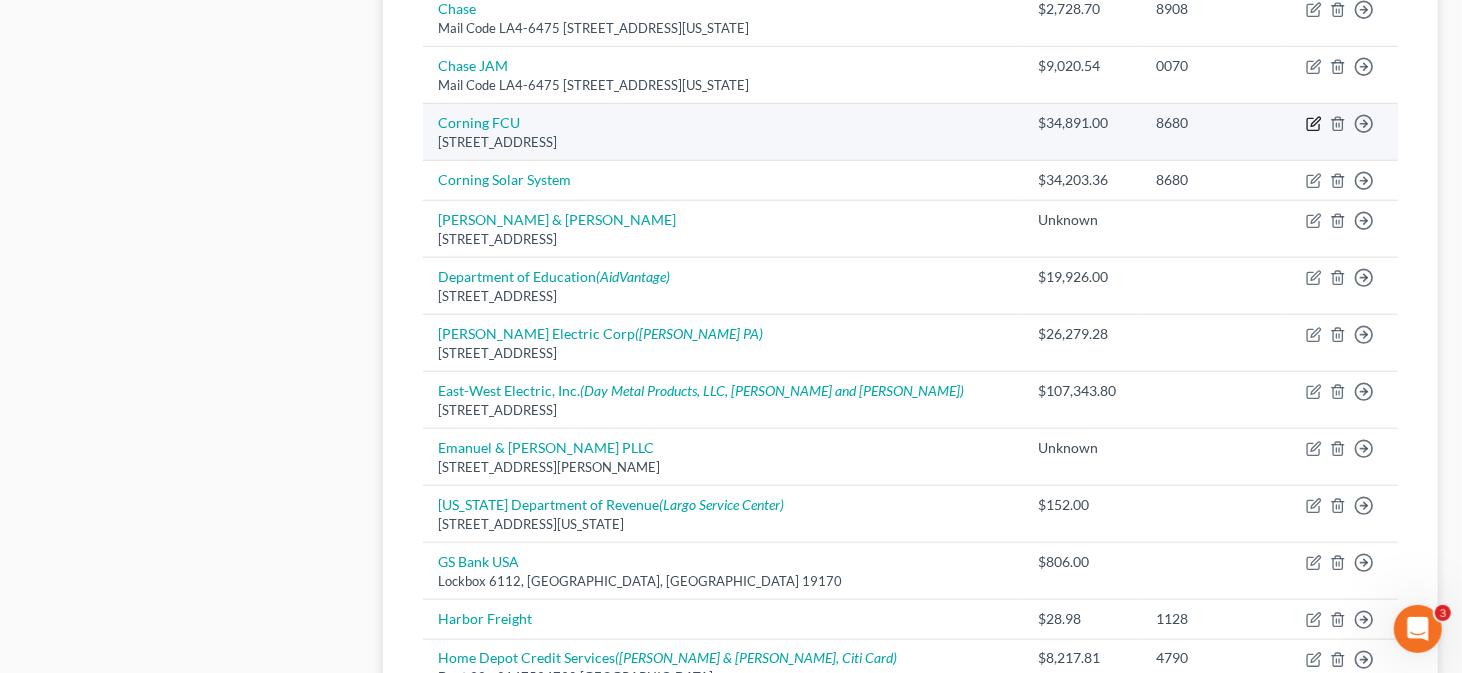 click 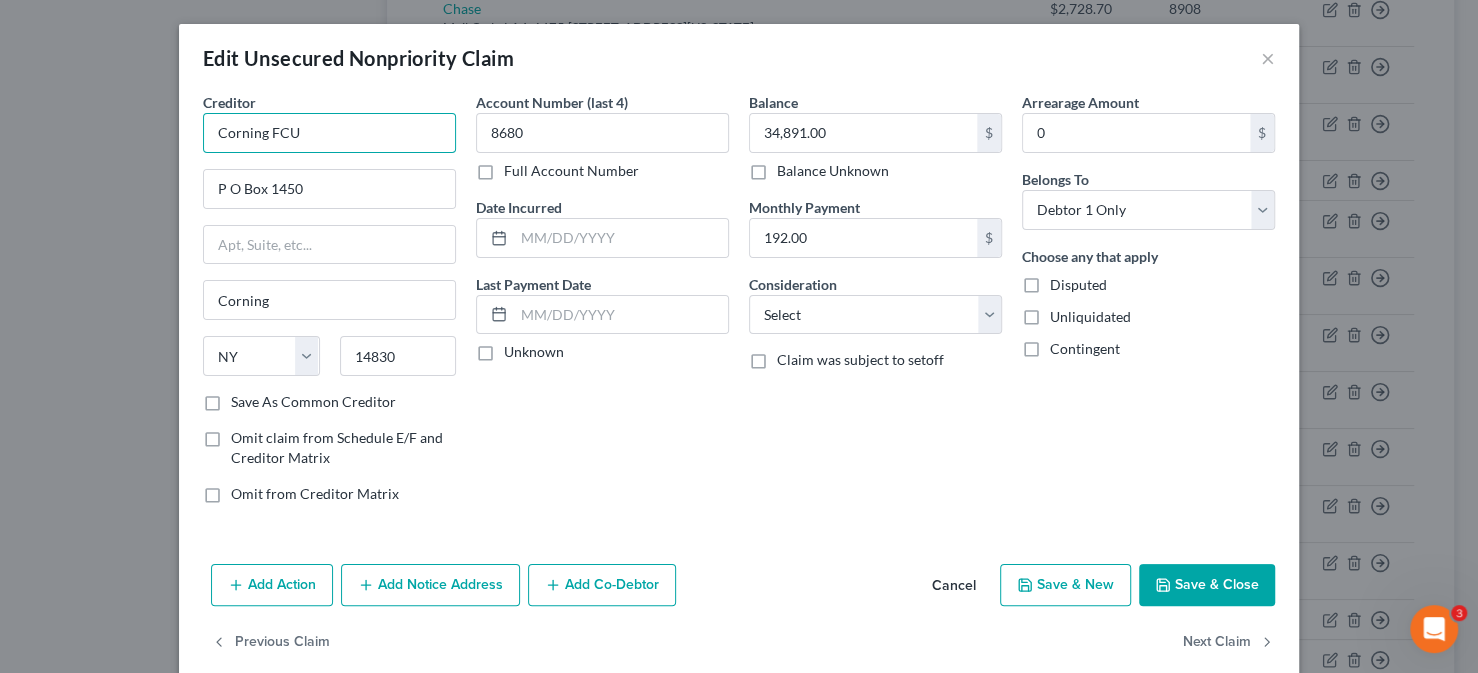 click on "Corning FCU" at bounding box center (329, 133) 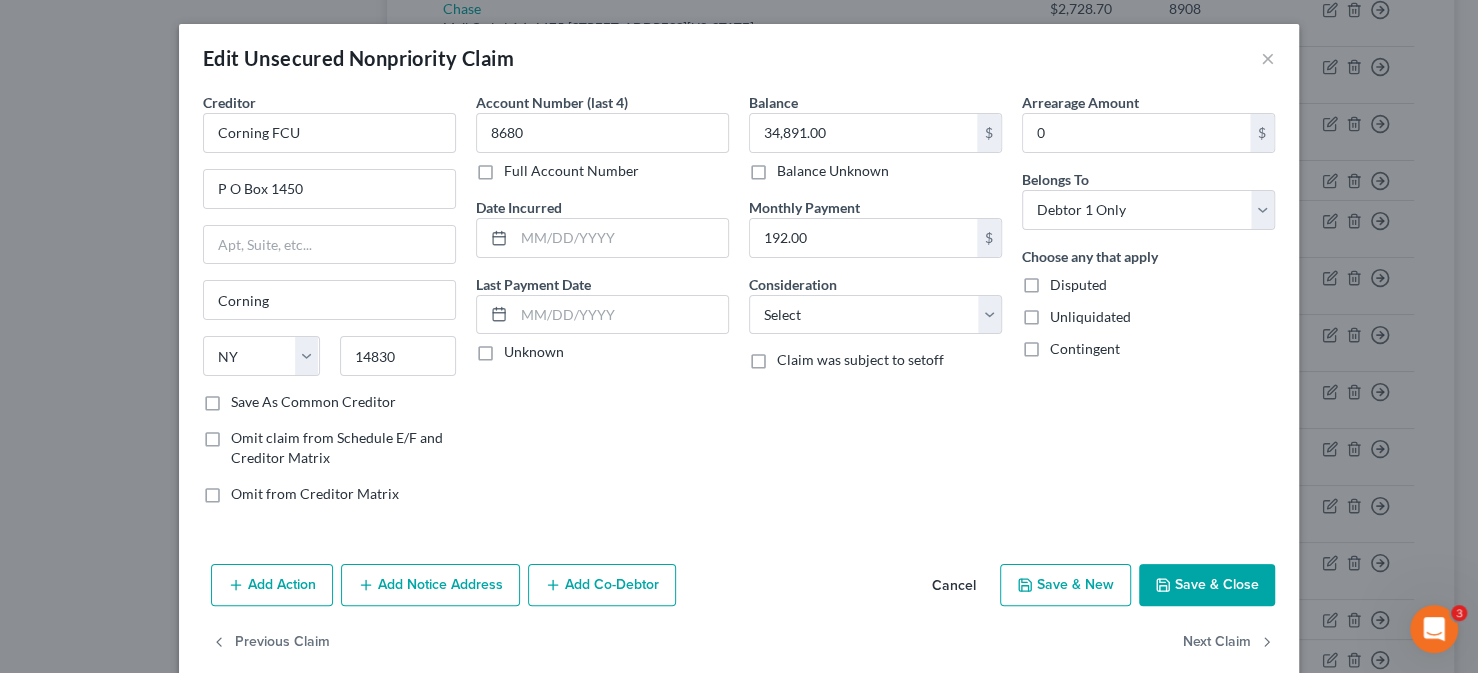 click on "Save & Close" at bounding box center [1207, 585] 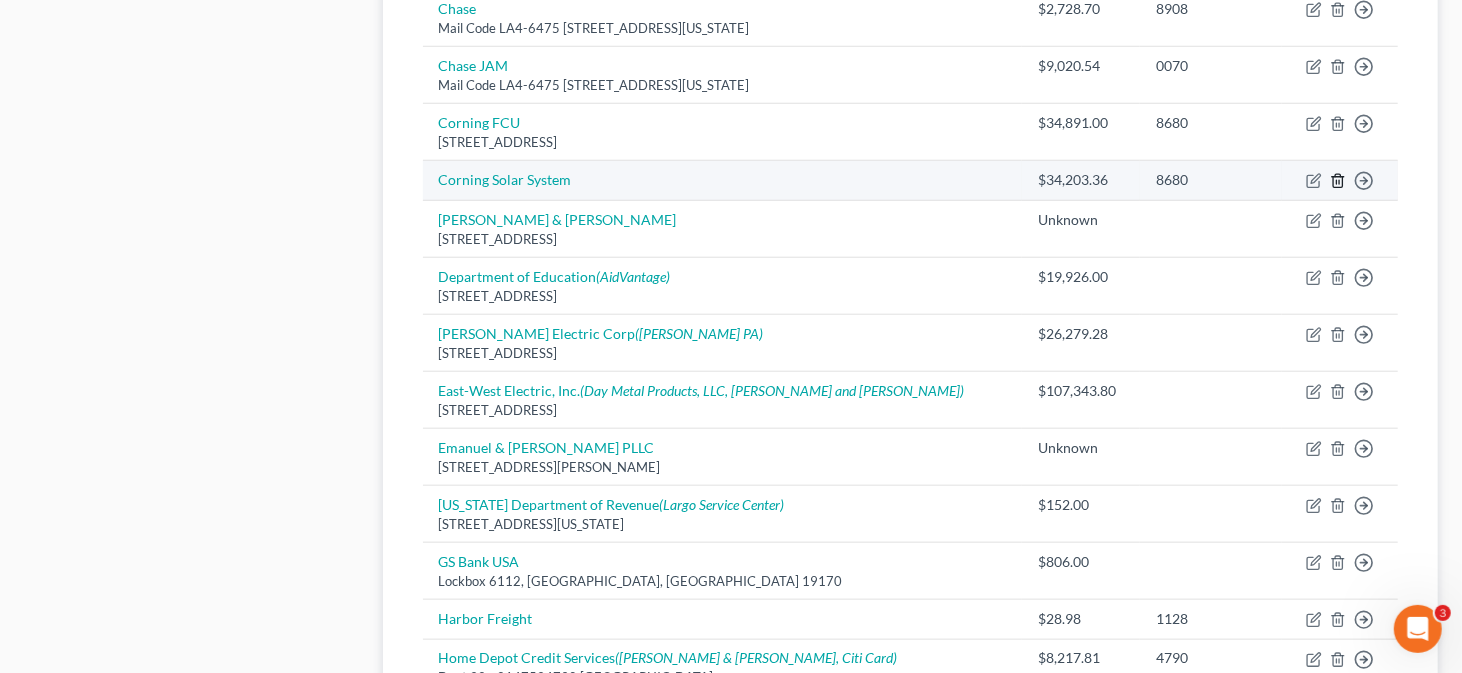 click 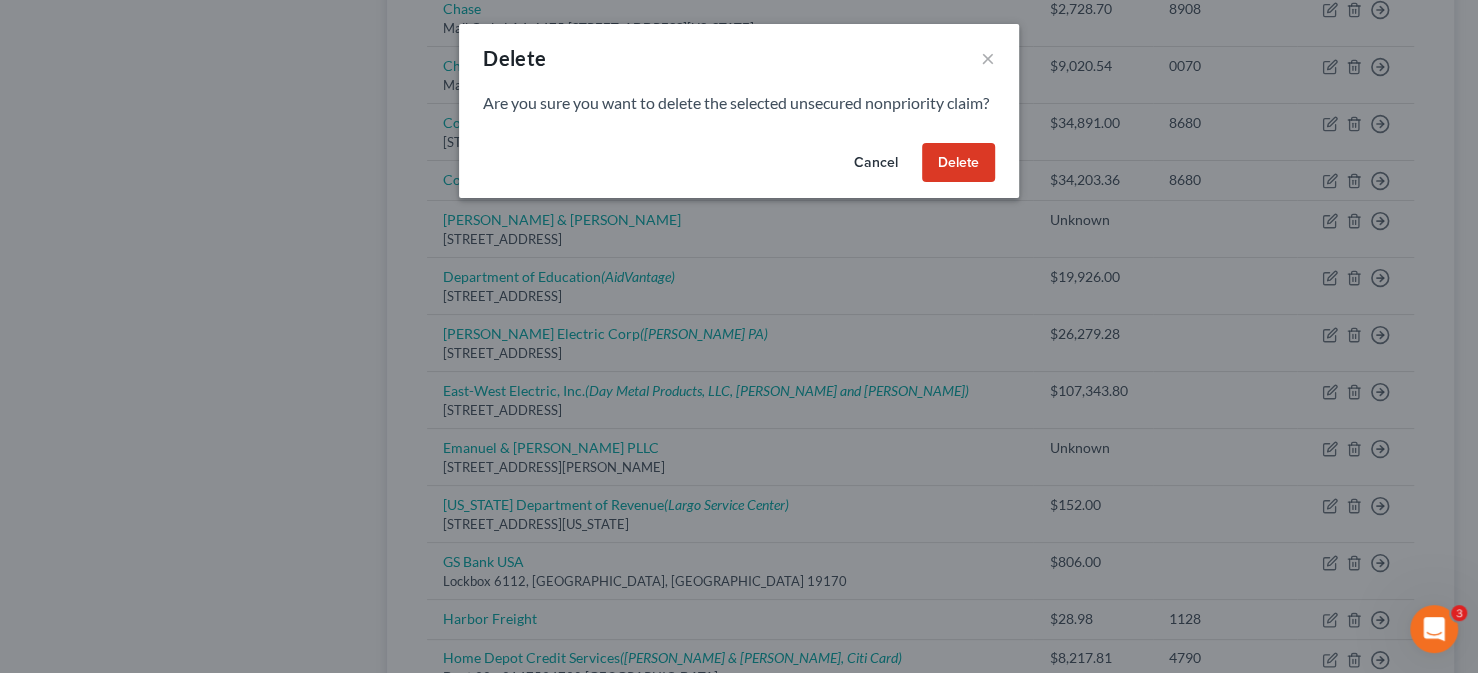 click on "Delete" at bounding box center [958, 163] 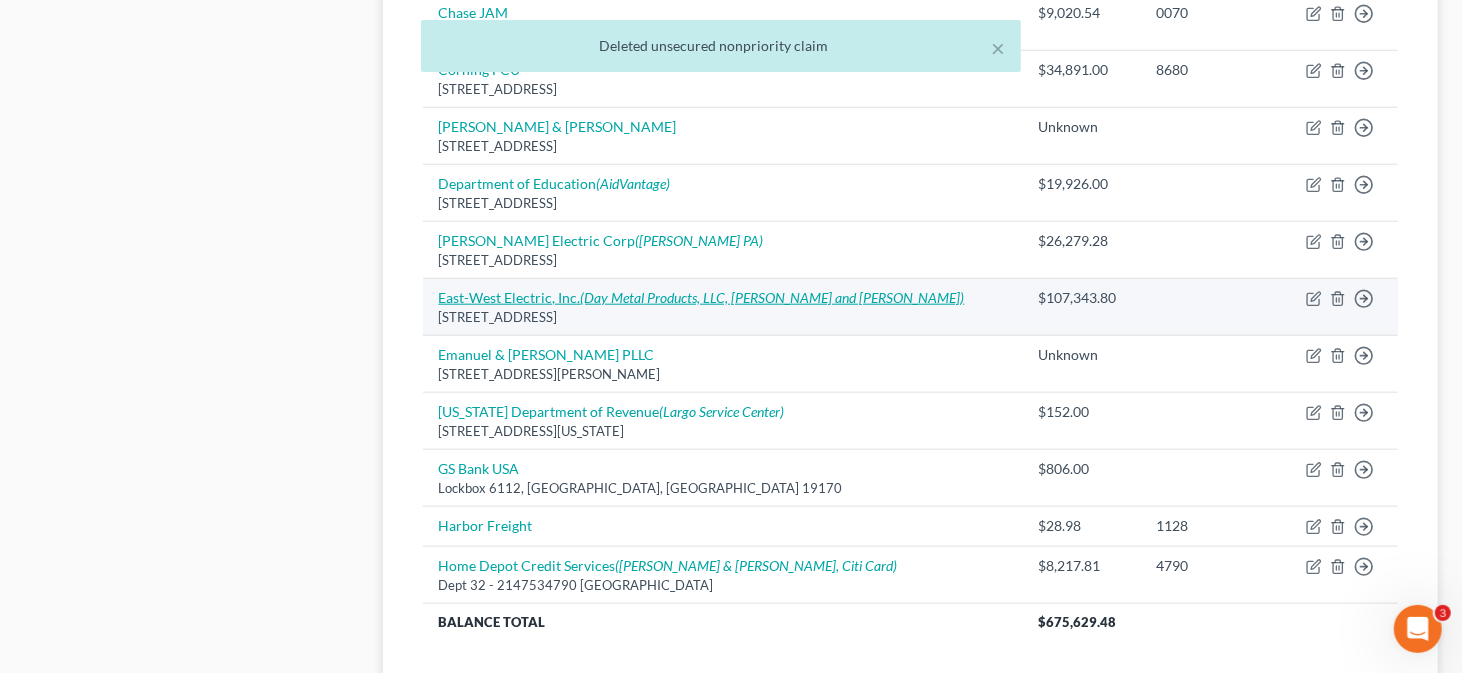 scroll, scrollTop: 1223, scrollLeft: 0, axis: vertical 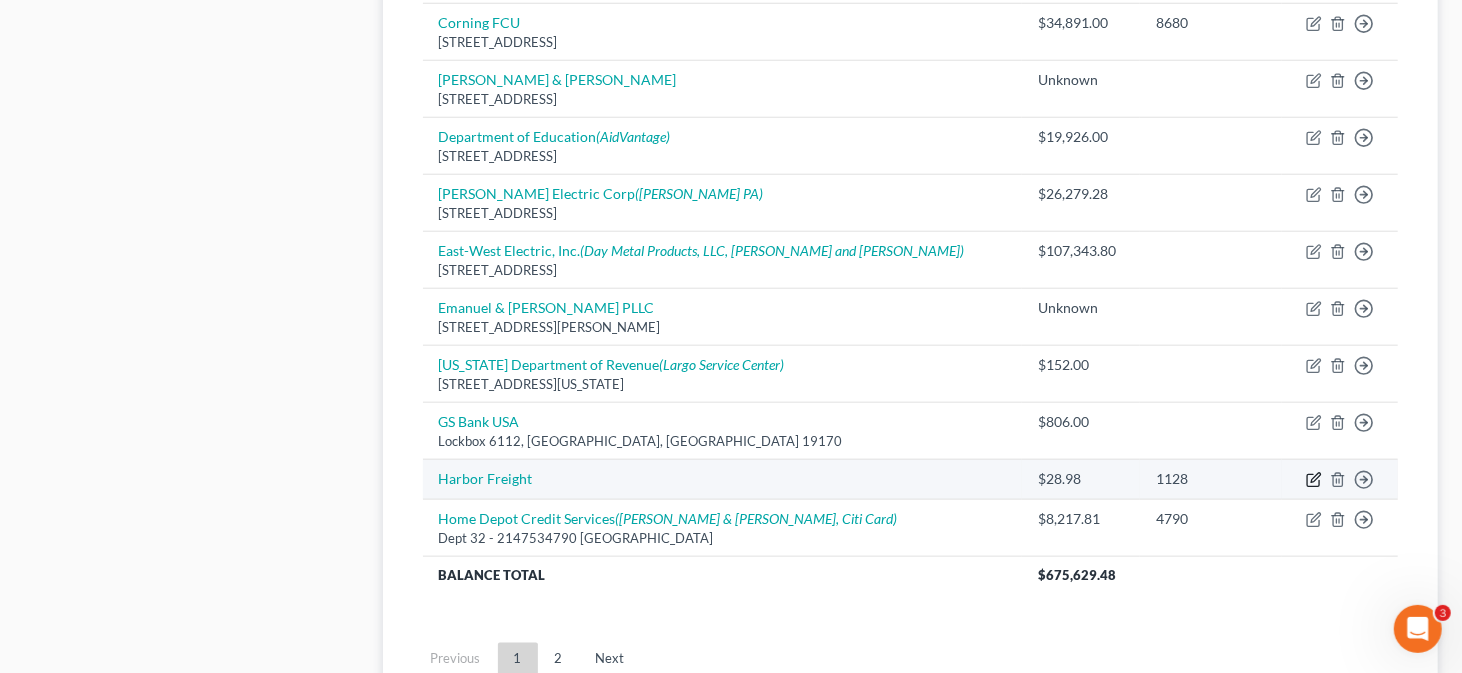 click 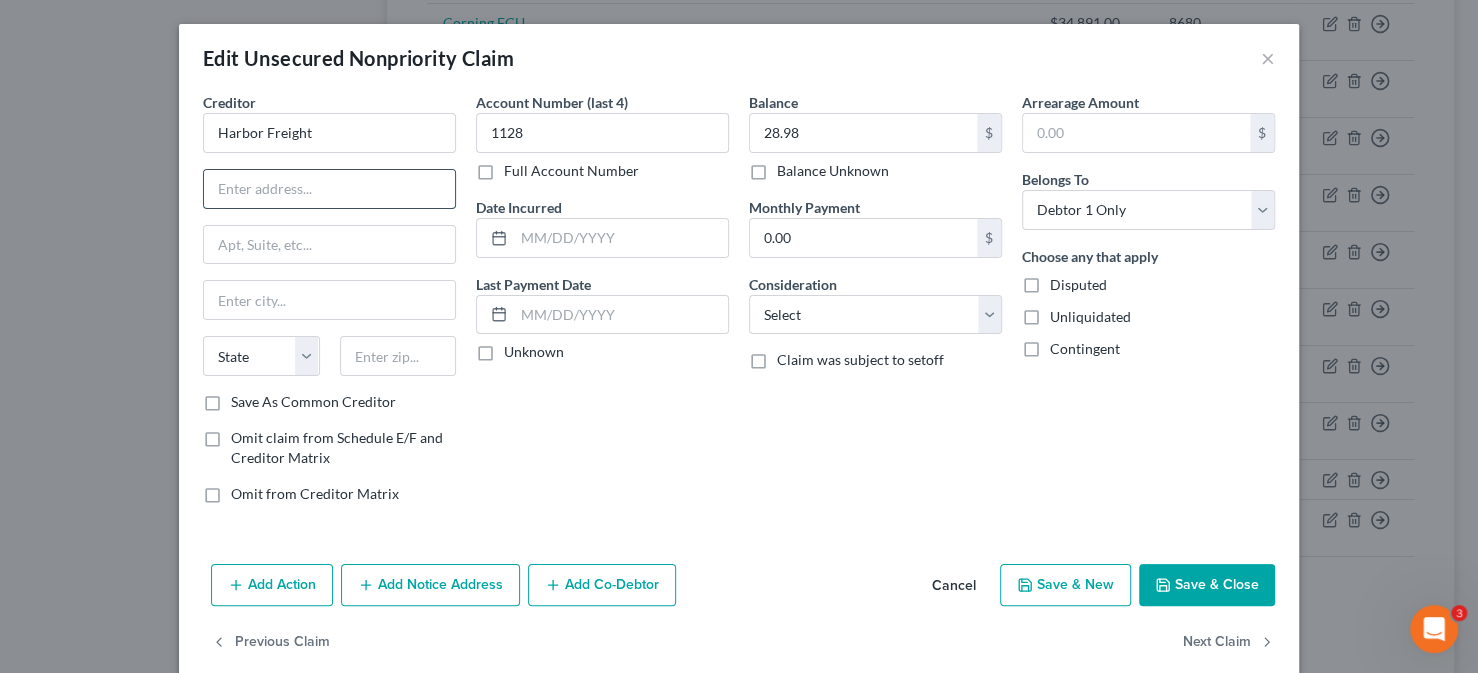 click at bounding box center (329, 189) 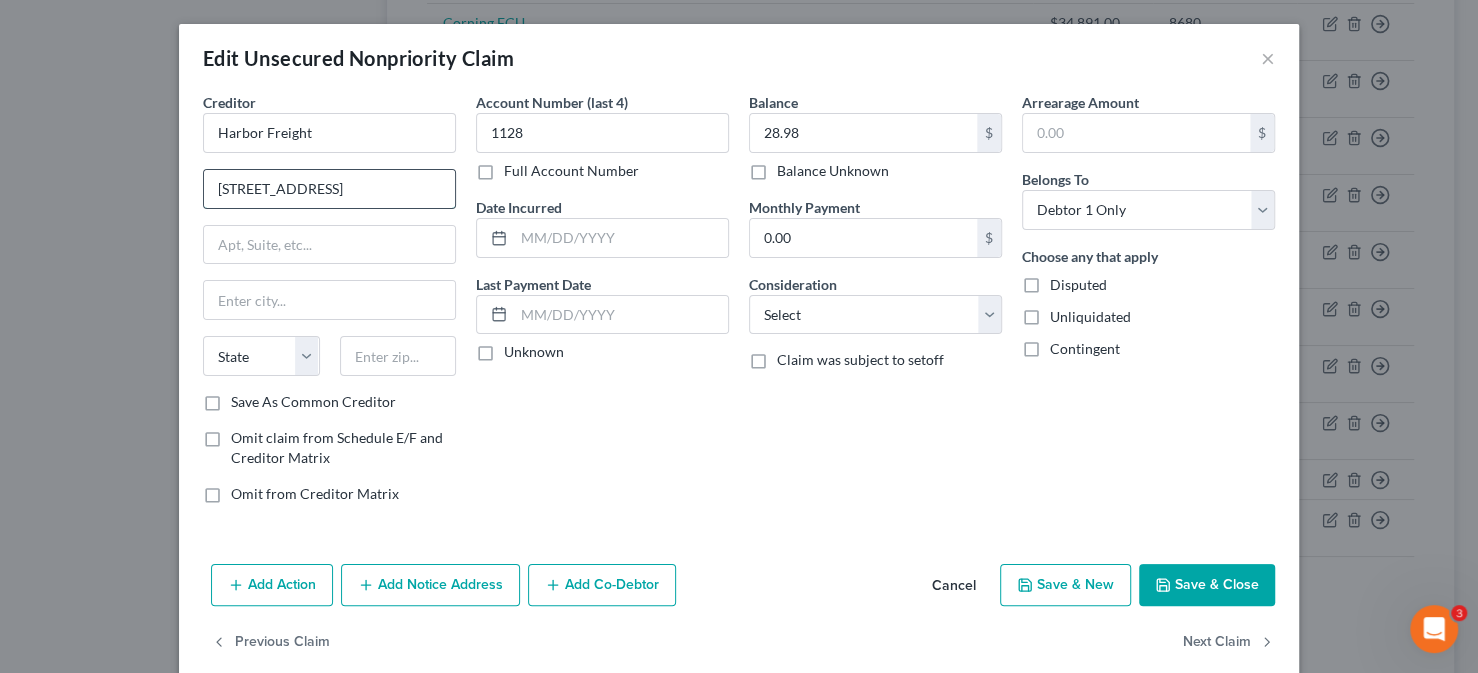 type on "3665 East Bay Drive" 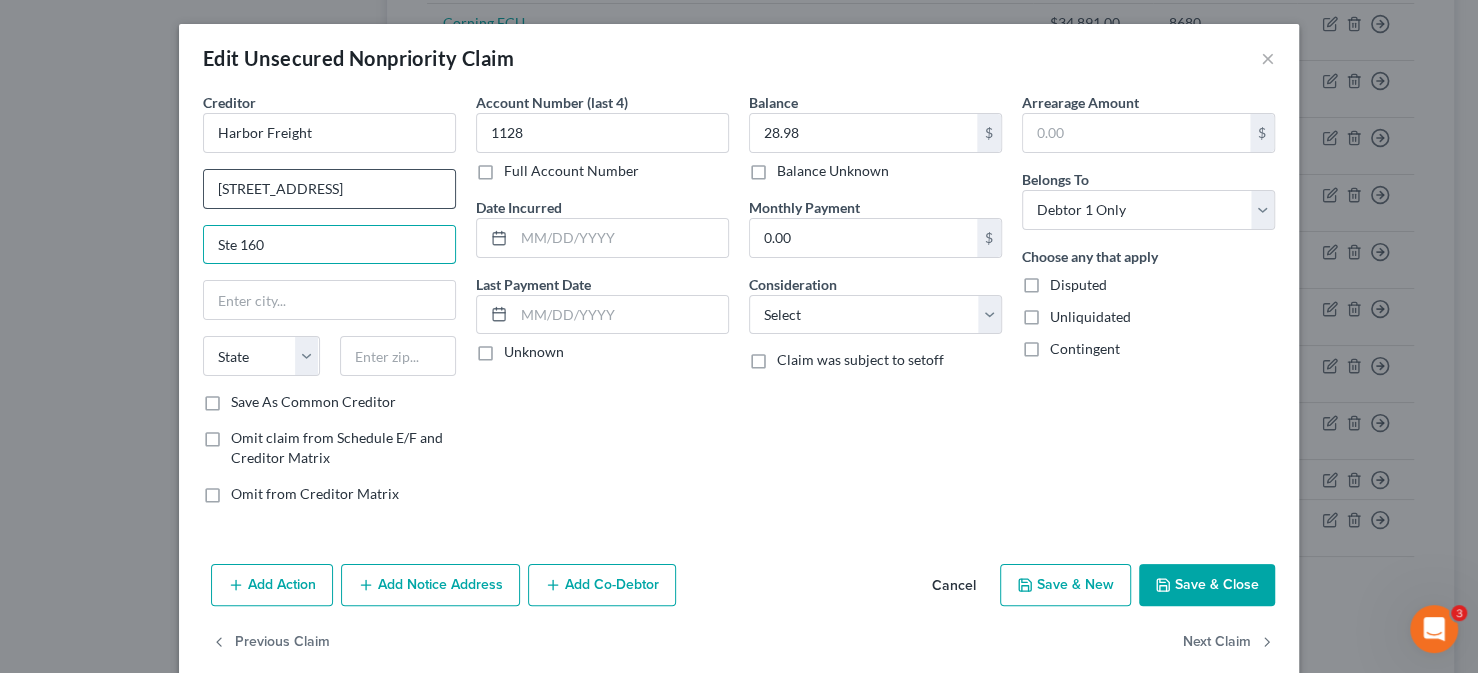 type on "Ste 160" 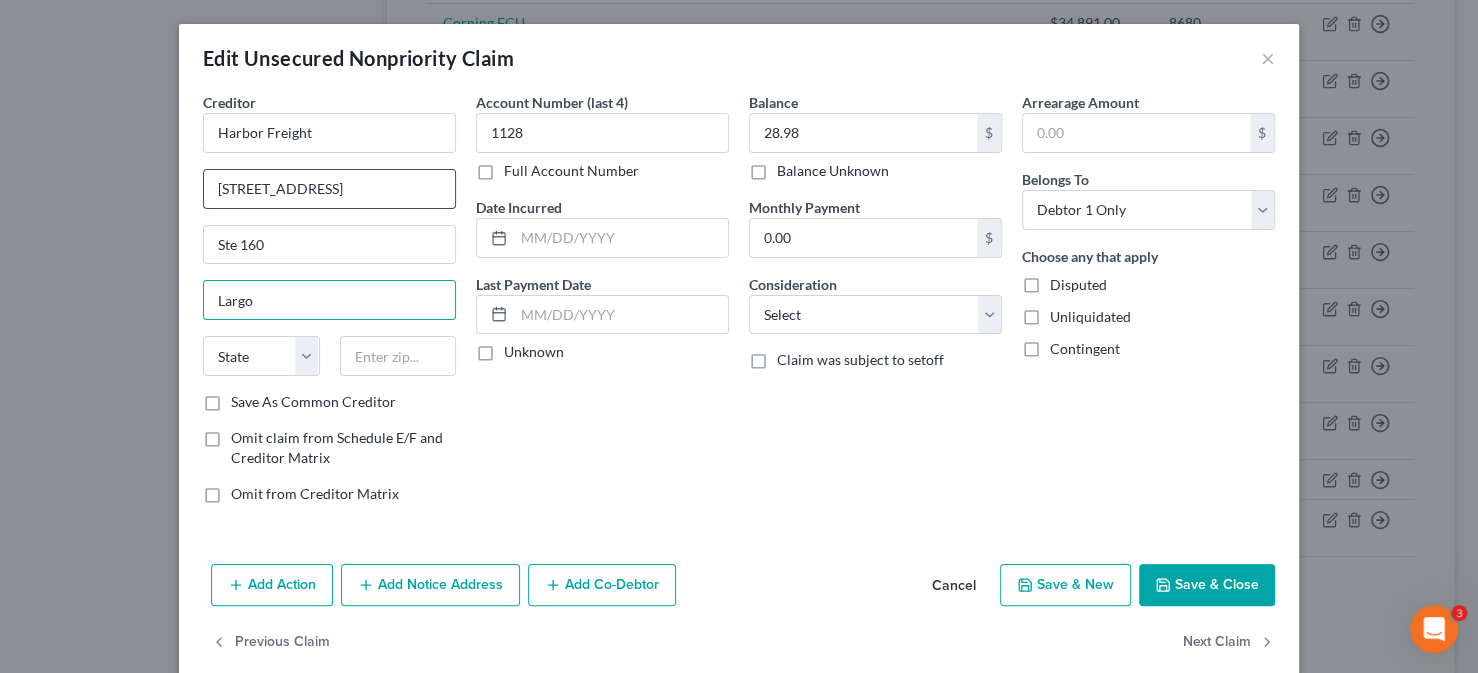 type on "Largo" 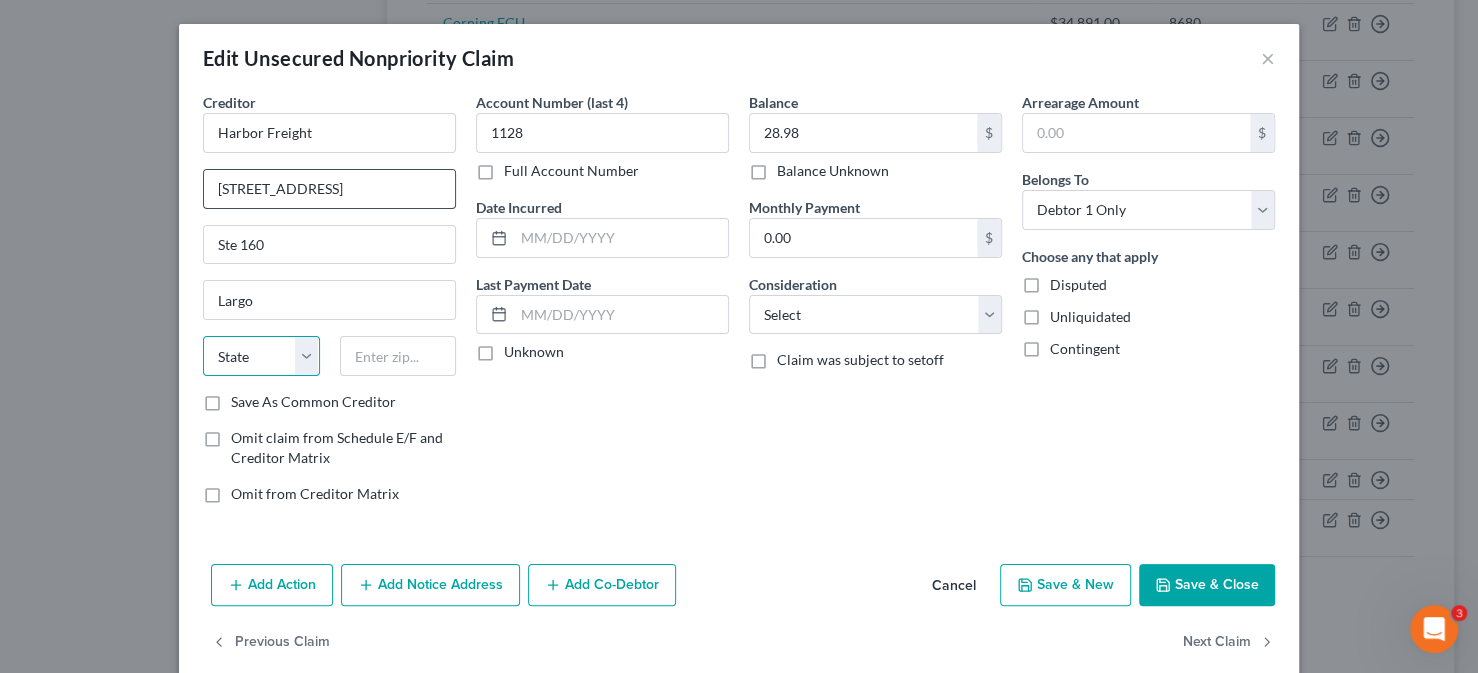 select on "9" 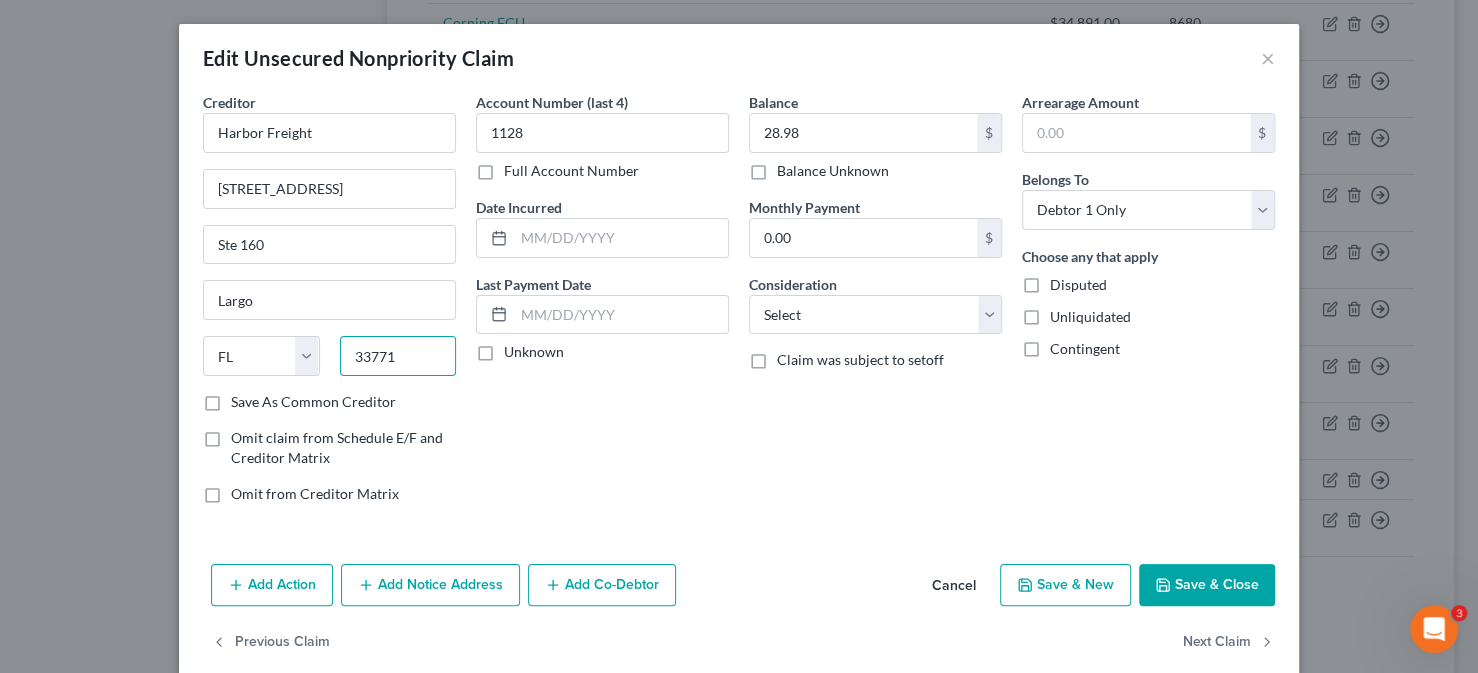 type on "33771" 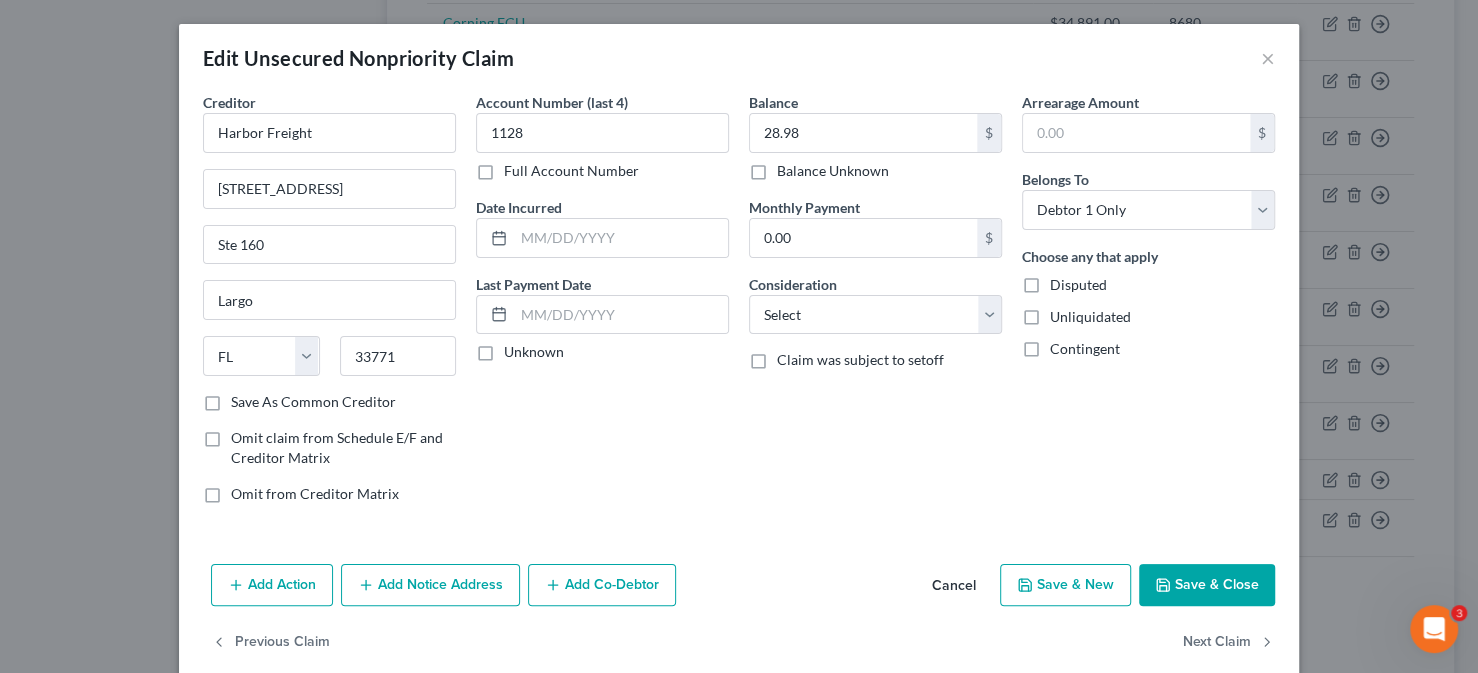 click on "Save & Close" at bounding box center (1207, 585) 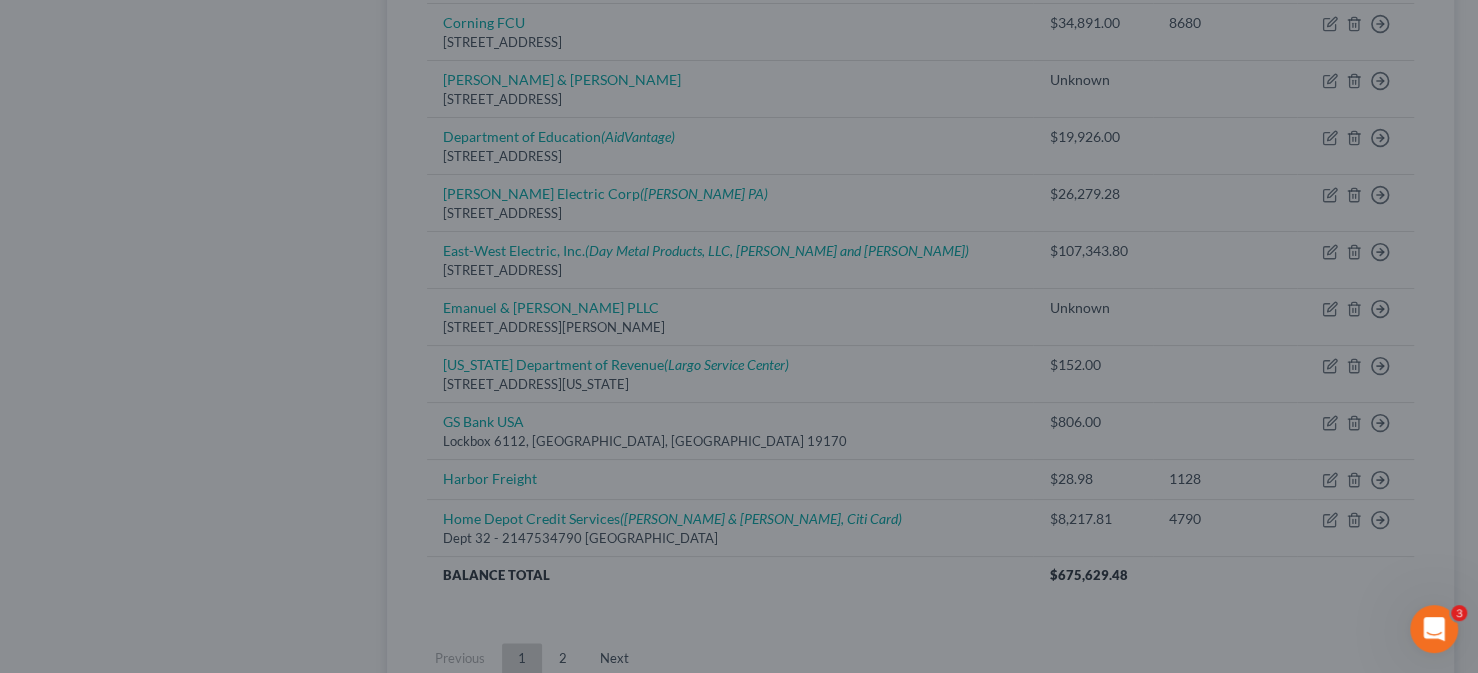 type on "0" 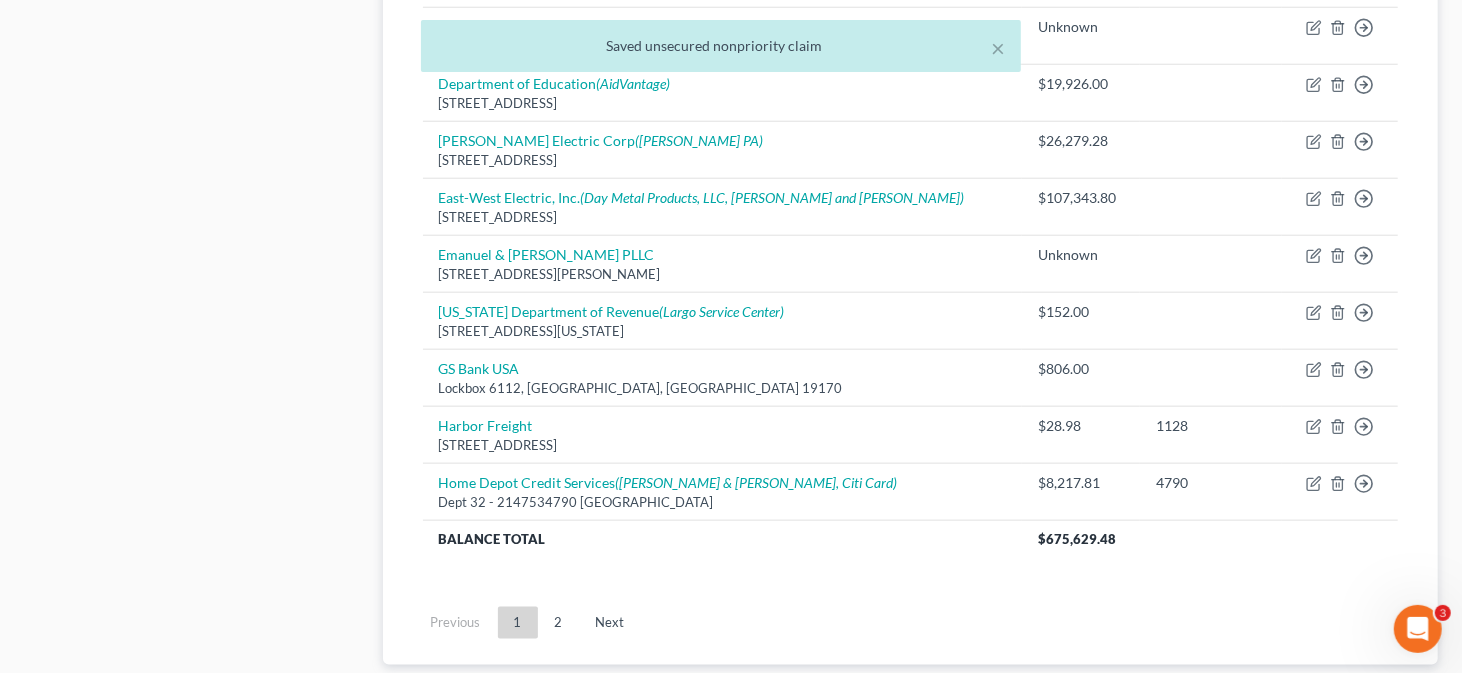 scroll, scrollTop: 1323, scrollLeft: 0, axis: vertical 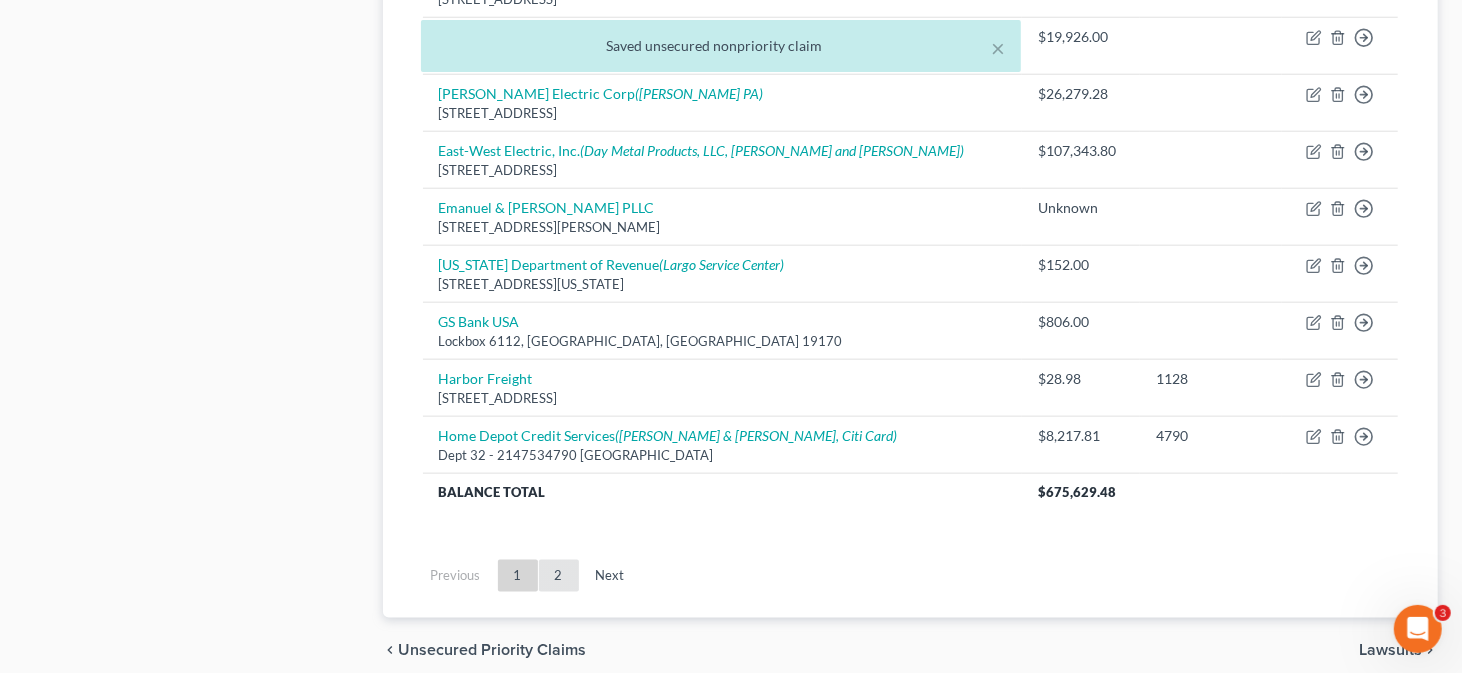 click on "2" at bounding box center [559, 576] 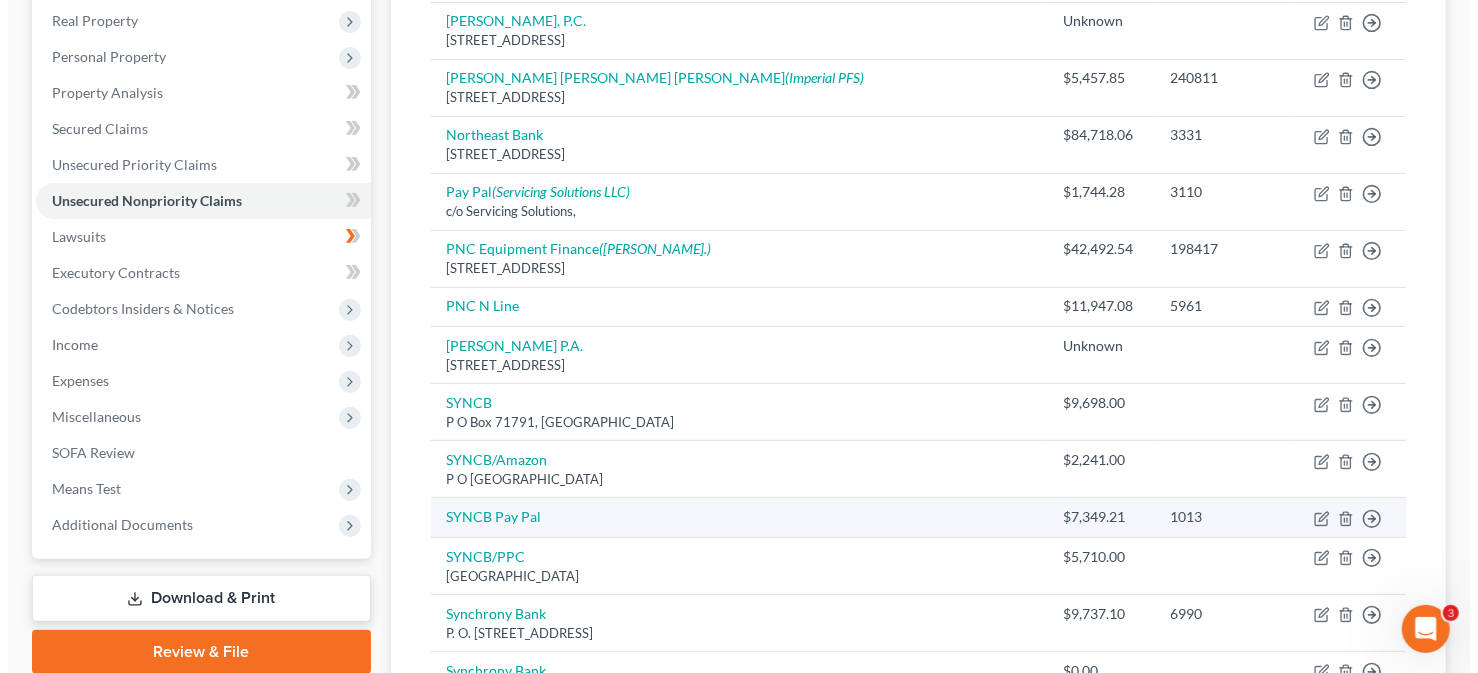 scroll, scrollTop: 346, scrollLeft: 0, axis: vertical 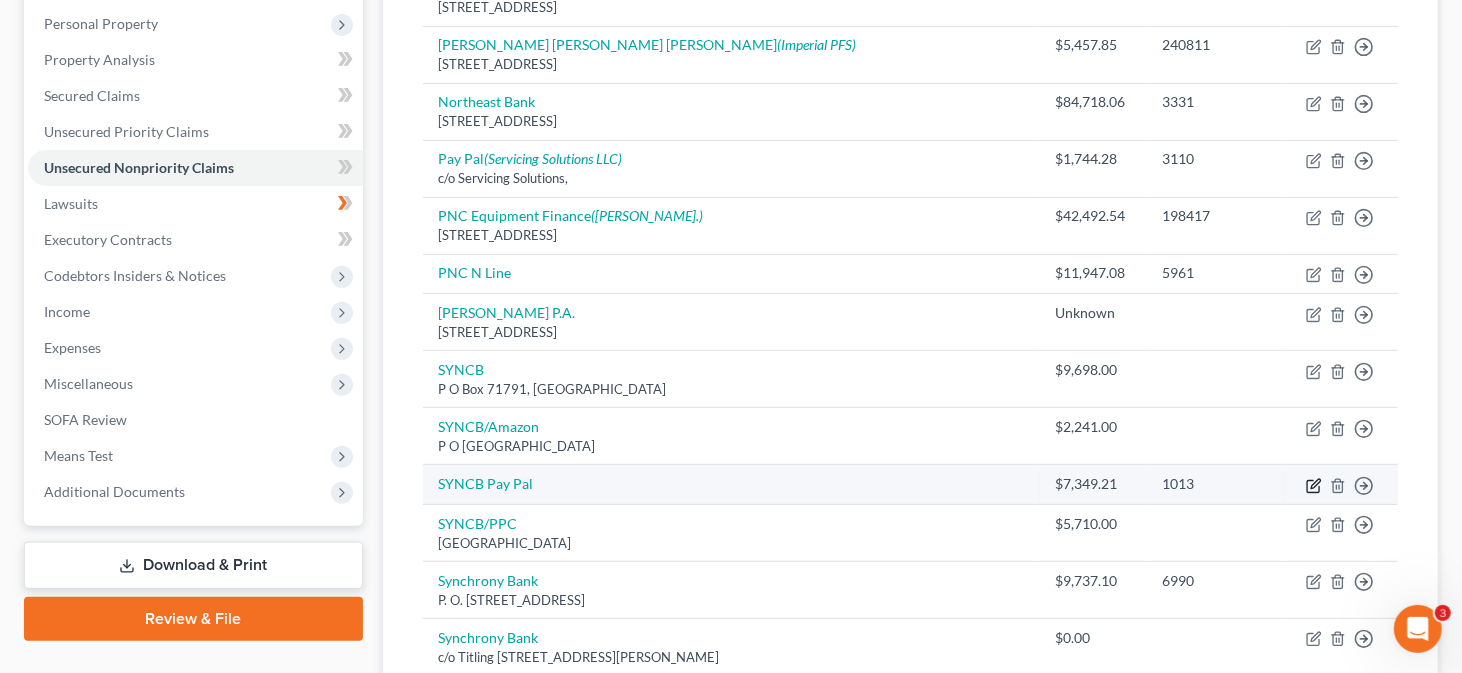 click 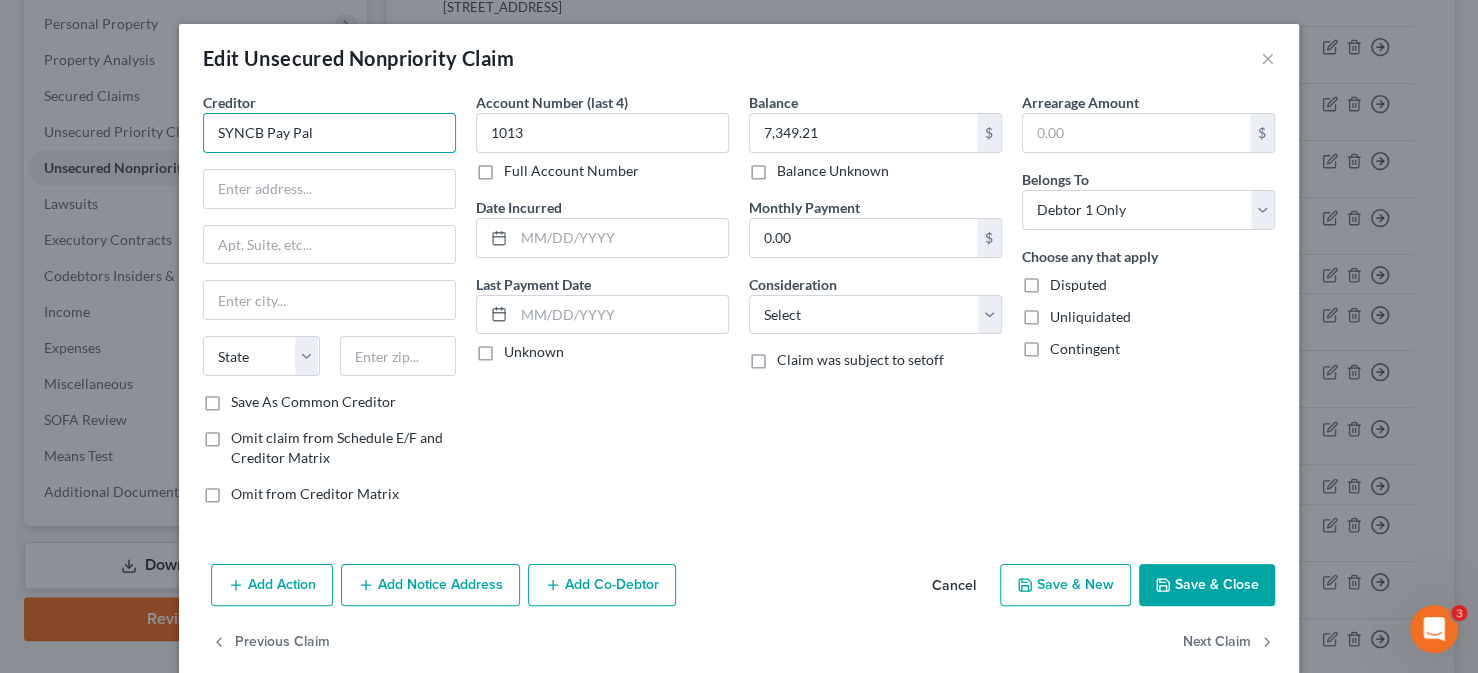 click on "SYNCB Pay Pal" at bounding box center [329, 133] 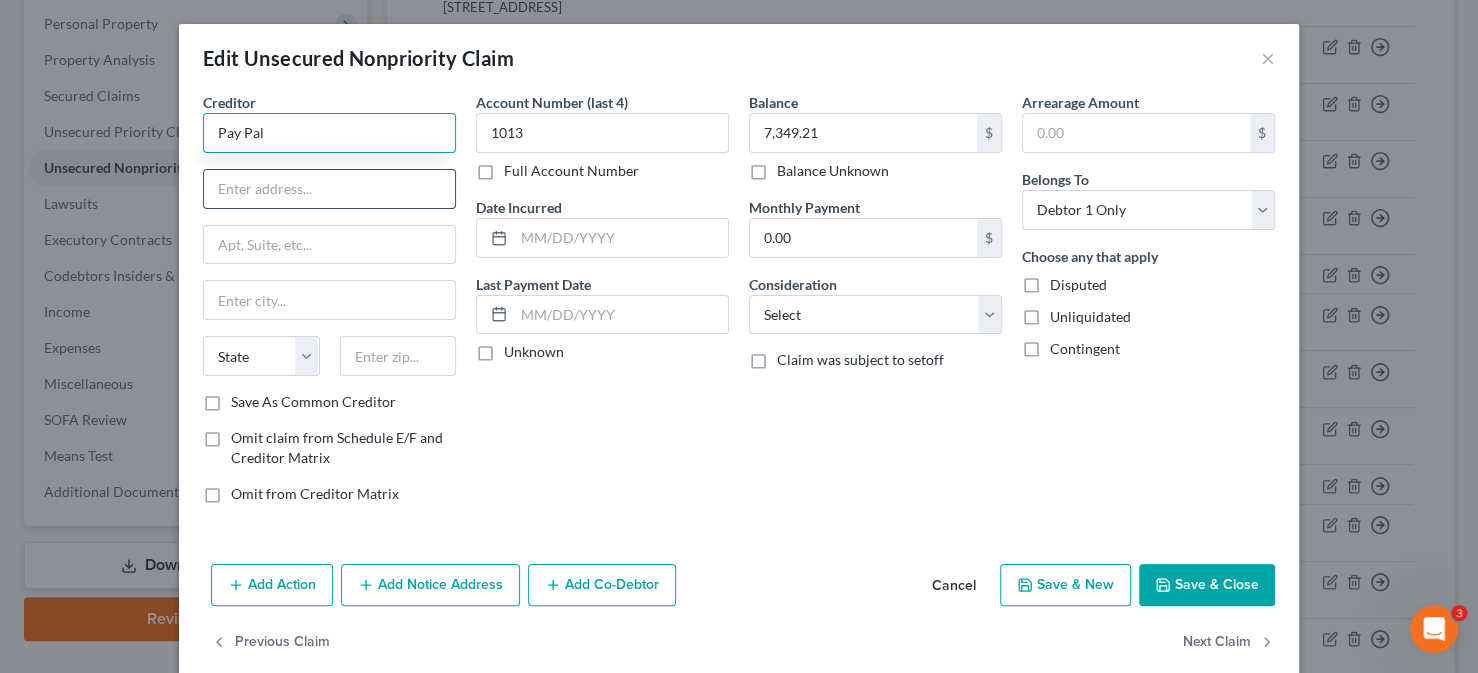 type on "Pay Pal" 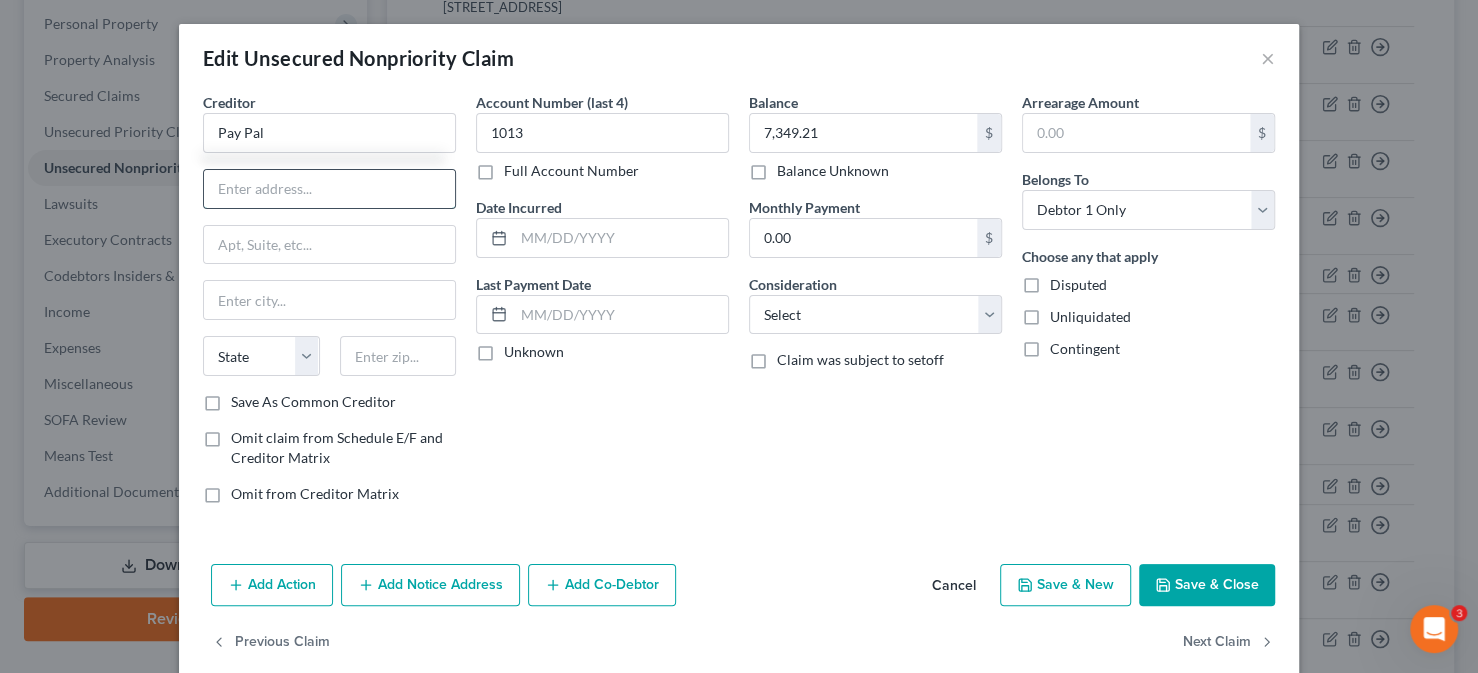 click at bounding box center (329, 189) 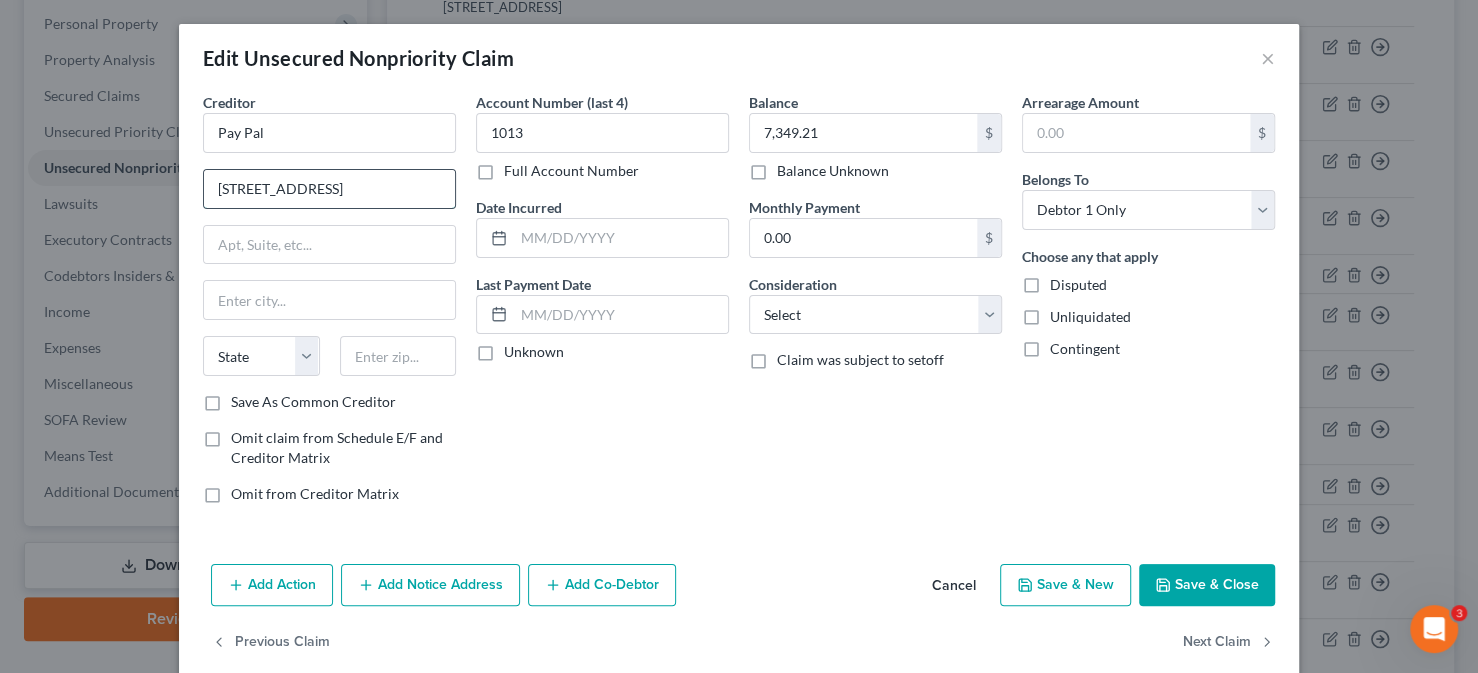 type on "2211 N. 1st Street" 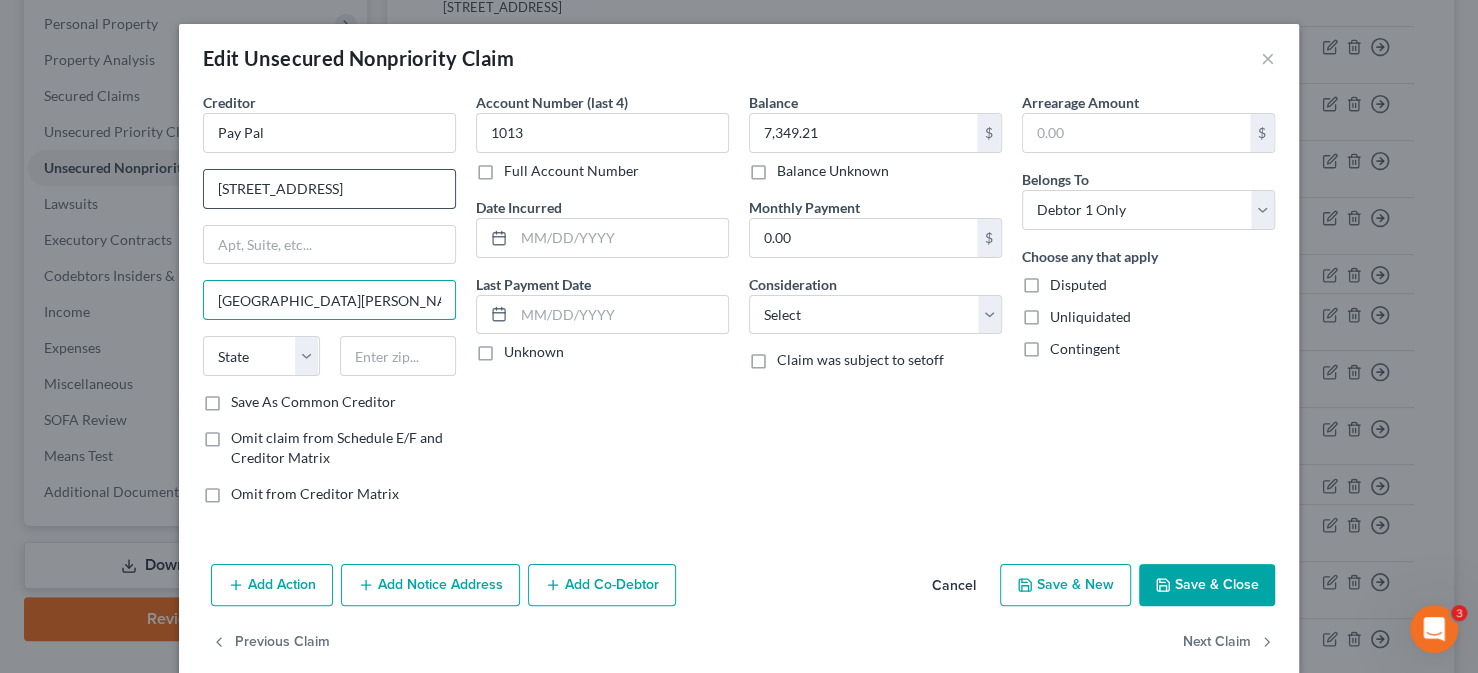 type on "San Jose" 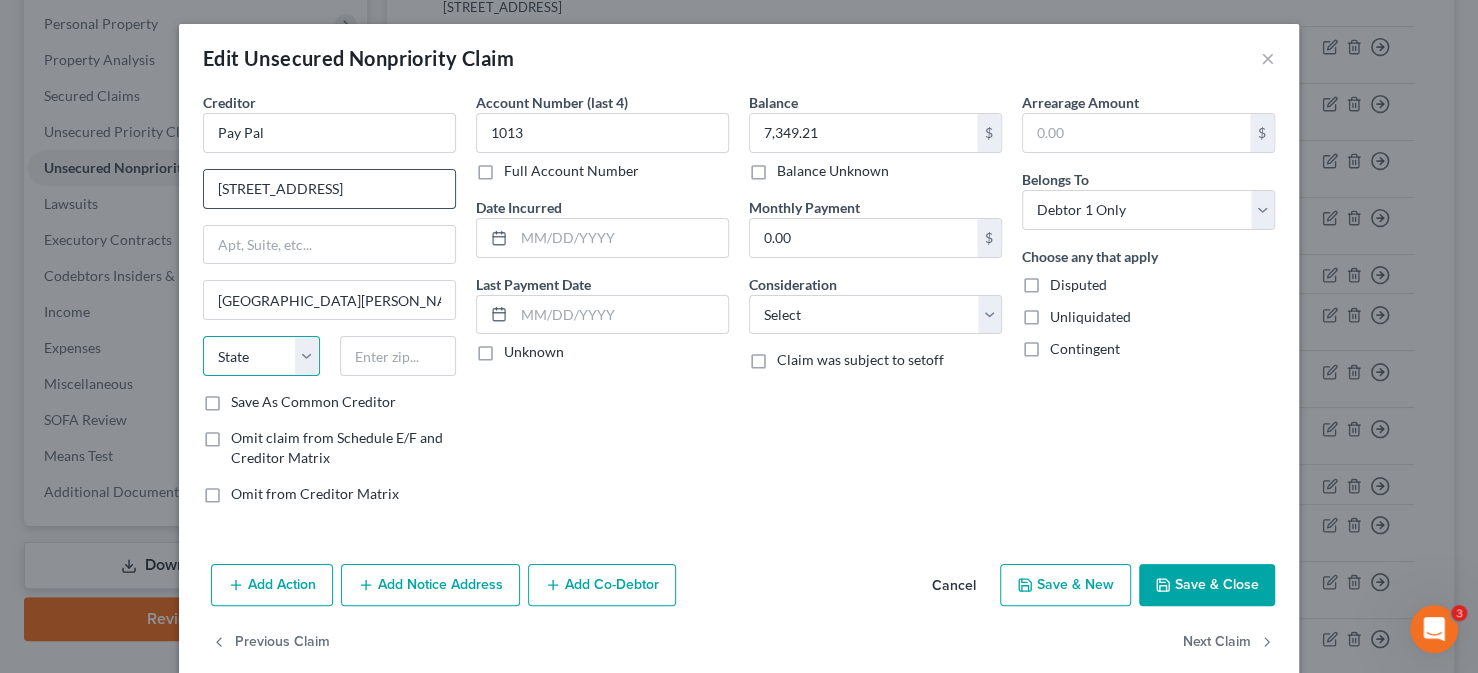 select on "4" 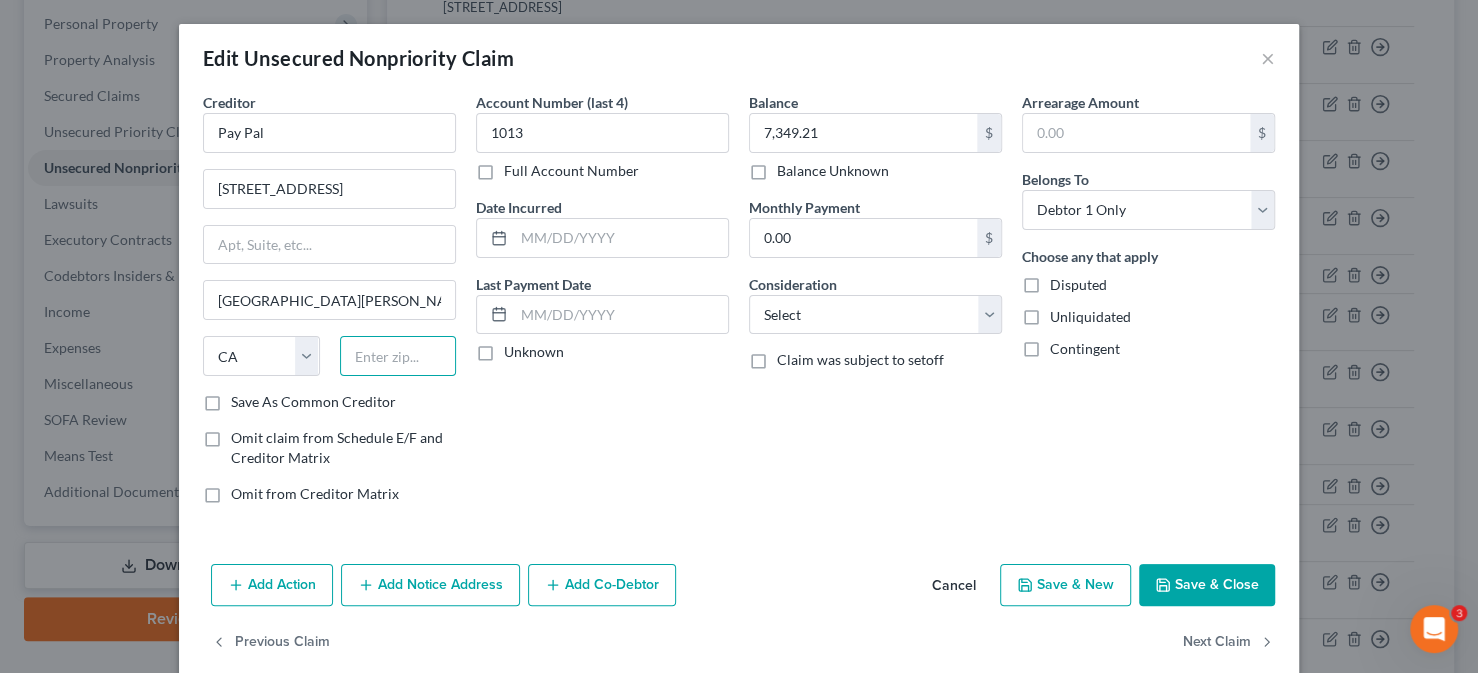 click at bounding box center (398, 356) 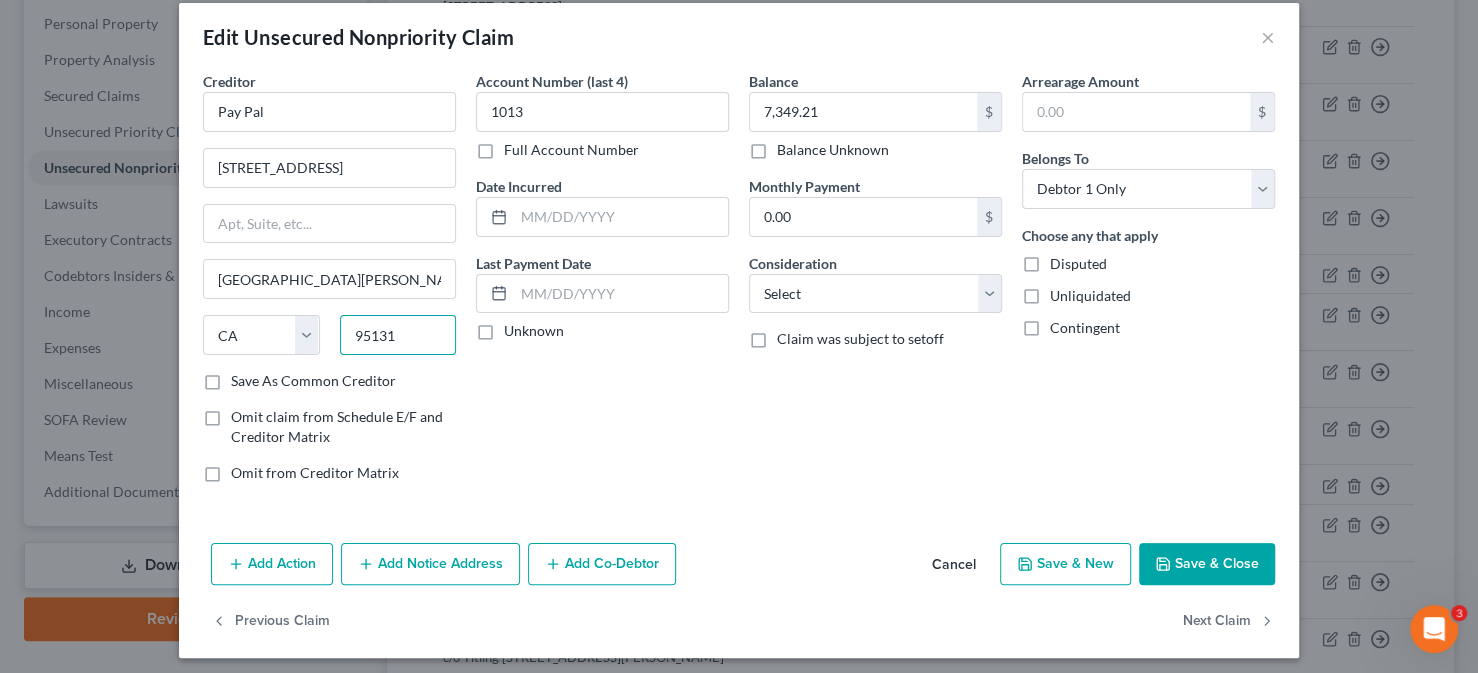 scroll, scrollTop: 27, scrollLeft: 0, axis: vertical 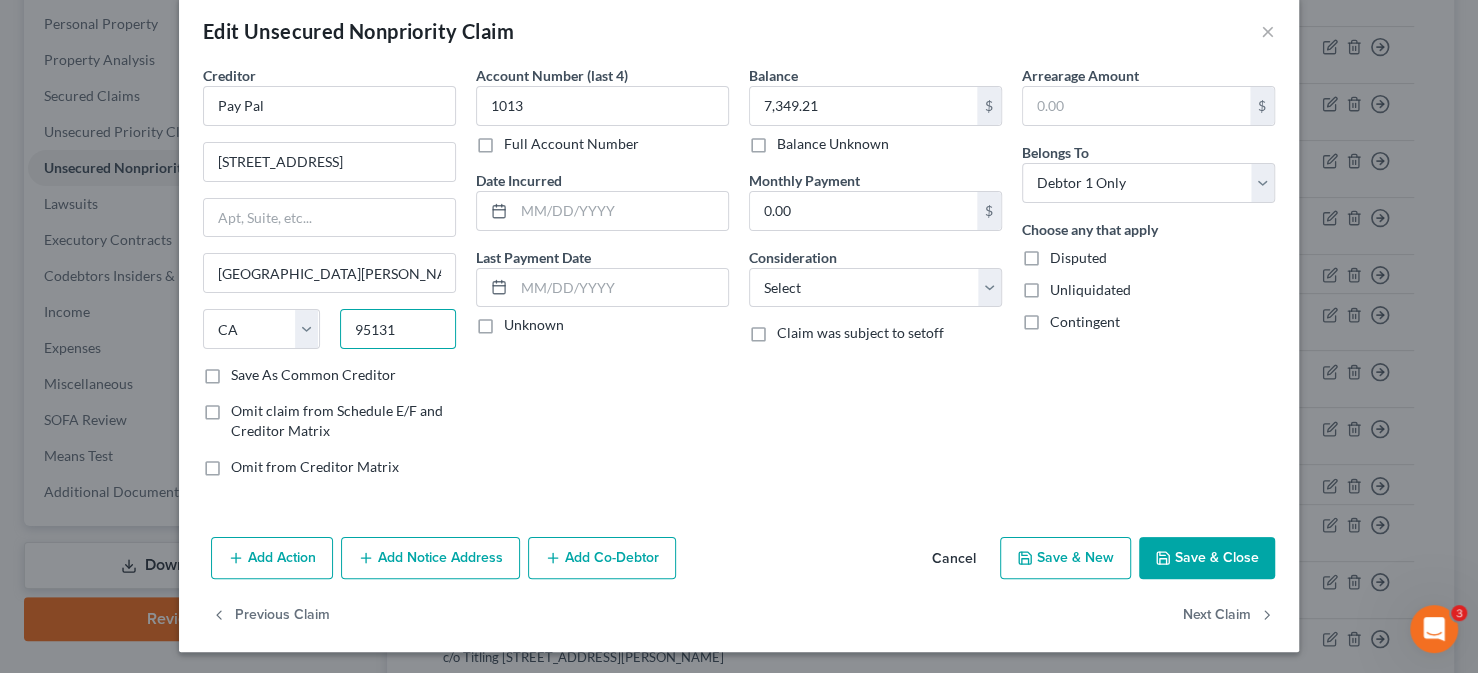 type on "95131" 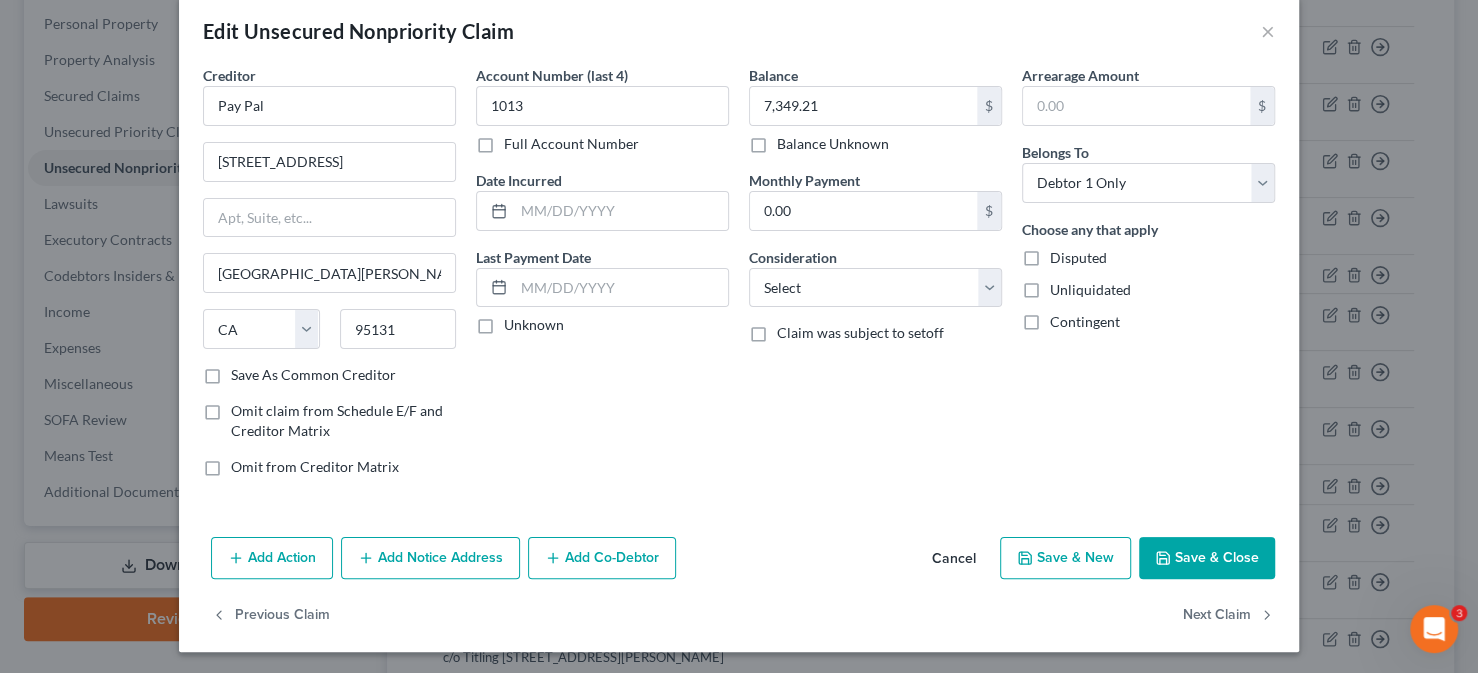 click on "Add Notice Address" at bounding box center (430, 558) 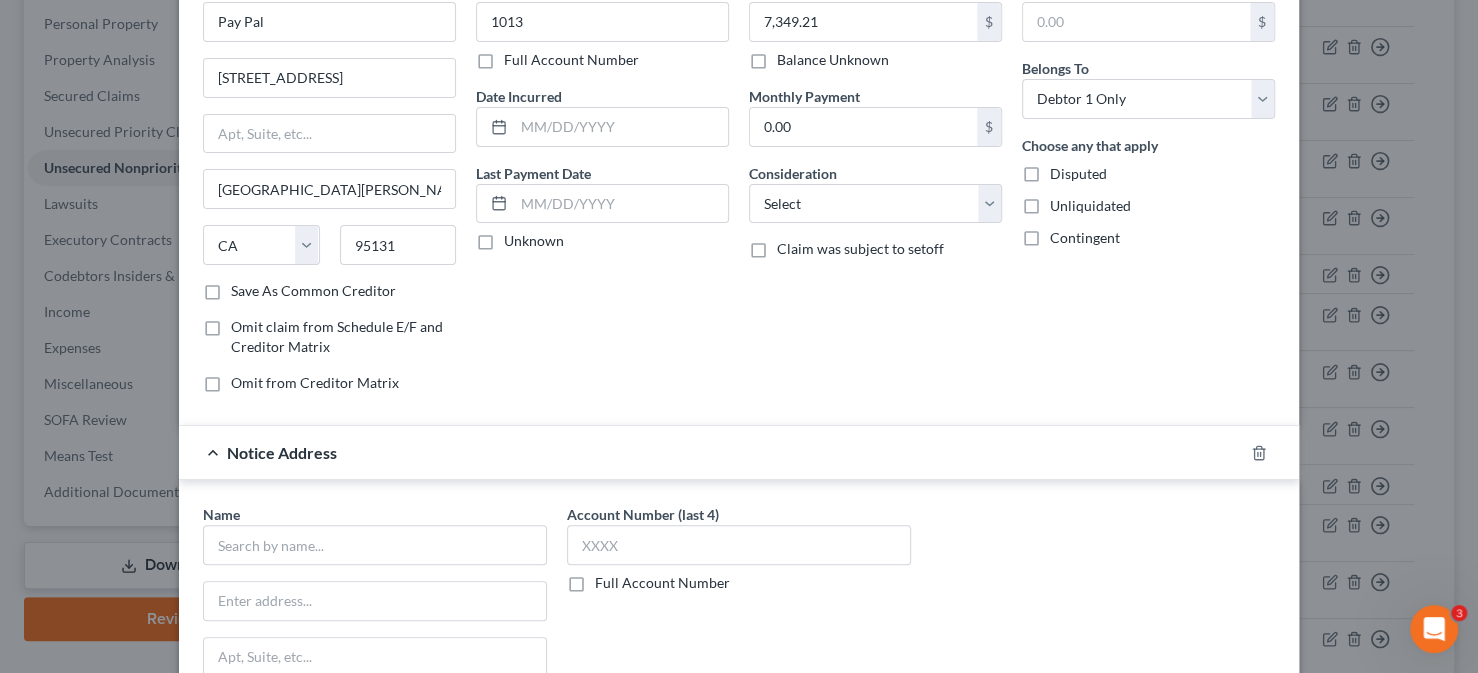 scroll, scrollTop: 227, scrollLeft: 0, axis: vertical 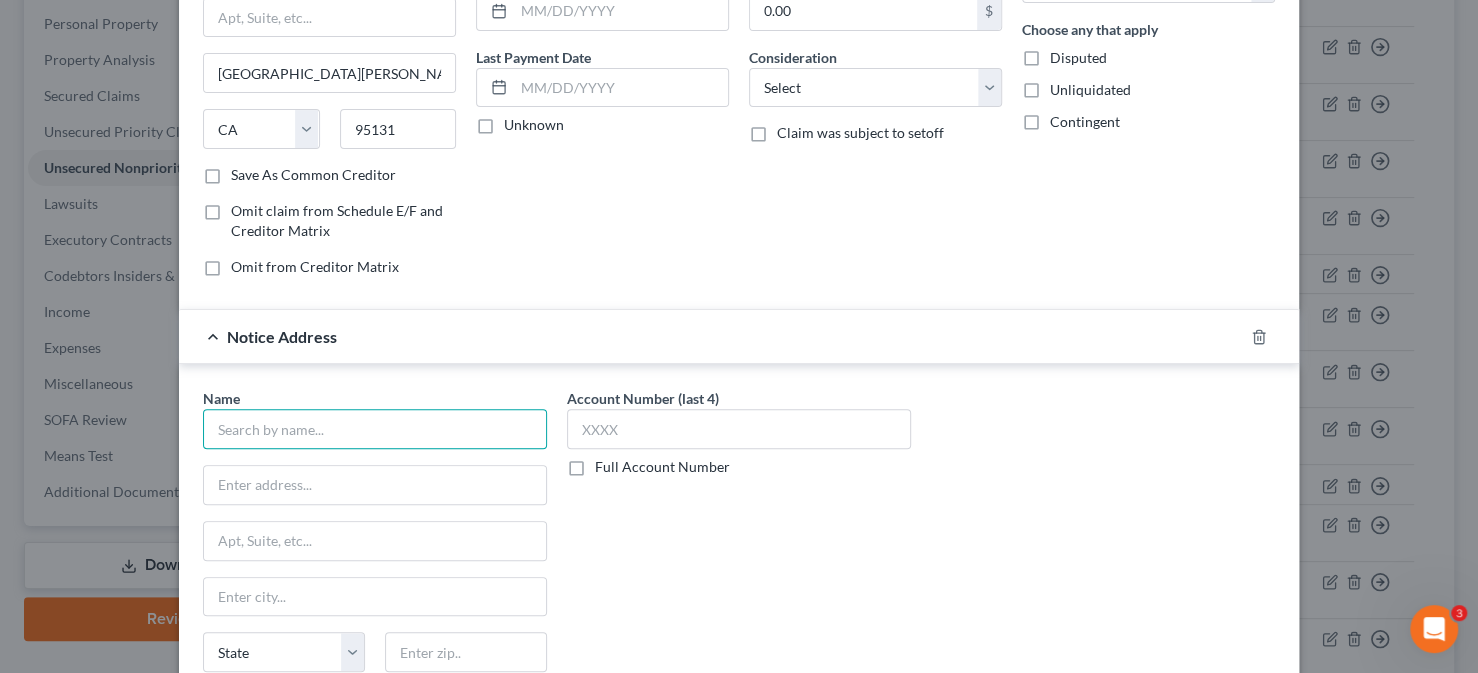 click at bounding box center (375, 429) 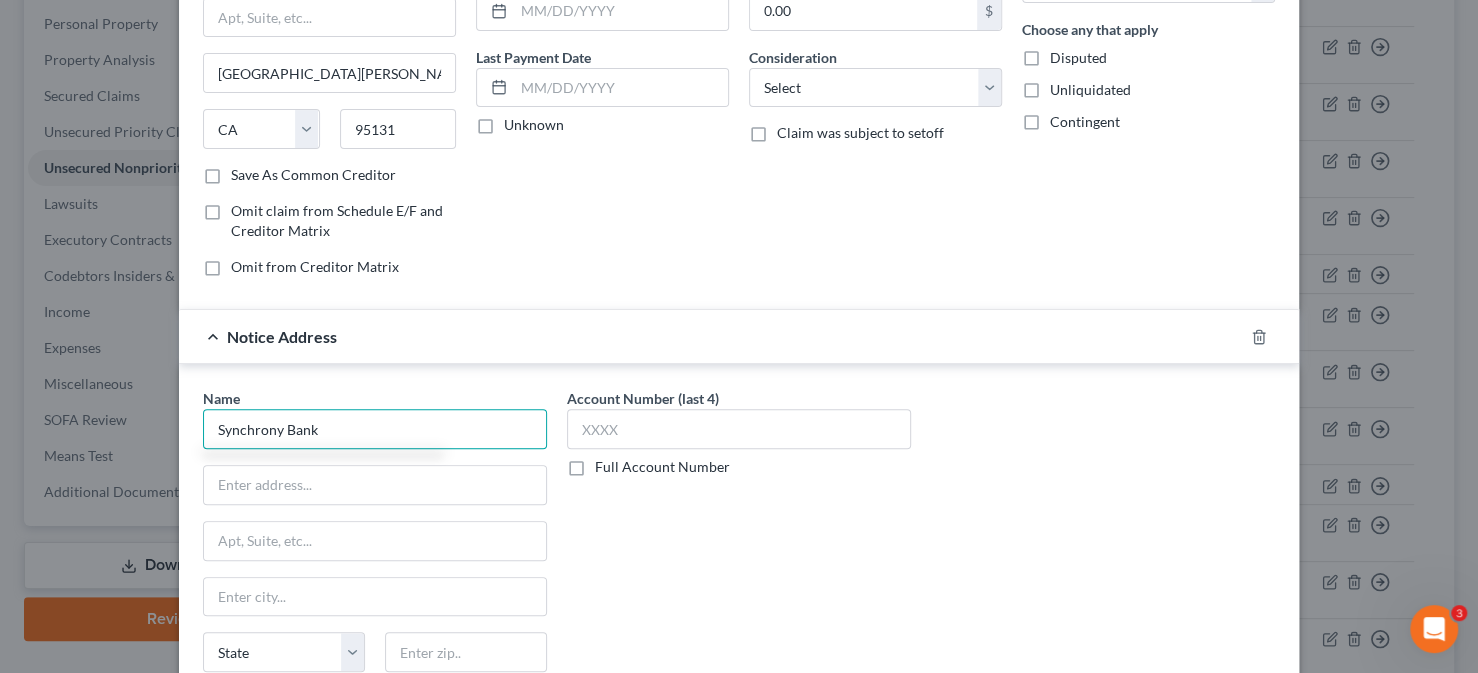 type on "Synchrony Bank" 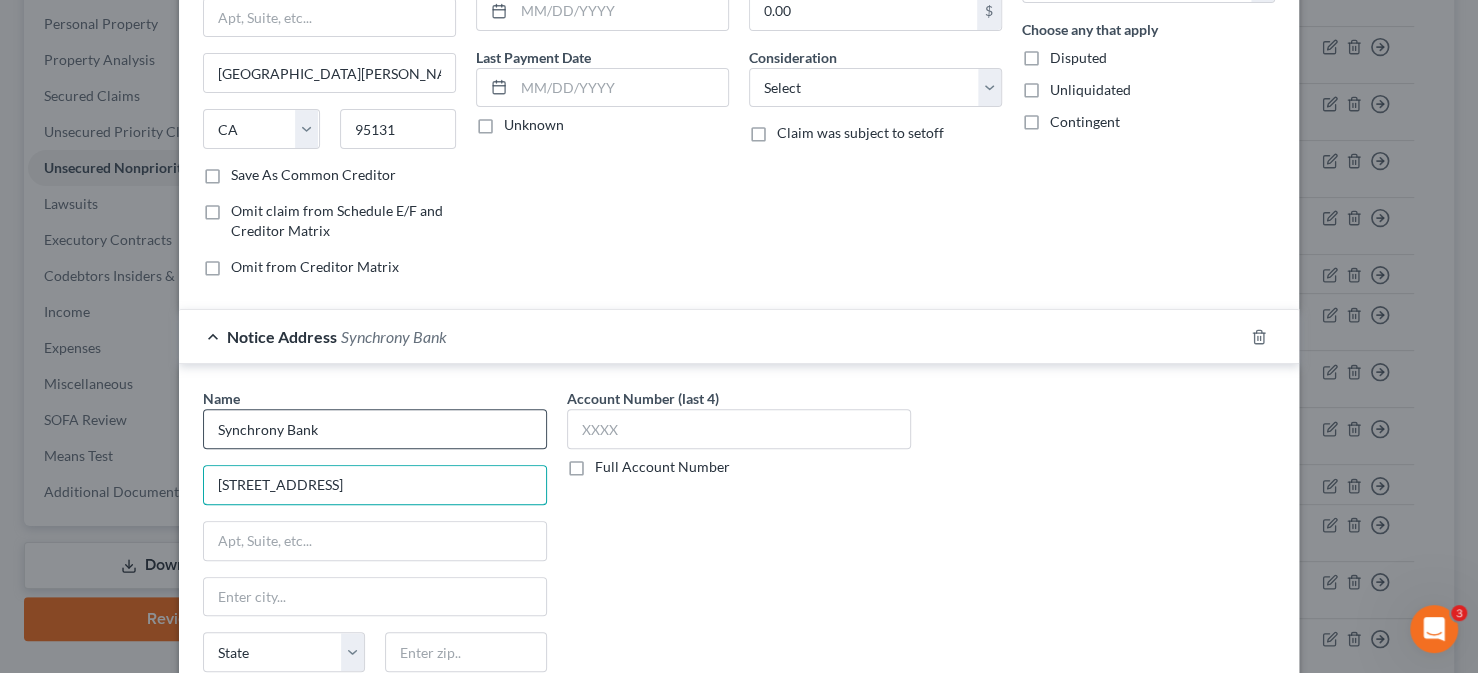 type on "170 Election Road" 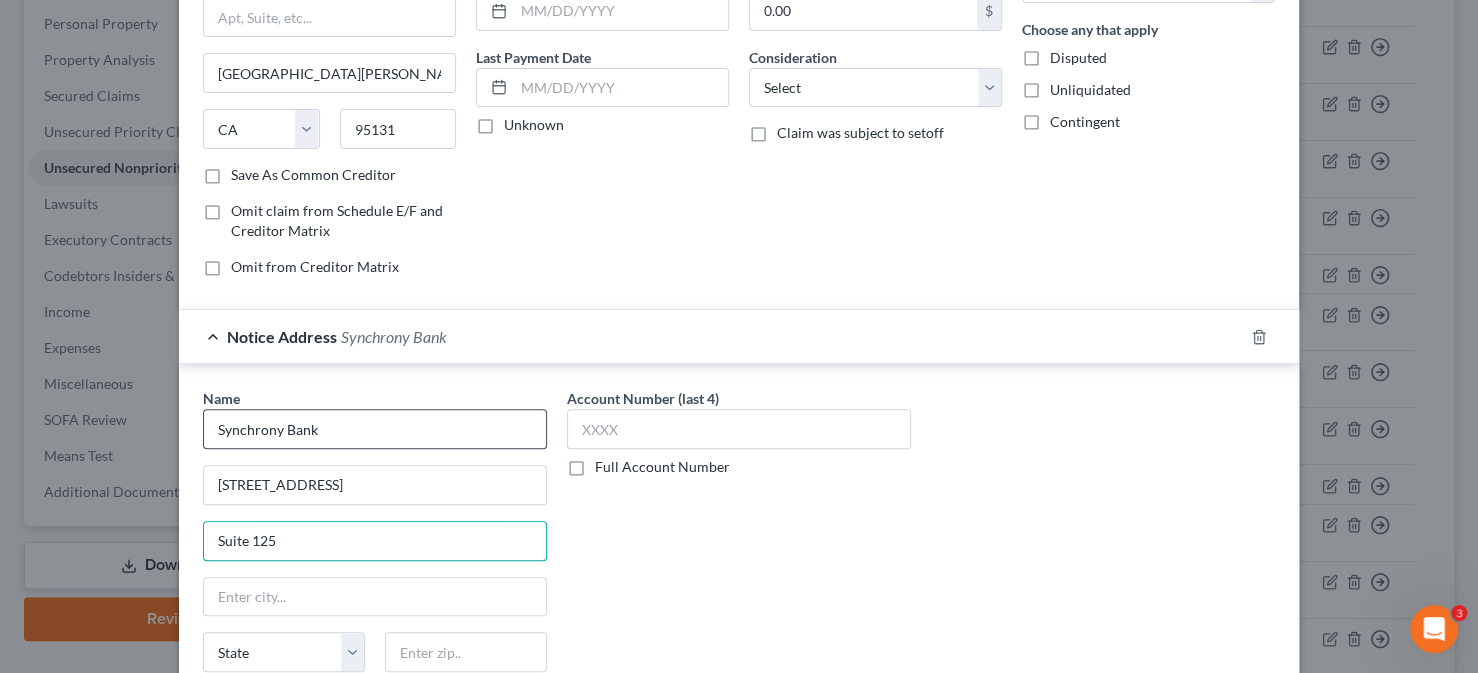 type on "Suite 125" 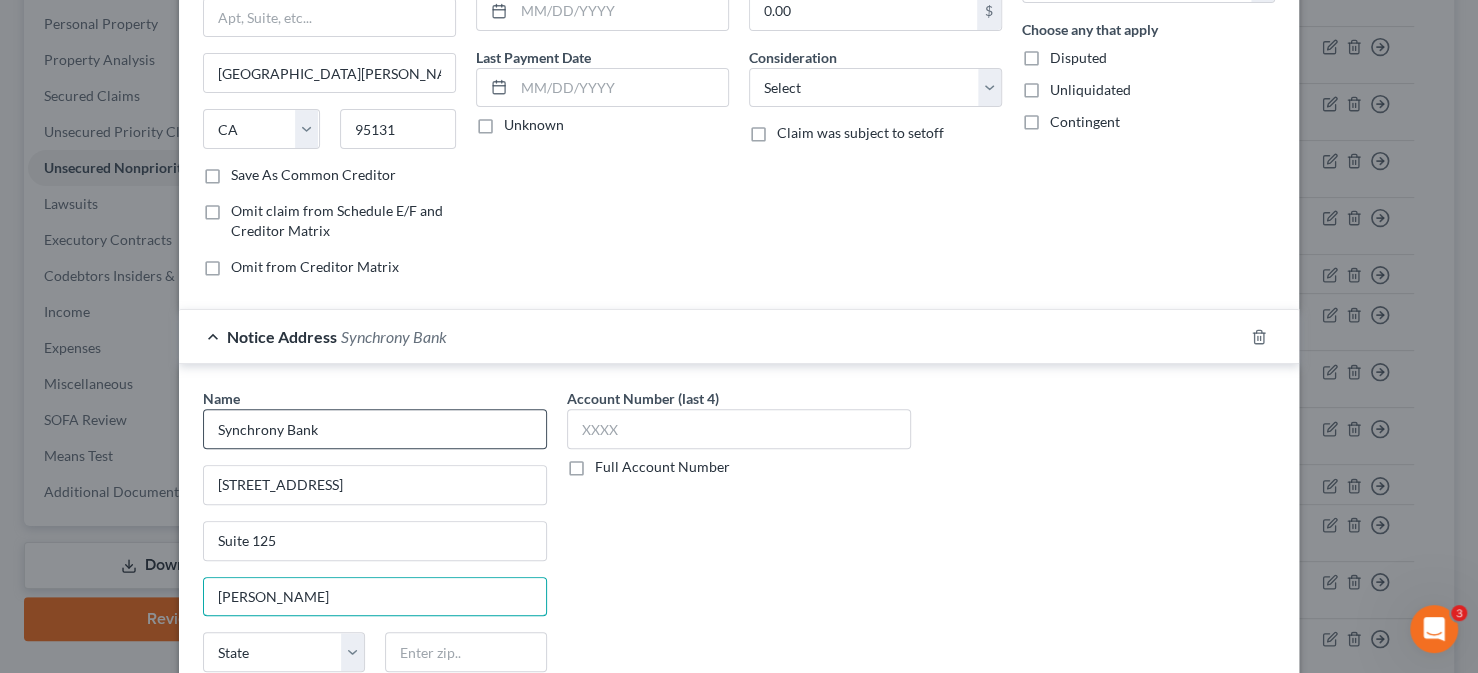 type on "Draper" 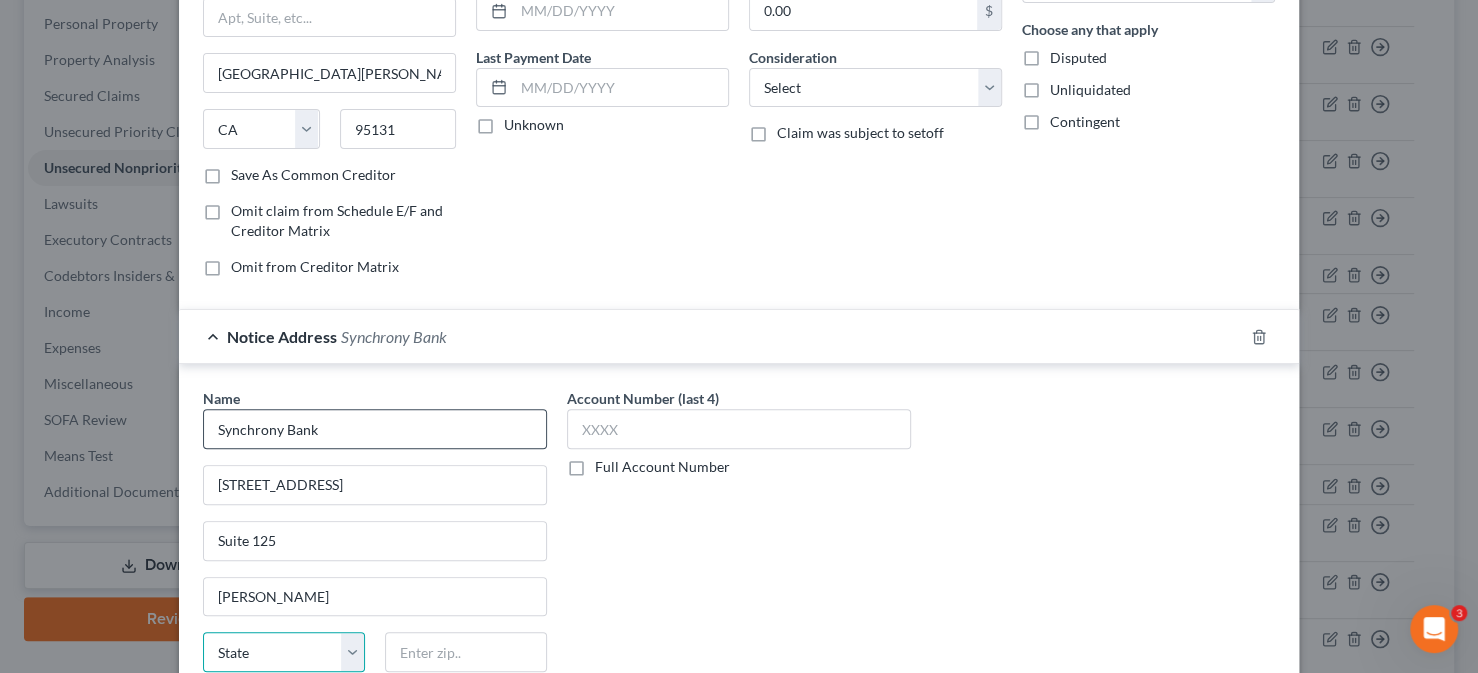 select on "46" 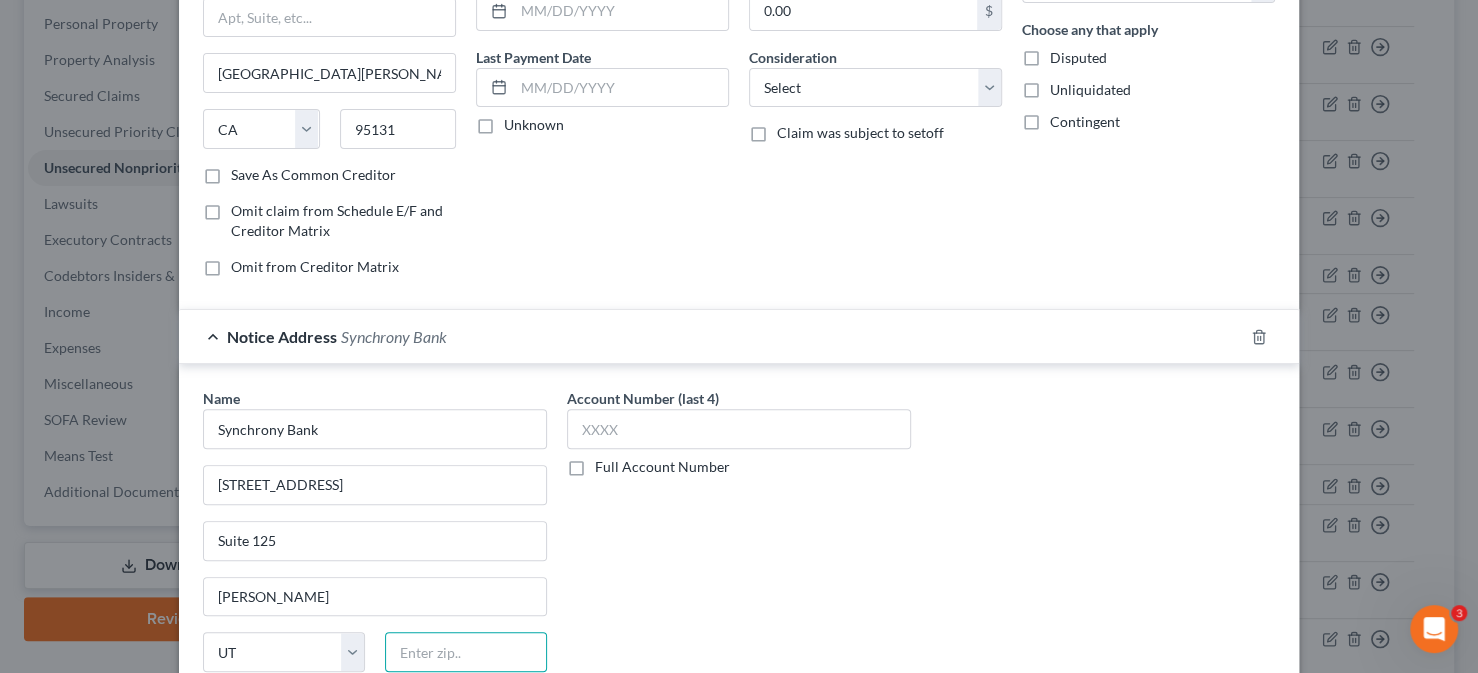 click at bounding box center (466, 652) 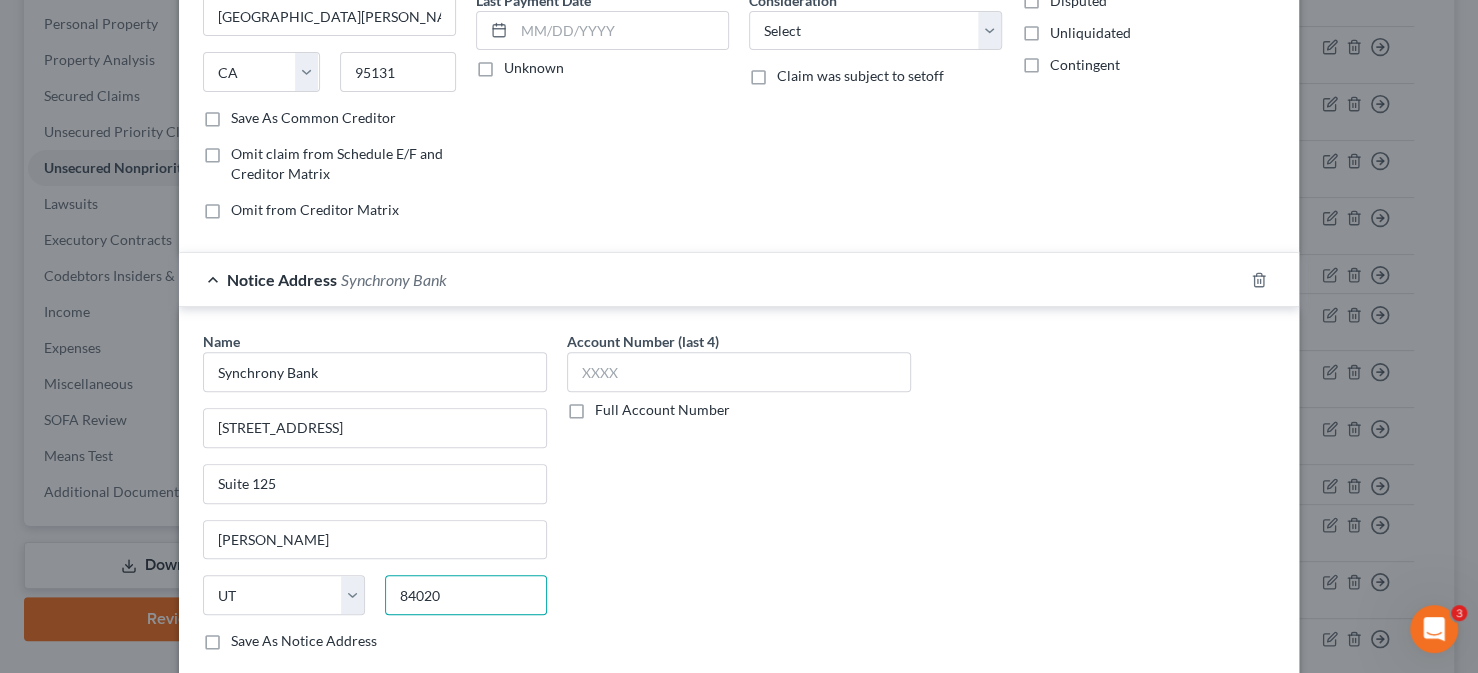scroll, scrollTop: 427, scrollLeft: 0, axis: vertical 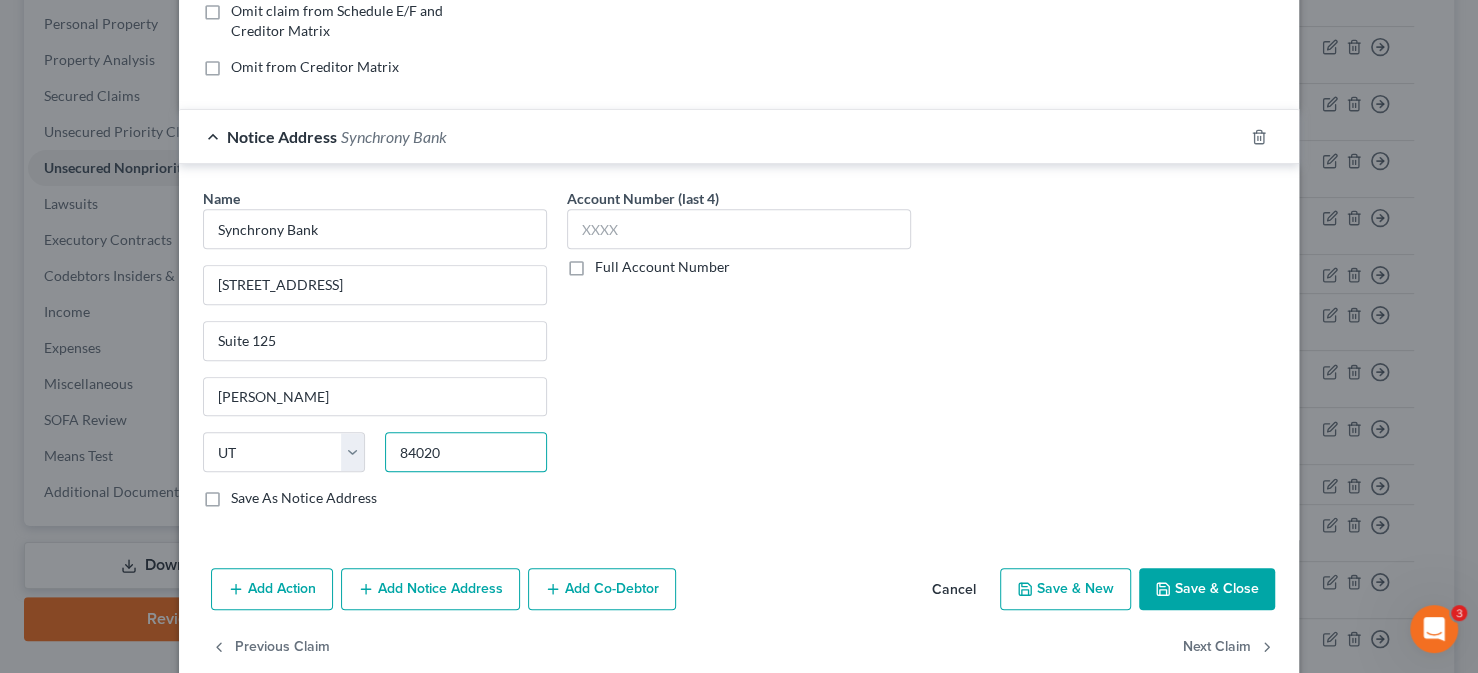 type on "84020" 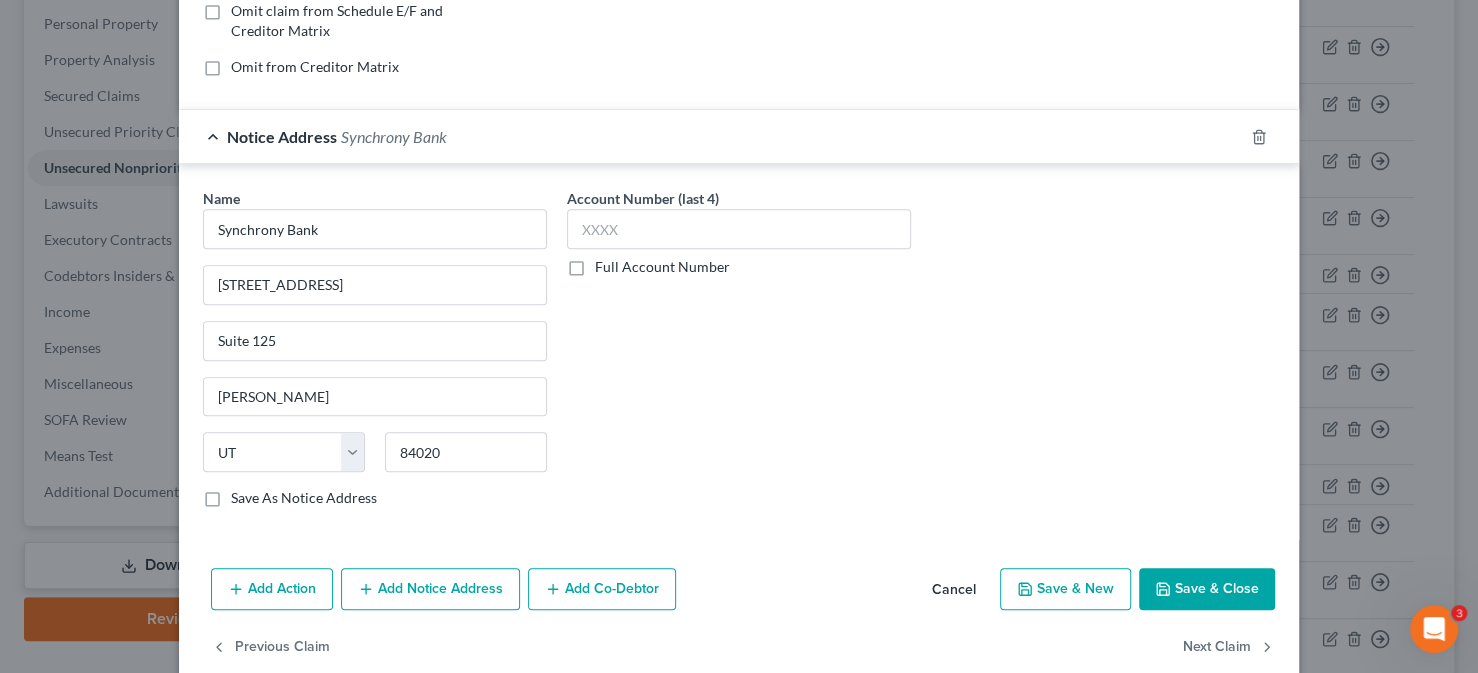 click on "Save & Close" at bounding box center [1207, 589] 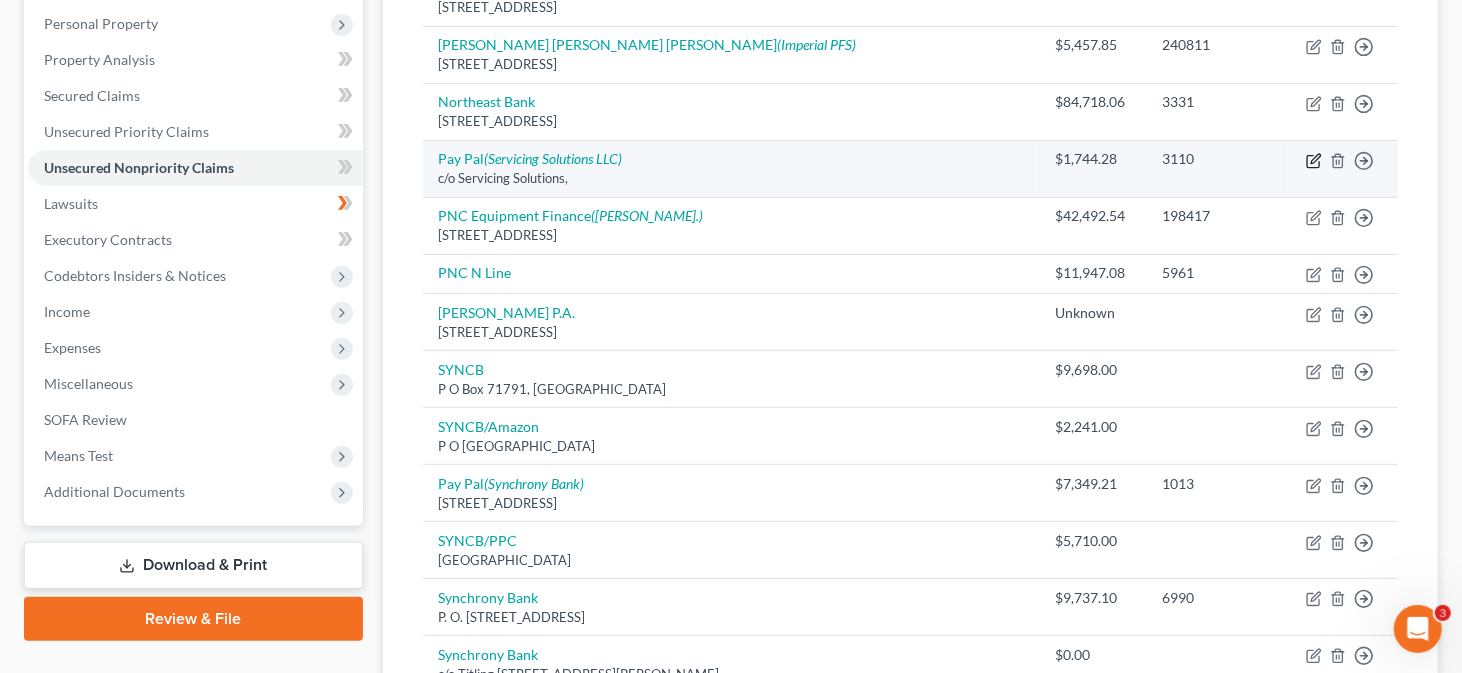 click 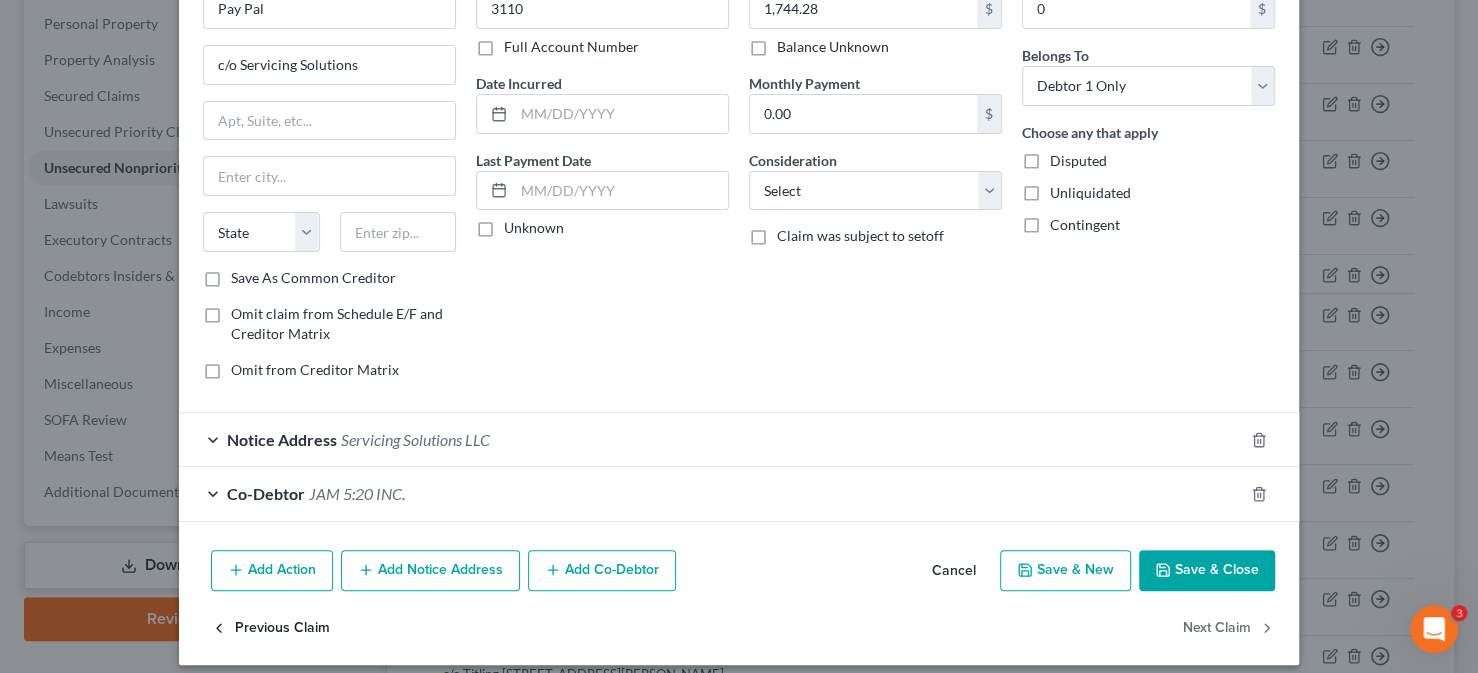 scroll, scrollTop: 136, scrollLeft: 0, axis: vertical 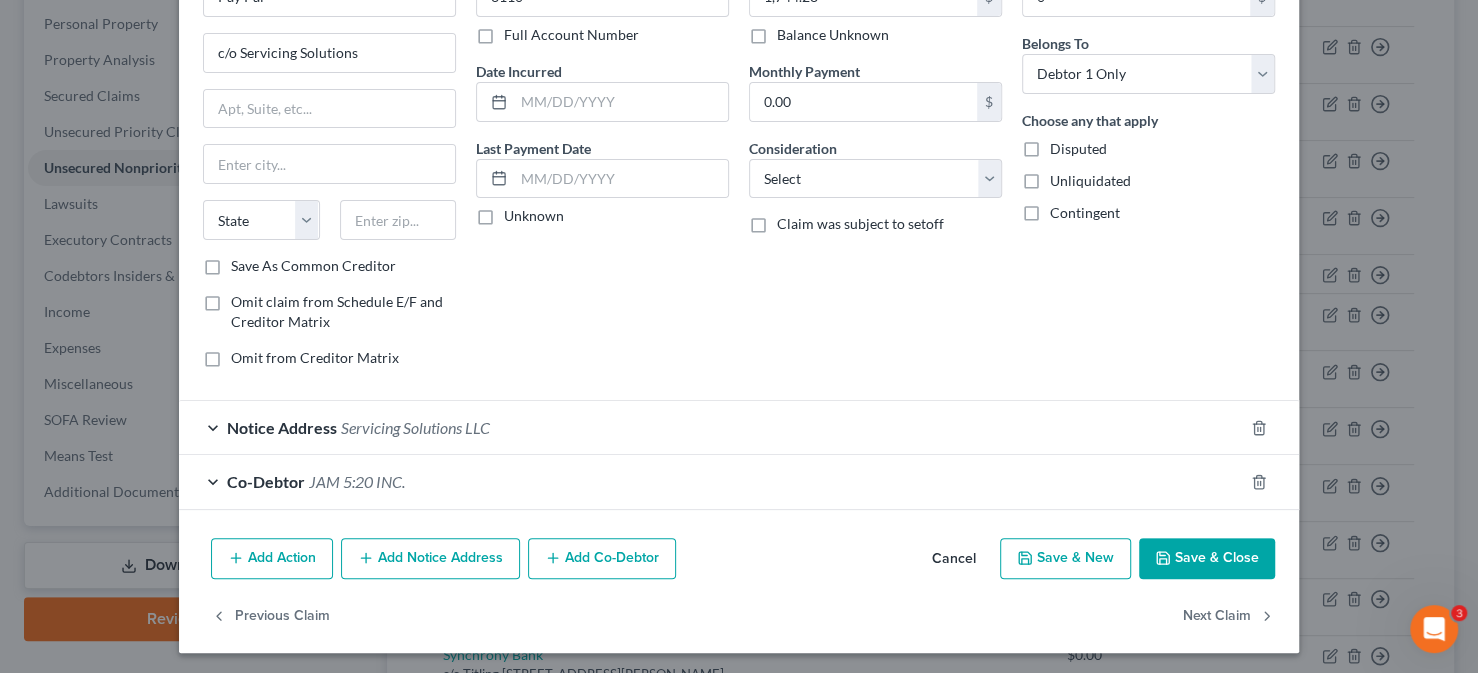 click on "Notice Address Servicing Solutions LLC" at bounding box center [711, 427] 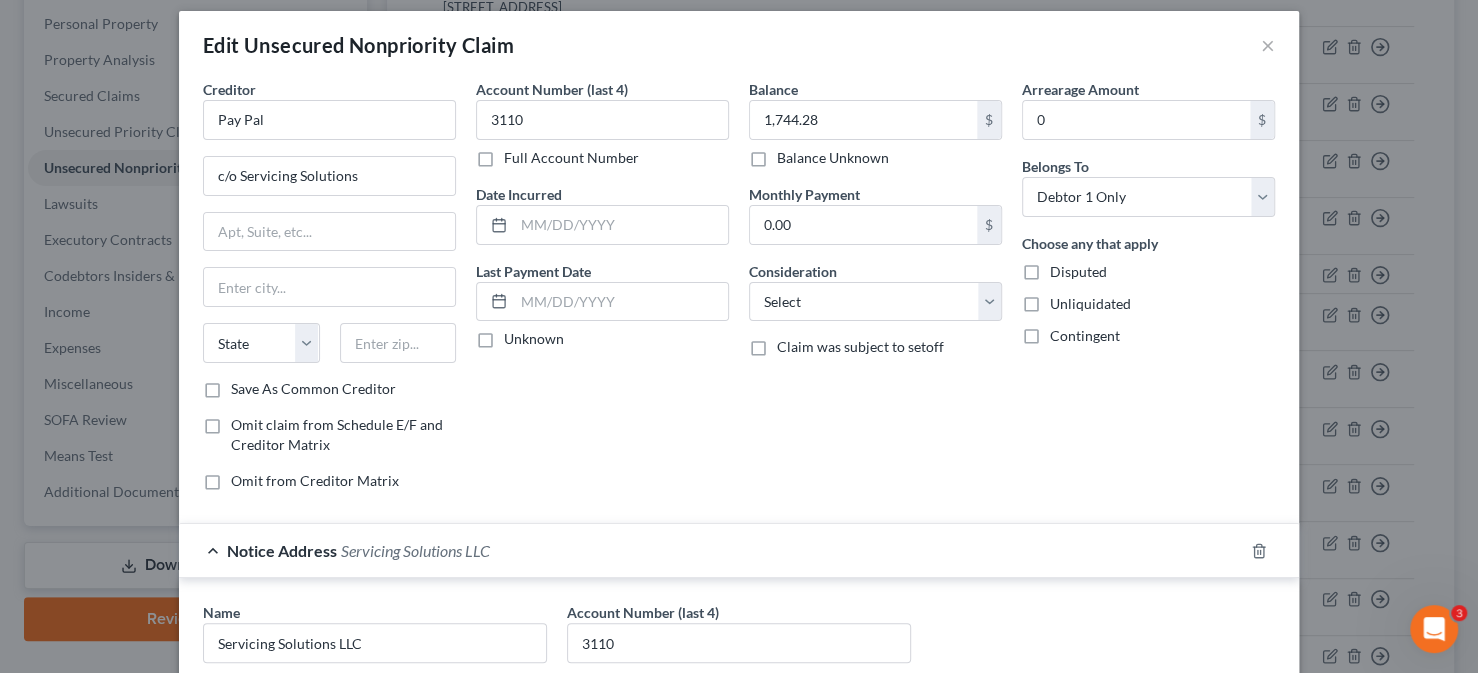 scroll, scrollTop: 0, scrollLeft: 0, axis: both 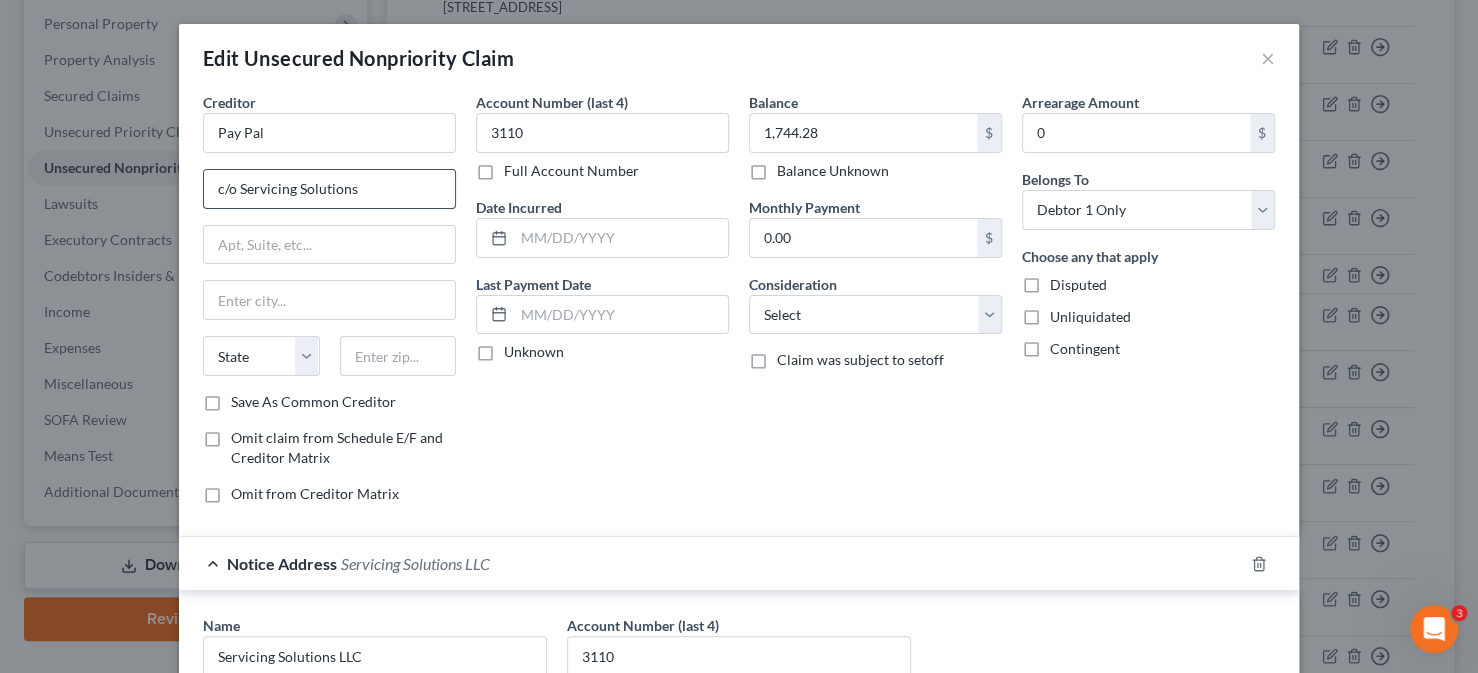 click on "c/o Servicing Solutions" at bounding box center [329, 189] 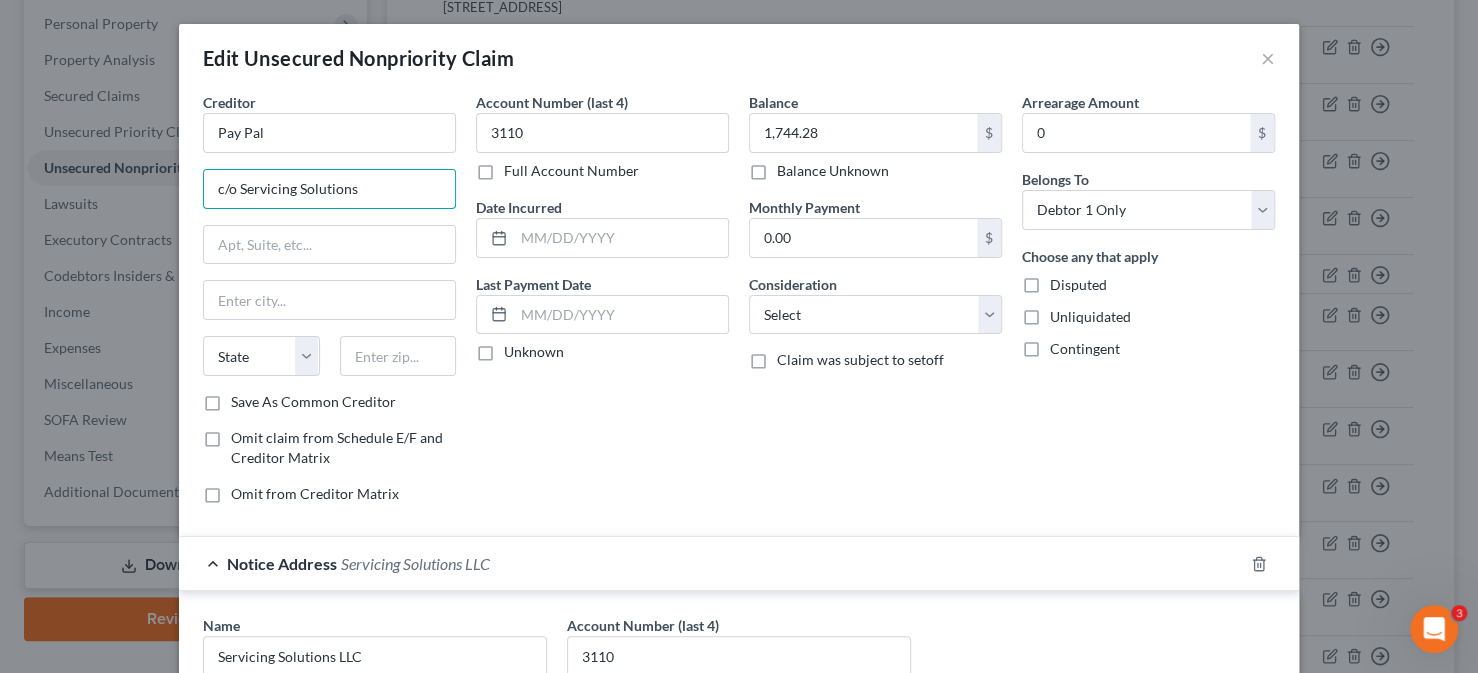 drag, startPoint x: 373, startPoint y: 189, endPoint x: 182, endPoint y: 192, distance: 191.02356 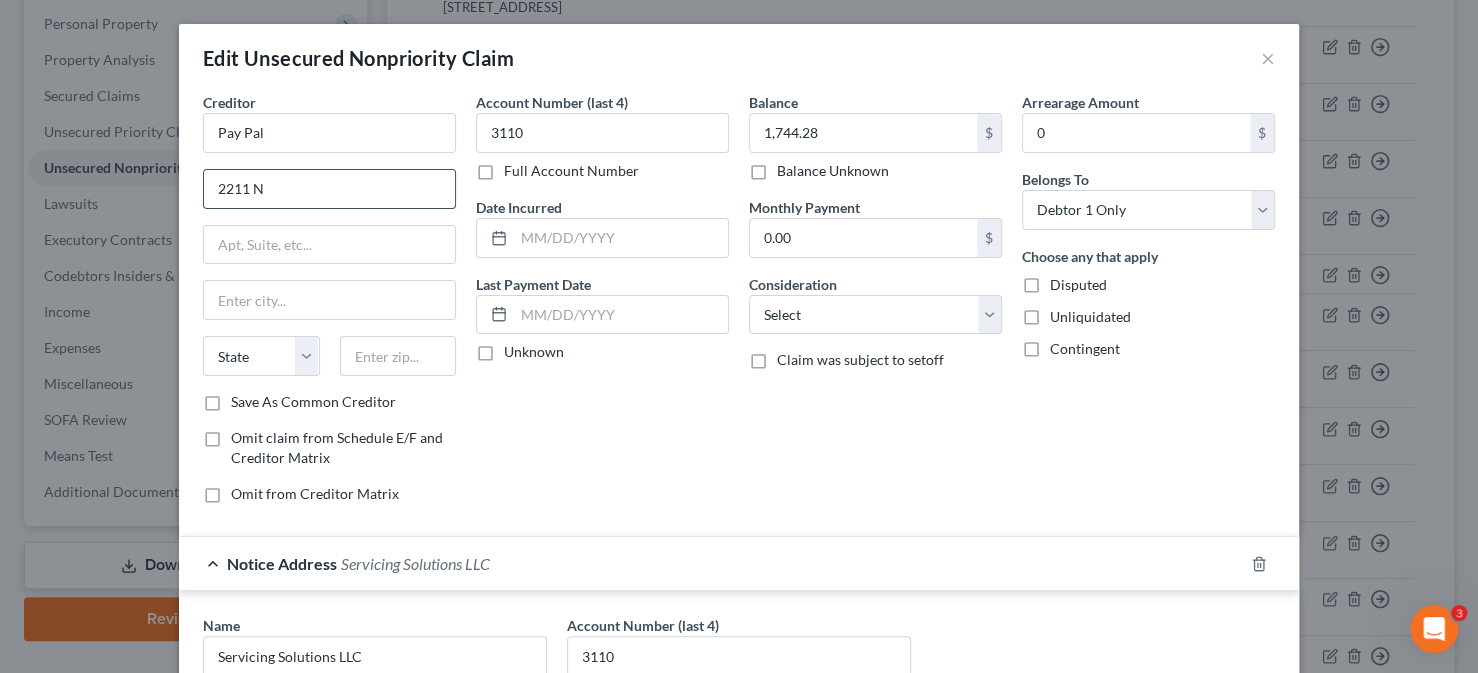 type on "2211 N. 1st Street" 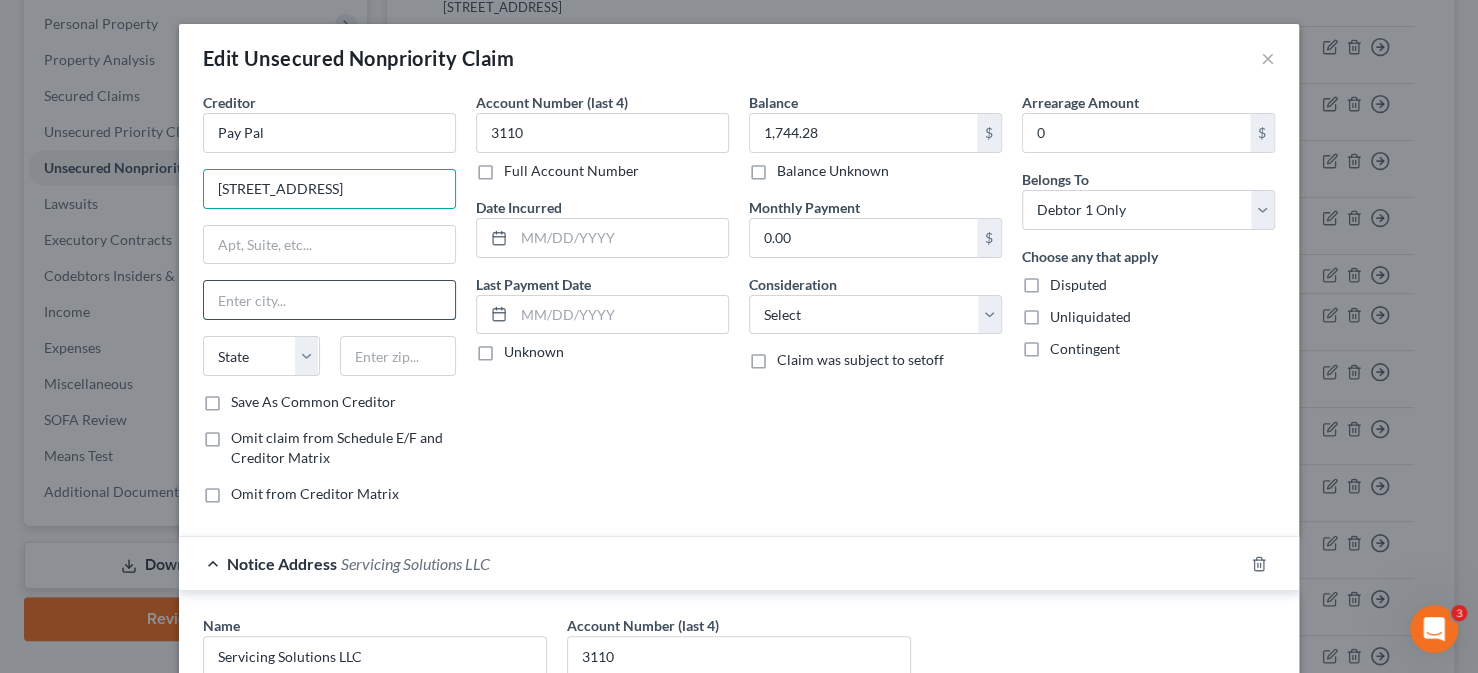 click at bounding box center (329, 300) 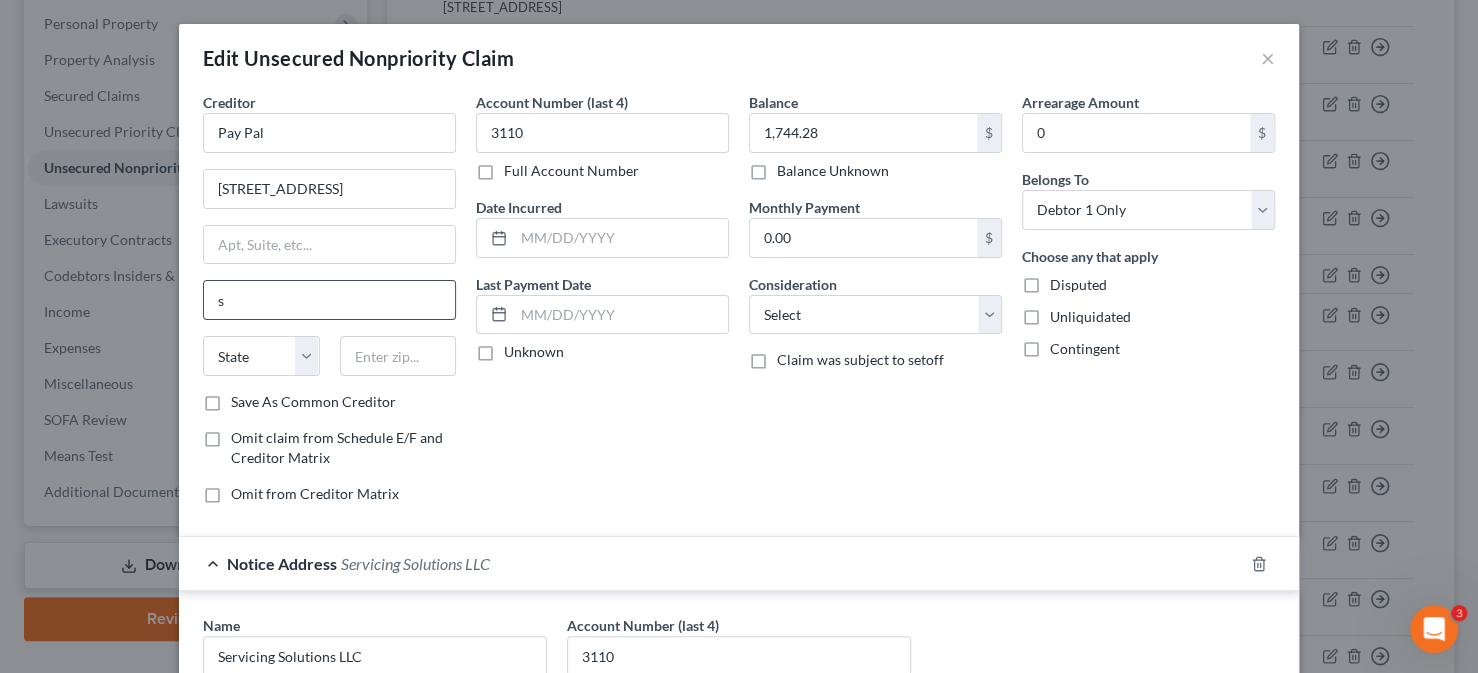 type on "San Jose" 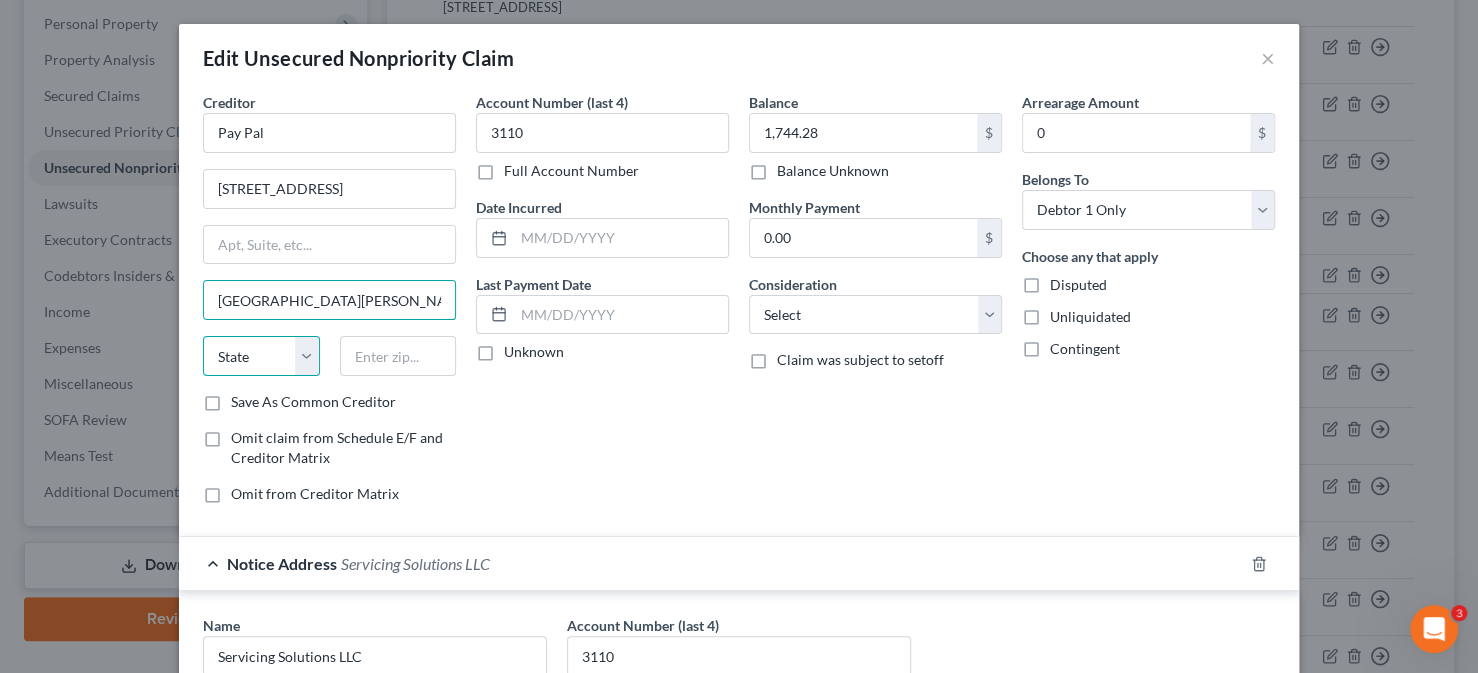 click on "State AL AK AR AZ CA CO CT DE DC FL GA GU HI ID IL IN IA KS KY LA ME MD MA MI MN MS MO MT NC ND NE NV NH NJ NM NY OH OK OR PA PR RI SC SD TN TX UT VI VA VT WA WV WI WY" at bounding box center (261, 356) 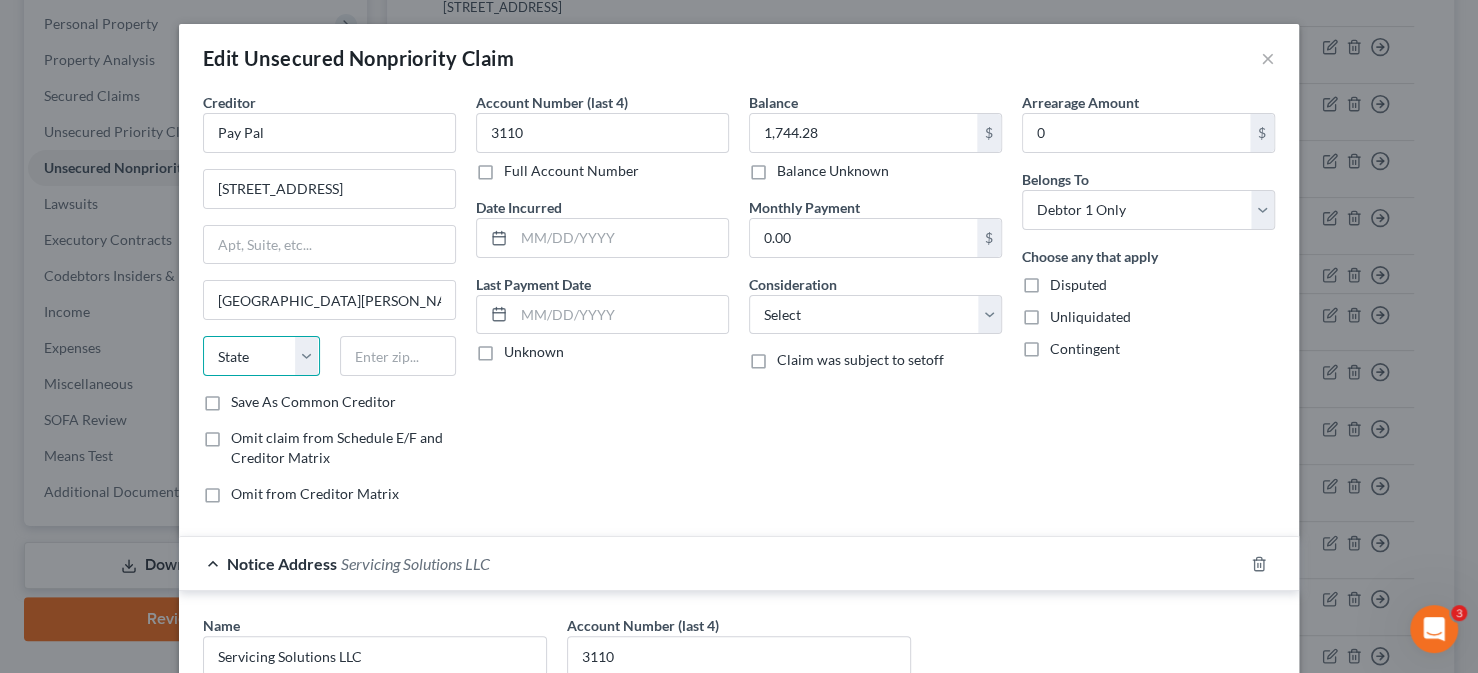 select on "4" 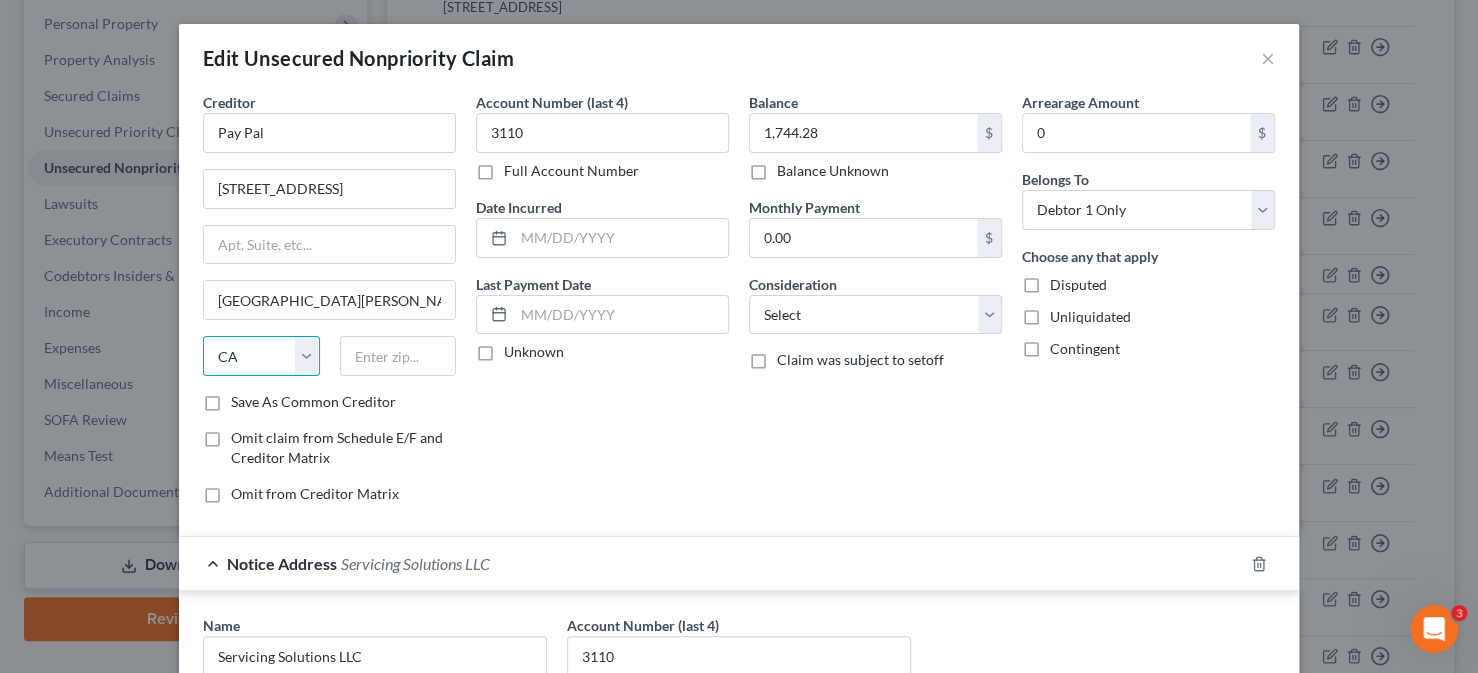 click on "State AL AK AR AZ CA CO CT DE DC FL GA GU HI ID IL IN IA KS KY LA ME MD MA MI MN MS MO MT NC ND NE NV NH NJ NM NY OH OK OR PA PR RI SC SD TN TX UT VI VA VT WA WV WI WY" at bounding box center (261, 356) 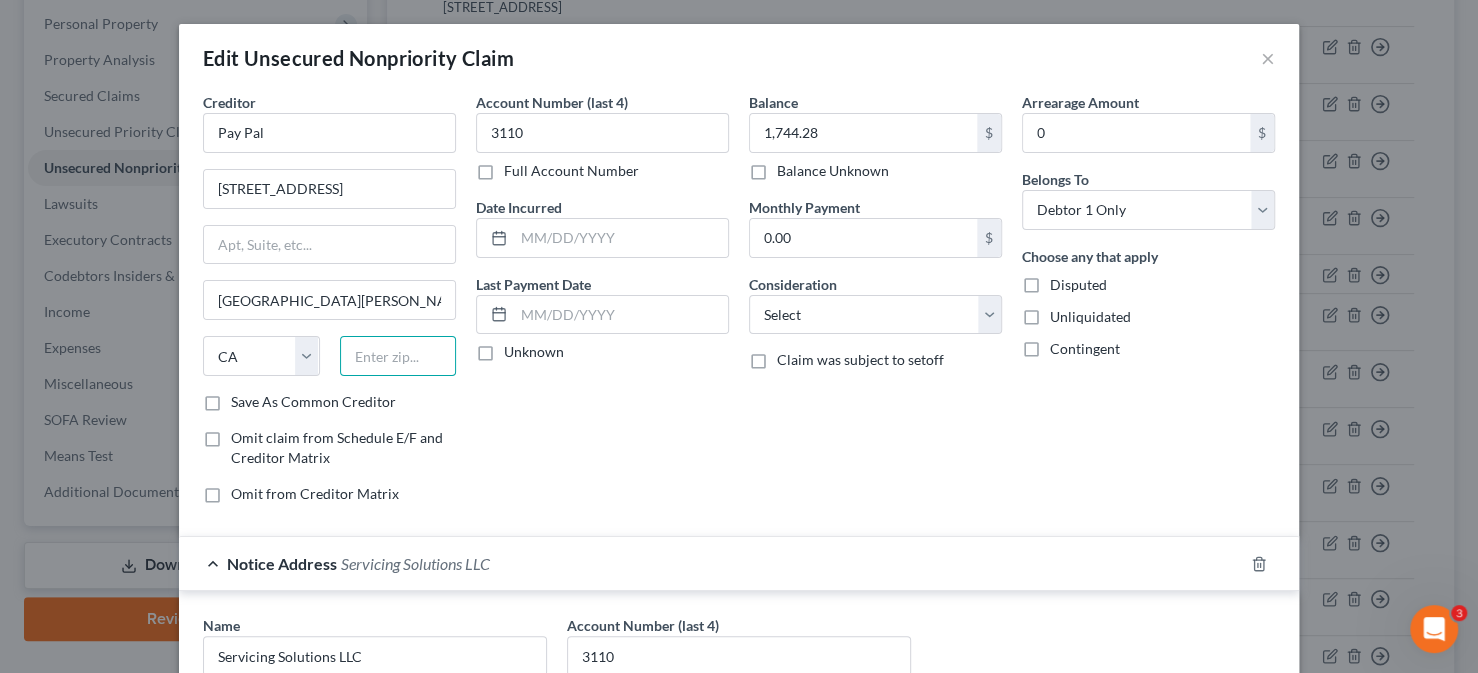 click at bounding box center [398, 356] 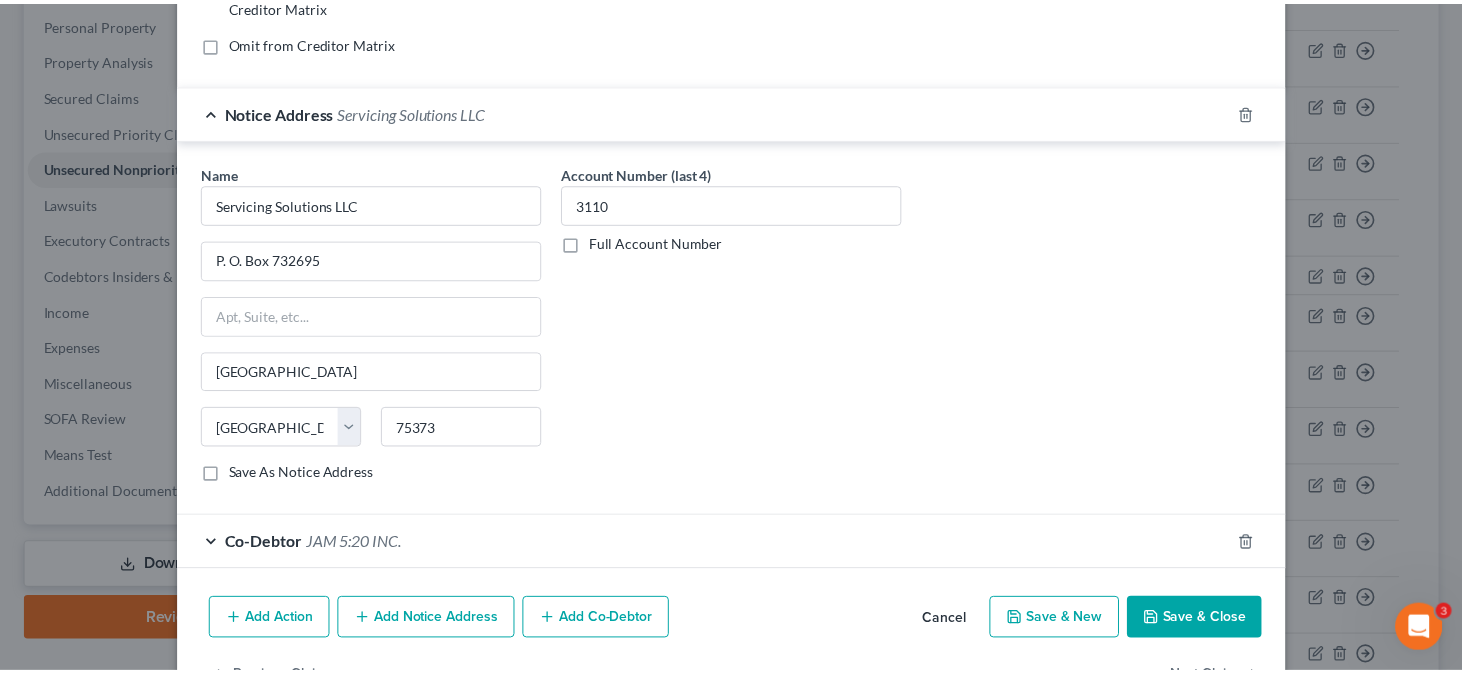 scroll, scrollTop: 500, scrollLeft: 0, axis: vertical 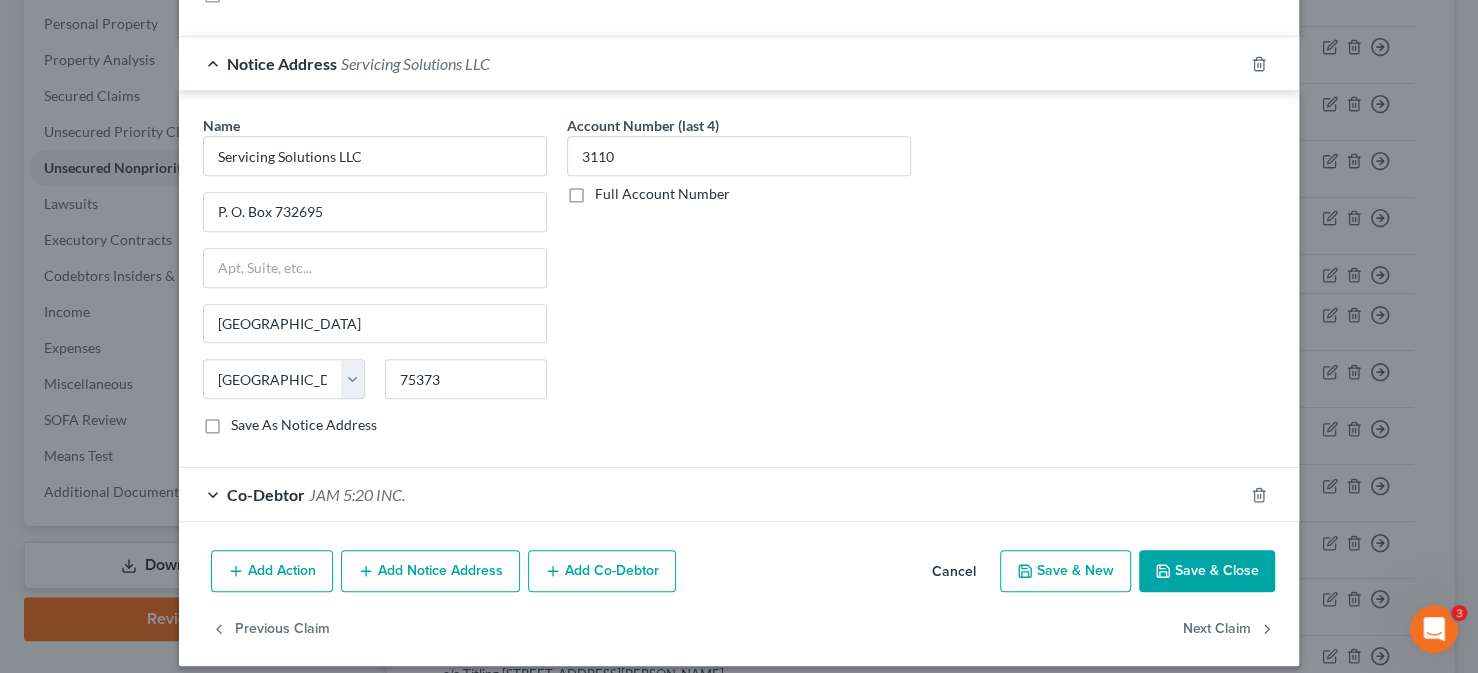 type on "95131" 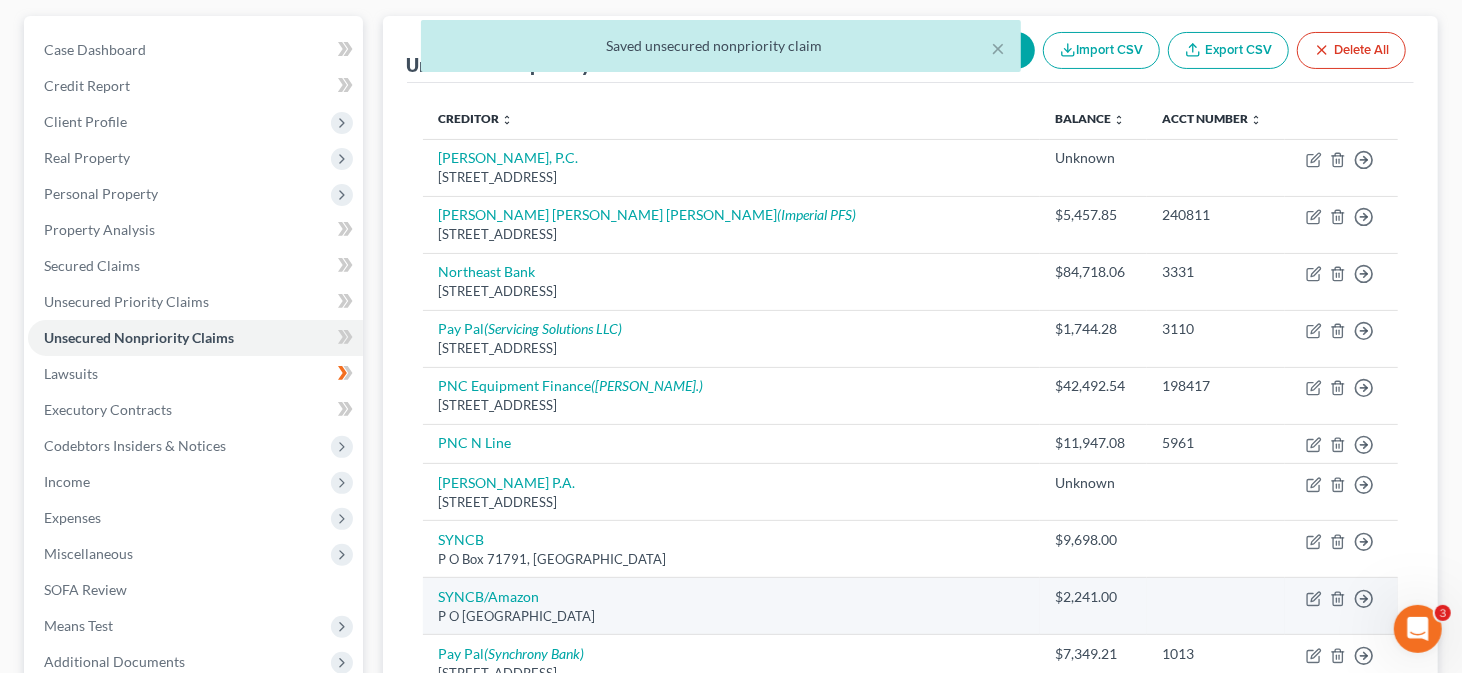 scroll, scrollTop: 146, scrollLeft: 0, axis: vertical 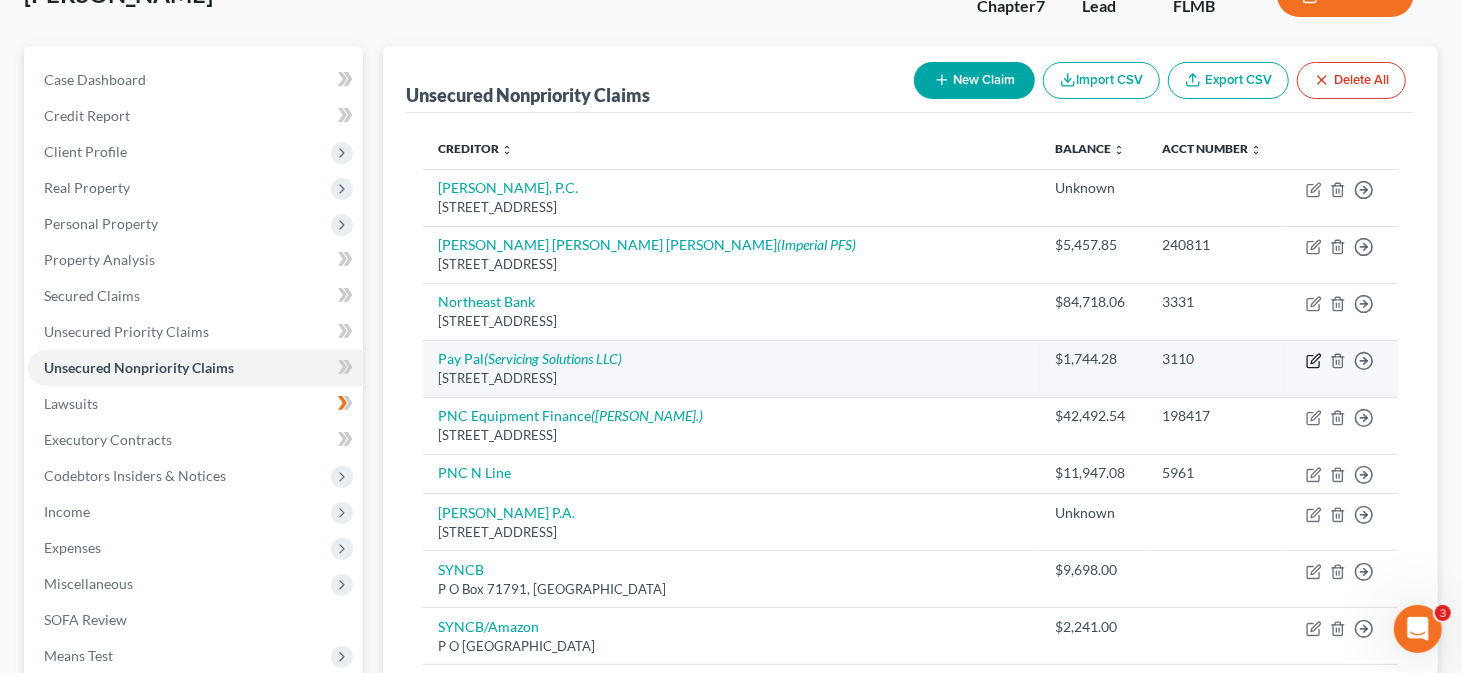 click 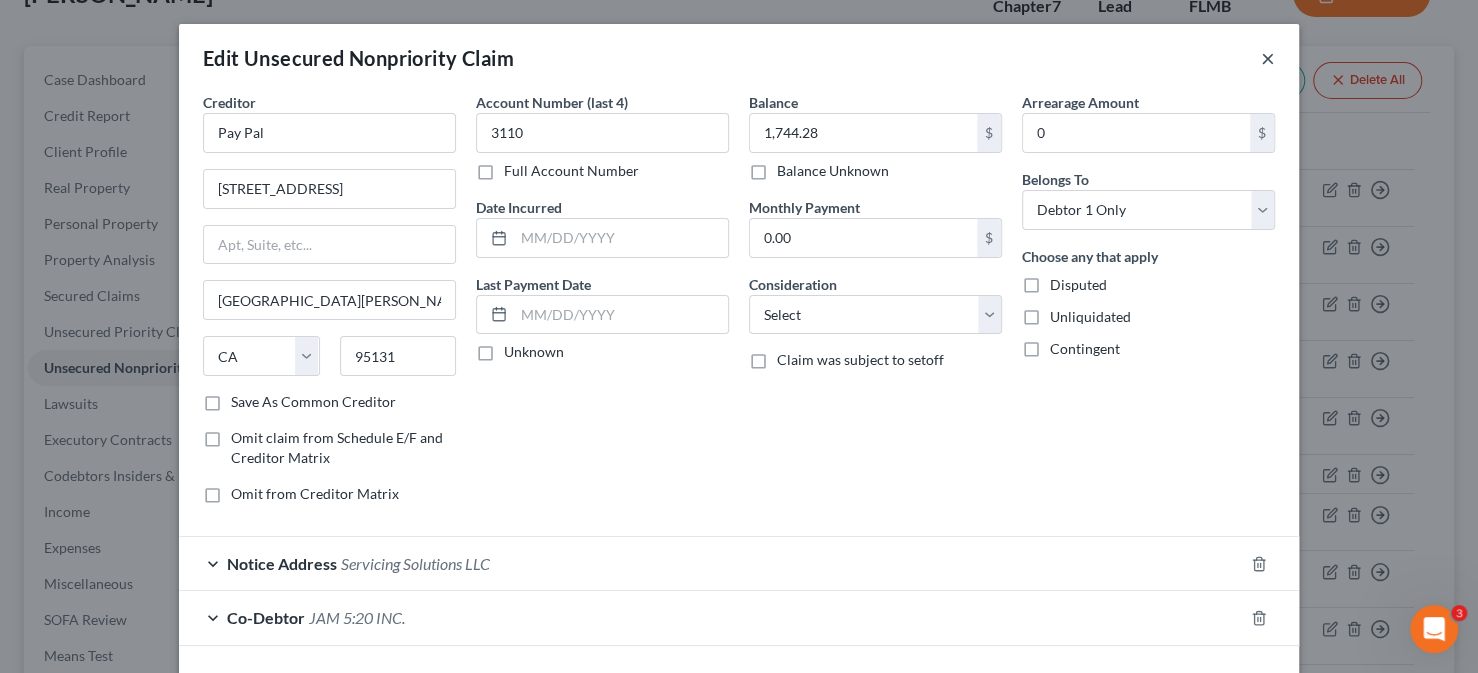 click on "×" at bounding box center [1268, 58] 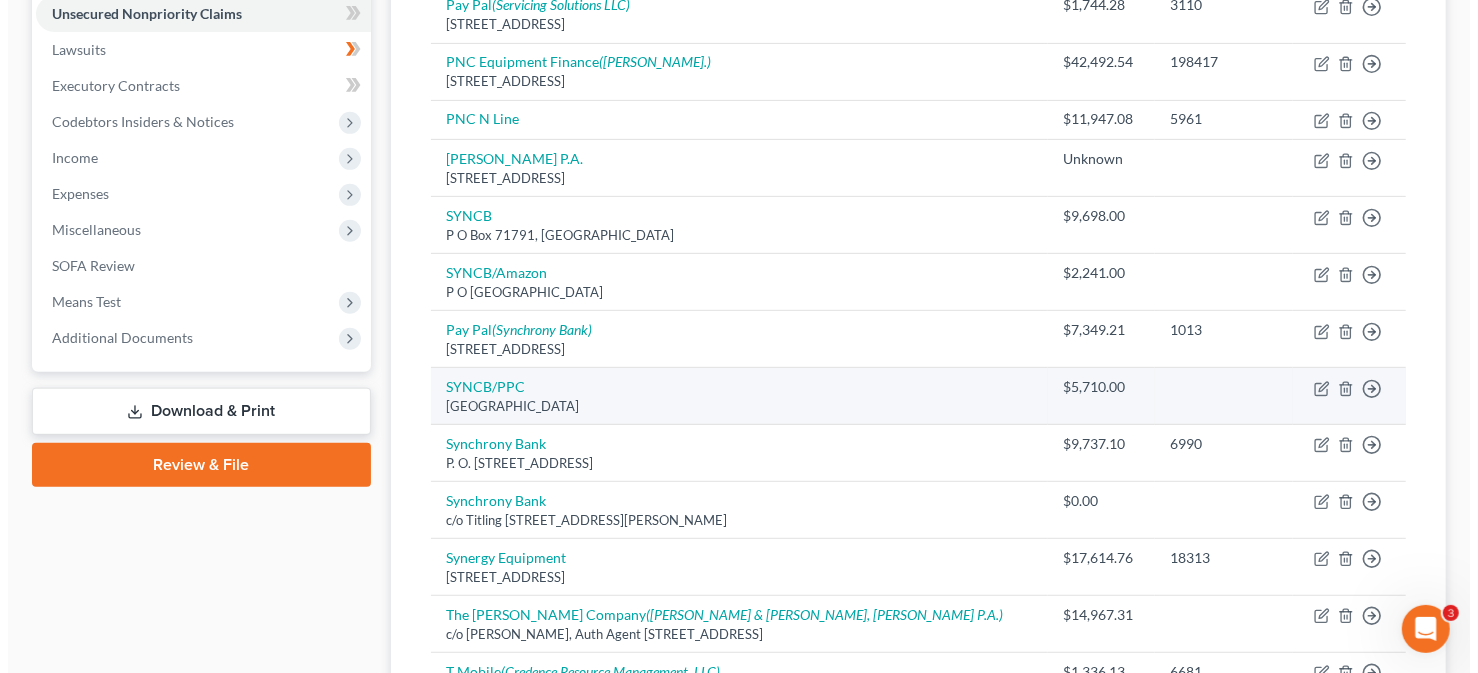 scroll, scrollTop: 400, scrollLeft: 0, axis: vertical 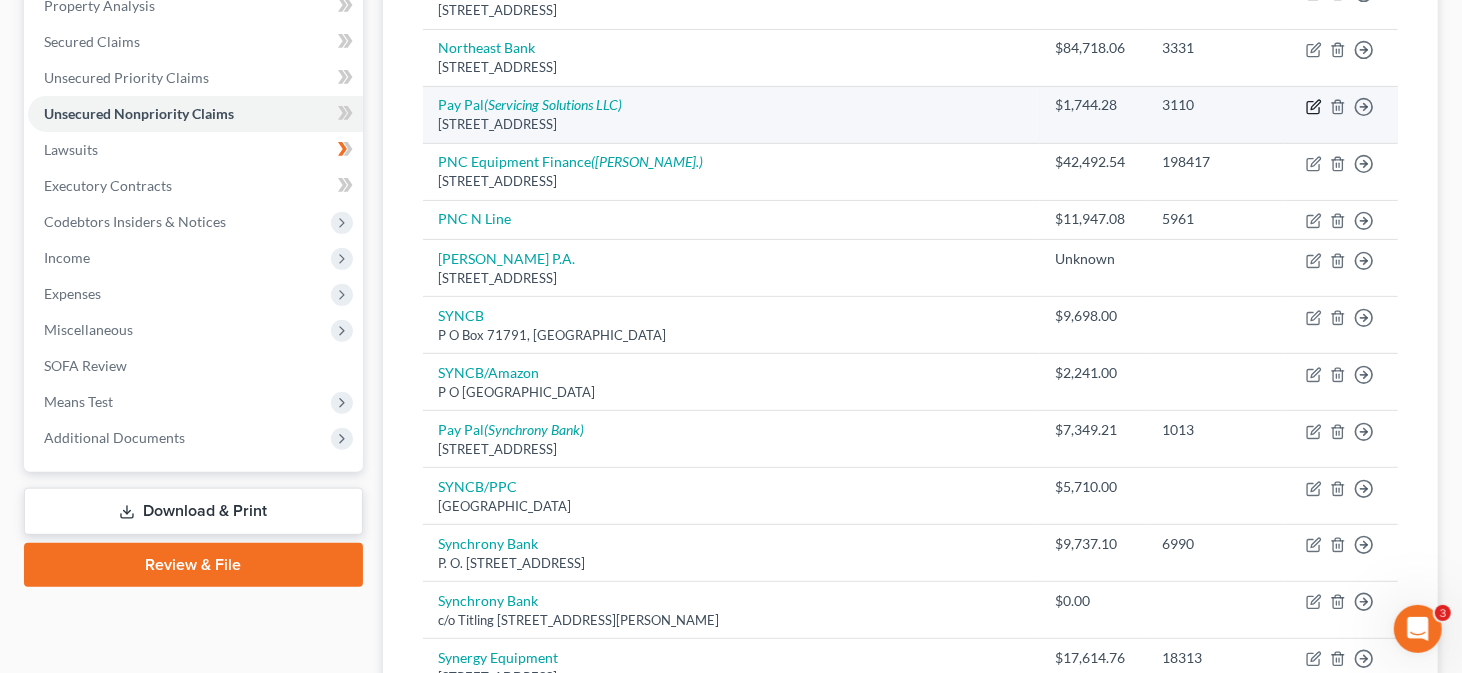 click 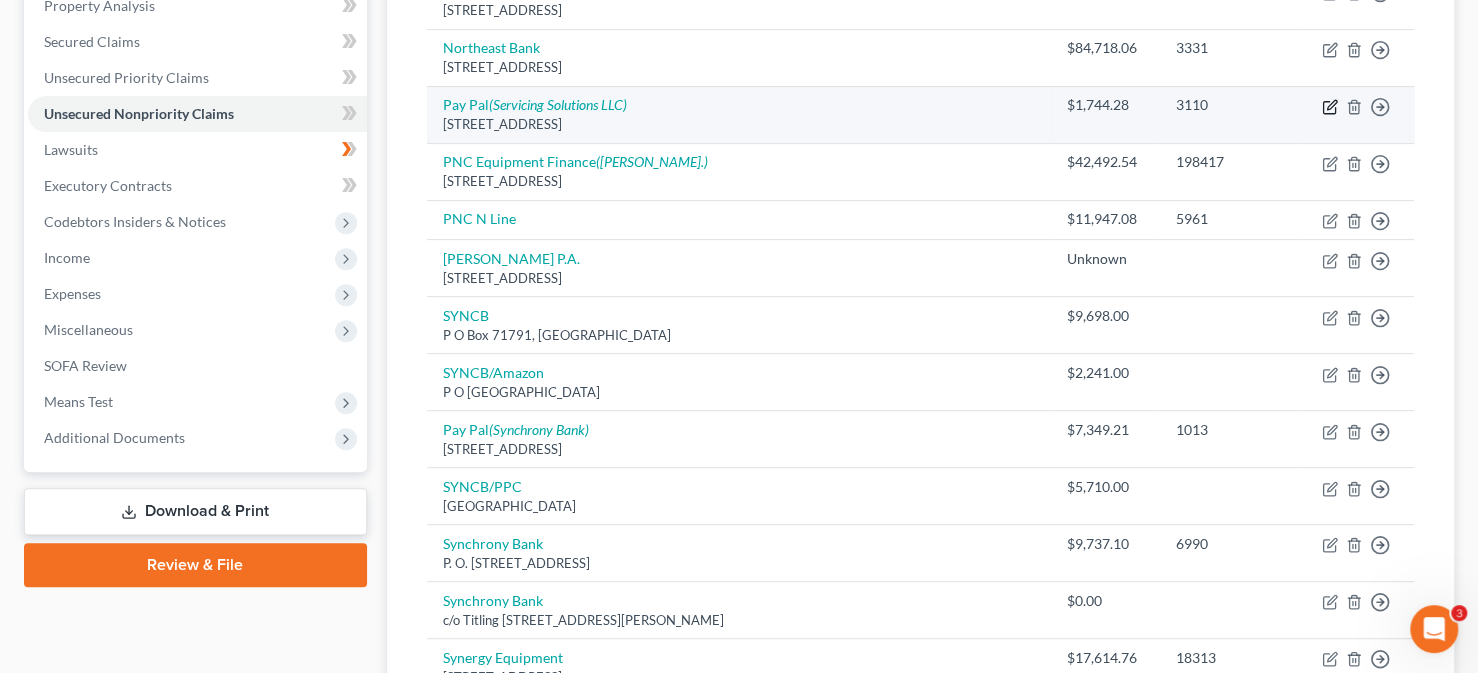 select on "4" 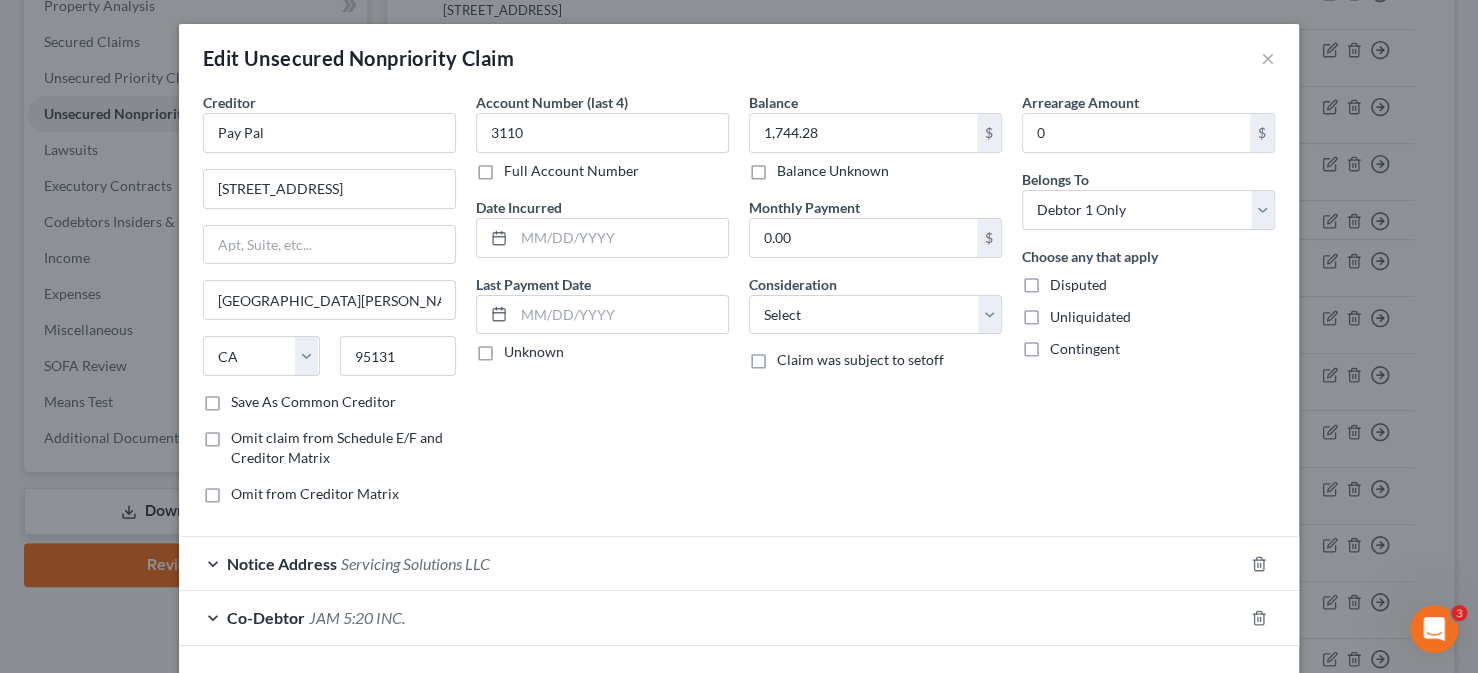 click on "Omit from Creditor Matrix" at bounding box center [315, 494] 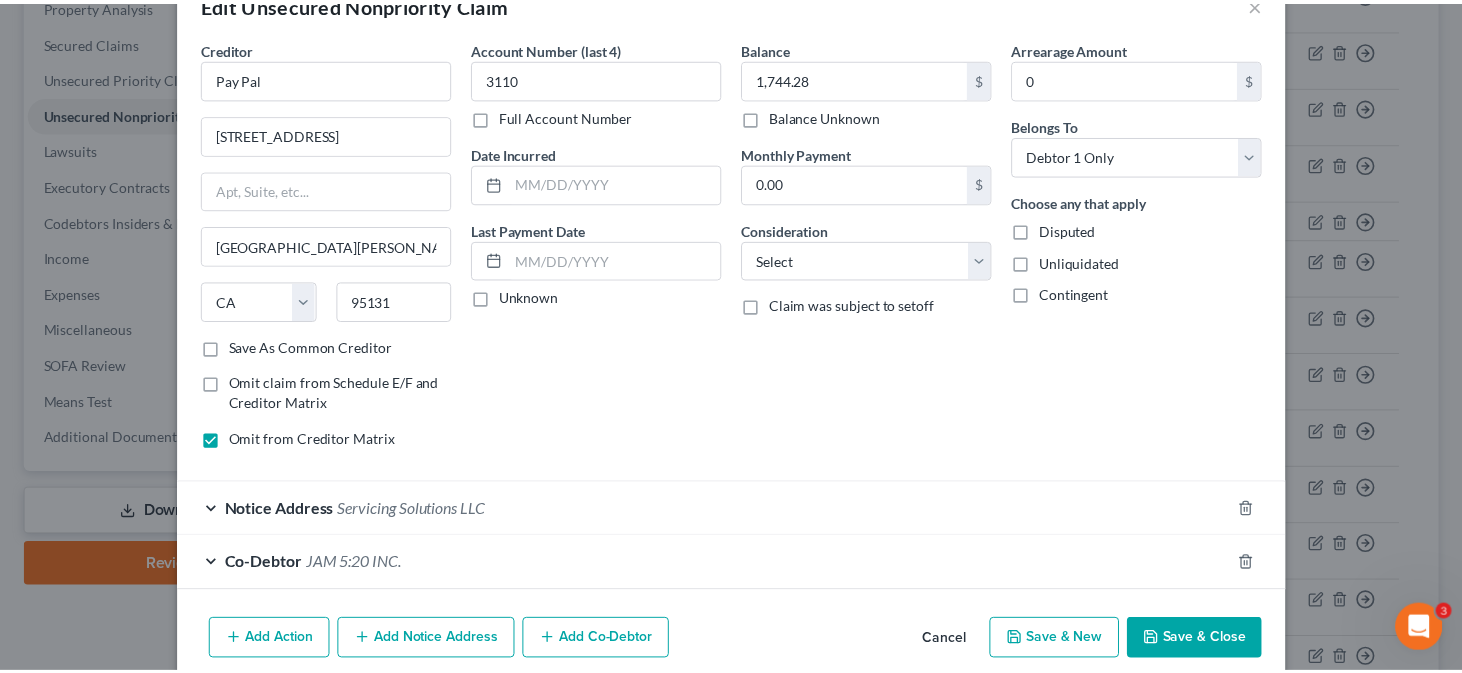 scroll, scrollTop: 100, scrollLeft: 0, axis: vertical 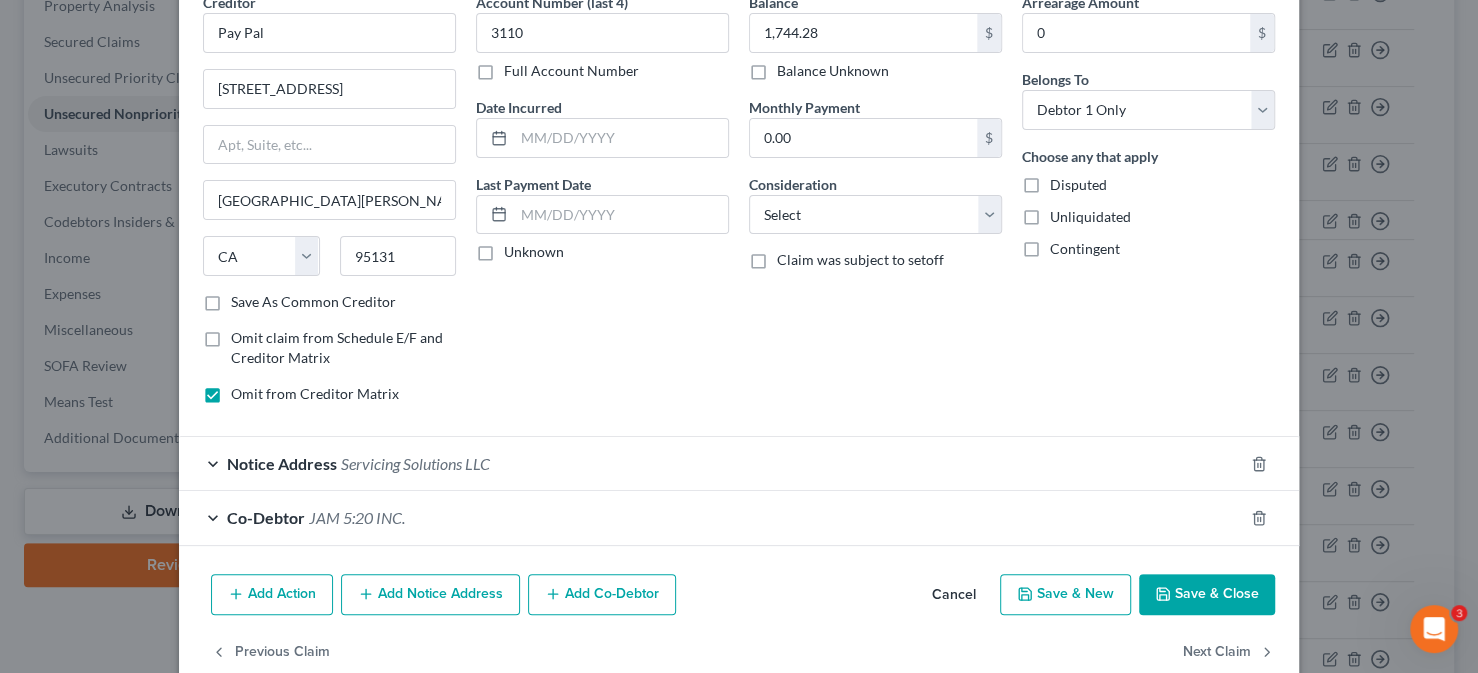 click on "Save & Close" at bounding box center (1207, 595) 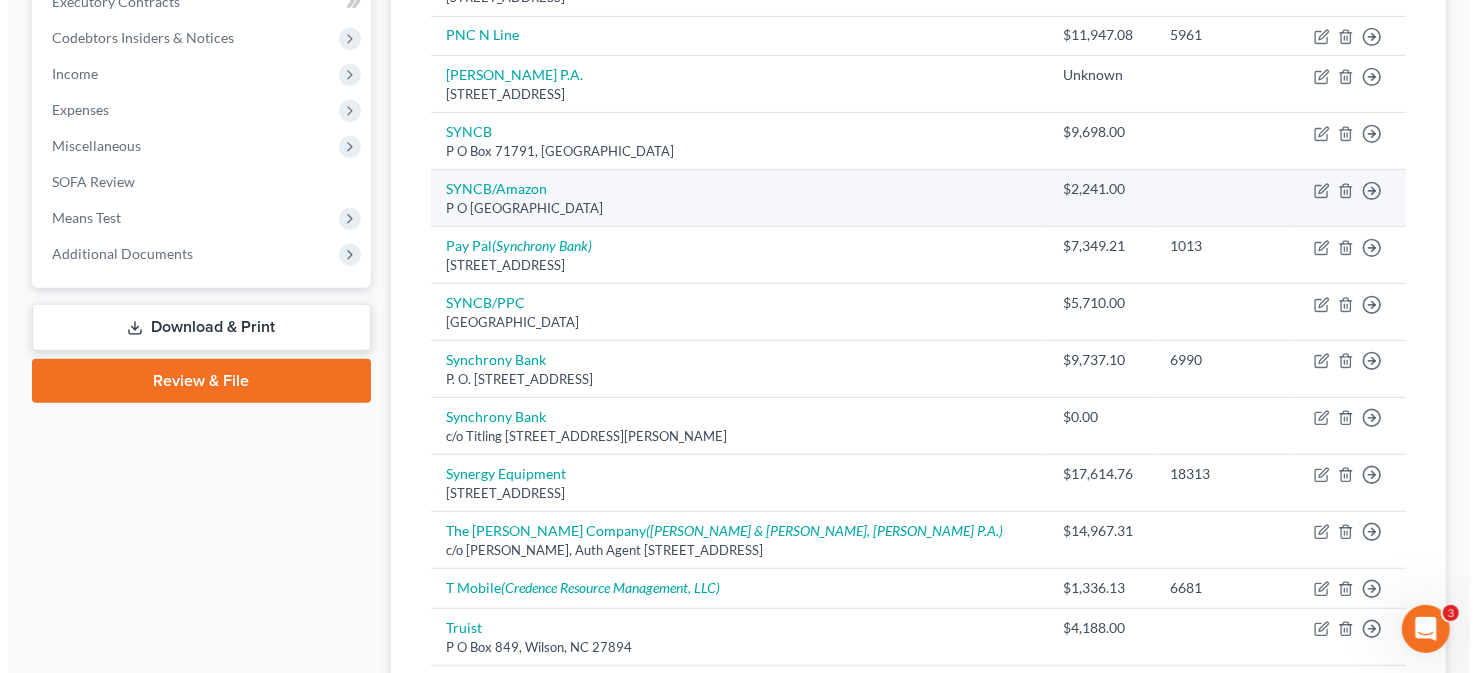 scroll, scrollTop: 600, scrollLeft: 0, axis: vertical 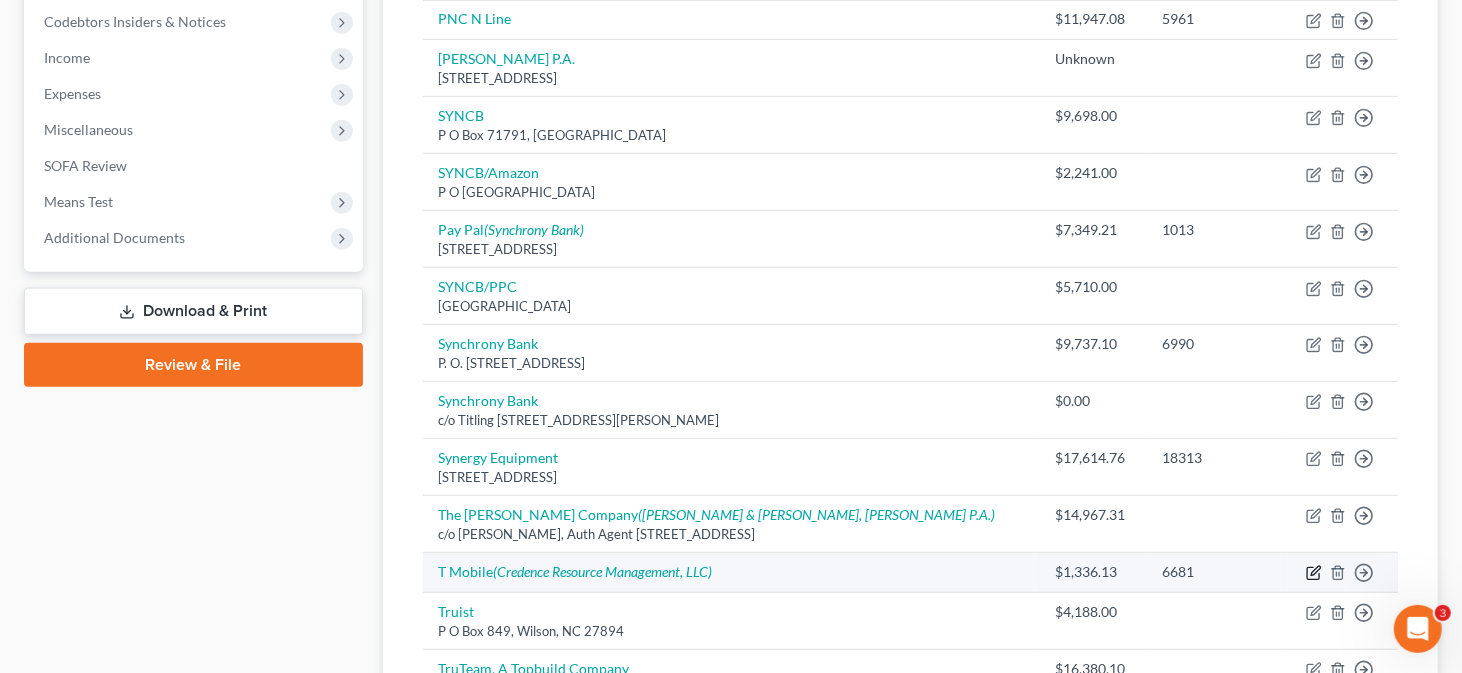 click 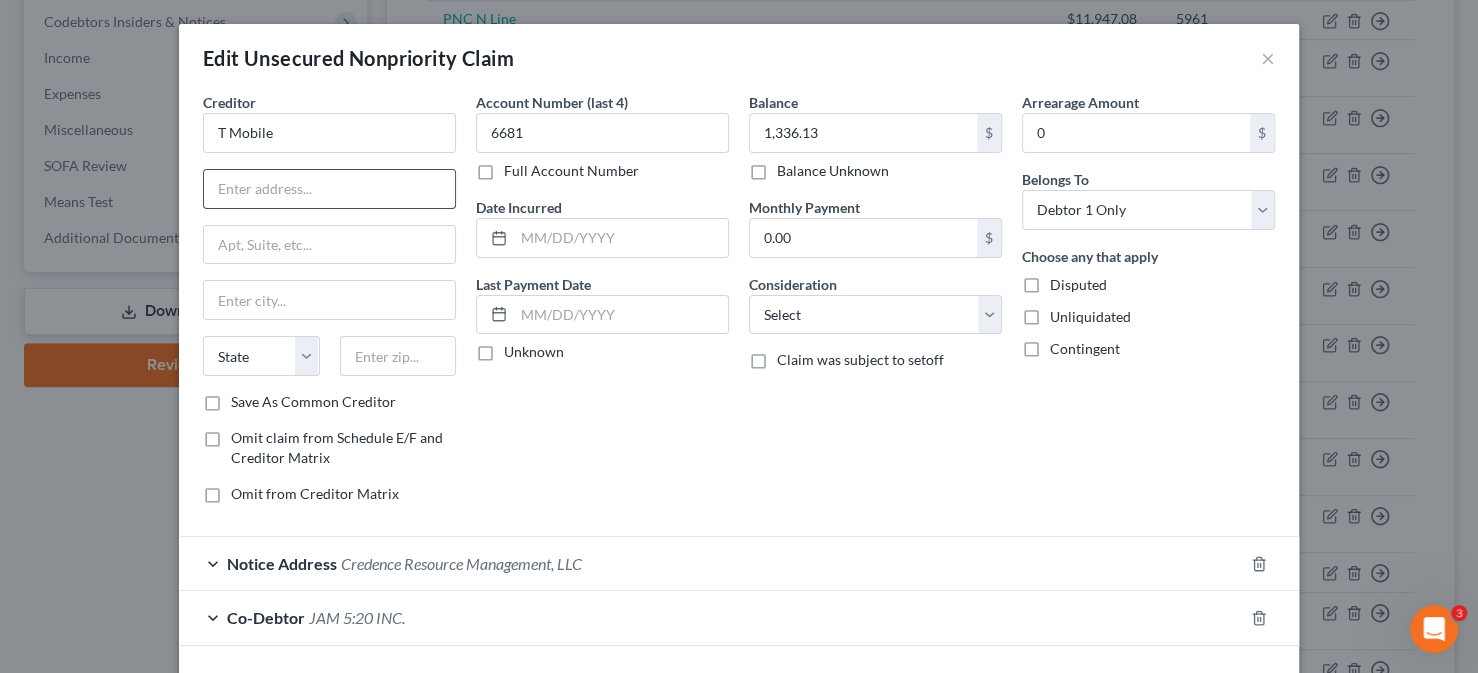 click at bounding box center [329, 189] 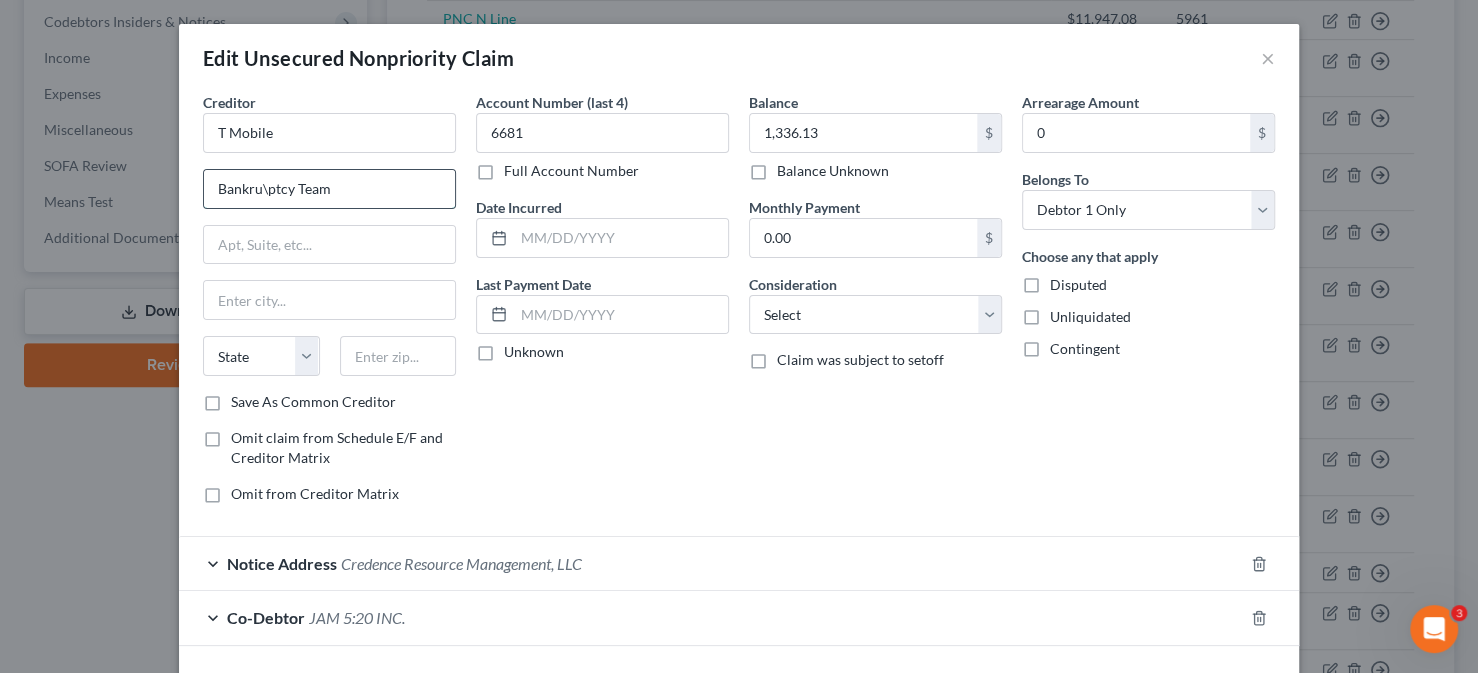 type on "Bankru\ptcy Team" 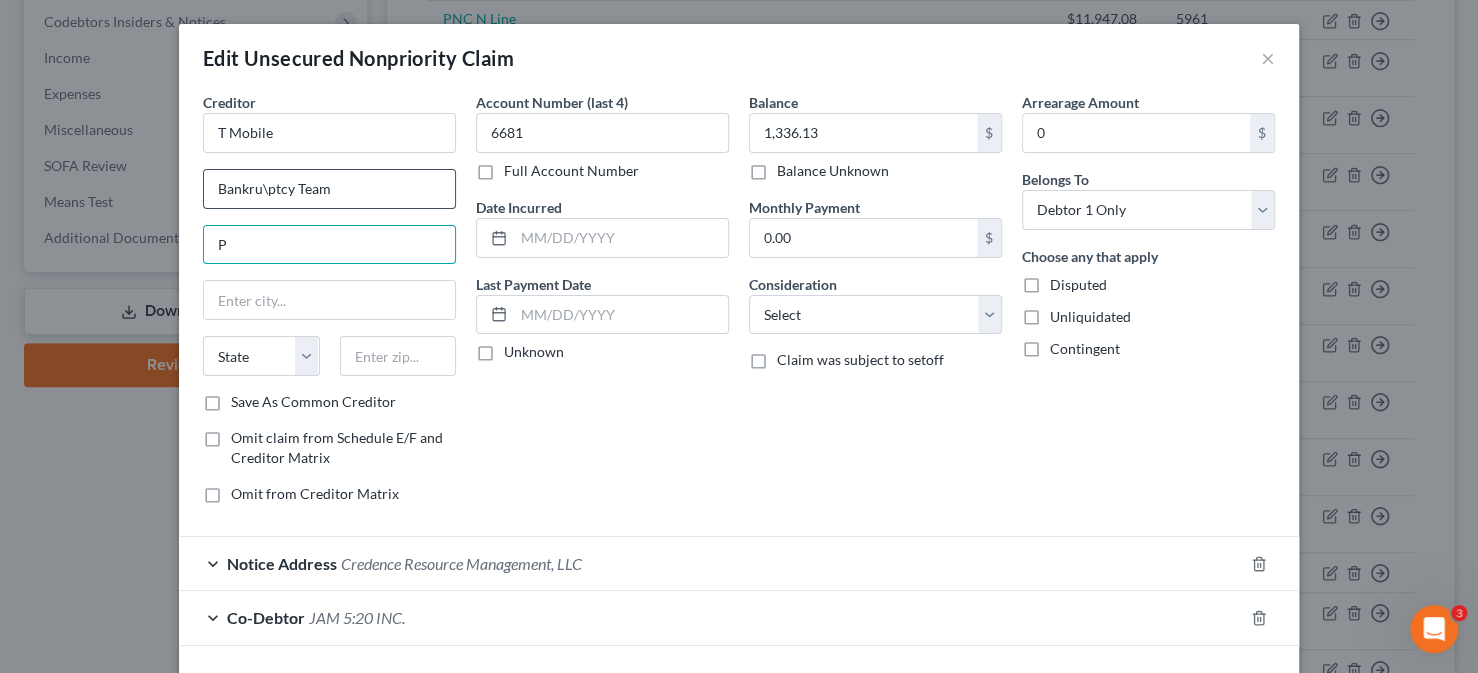type on "P" 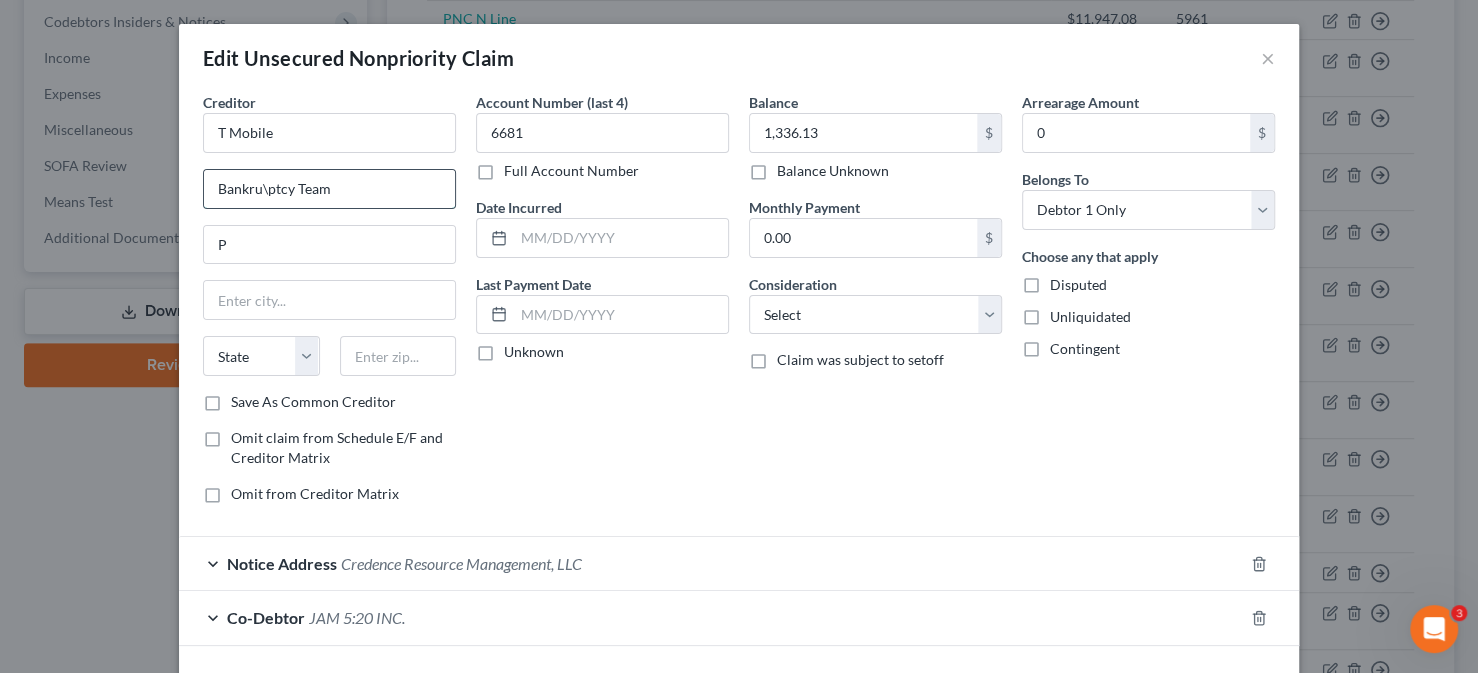 click on "Bankru\ptcy Team" at bounding box center [329, 189] 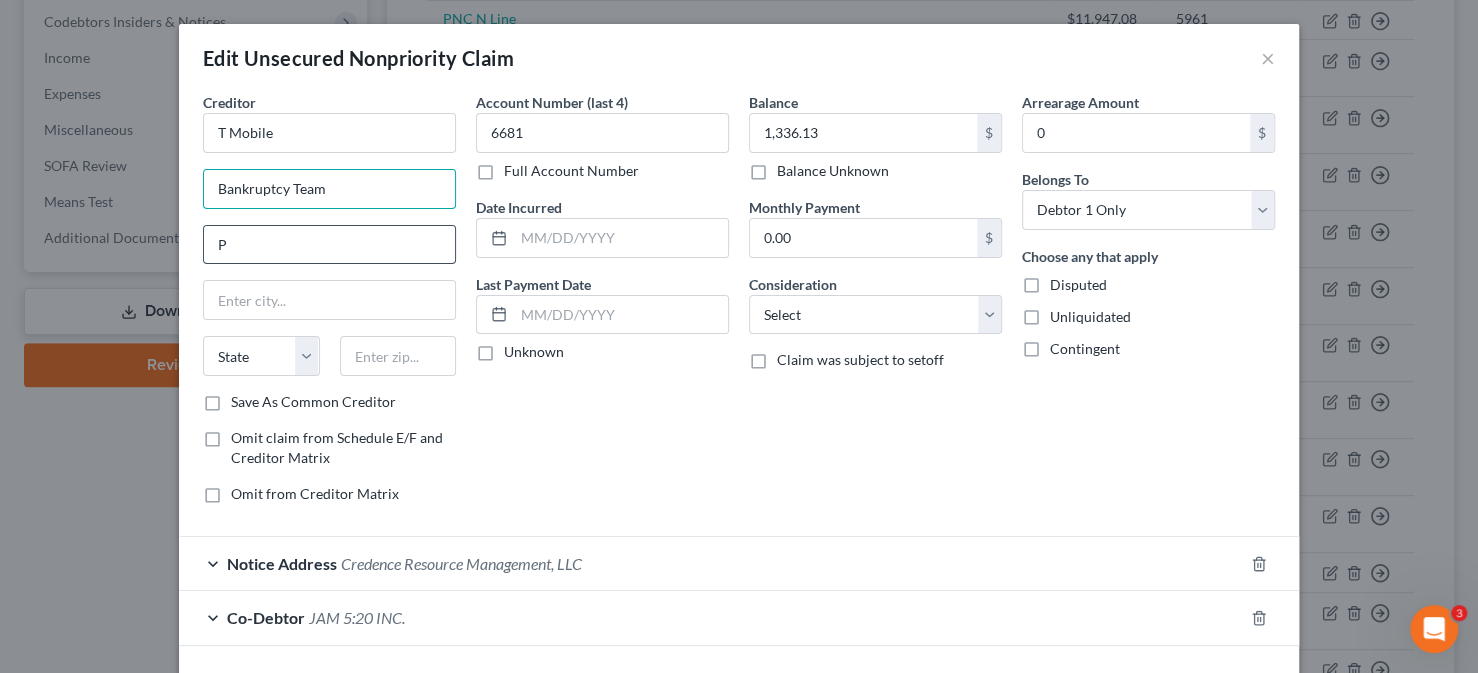 type on "Bankruptcy Team" 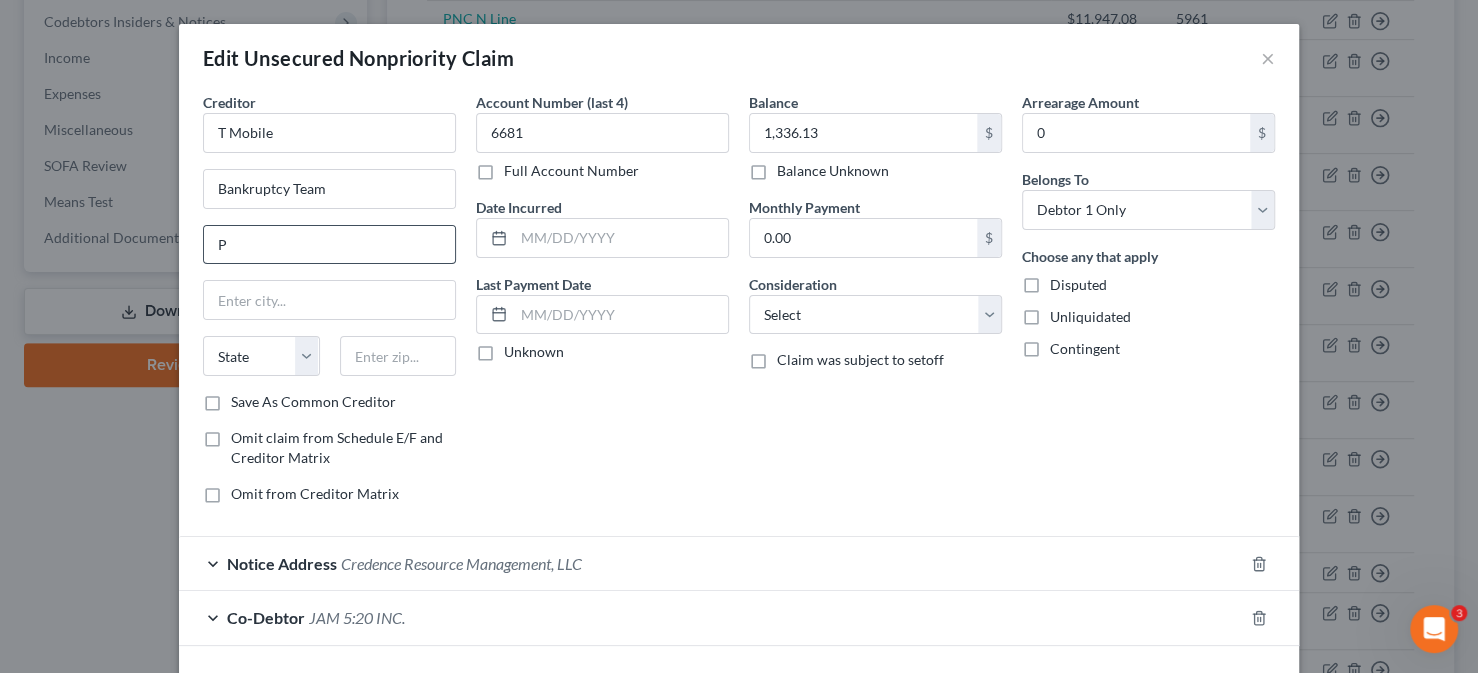 click on "P" at bounding box center [329, 245] 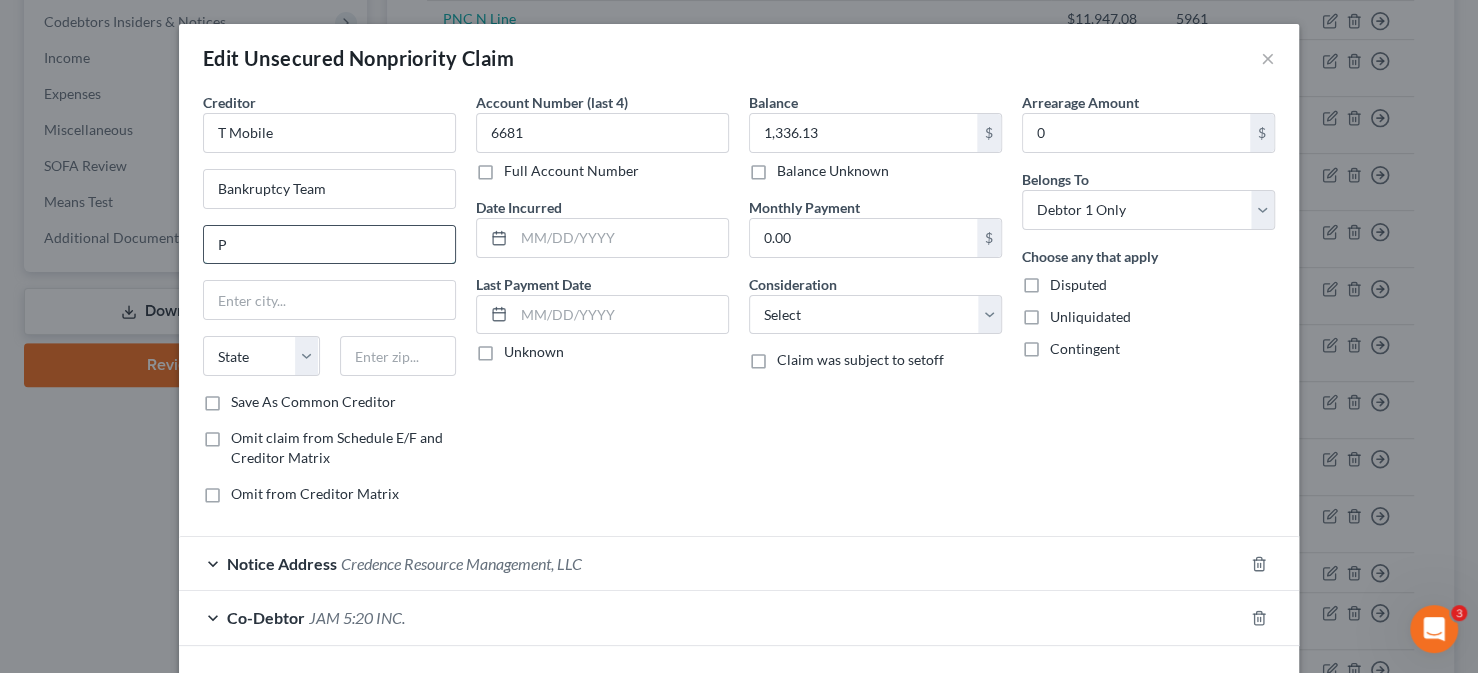 click on "P" at bounding box center (329, 245) 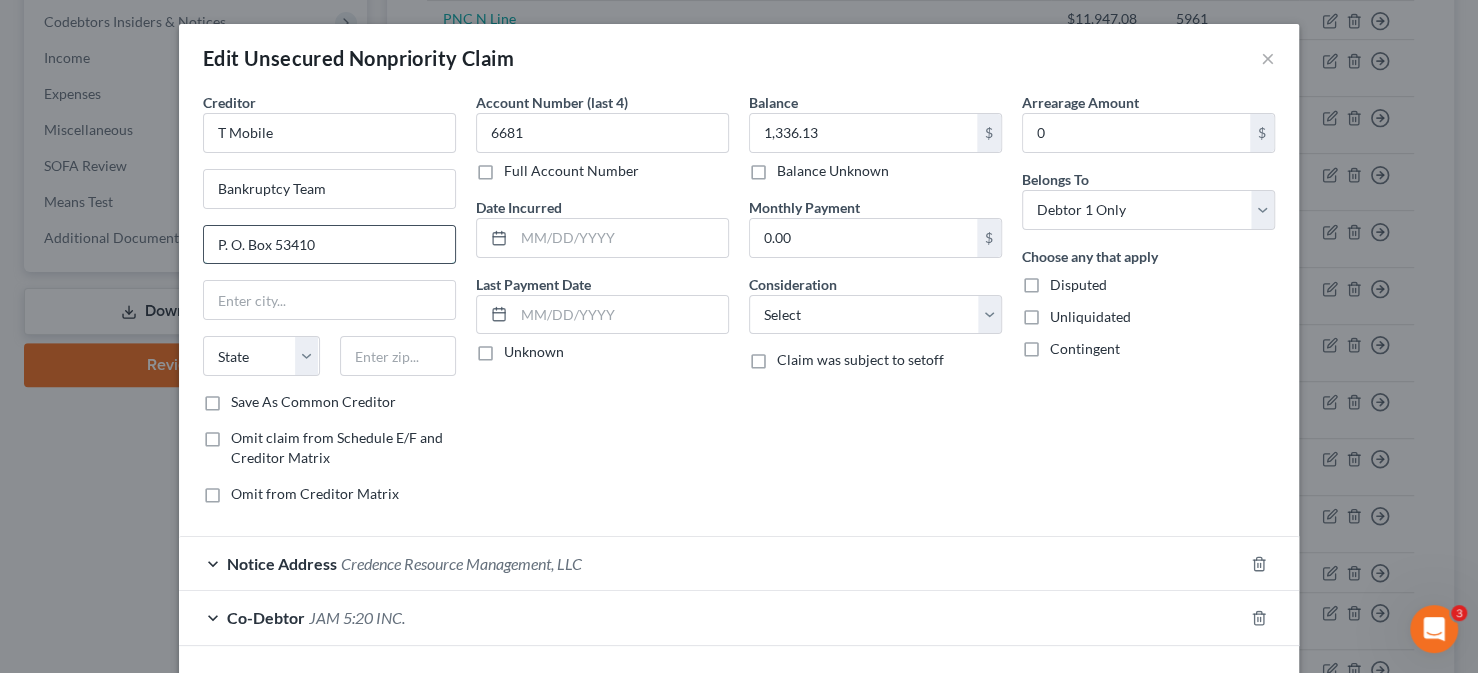 type on "P. O. Box 53410" 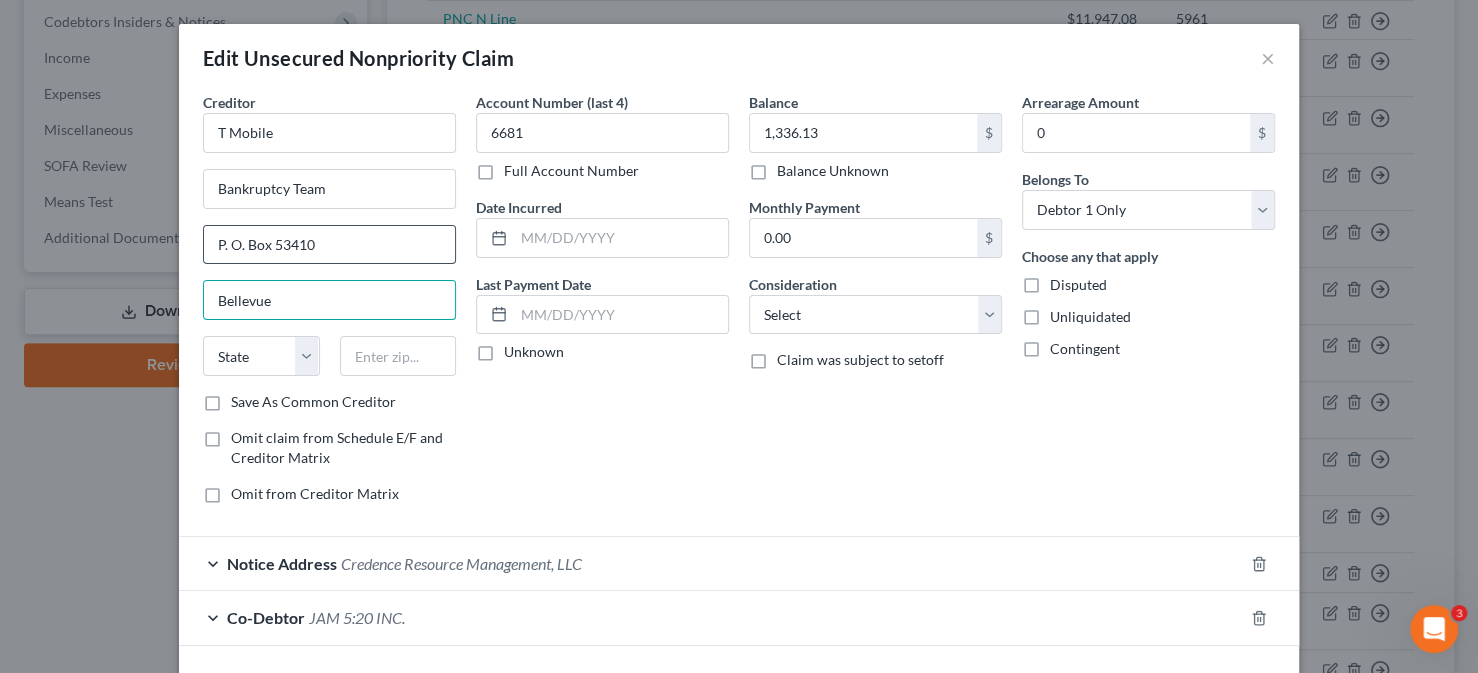 type on "Bellevue" 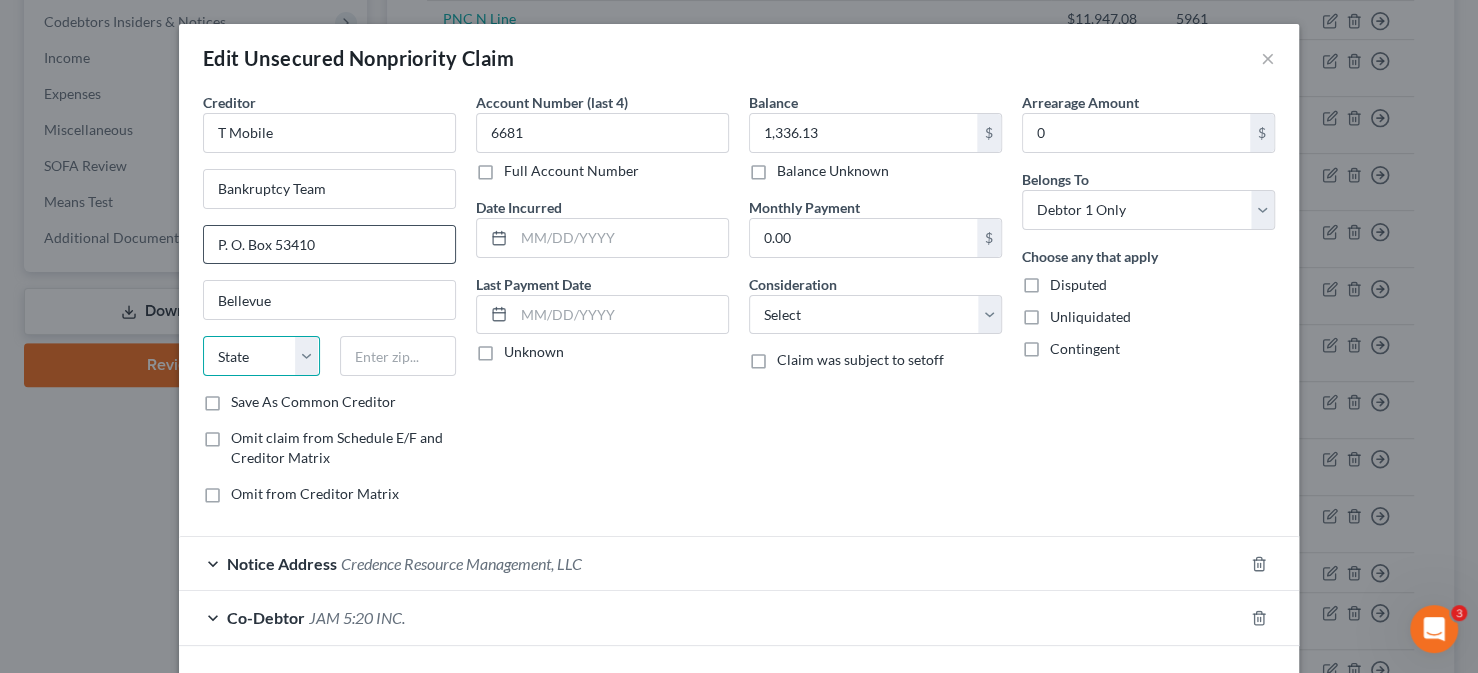 select on "50" 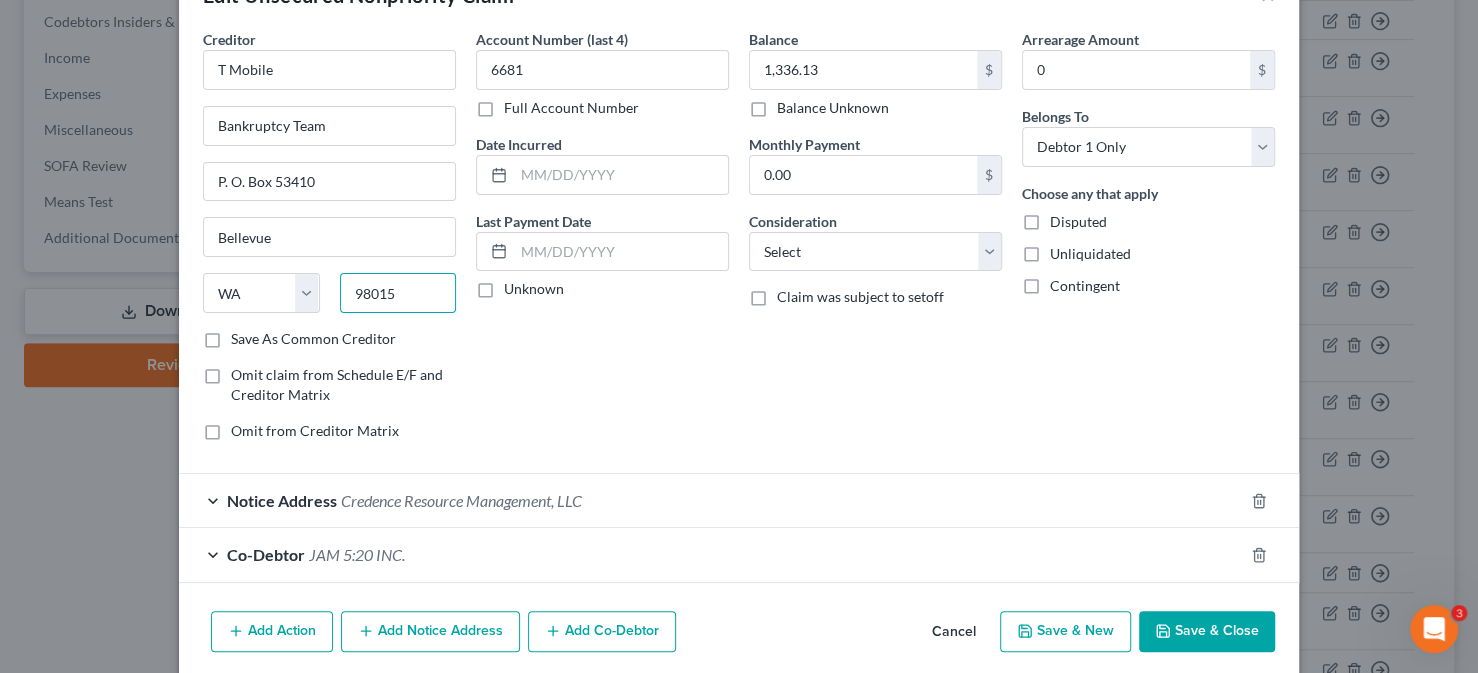 scroll, scrollTop: 136, scrollLeft: 0, axis: vertical 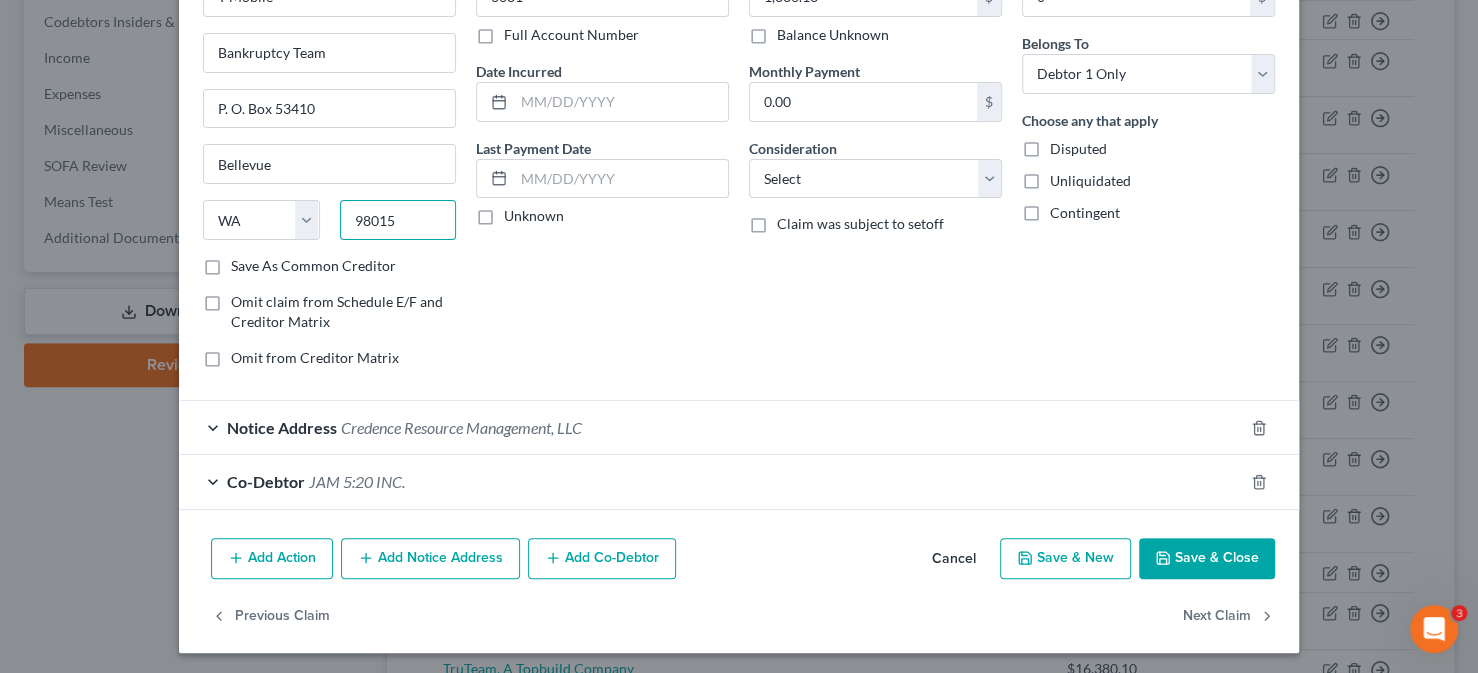 type on "98015" 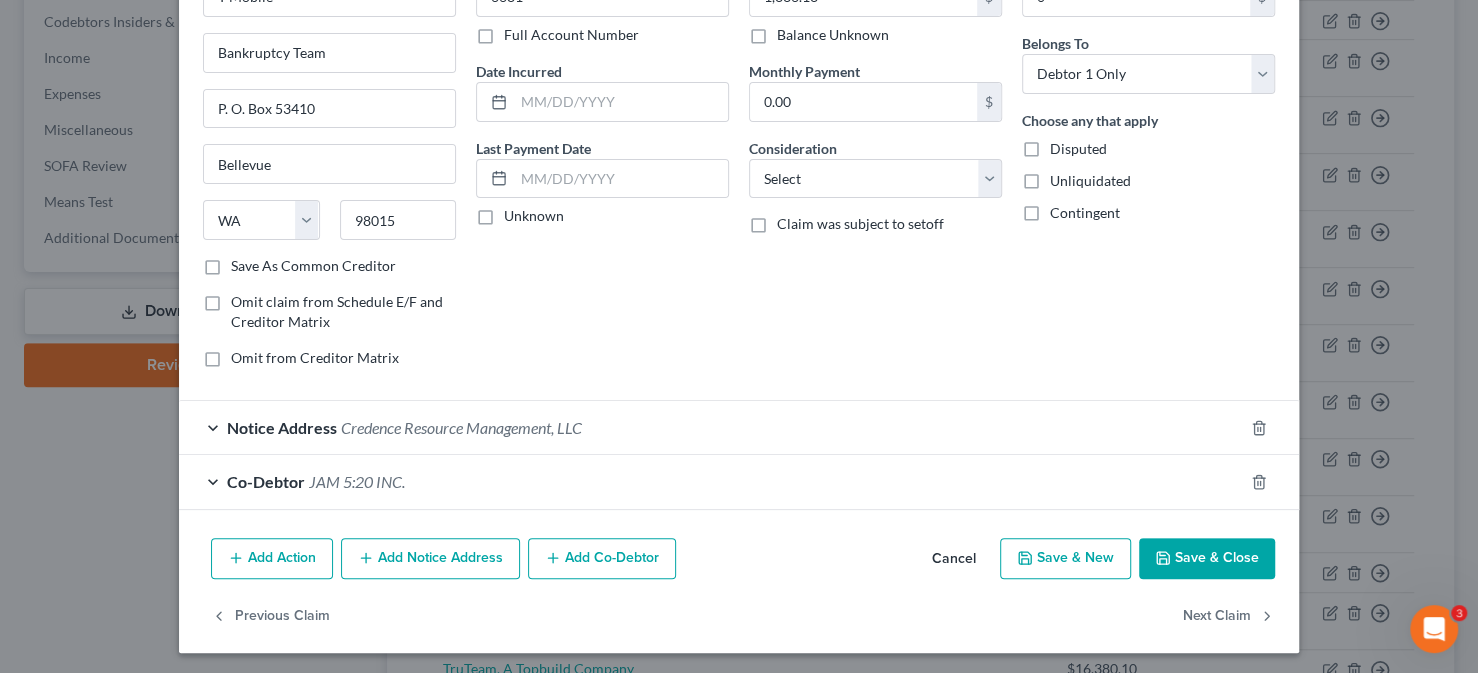 click on "Co-Debtor JAM 5:20 INC." at bounding box center (711, 481) 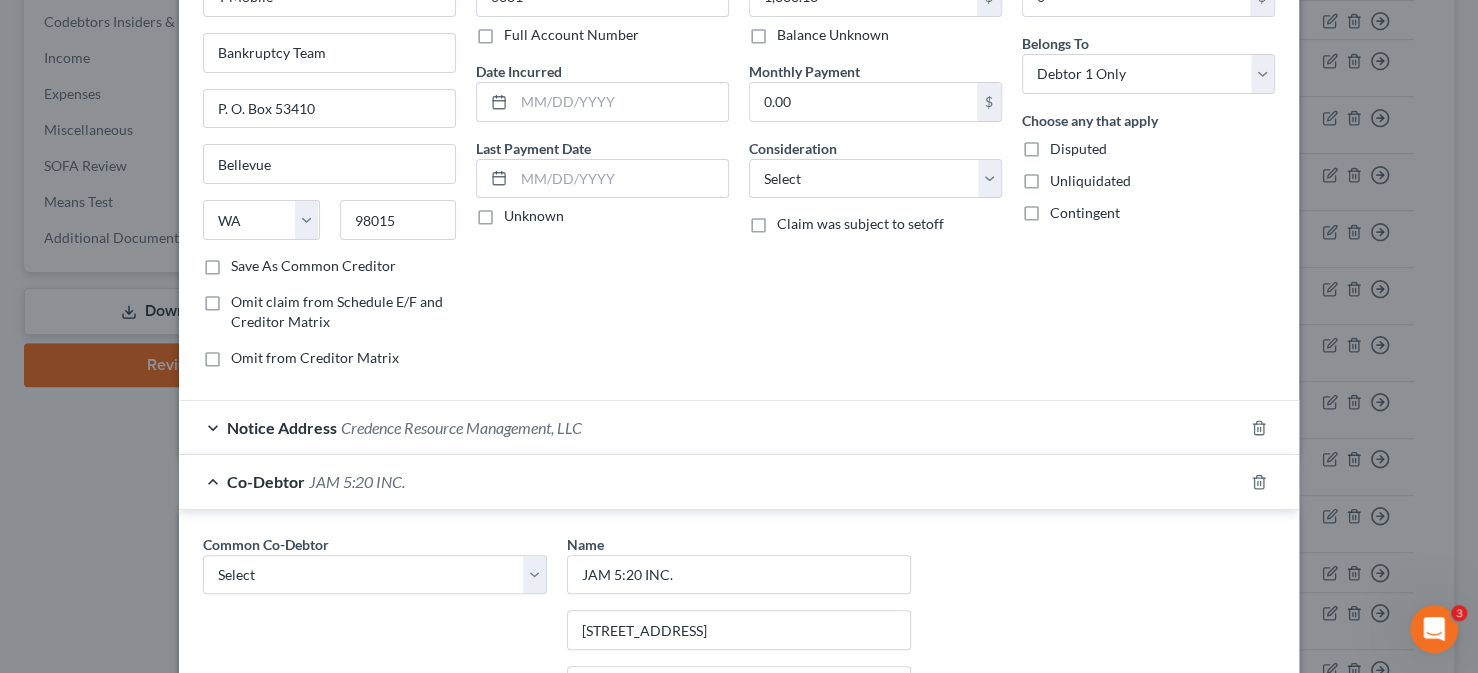 click on "Notice Address Credence Resource Management, LLC" at bounding box center [711, 427] 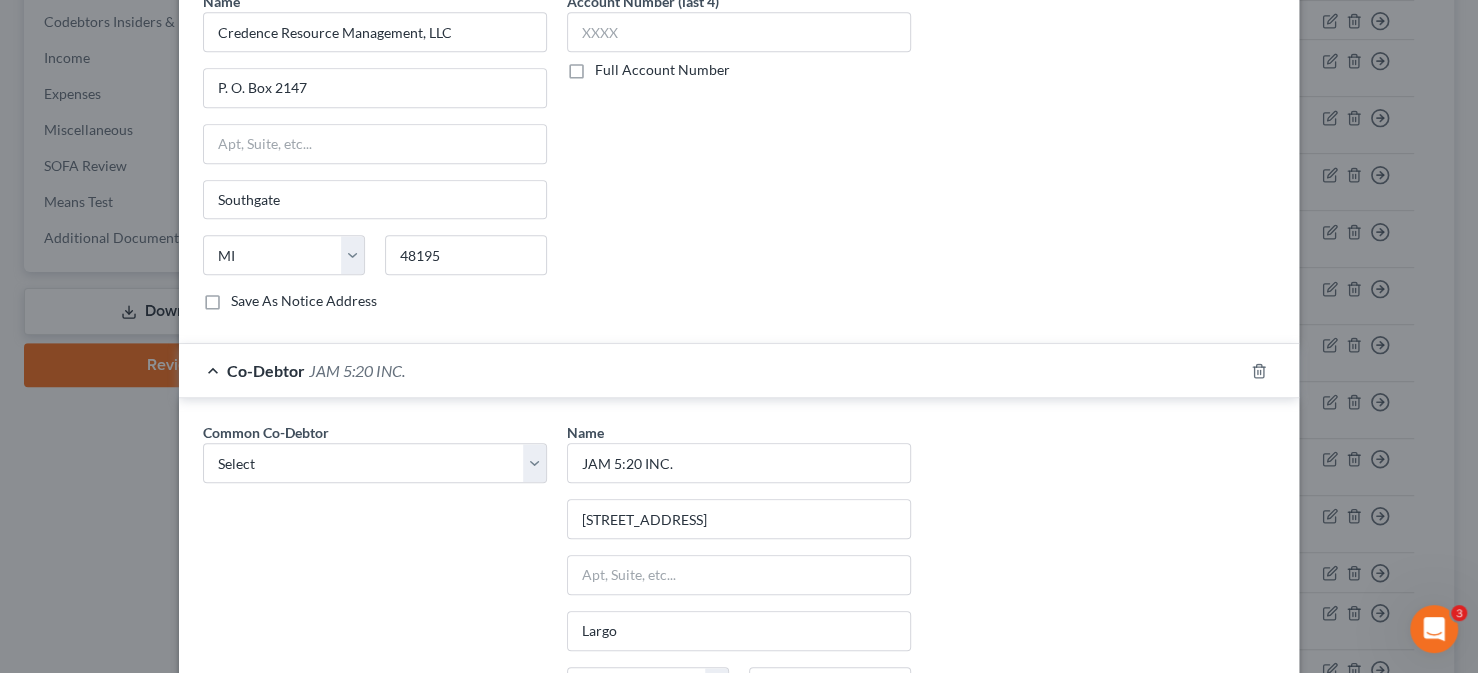 scroll, scrollTop: 836, scrollLeft: 0, axis: vertical 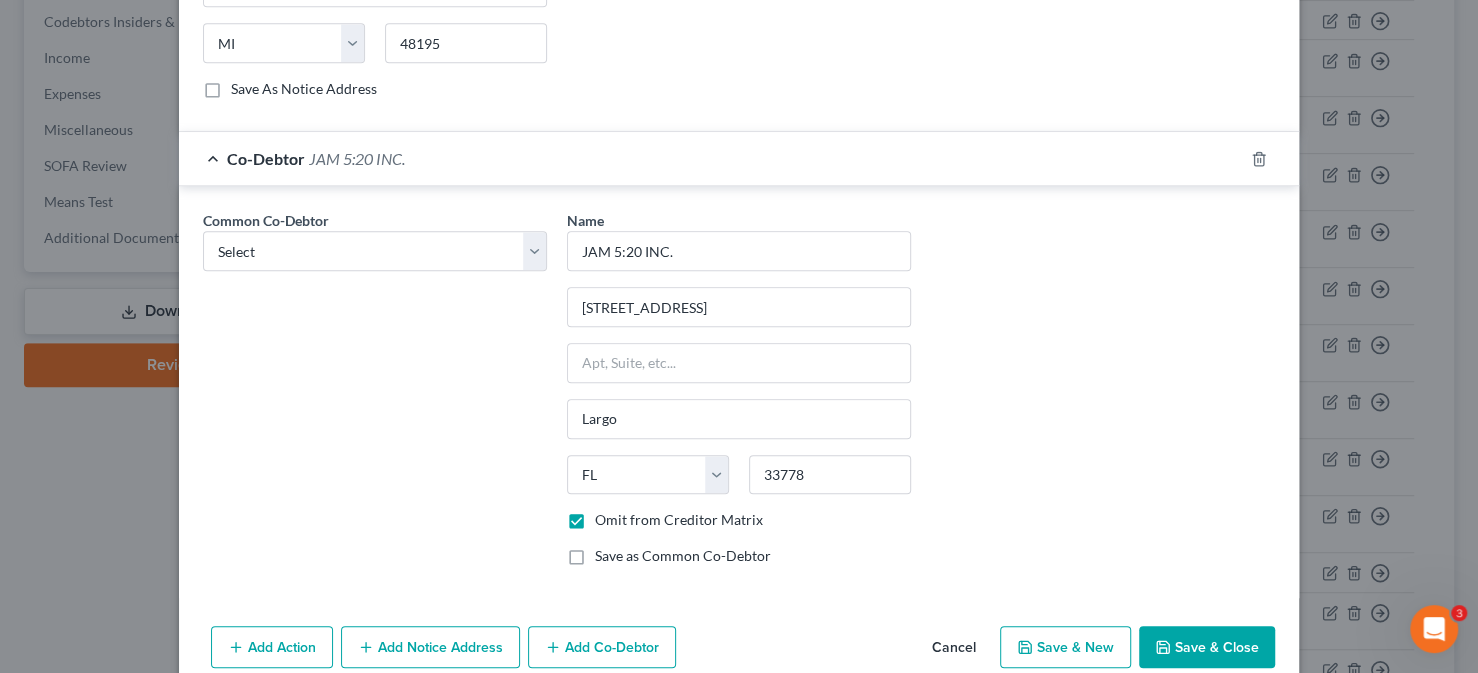 click on "Save & Close" at bounding box center [1207, 647] 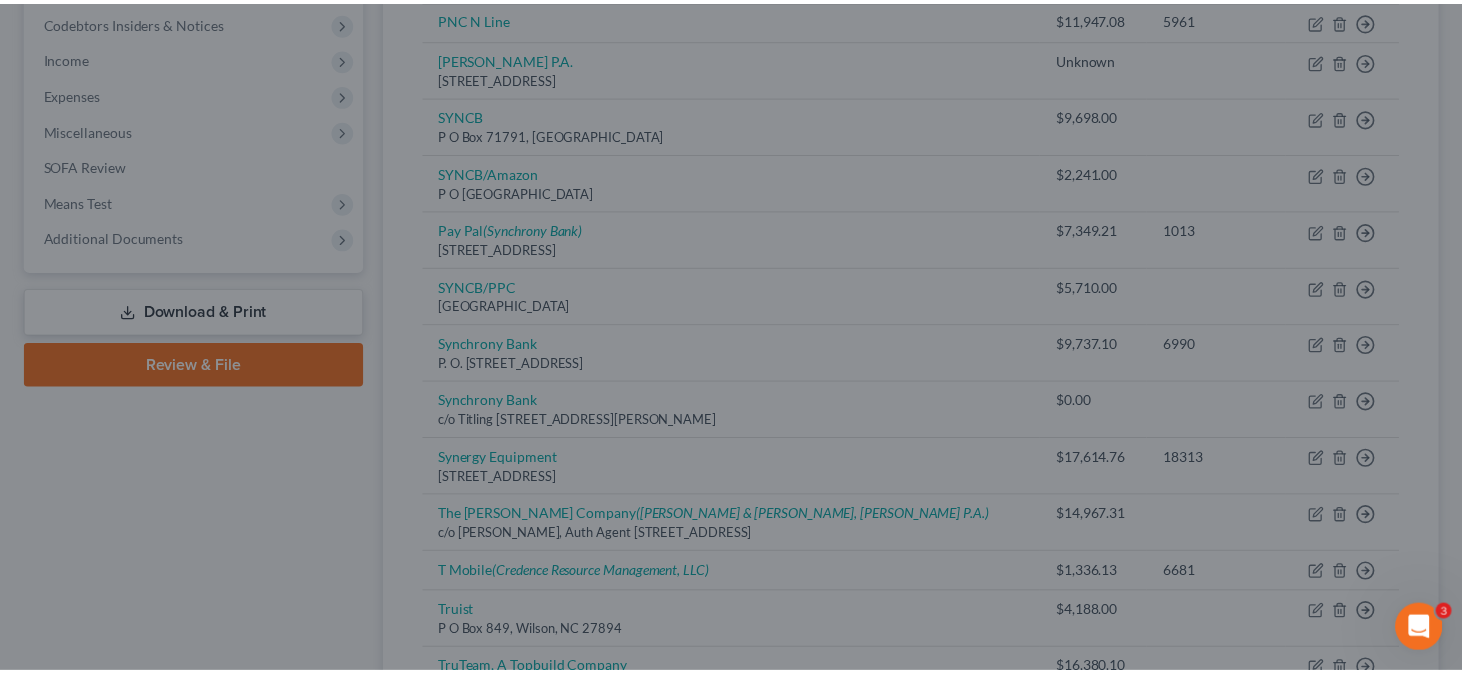 scroll, scrollTop: 0, scrollLeft: 0, axis: both 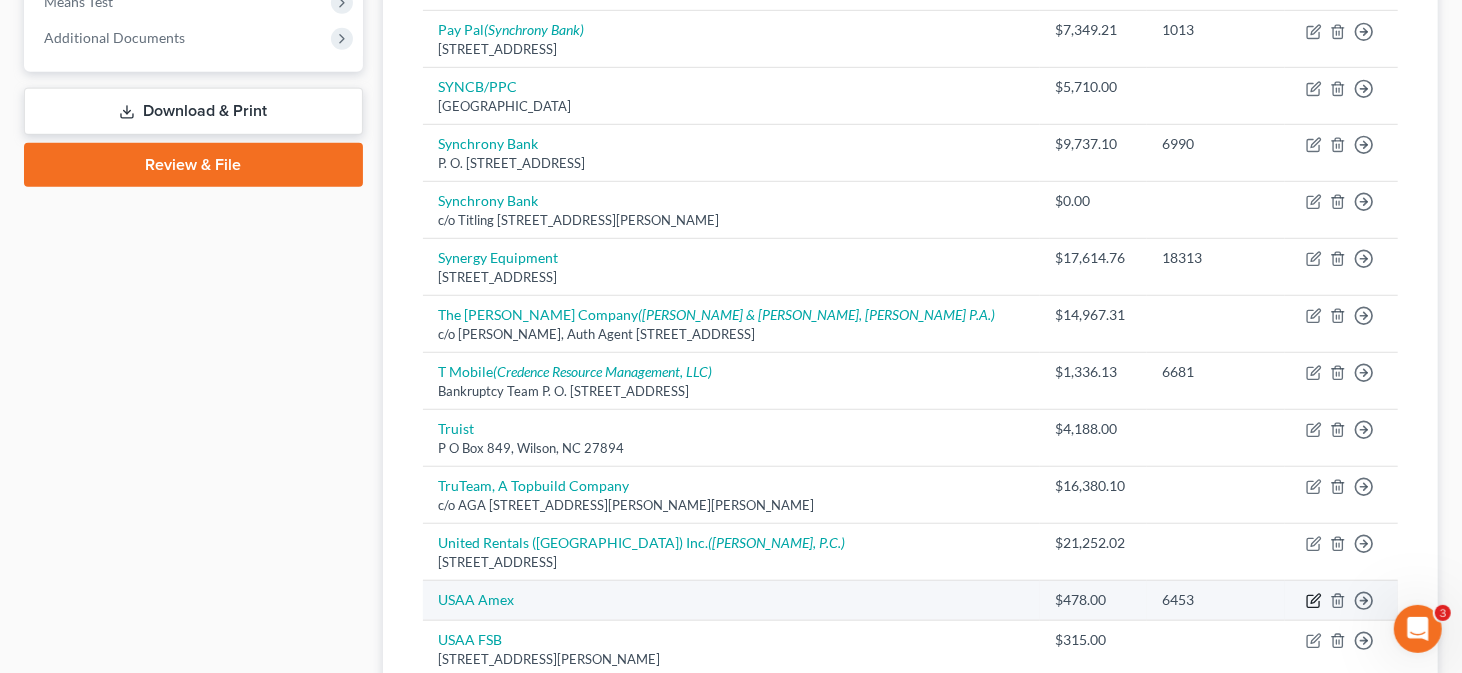 click 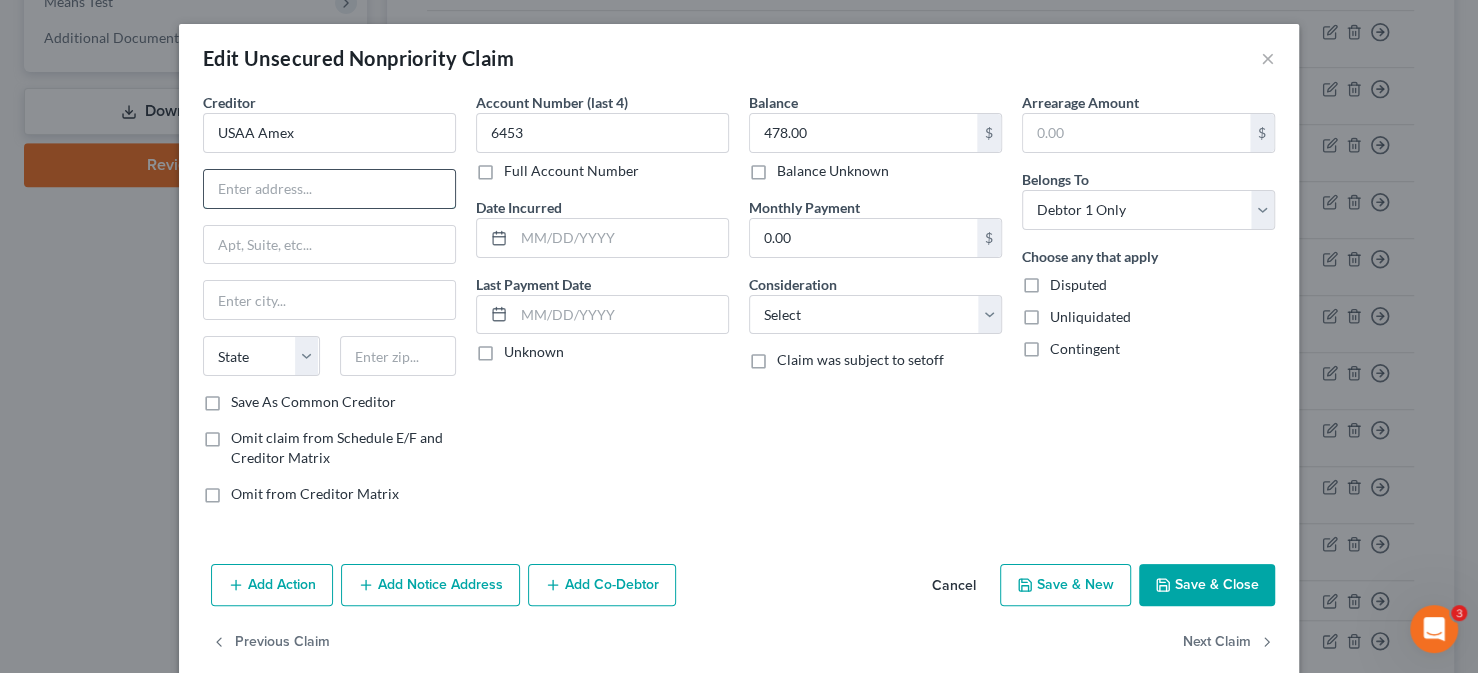 click at bounding box center (329, 189) 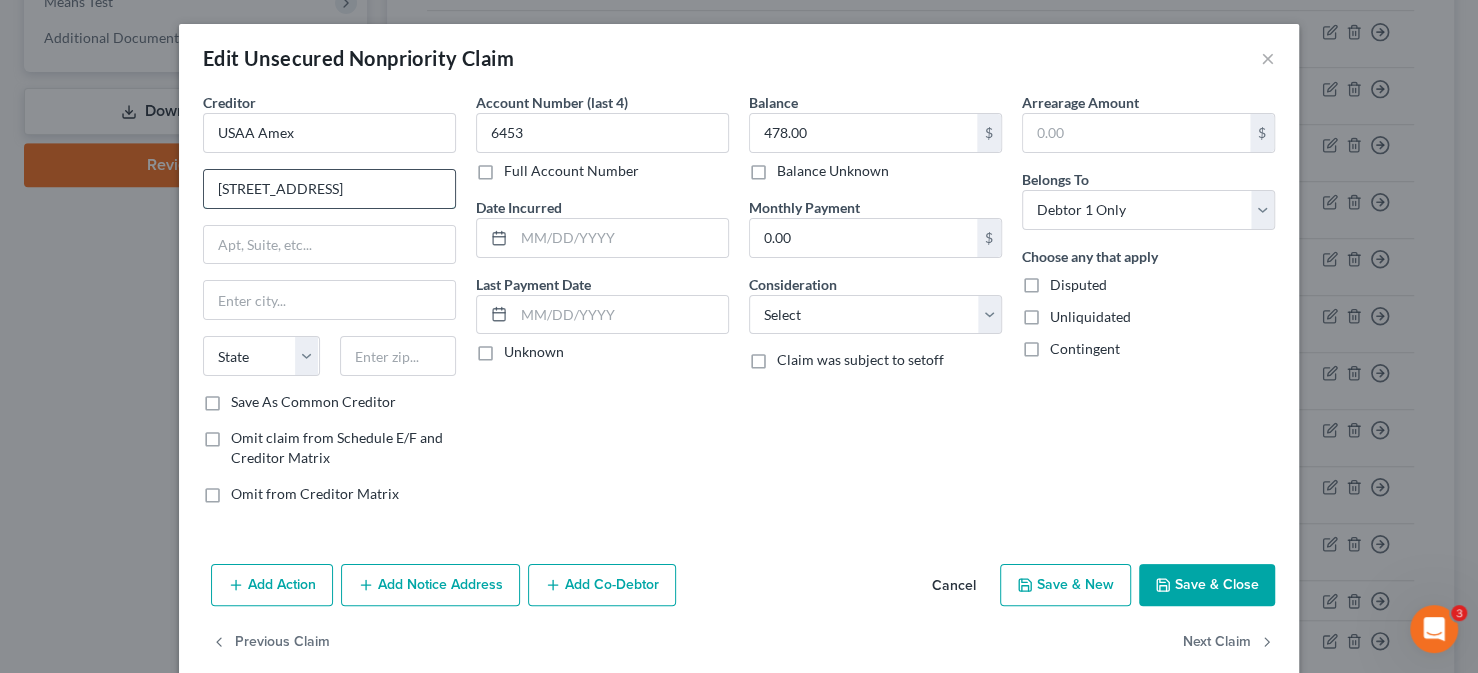 type on "9800 Fredericksburg Rd" 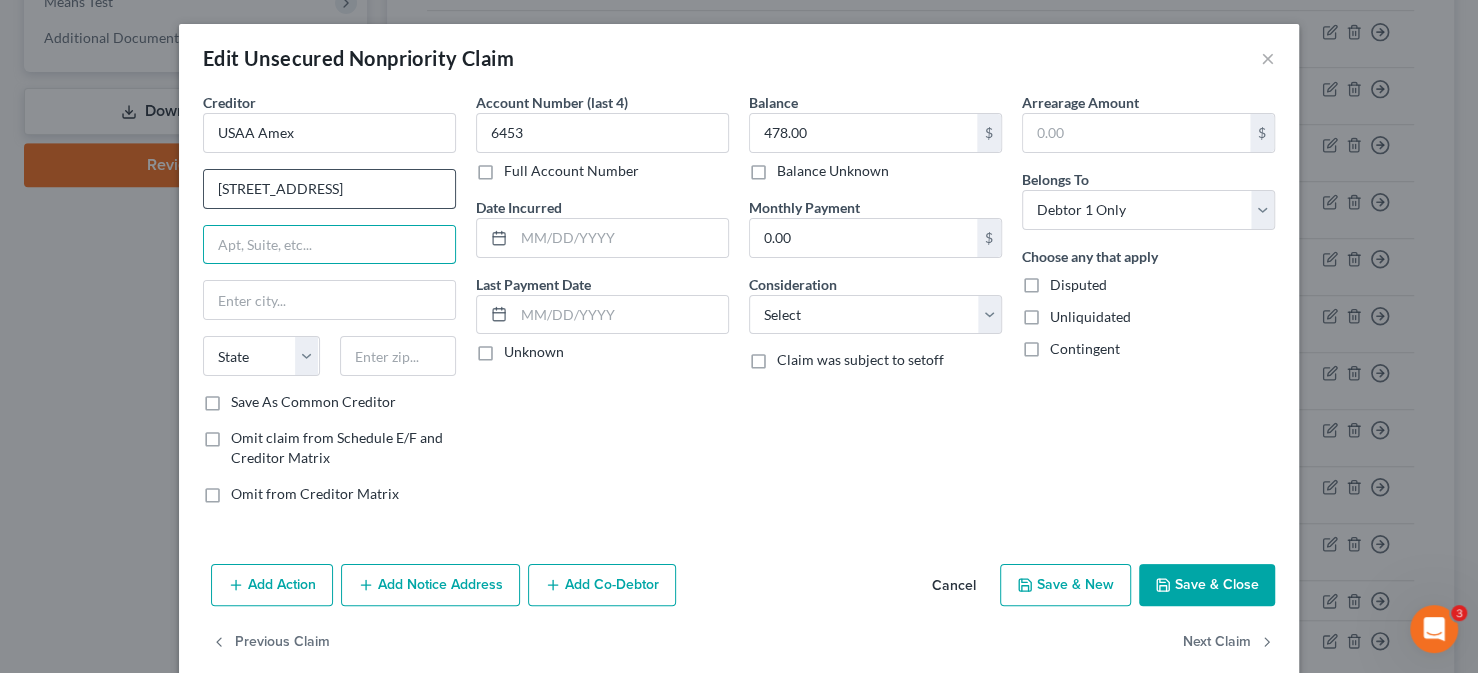 type on "S" 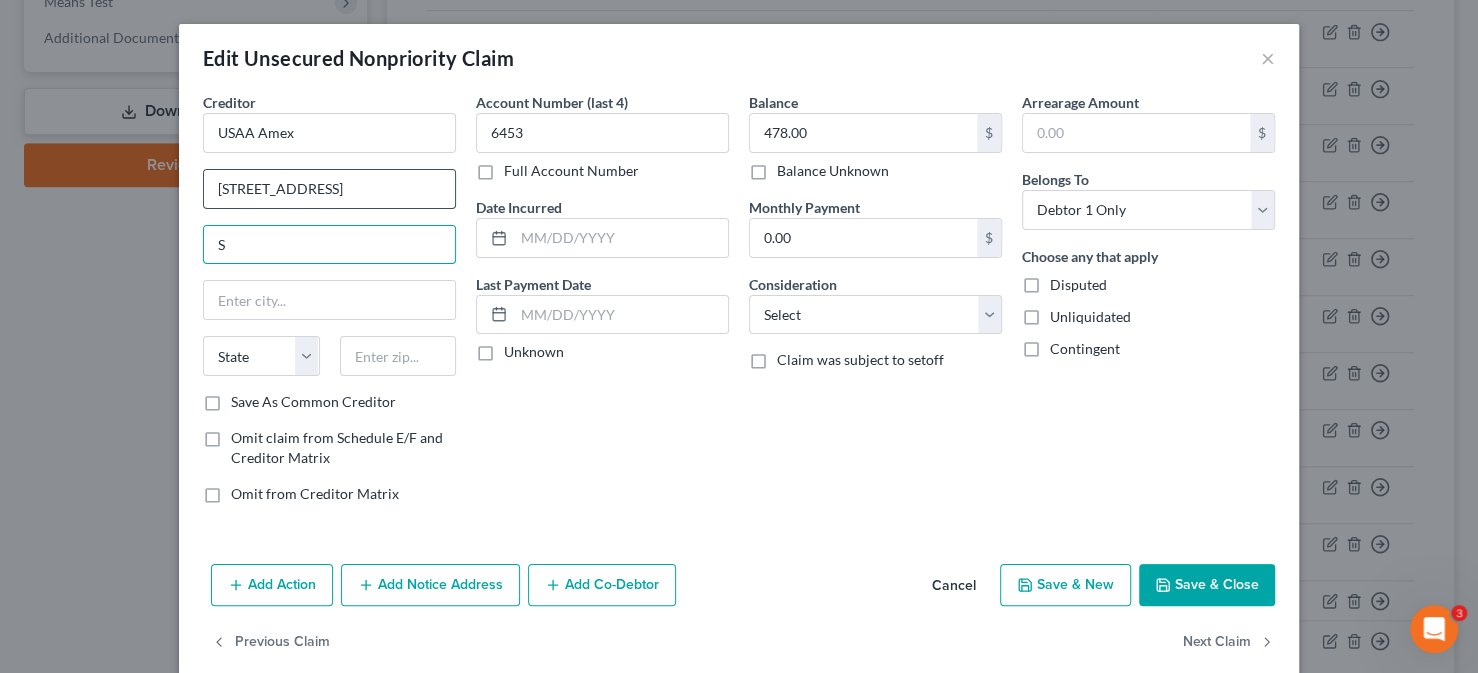 type 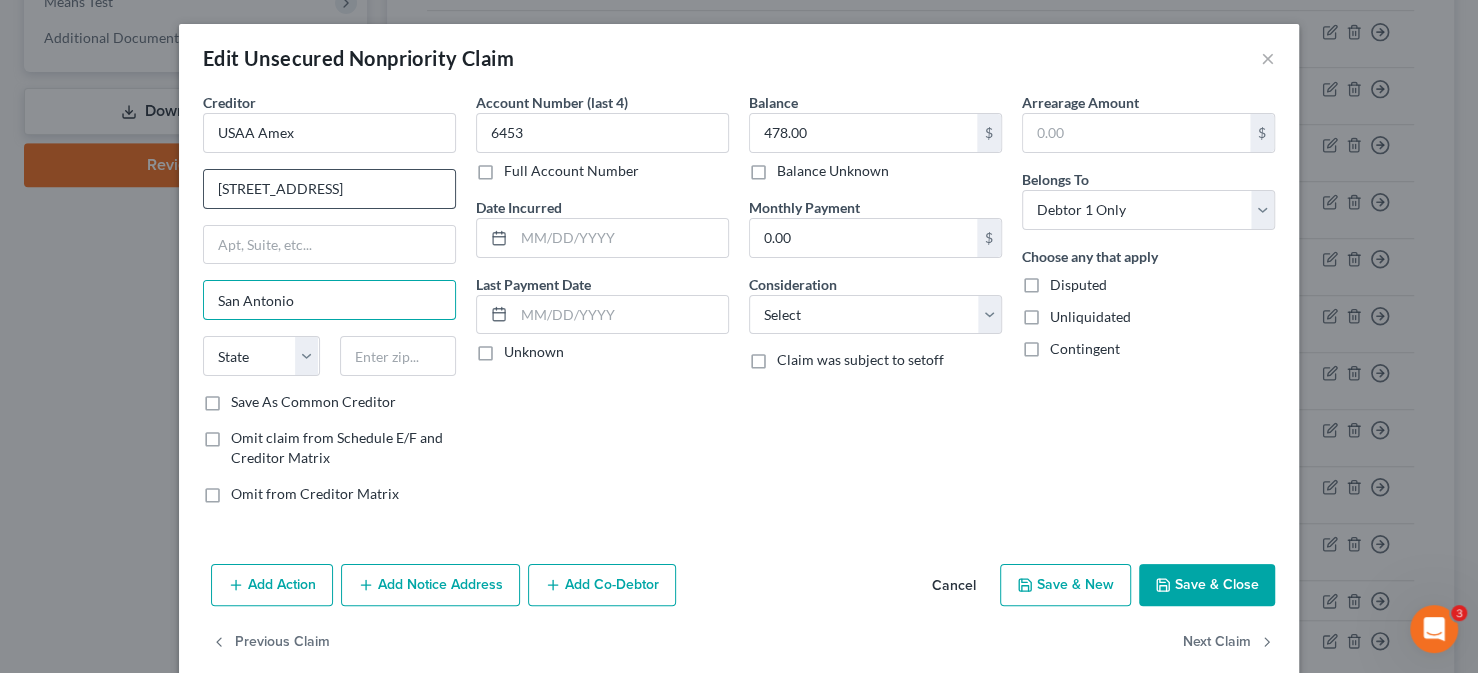 type on "San Antonio" 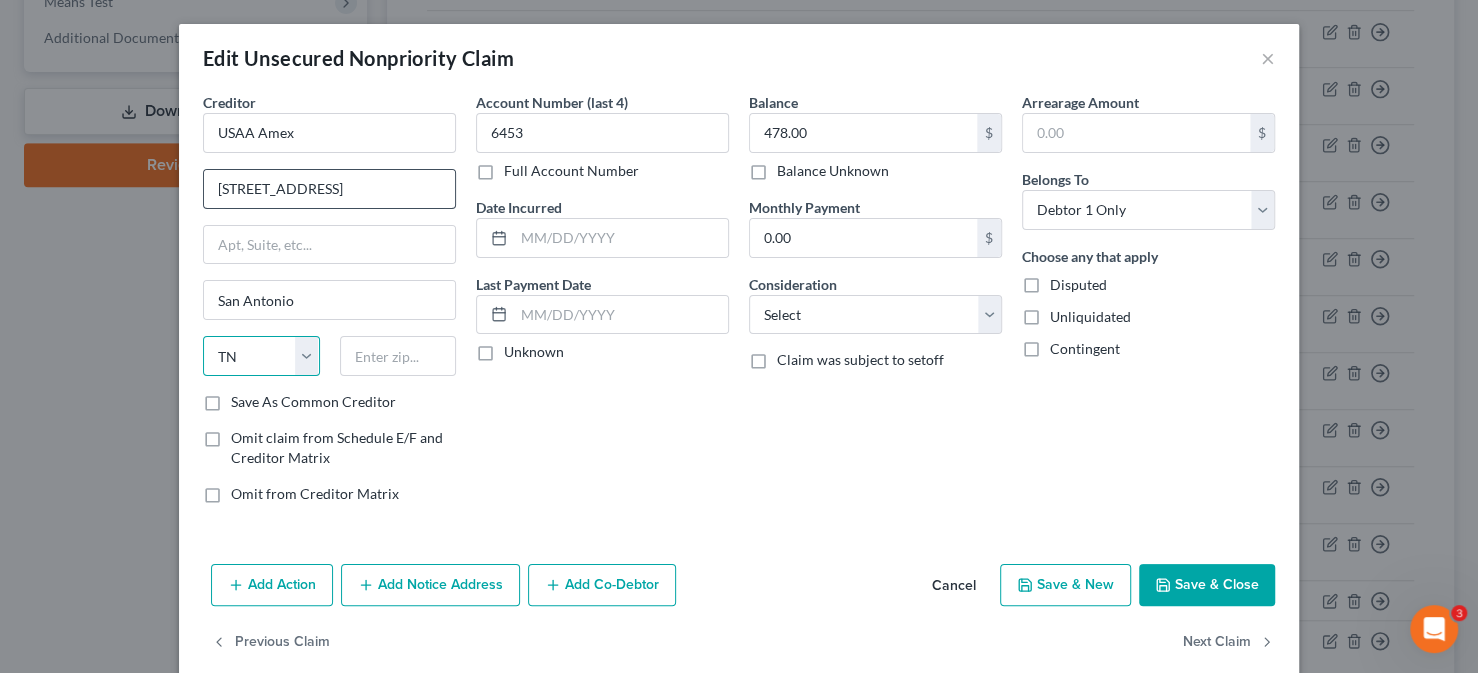 select on "45" 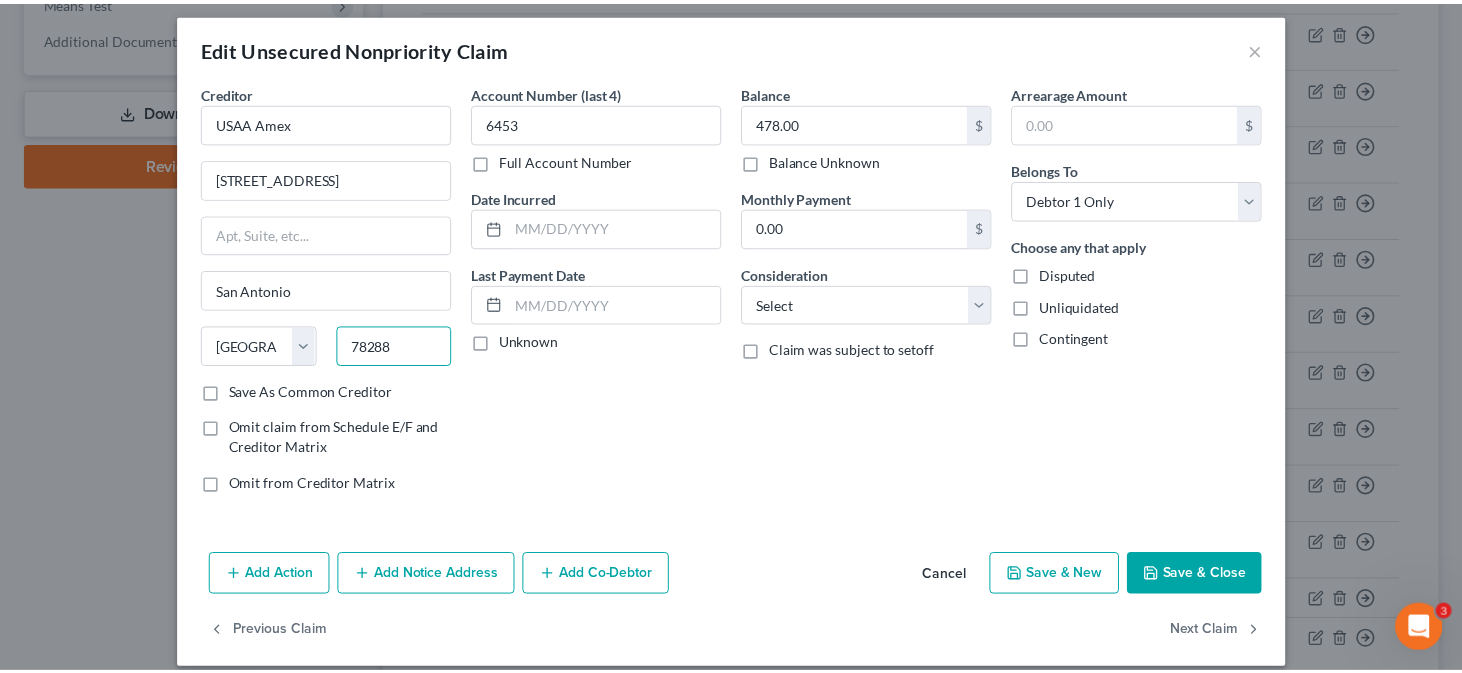 scroll, scrollTop: 27, scrollLeft: 0, axis: vertical 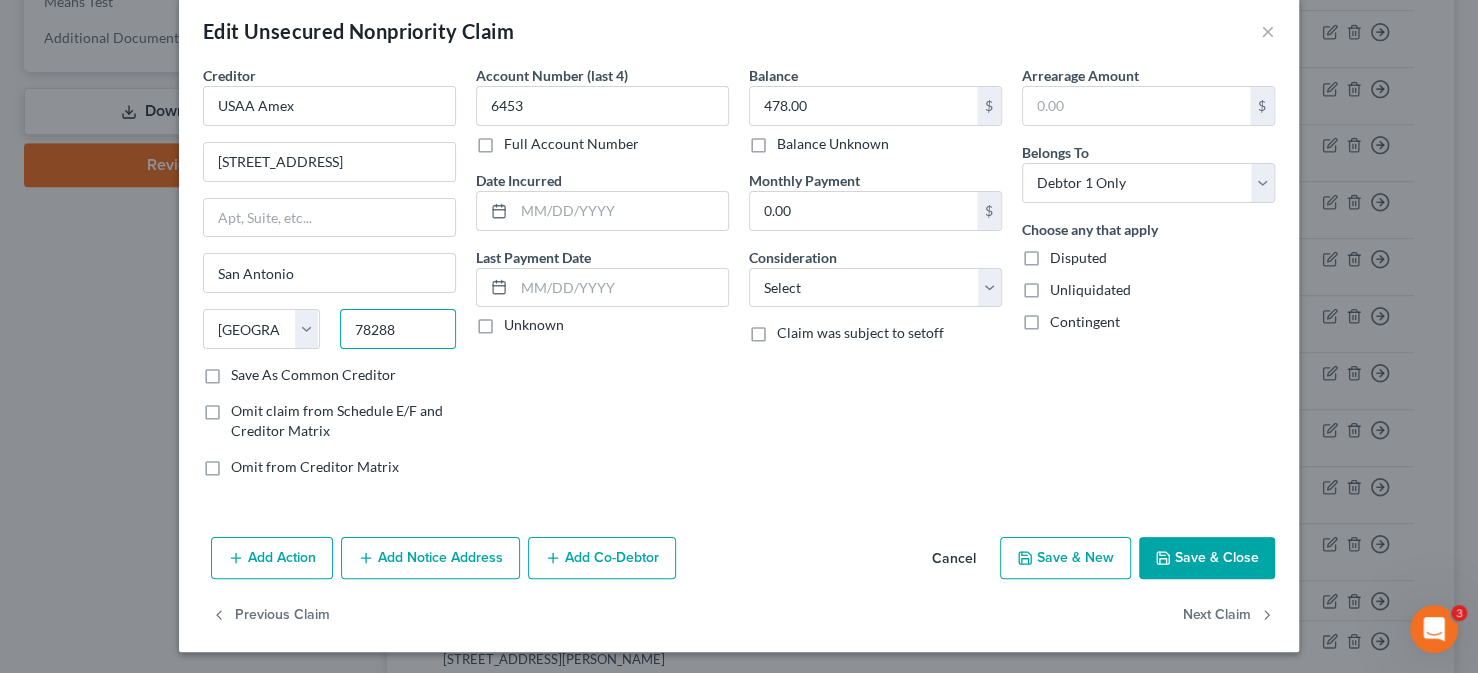 type on "78288" 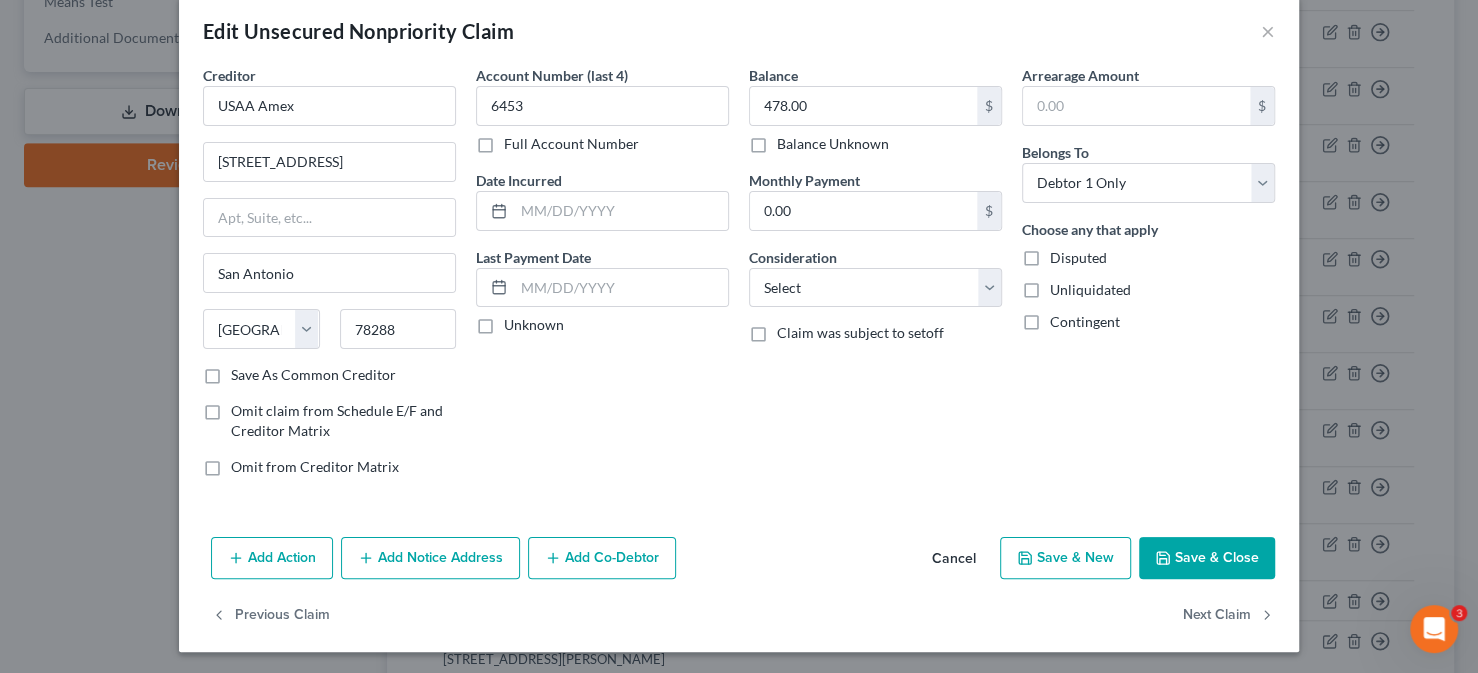 click on "Save & Close" at bounding box center (1207, 558) 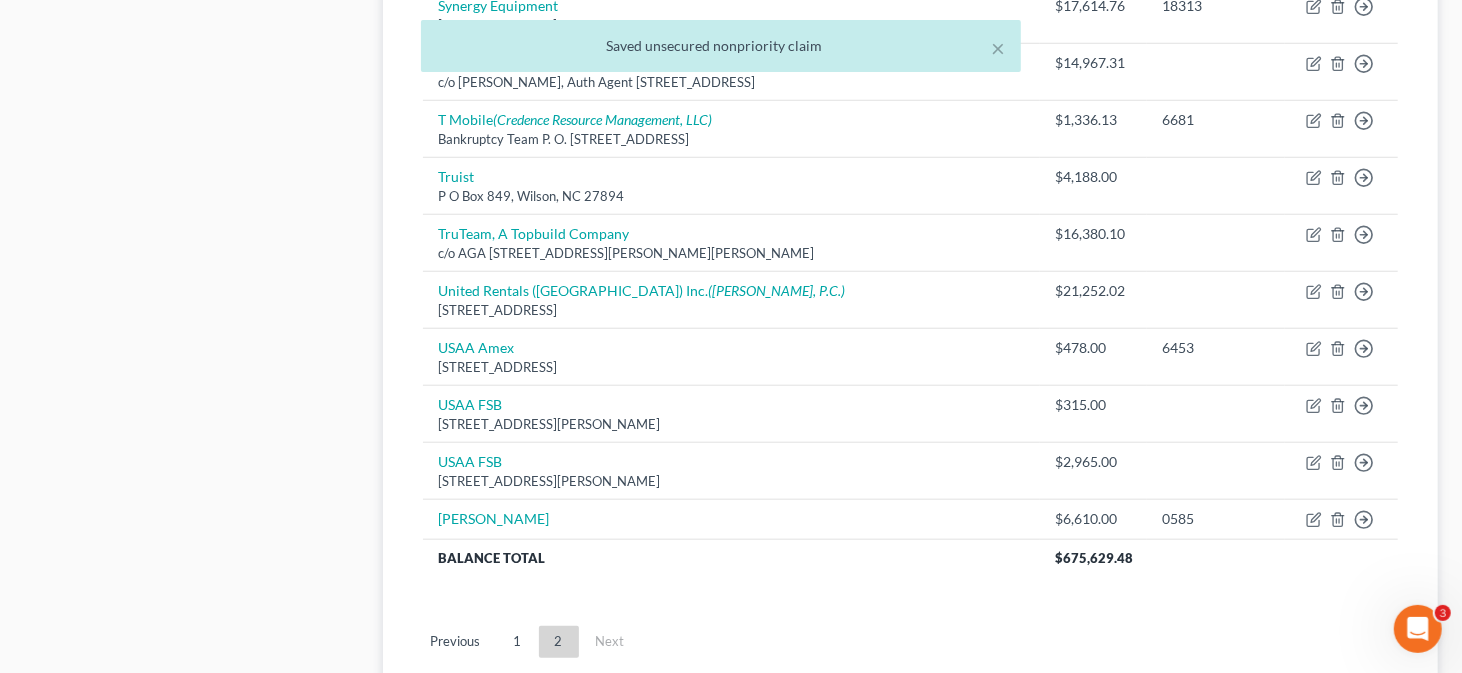 scroll, scrollTop: 1100, scrollLeft: 0, axis: vertical 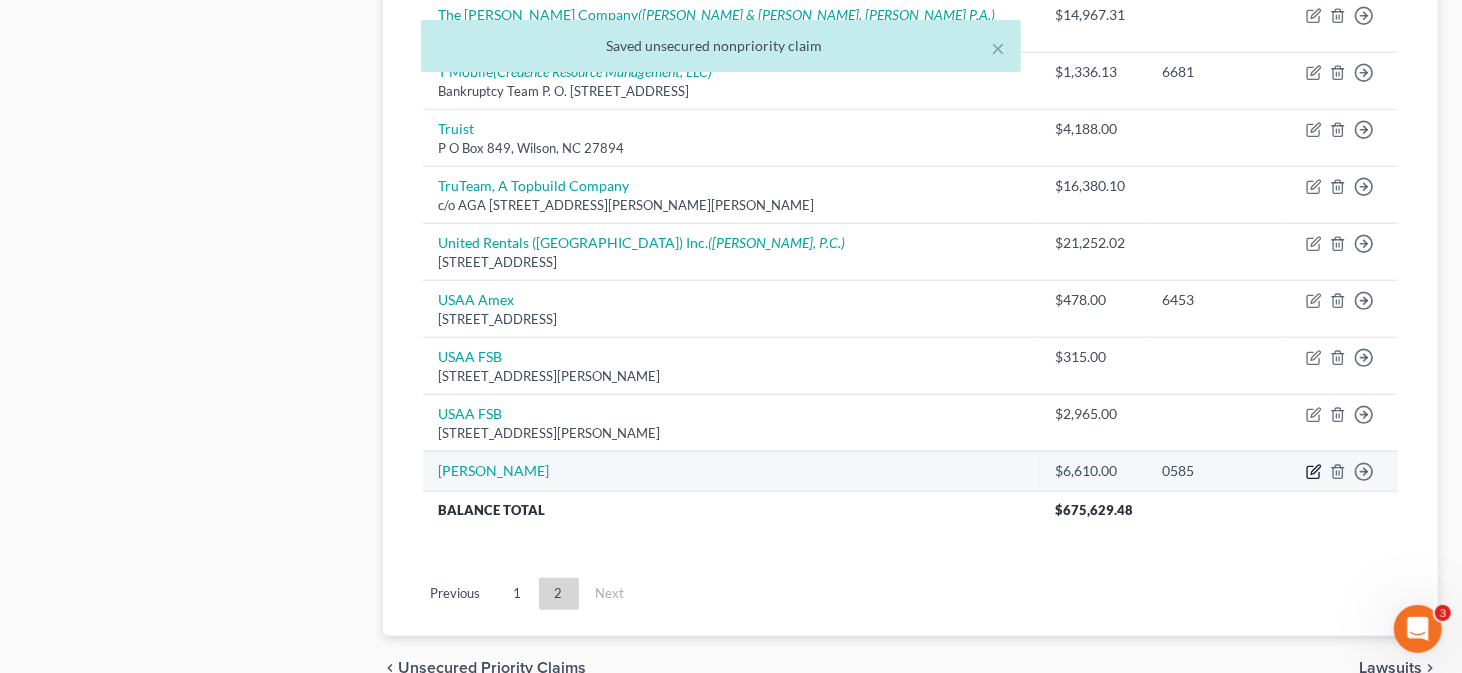click 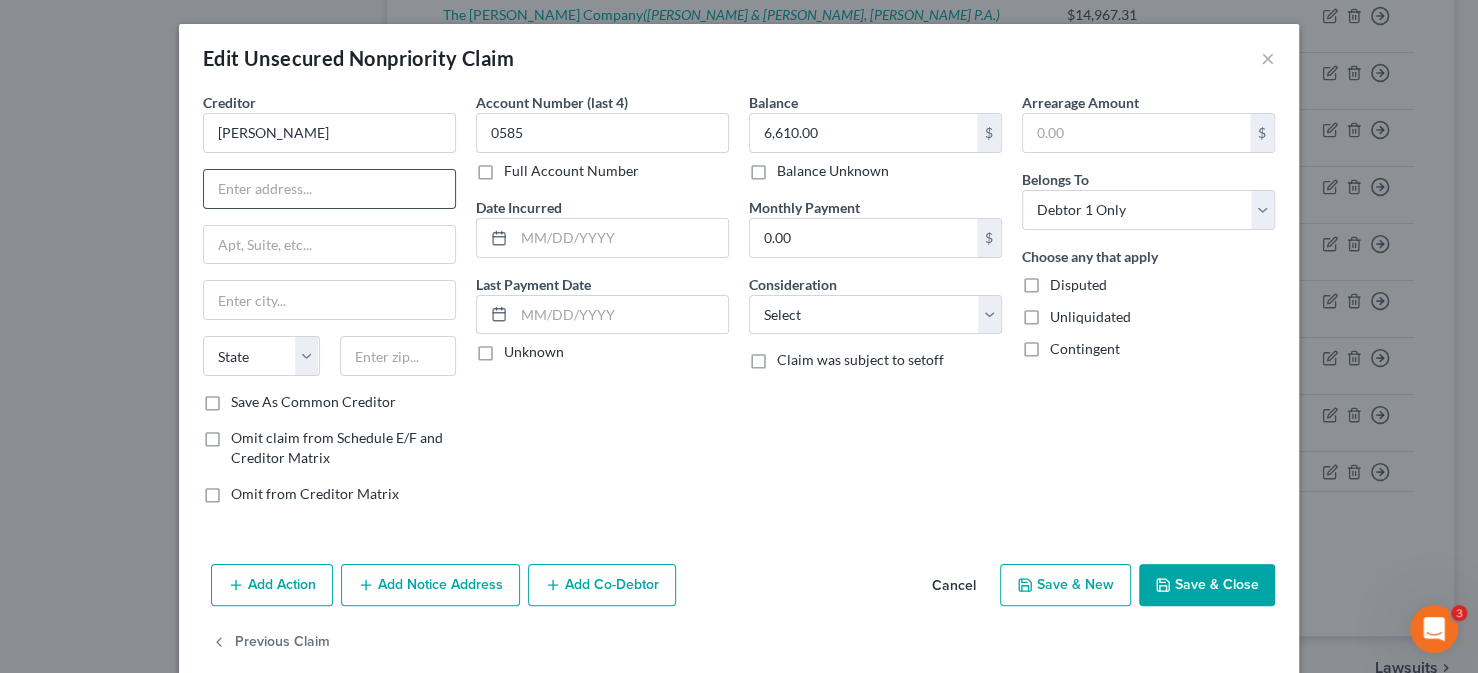 click at bounding box center (329, 189) 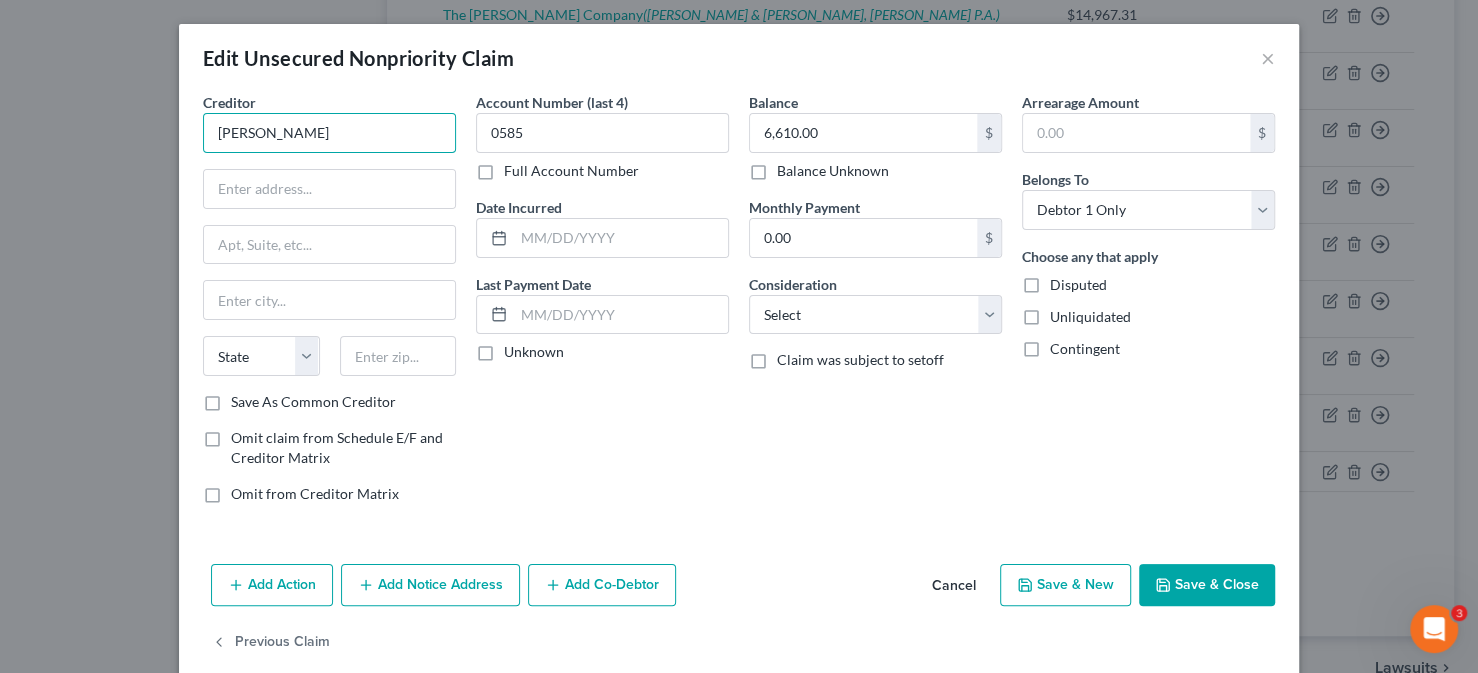 click on "Wyndham Barclay" at bounding box center (329, 133) 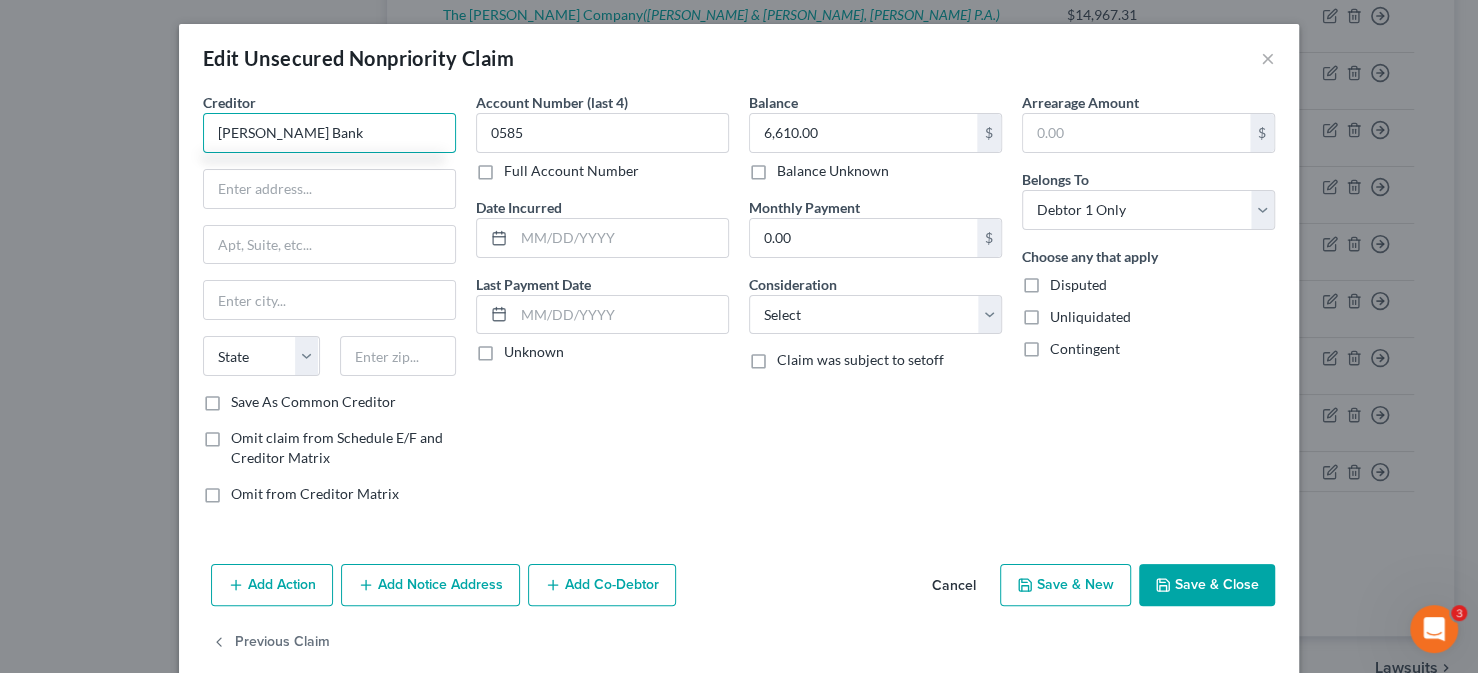 type on "Wyndham Barclay's Bank" 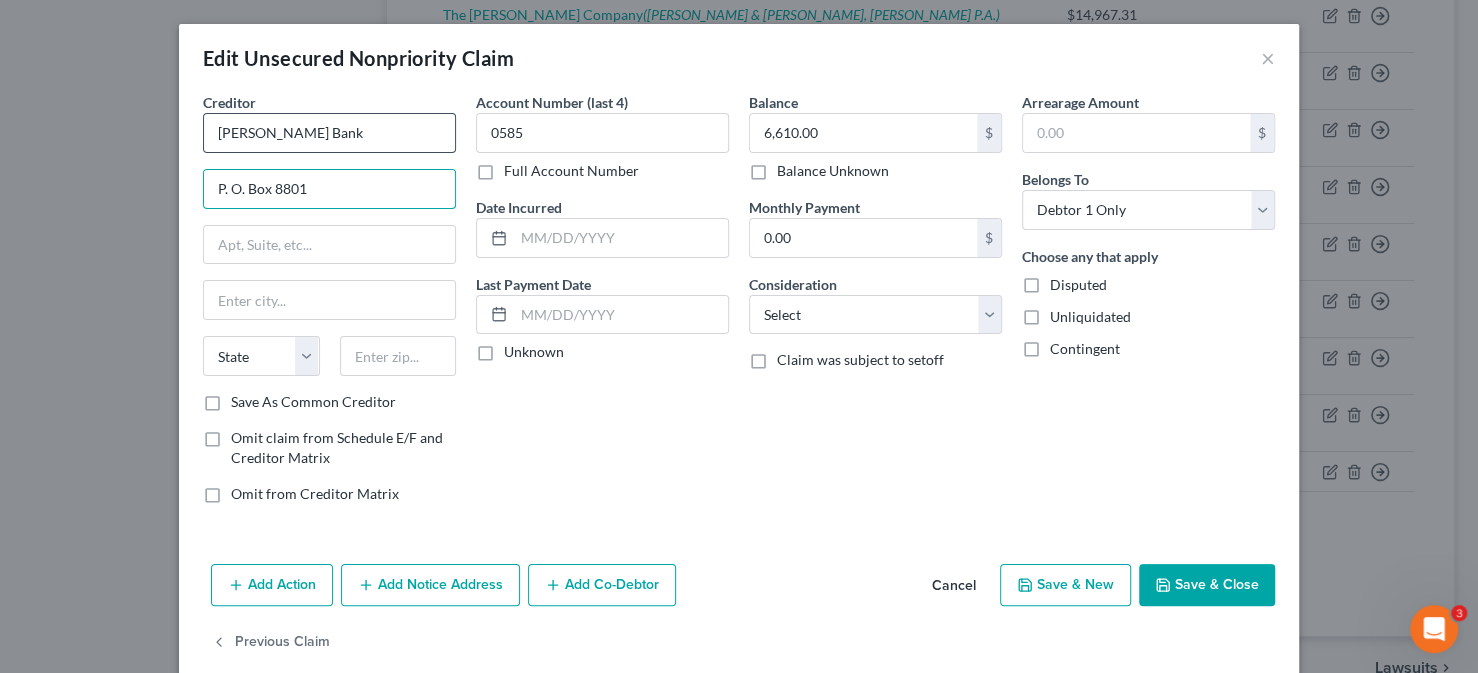type on "P. O. Box 8801" 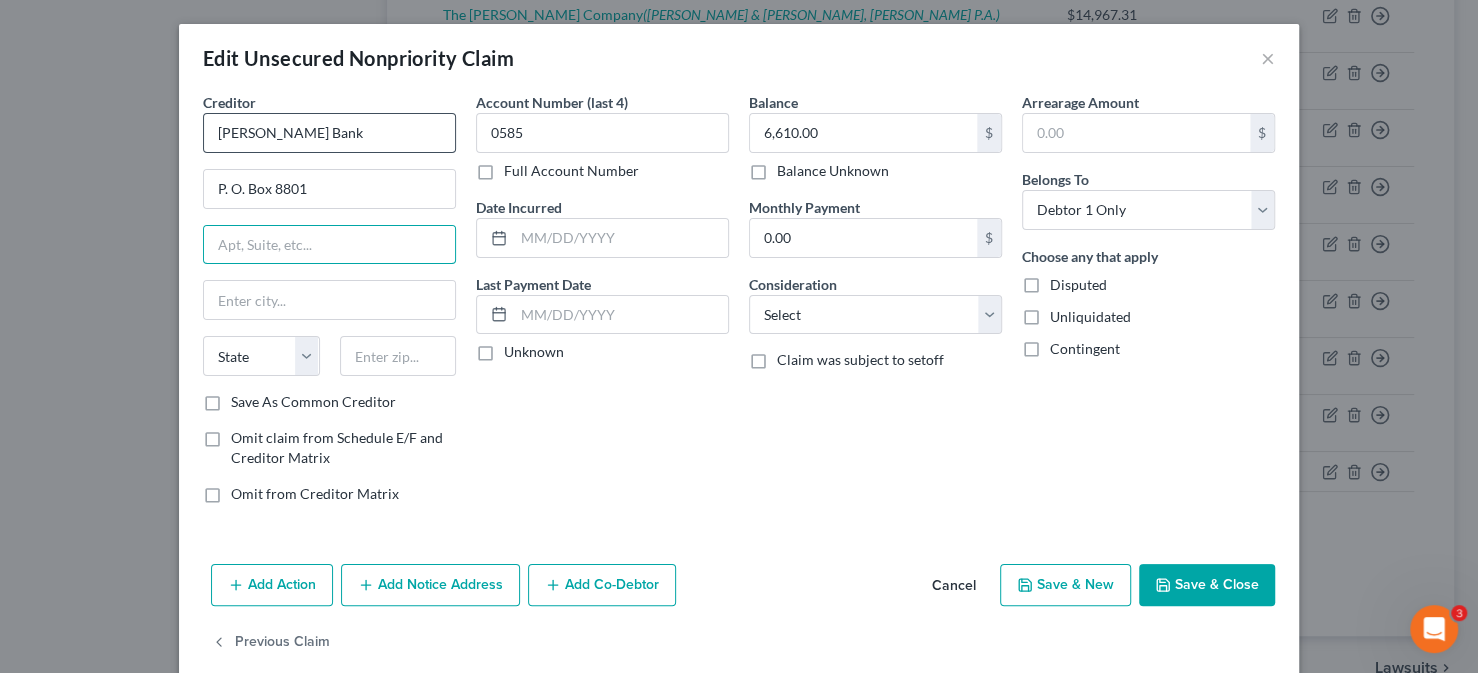 type on "W" 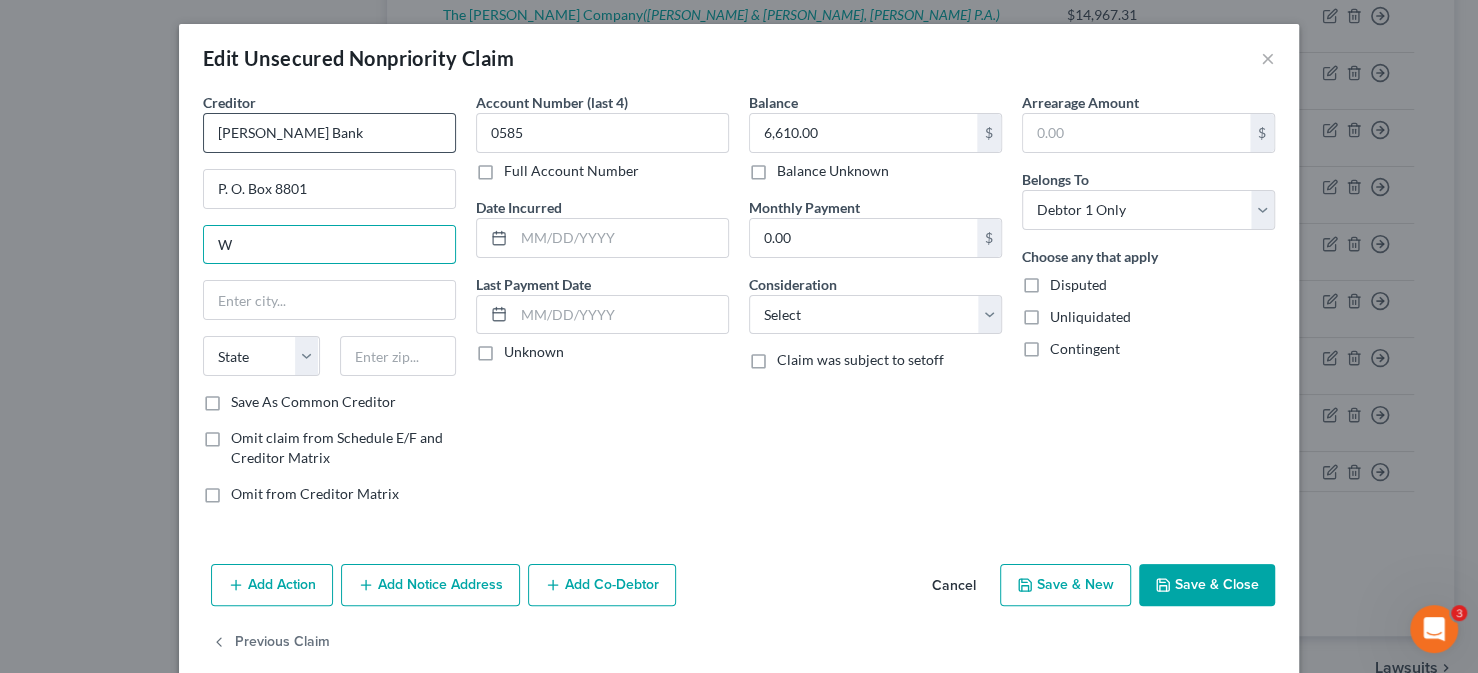 type 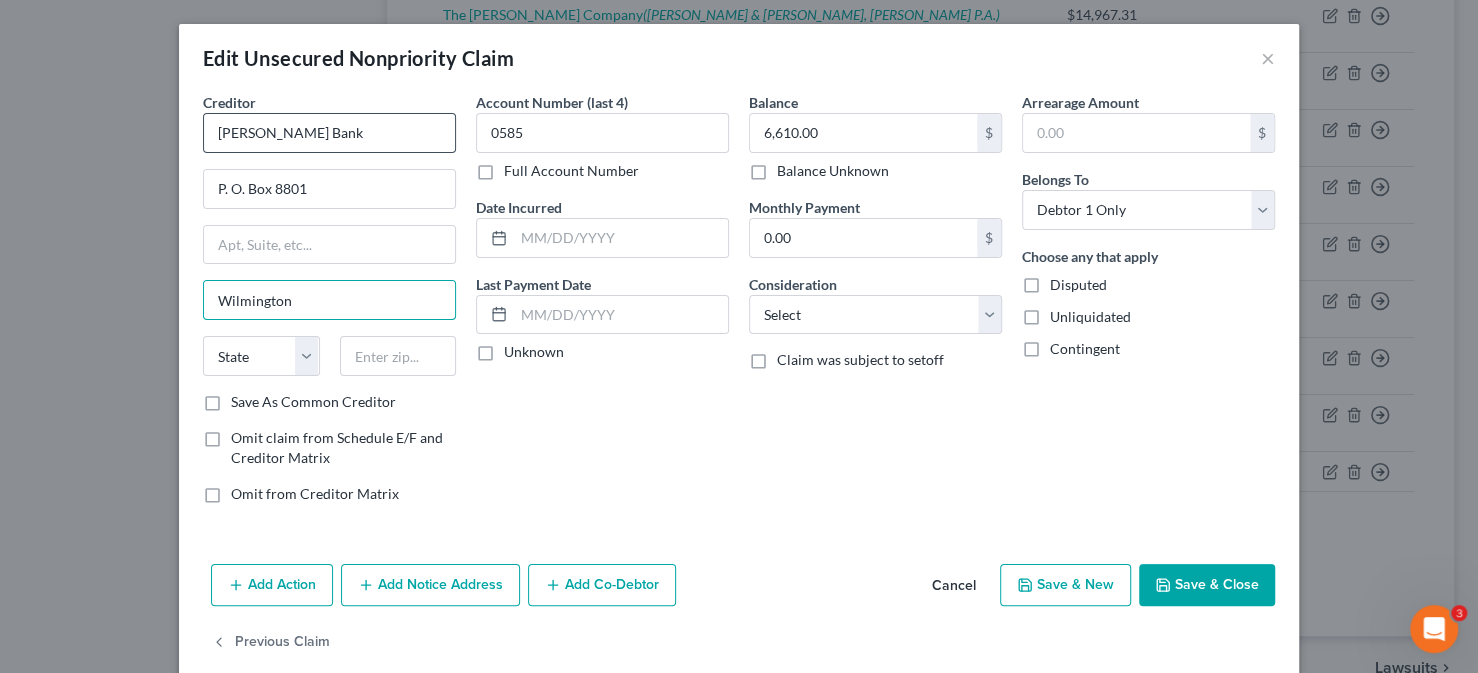 type on "Wilmington" 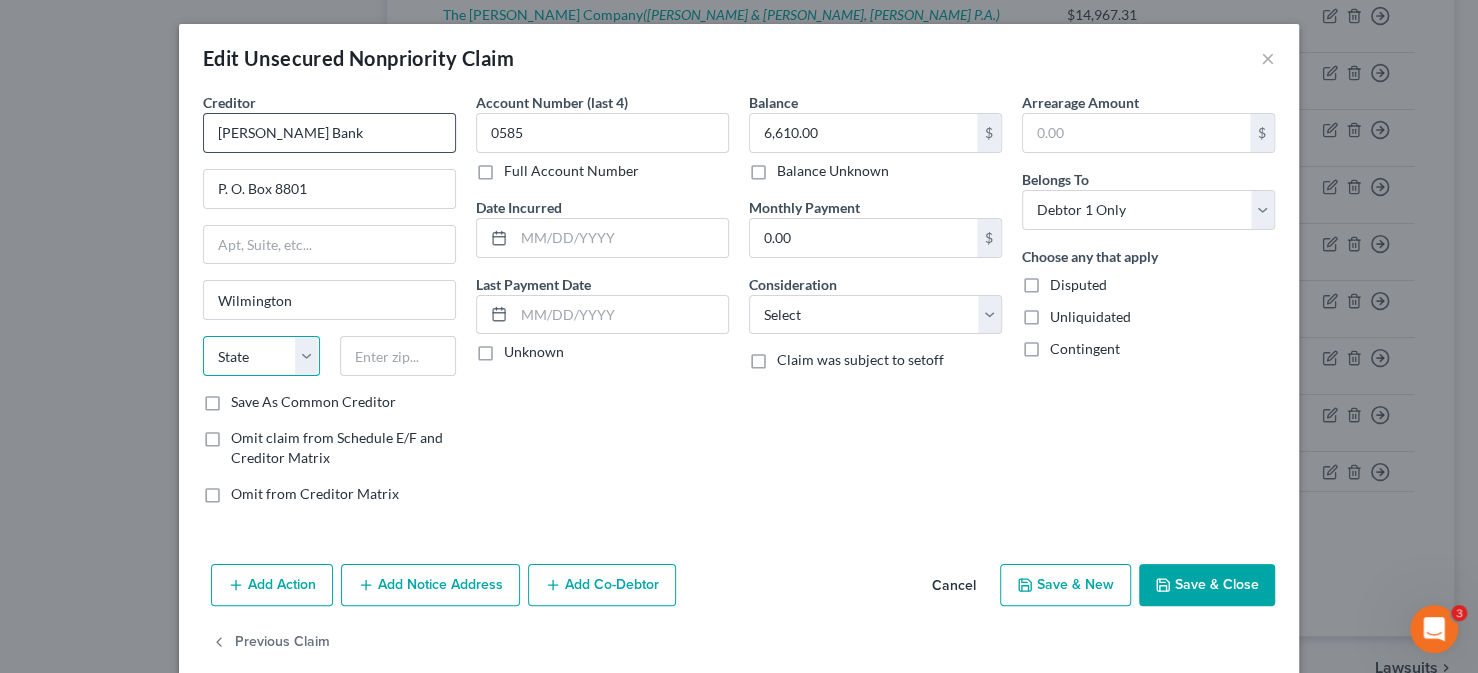 select on "7" 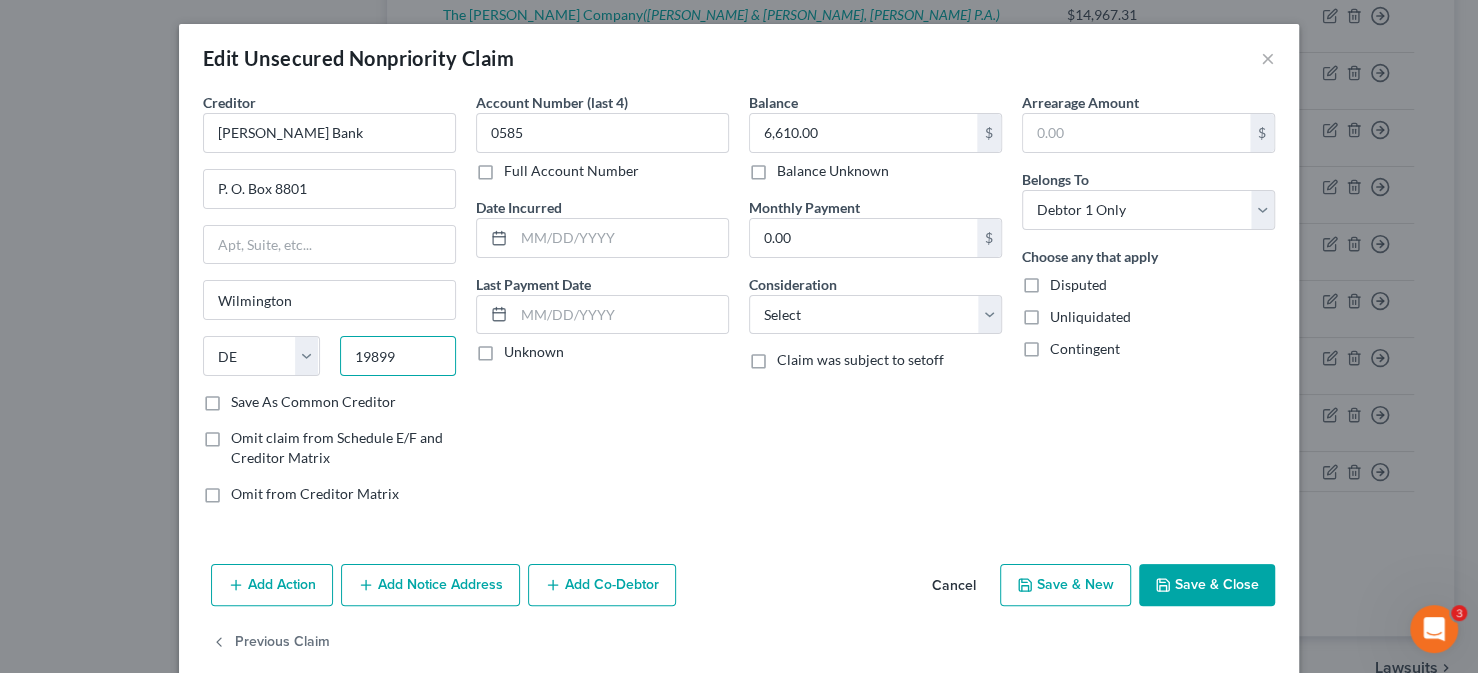 type on "19899" 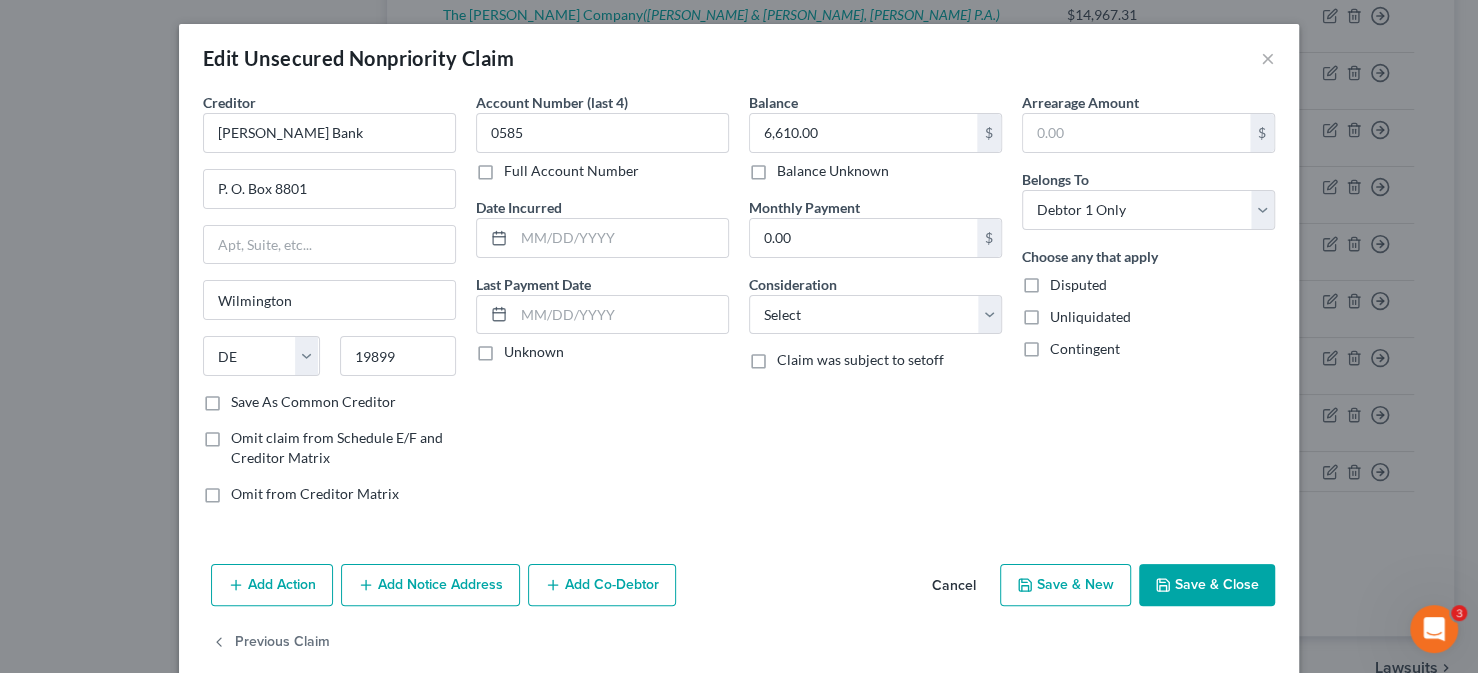 drag, startPoint x: 1236, startPoint y: 582, endPoint x: 796, endPoint y: 408, distance: 473.15536 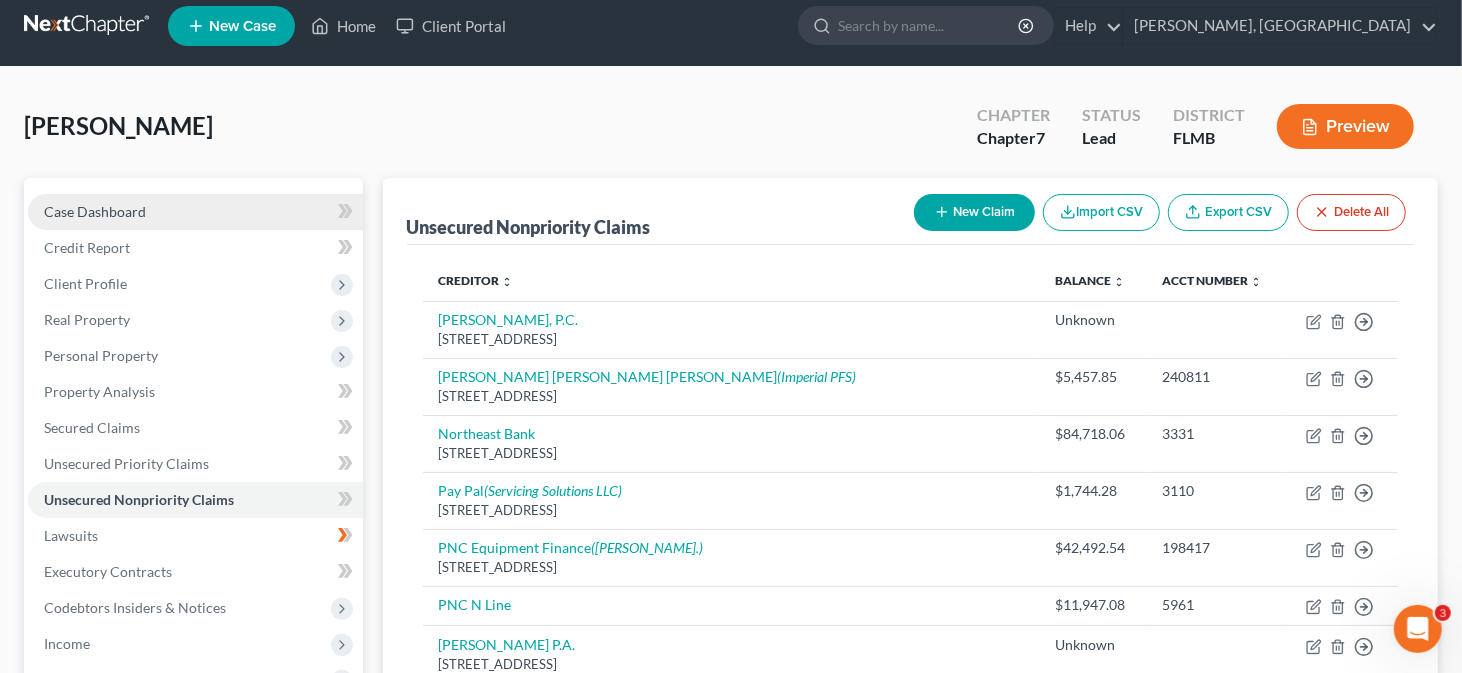 scroll, scrollTop: 0, scrollLeft: 0, axis: both 